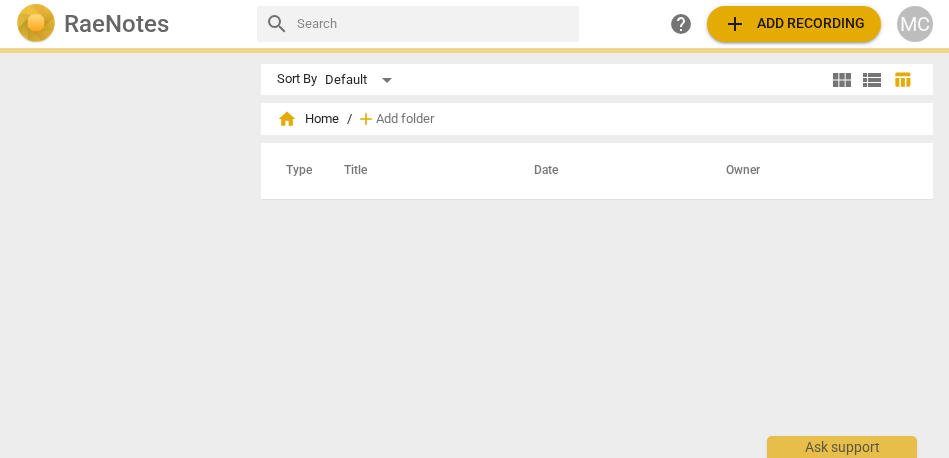 scroll, scrollTop: 0, scrollLeft: 0, axis: both 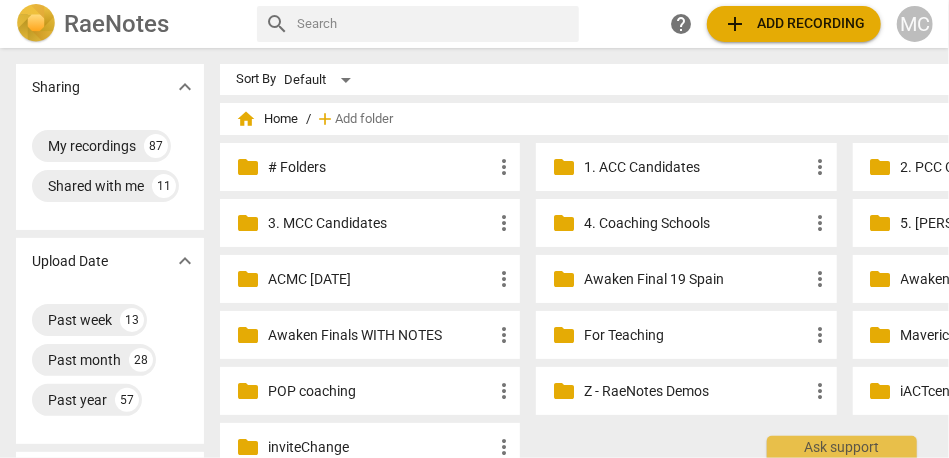 click at bounding box center [434, 24] 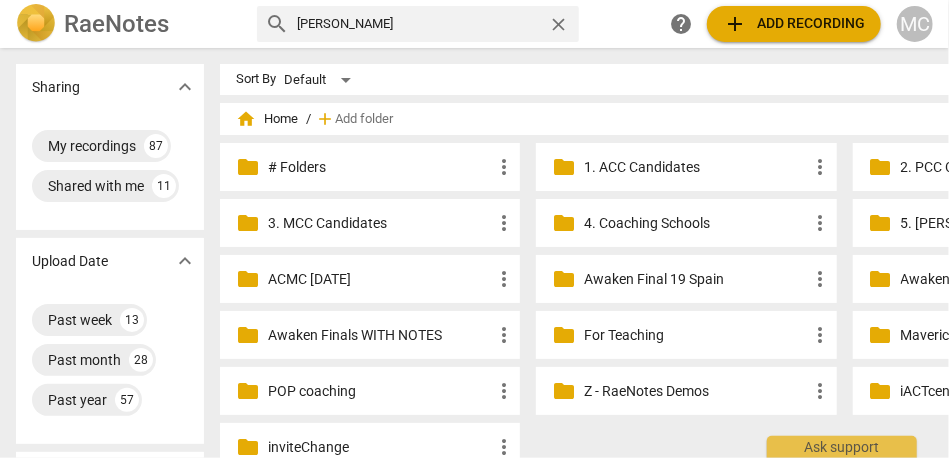 type on "[PERSON_NAME]" 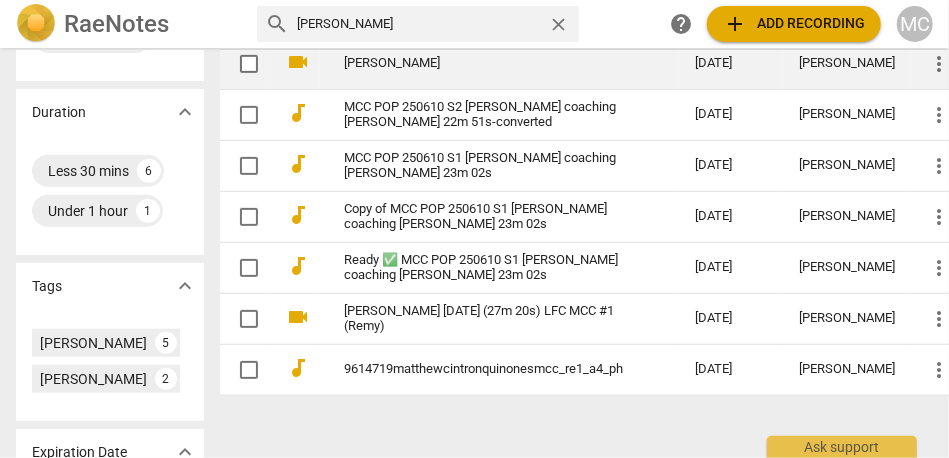 scroll, scrollTop: 479, scrollLeft: 0, axis: vertical 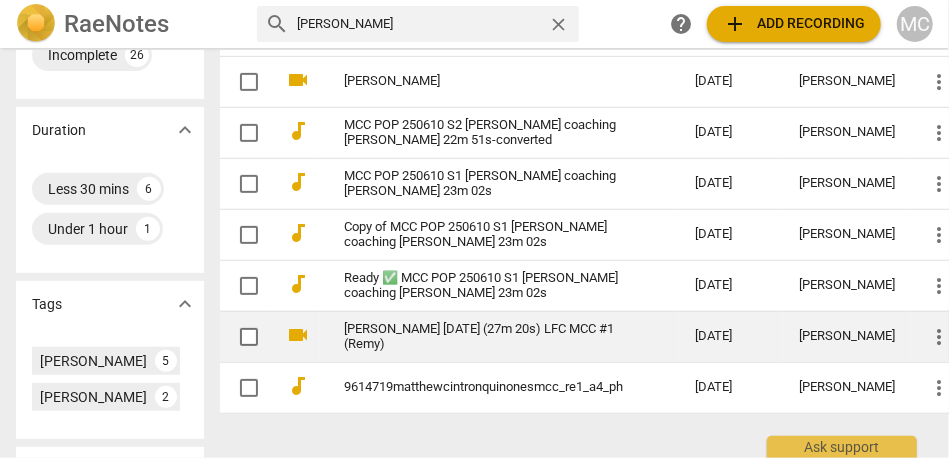 click on "[PERSON_NAME] [DATE] (27m 20s) LFC MCC #1 (Remy)" at bounding box center (483, 337) 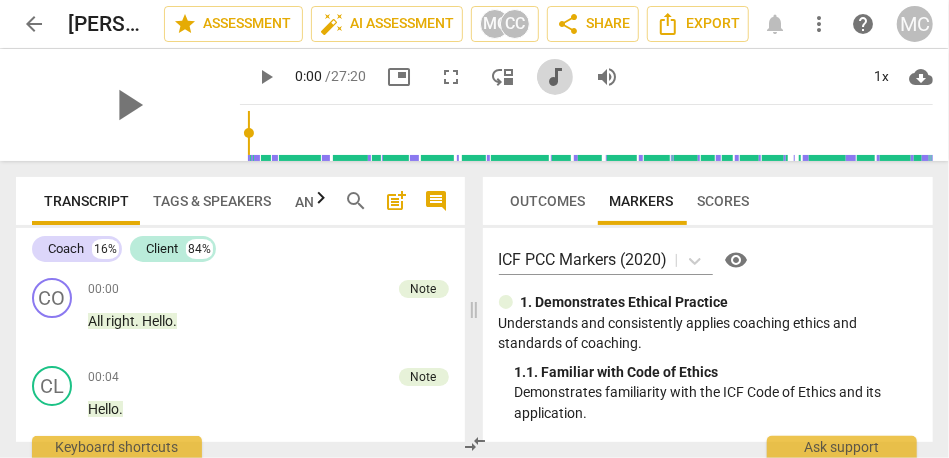 click on "audiotrack" at bounding box center [555, 77] 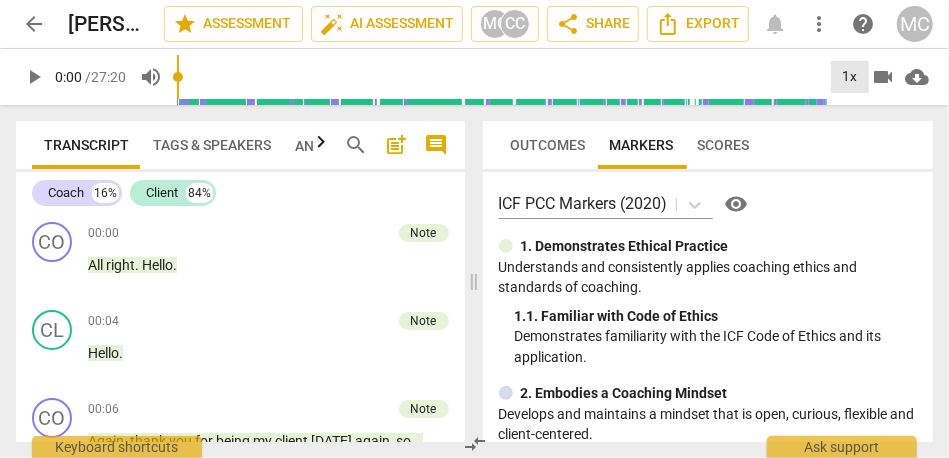 click on "1x" at bounding box center [850, 77] 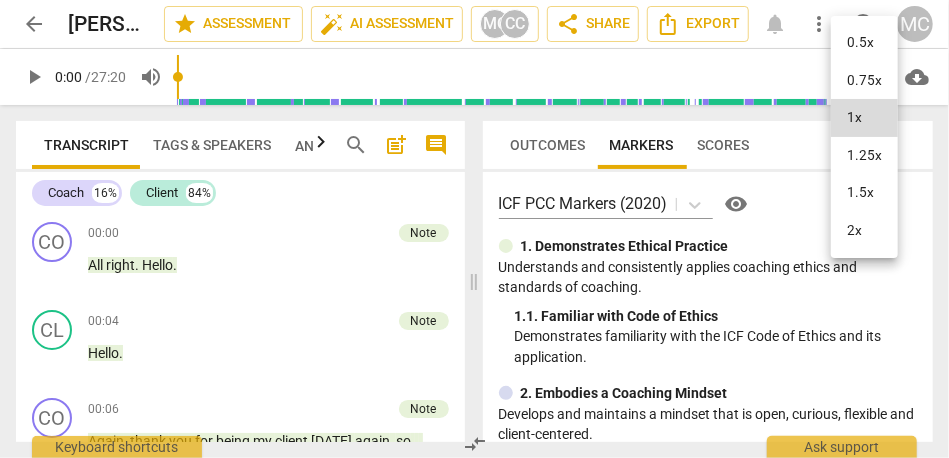 click on "1.5x" at bounding box center [864, 193] 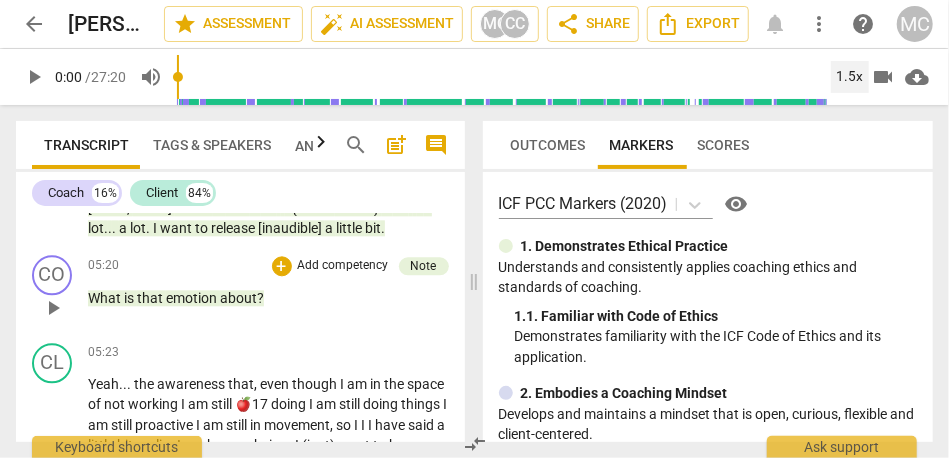 scroll, scrollTop: 1850, scrollLeft: 0, axis: vertical 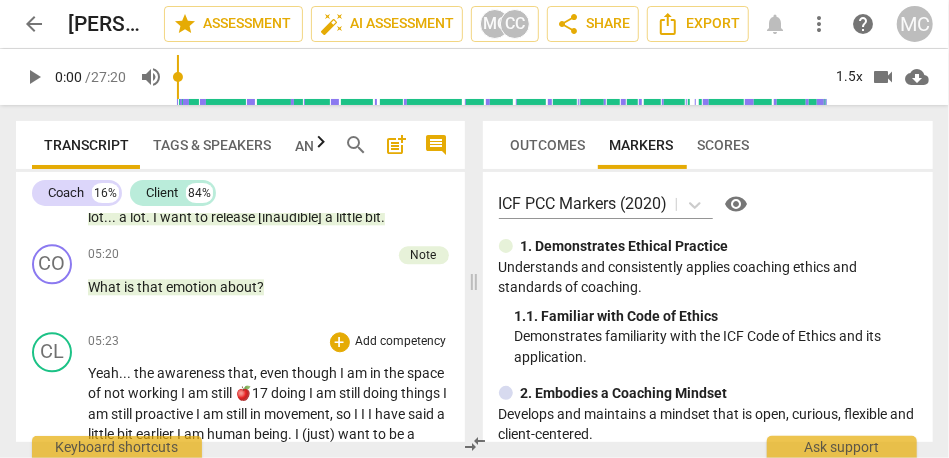 click on "Yeah" at bounding box center [103, 373] 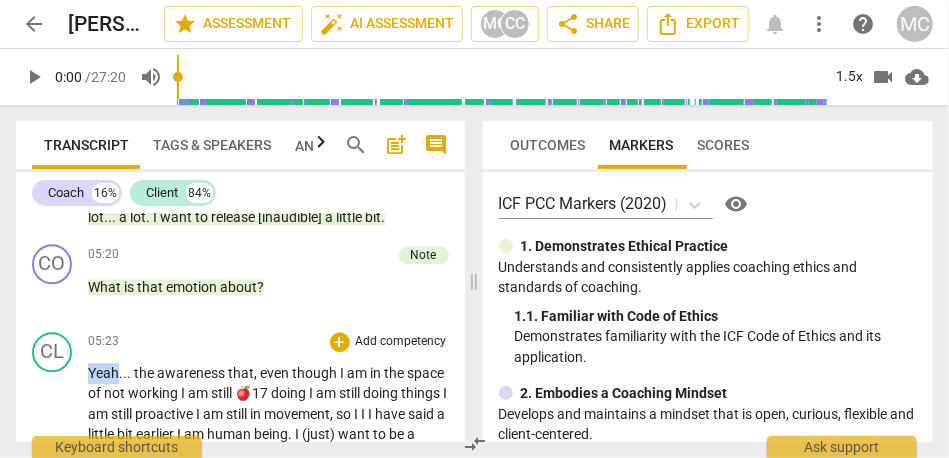 click on "Yeah" at bounding box center (103, 373) 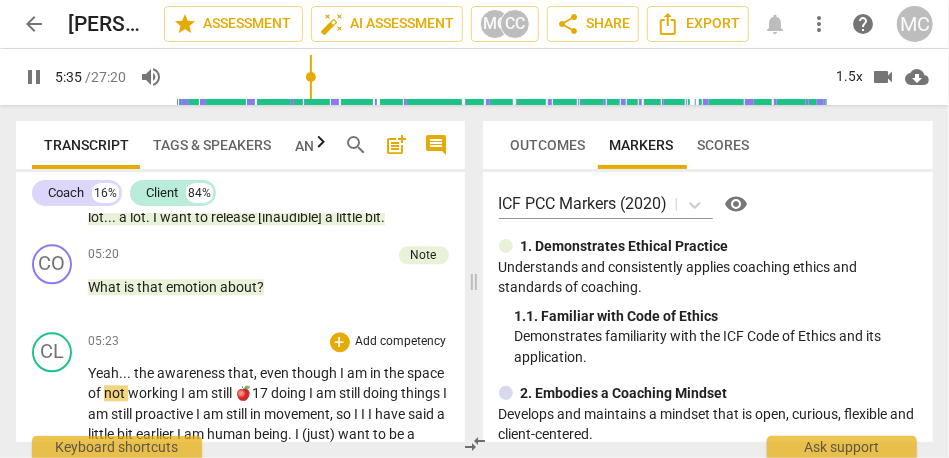 click on "awareness" at bounding box center (192, 373) 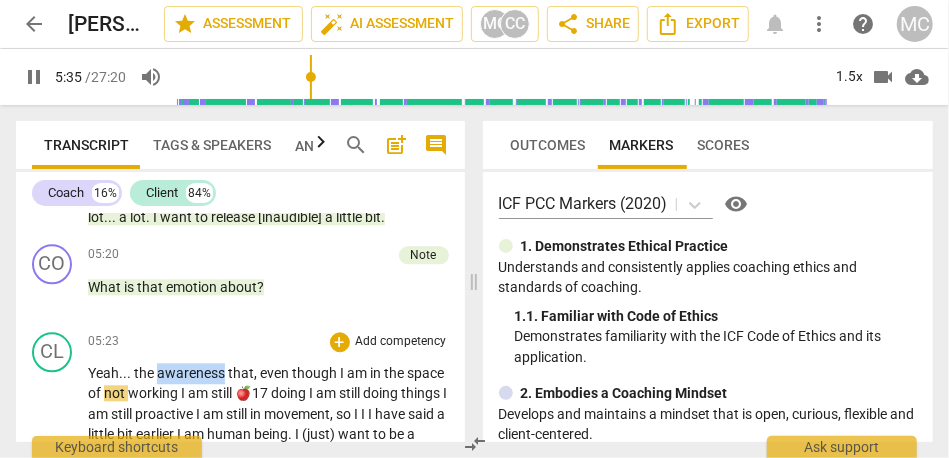 click on "awareness" at bounding box center (192, 373) 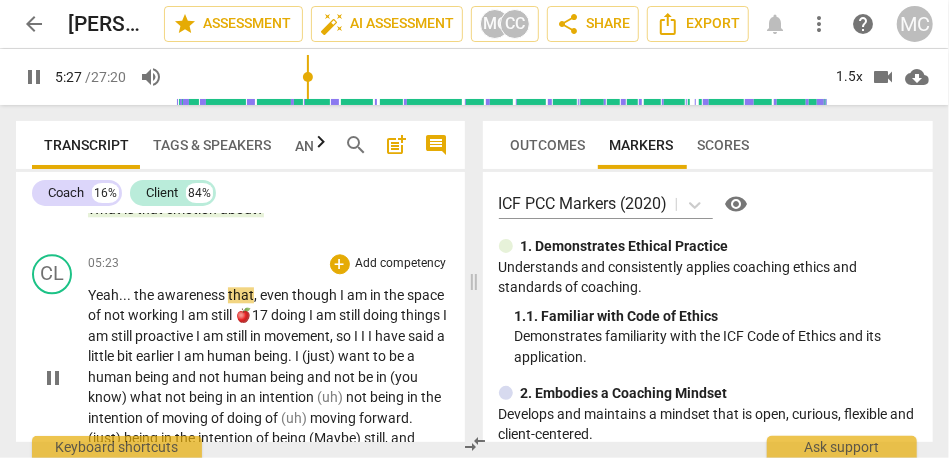 scroll, scrollTop: 1926, scrollLeft: 0, axis: vertical 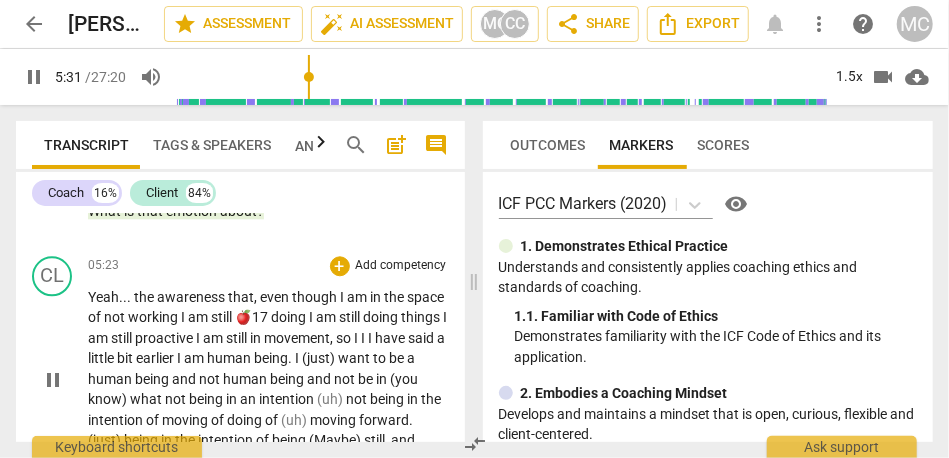 click on "working" at bounding box center [154, 317] 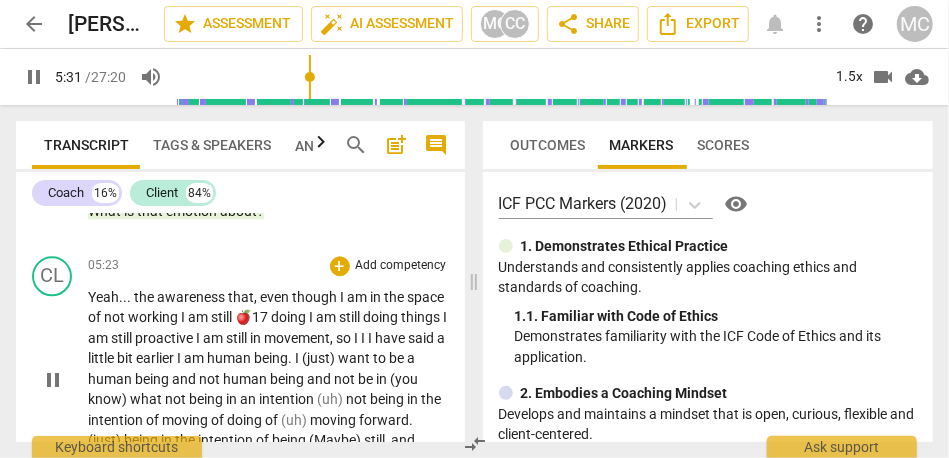 type on "332" 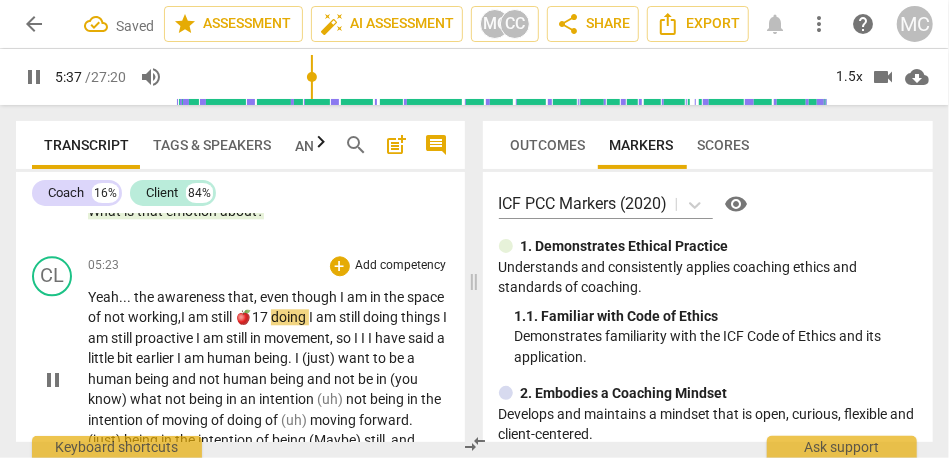 click on "working," at bounding box center (154, 317) 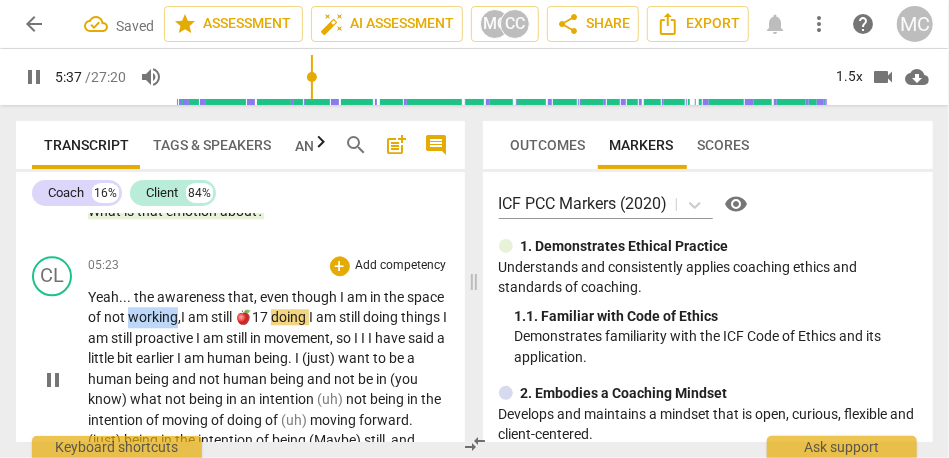 click on "working," at bounding box center (154, 317) 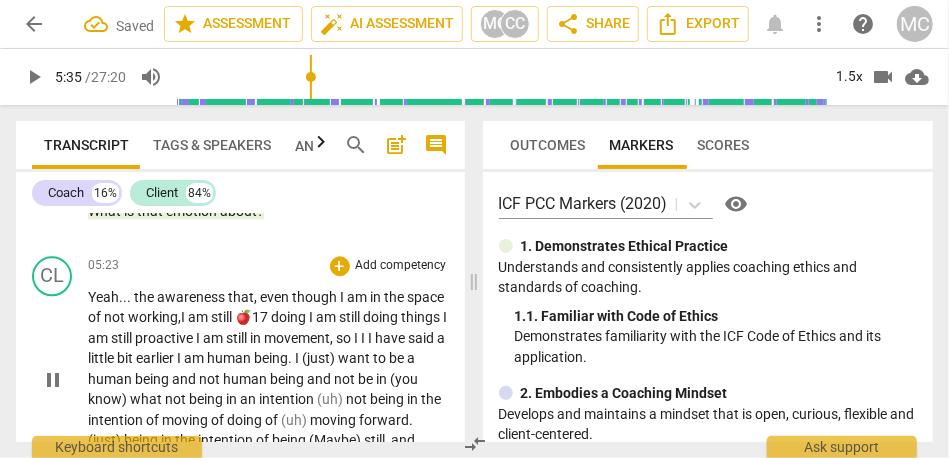 click on "working," at bounding box center (154, 317) 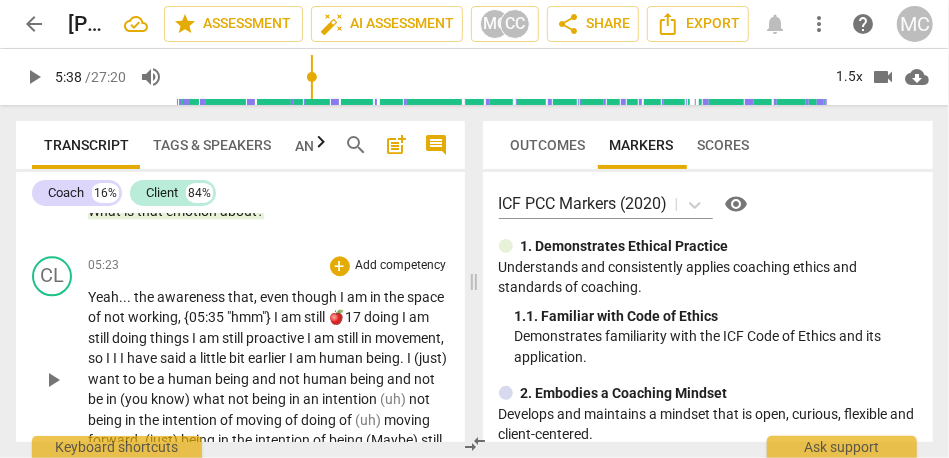 click on ""hmm"}" at bounding box center (250, 317) 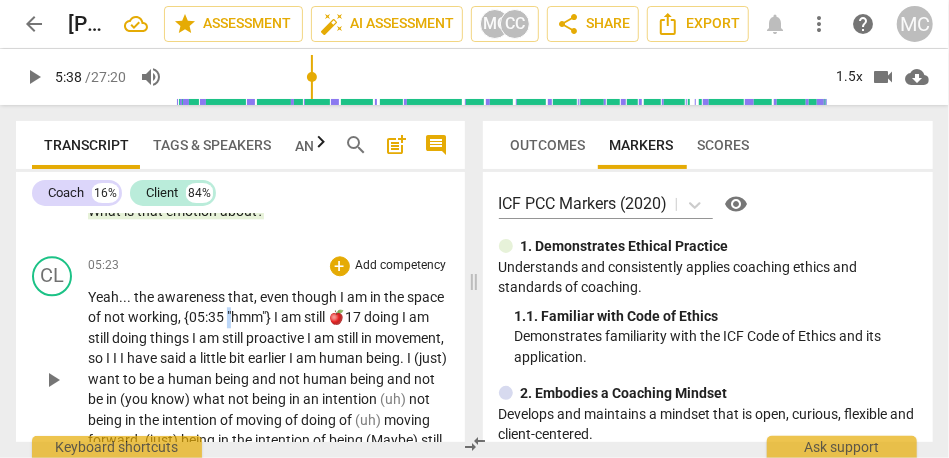 click on ""hmm"}" at bounding box center (250, 317) 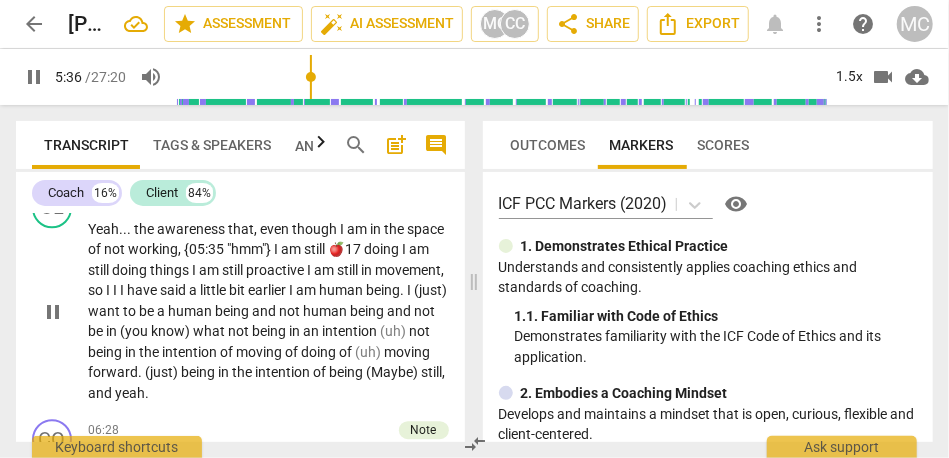scroll, scrollTop: 1993, scrollLeft: 0, axis: vertical 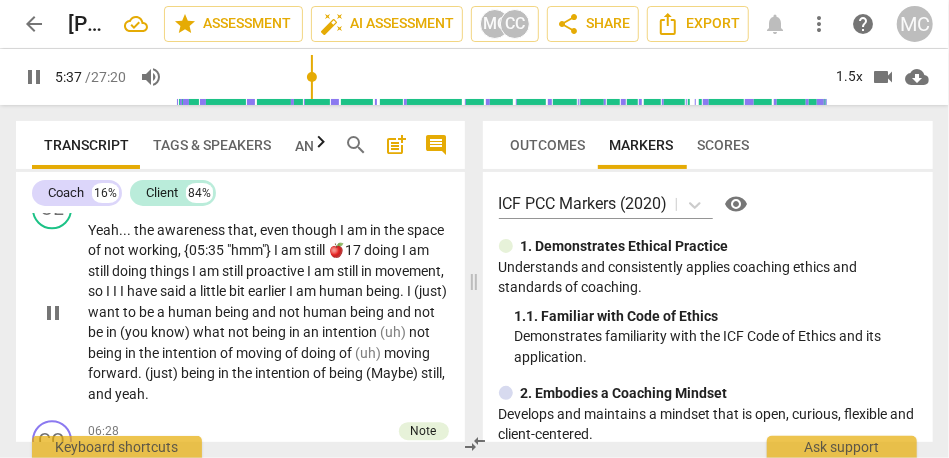 click on "doing" at bounding box center (383, 250) 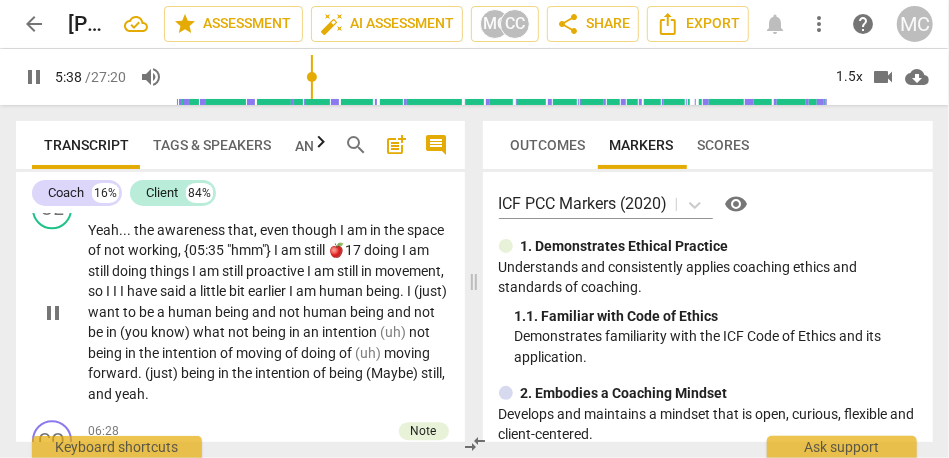 type on "339" 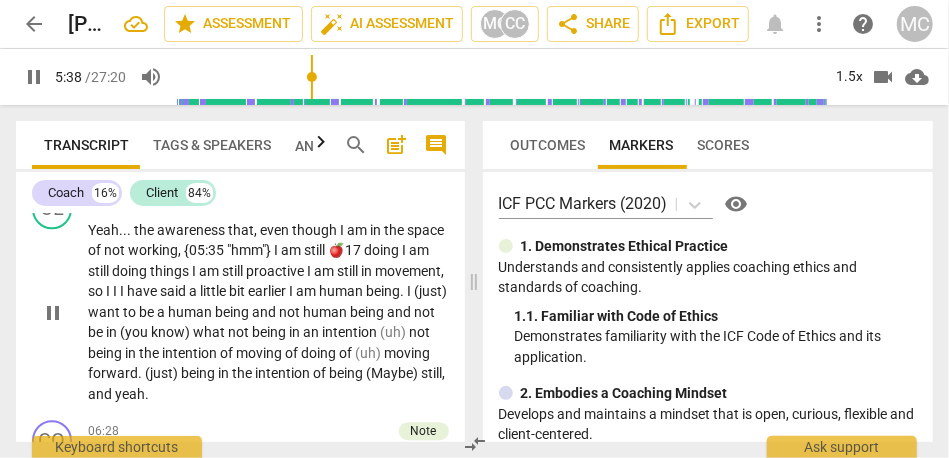 type 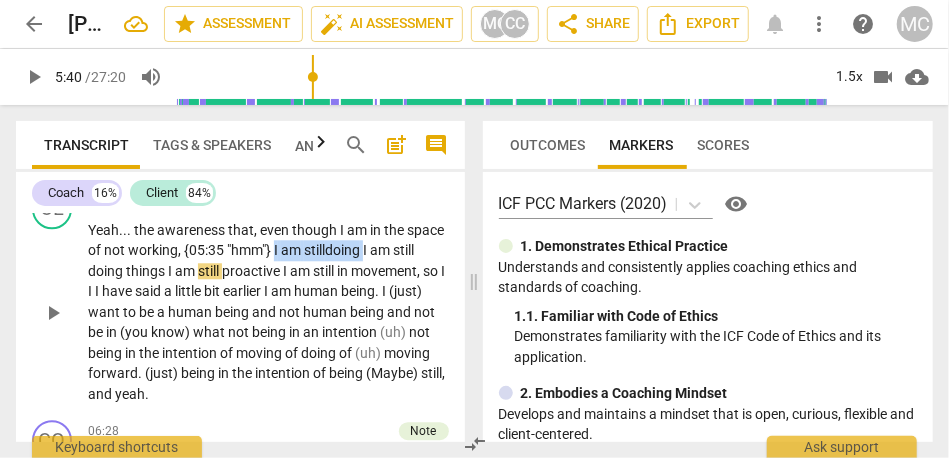 drag, startPoint x: 411, startPoint y: 250, endPoint x: 317, endPoint y: 247, distance: 94.04786 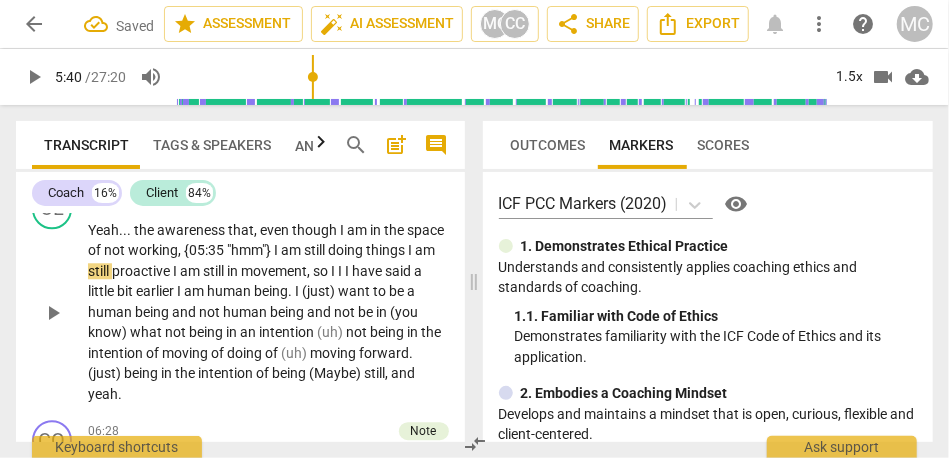 click on "am" at bounding box center [292, 250] 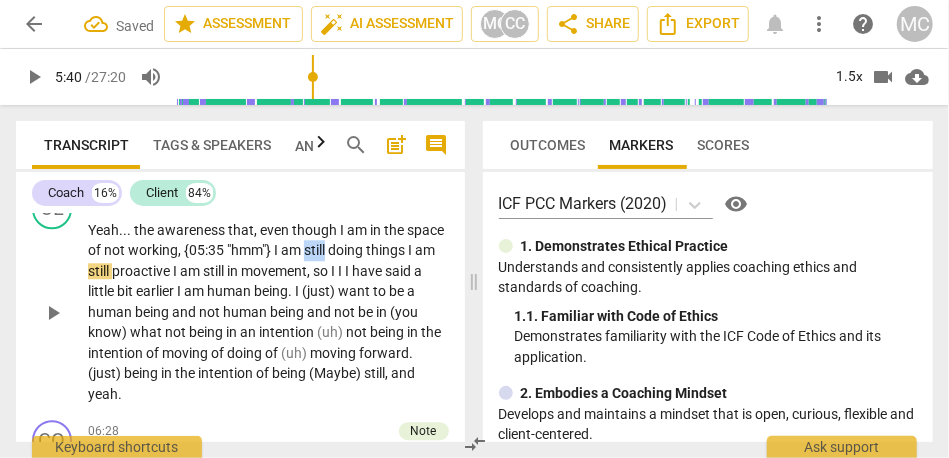 click on "am" at bounding box center [292, 250] 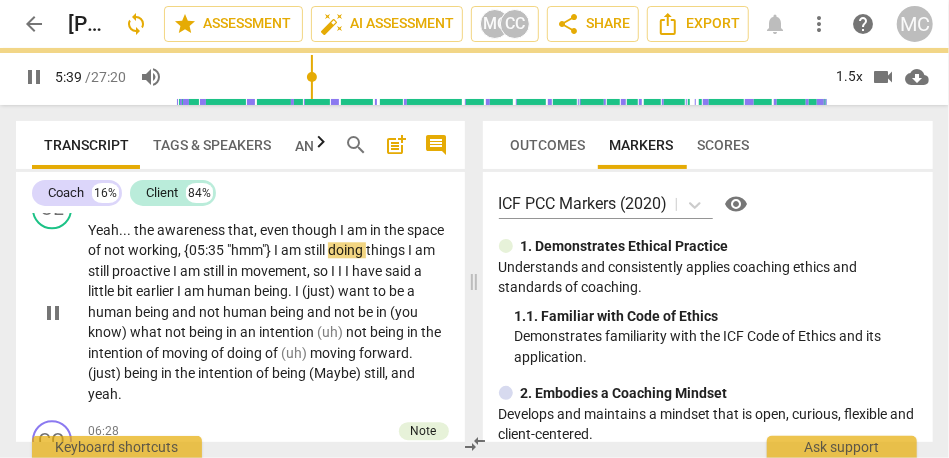 click on "things" at bounding box center [387, 250] 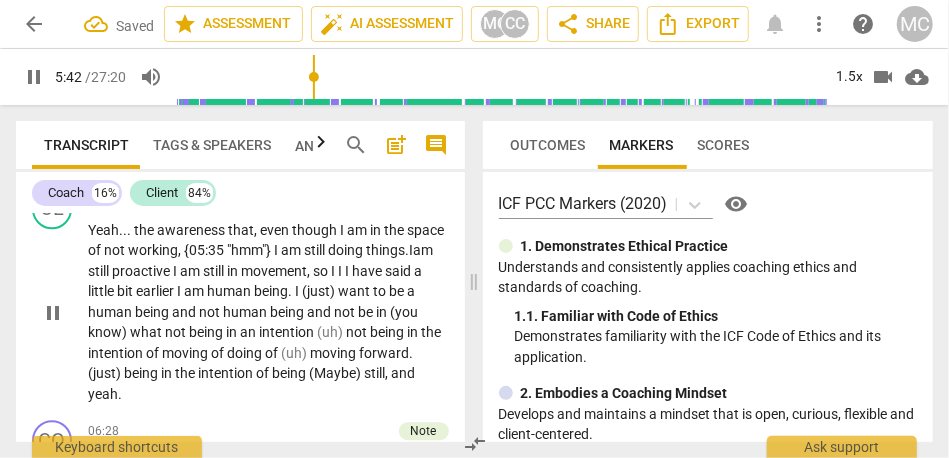 click on "proactive" at bounding box center [142, 271] 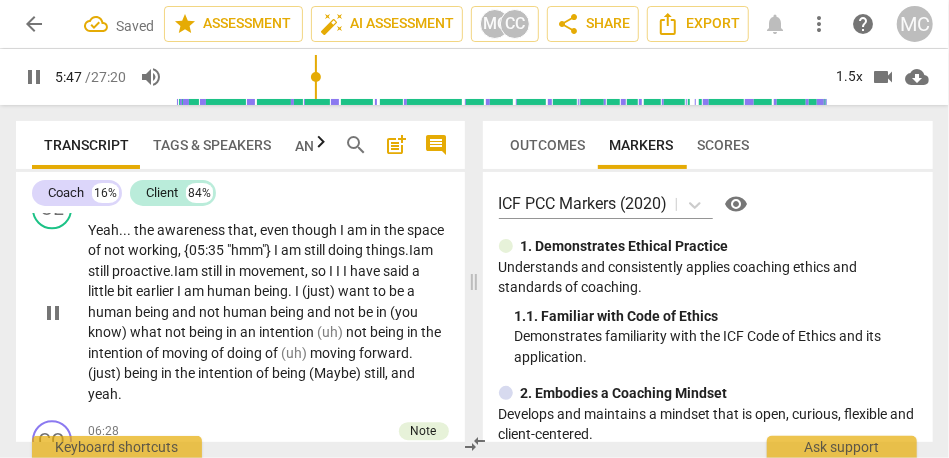 click on "I" at bounding box center [346, 271] 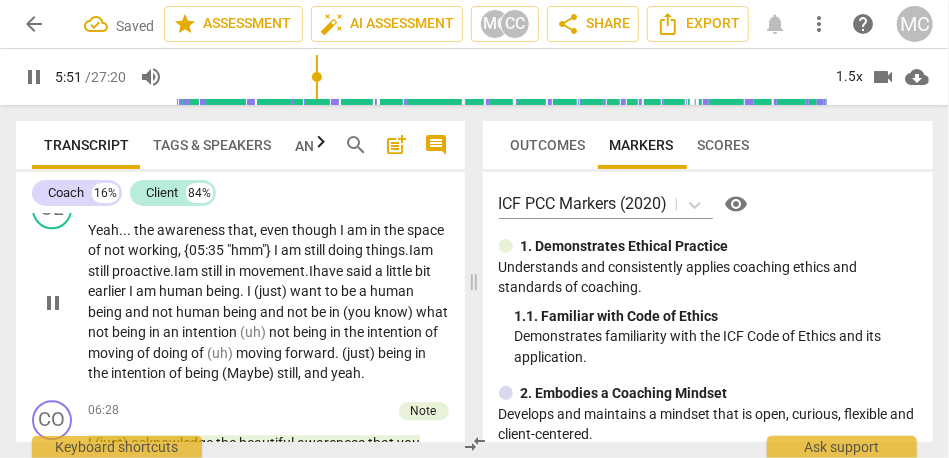 click on "movement." at bounding box center [274, 271] 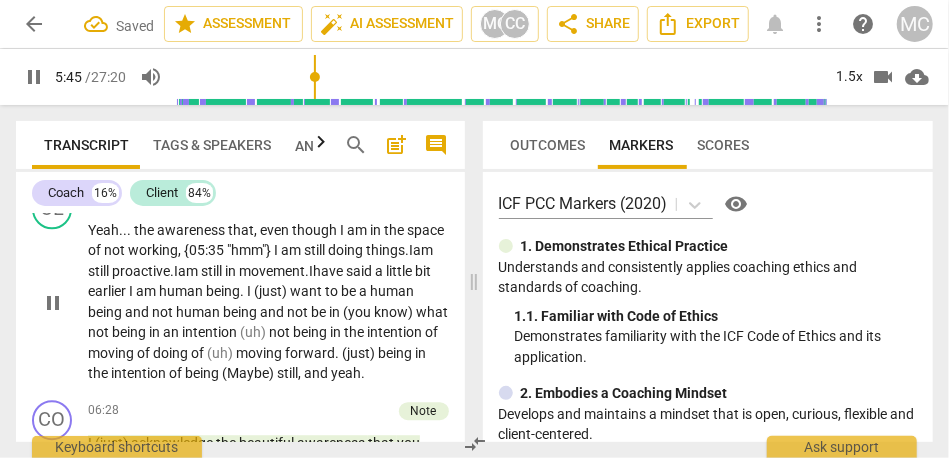 click on "movement." at bounding box center (274, 271) 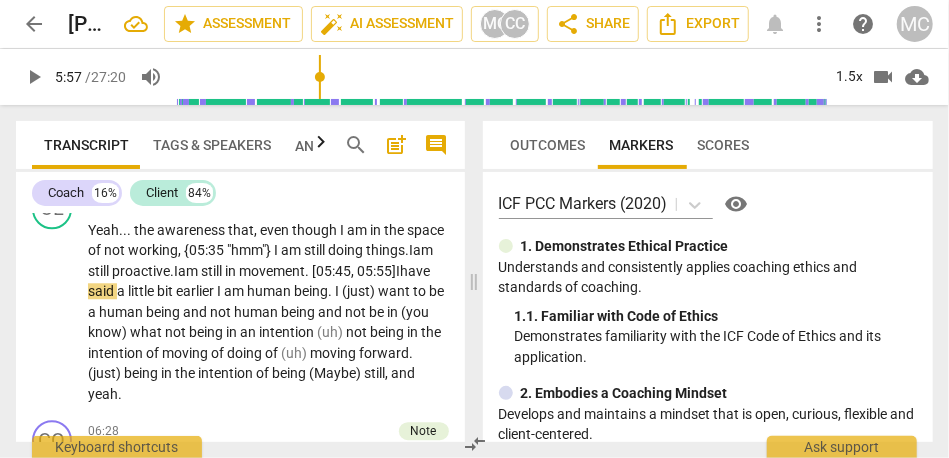 click on "ICF PCC Markers (2020) visibility 1. Demonstrates Ethical Practice Understands and consistently applies coaching ethics and standards of coaching. 1. 1. Familiar with Code of Ethics Demonstrates familiarity with the ICF Code of Ethics and its application. 2. Embodies a Coaching Mindset Develops and maintains a mindset that is open, curious, flexible and client-centered. 2. 1. Embodies a coaching mindset Embodying a coaching mindset - a mindset that is open, curious, flexible and client-centered. 3. Establishes and Maintains Agreements Partners with the client and relevant stakeholders to create clear agreements about the coaching relationship, process, plans and goals. Establishes agreements for the overall coaching engagement as well as those for each coaching session. 3. 1. Identifies what to accomplish Coach partners with the client to identify or reconfirm what the client wants to accomplish in this session. 3. 2. Reconfirms measures of success 3. 3. Explores what is important 3. 4. 4. 4. 4. 5. 5. 5. 5." at bounding box center [708, 307] 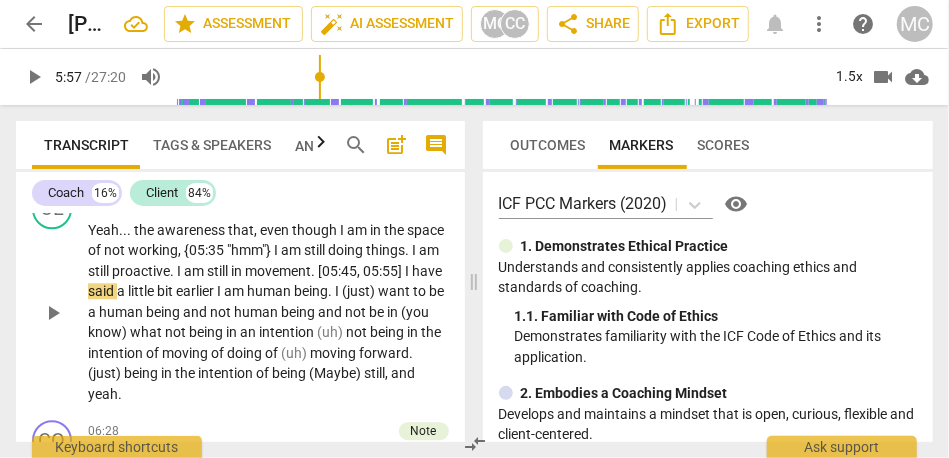 click on "have" at bounding box center [427, 271] 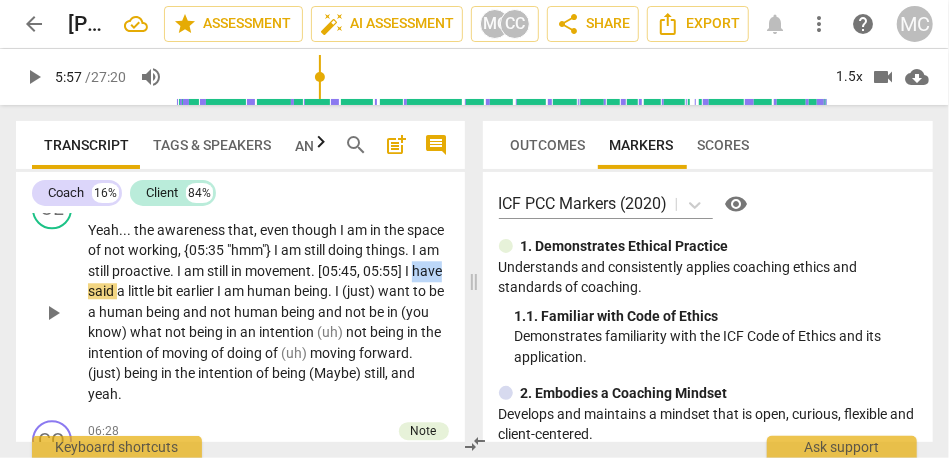 click on "have" at bounding box center [427, 271] 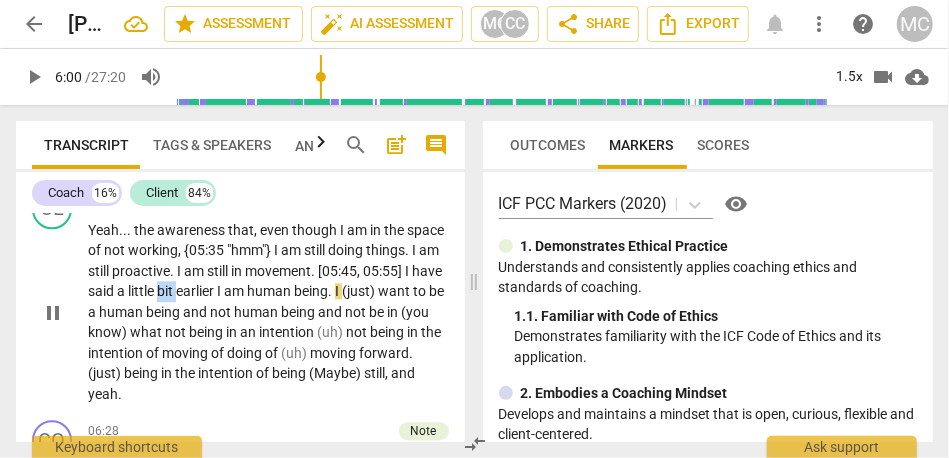 type on "361" 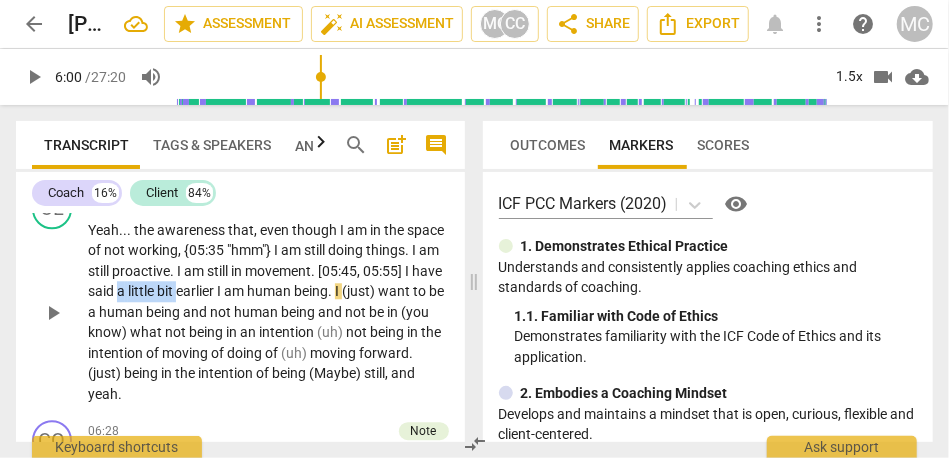 drag, startPoint x: 261, startPoint y: 290, endPoint x: 199, endPoint y: 286, distance: 62.1289 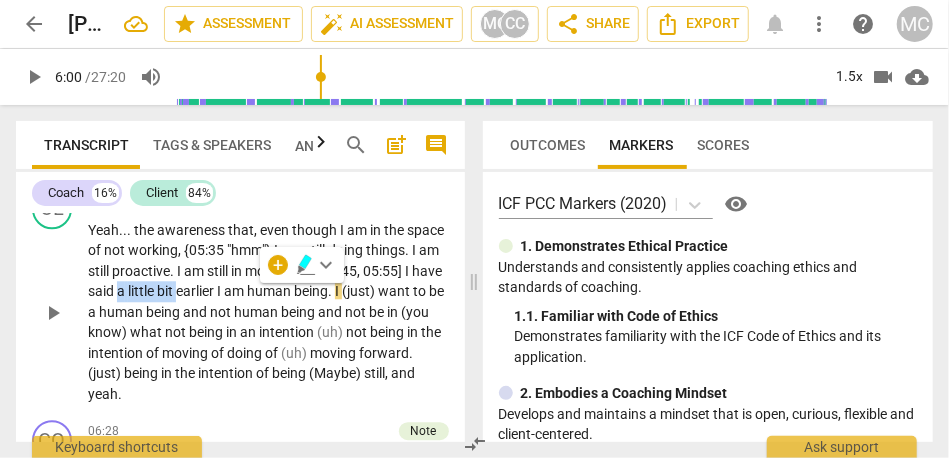 type 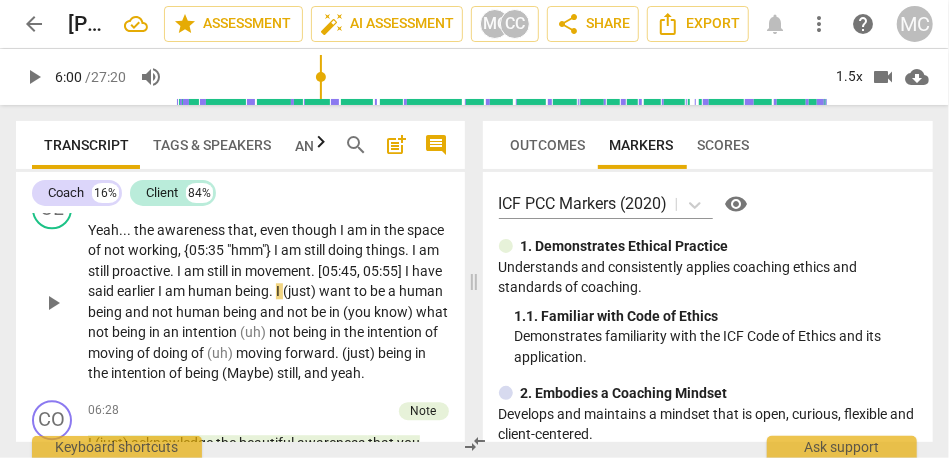 click on "Yeah . . .   the   awareness   that ,   even   though   I   am   in   the   space   of   not   working ,   {05:35   "hmm"}   I   am   still   doing   things .   I   am   still   proactive .   I   am   still   in   movement .   [05:45 ,   05:55]   I   have   said   earlier   I   am   human   being .   I   (just)   want   to   be   a   human   being   and   not   human   being   and   not   be   in   (you   know)   what   not   being   in   an   intention   (uh)   not   being   in   the   intention   of   moving   of   doing   of   (uh)   moving   forward .   (just)   being   in   the   intention   of   being   (Maybe)   still ,   and   yeah ." at bounding box center (268, 302) 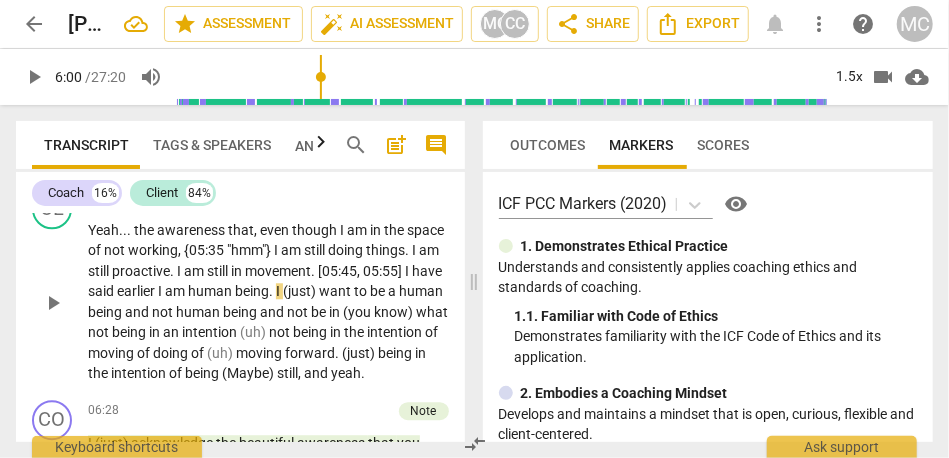 click on "earlier" at bounding box center [137, 291] 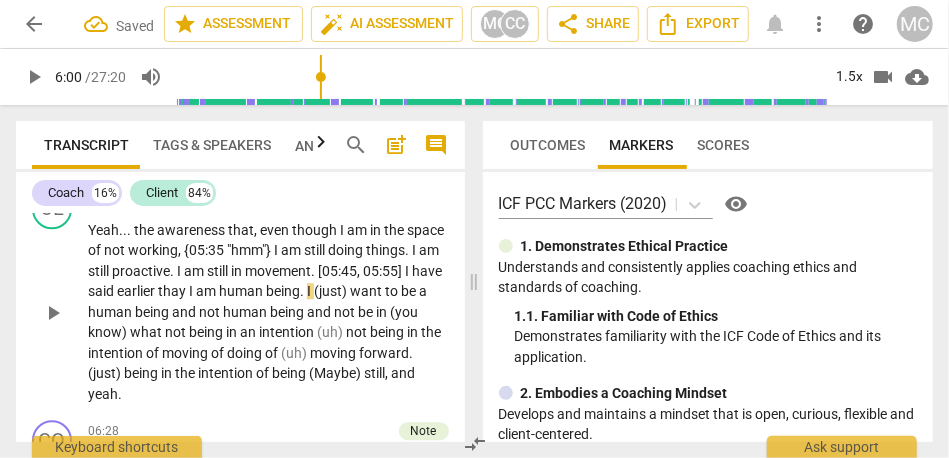 click on "earlier thay" at bounding box center (153, 291) 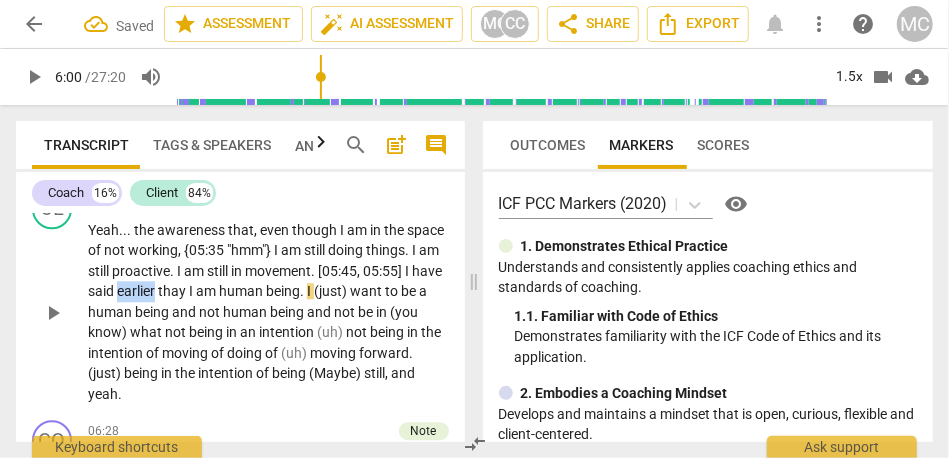 click on "earlier thay" at bounding box center [153, 291] 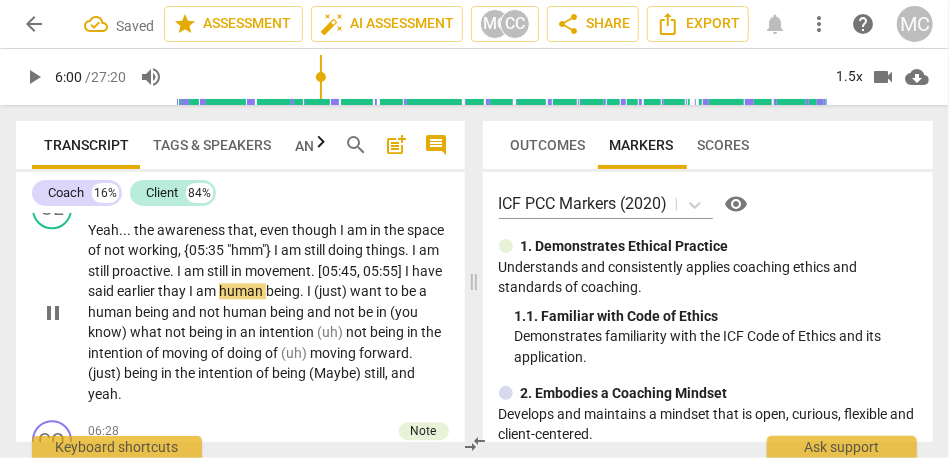 click on "earlier thay" at bounding box center [153, 291] 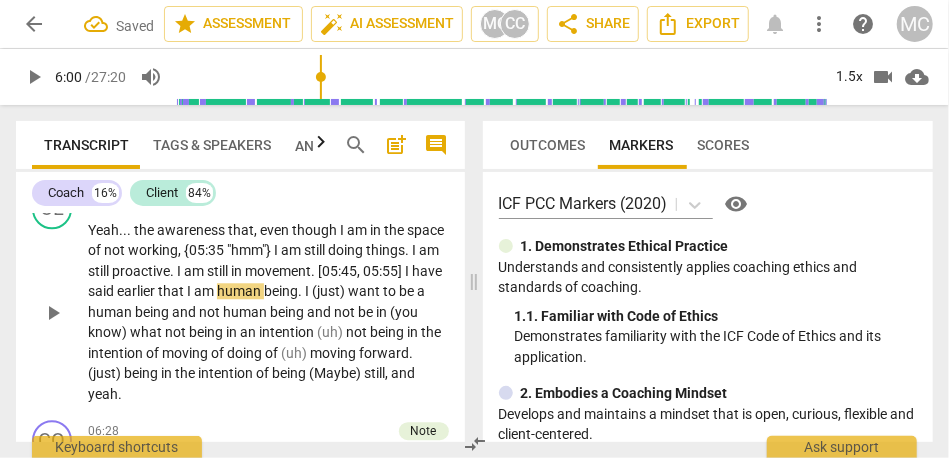 click on "am" at bounding box center [205, 291] 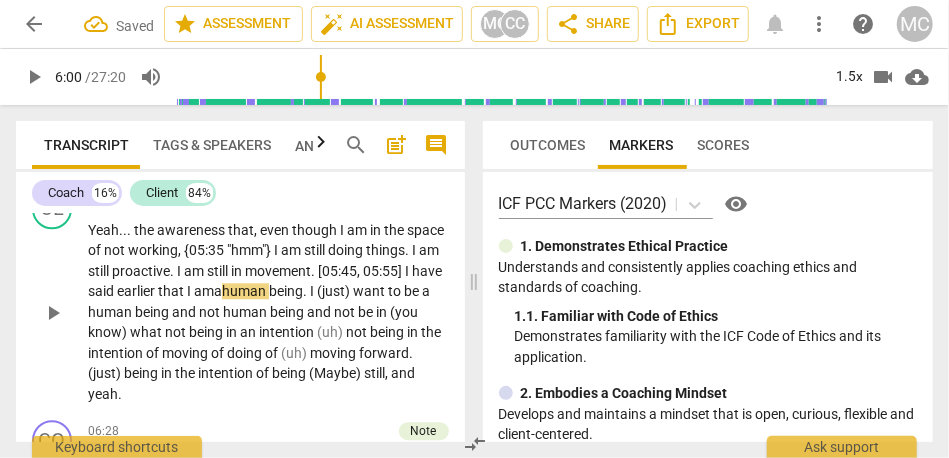 click on "am  a" at bounding box center (208, 291) 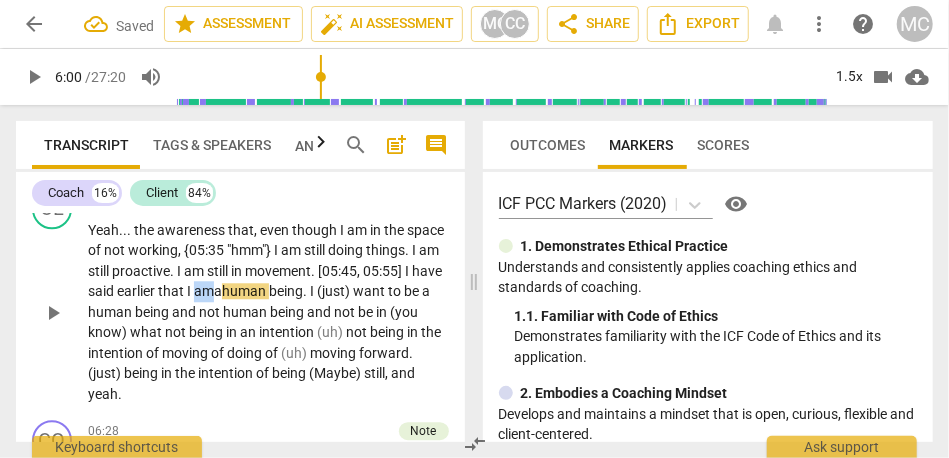 click on "am  a" at bounding box center [208, 291] 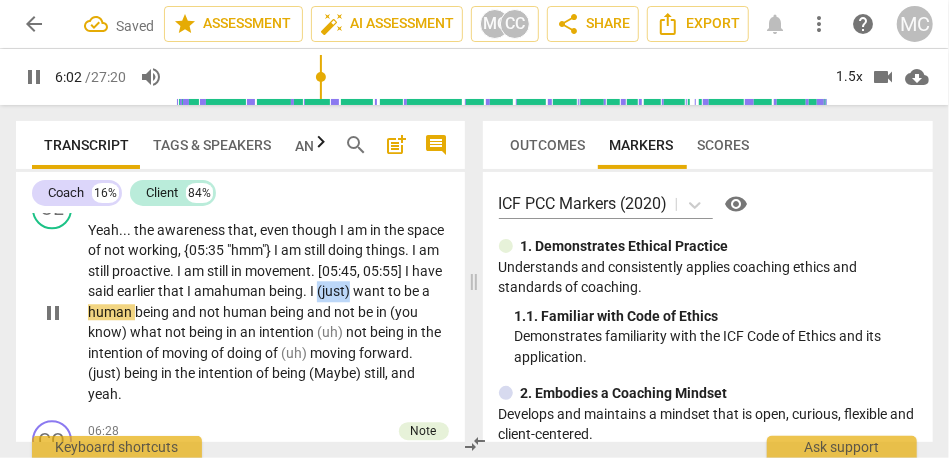 drag, startPoint x: 407, startPoint y: 292, endPoint x: 438, endPoint y: 291, distance: 31.016125 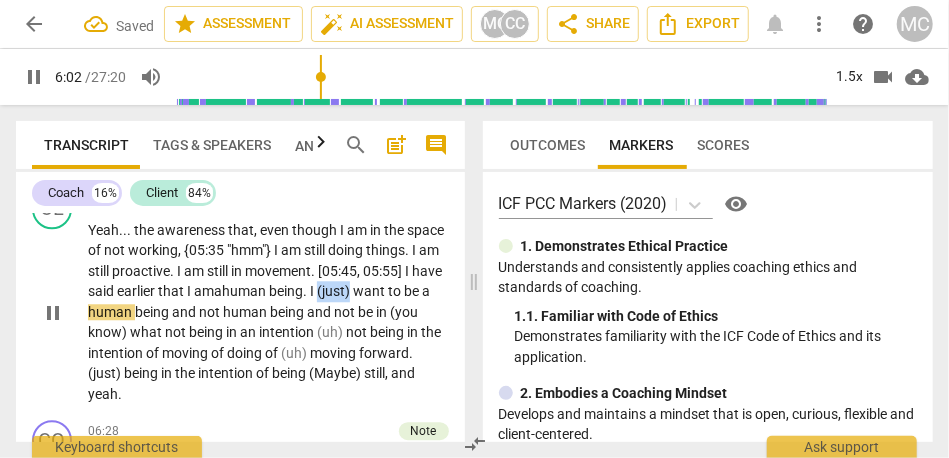 click on "(just)" at bounding box center (335, 291) 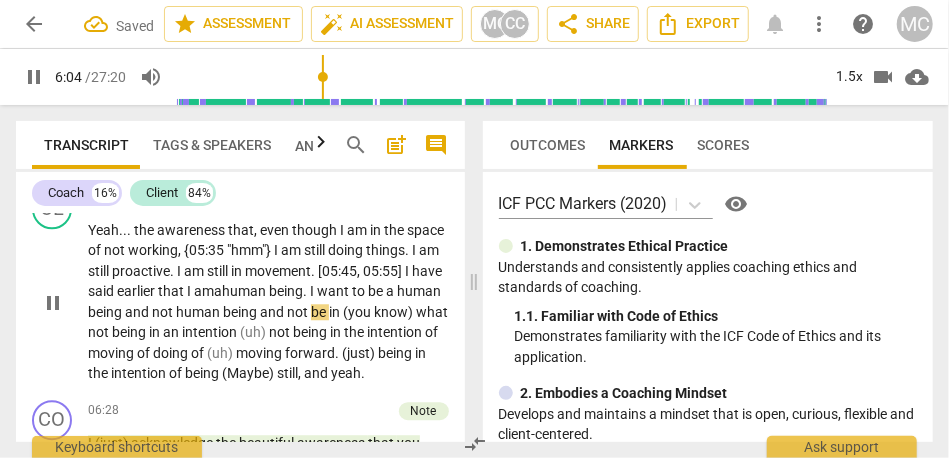 click on "want" at bounding box center (334, 291) 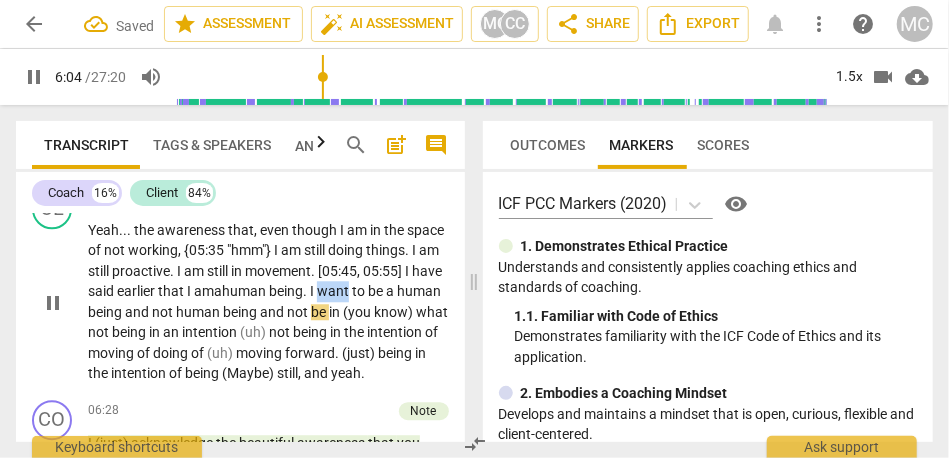 click on "want" at bounding box center (334, 291) 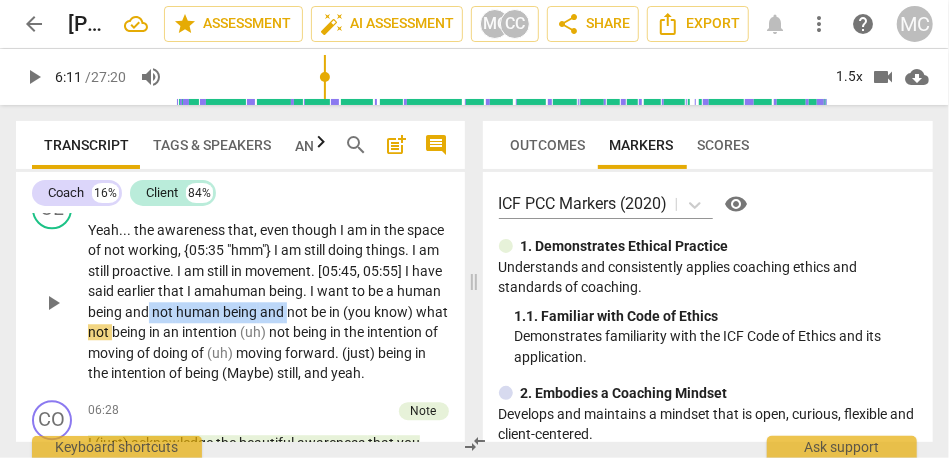 drag, startPoint x: 380, startPoint y: 314, endPoint x: 240, endPoint y: 305, distance: 140.28899 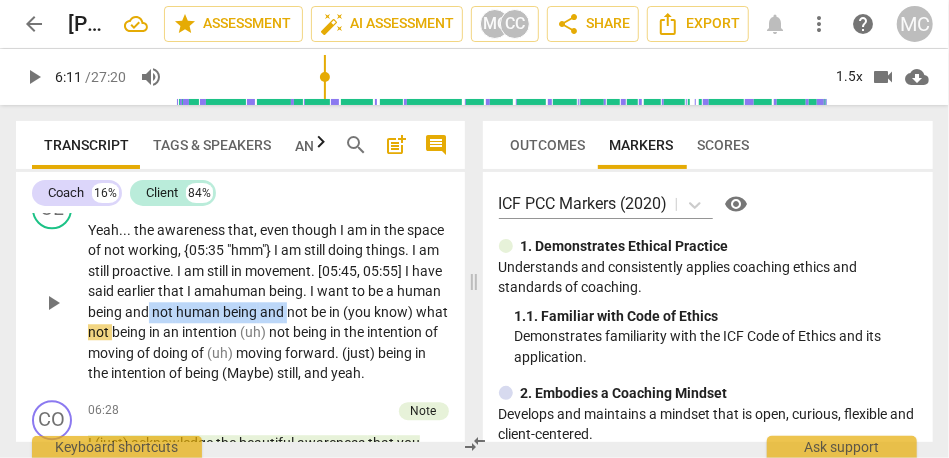 click on "Yeah . . .   the   awareness   that ,   even   though   I   am   in   the   space   of   not   working ,   {05:35   "hmm"}   I   am   still   doing   things .   I   am   still   proactive .   I   am   still   in   movement .   [05:45 ,   05:55]   I   have   said   earlier that   I   am  a  human   being .   I   want   to   be   a   human   being   and   not   human   being   and   not   be   in   (you   know)   what   not   being   in   an   intention   (uh)   not   being   in   the   intention   of   moving   of   doing   of   (uh)   moving   forward .   (just)   being   in   the   intention   of   being   (Maybe)   still ,   and   yeah ." at bounding box center (268, 302) 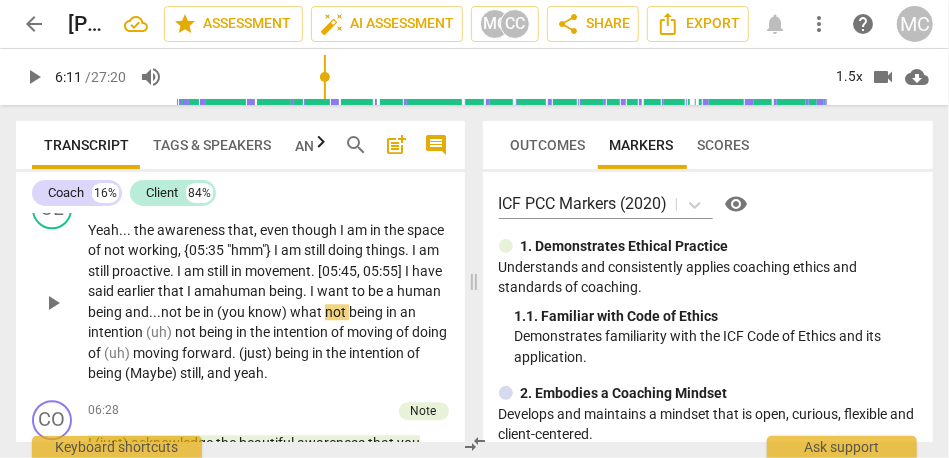 click on "being" at bounding box center [106, 312] 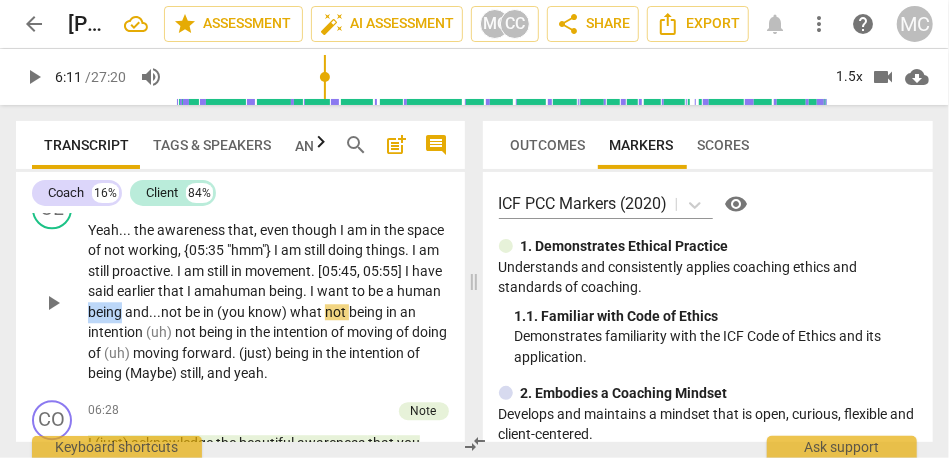 click on "being" at bounding box center (106, 312) 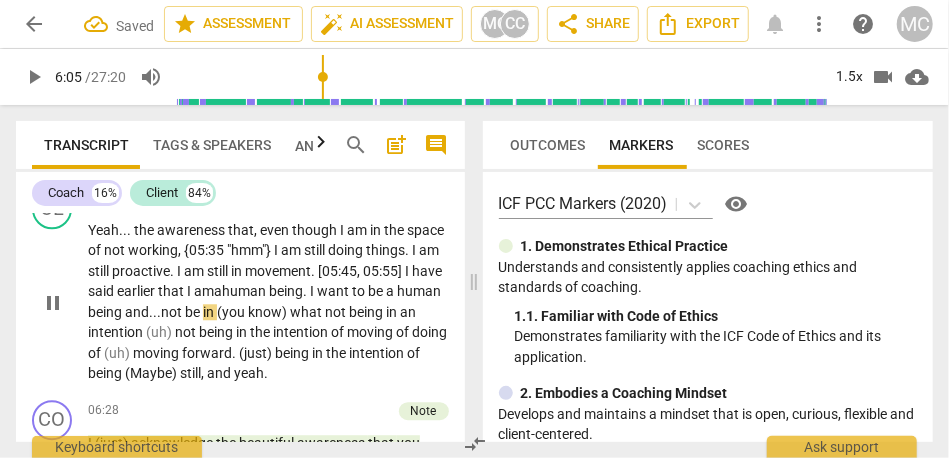 click on "(you" at bounding box center [232, 312] 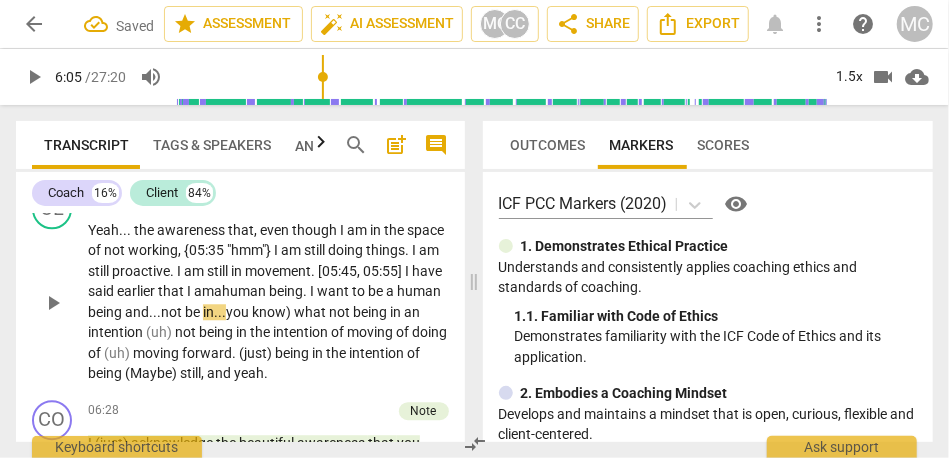 click on "know)" at bounding box center [273, 312] 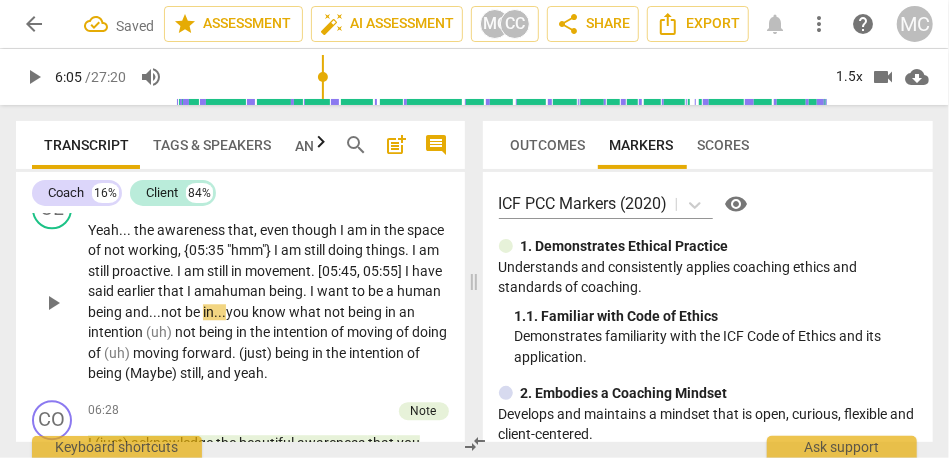 click on "what" at bounding box center [306, 312] 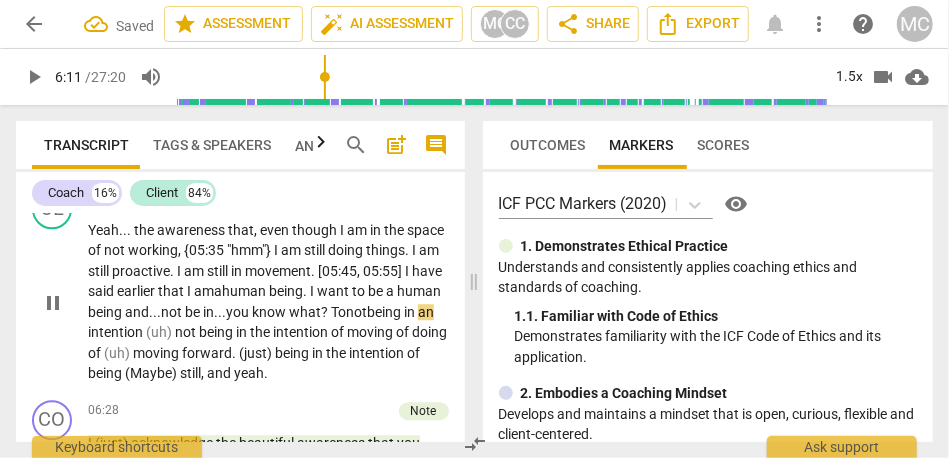 click on "be" at bounding box center (194, 312) 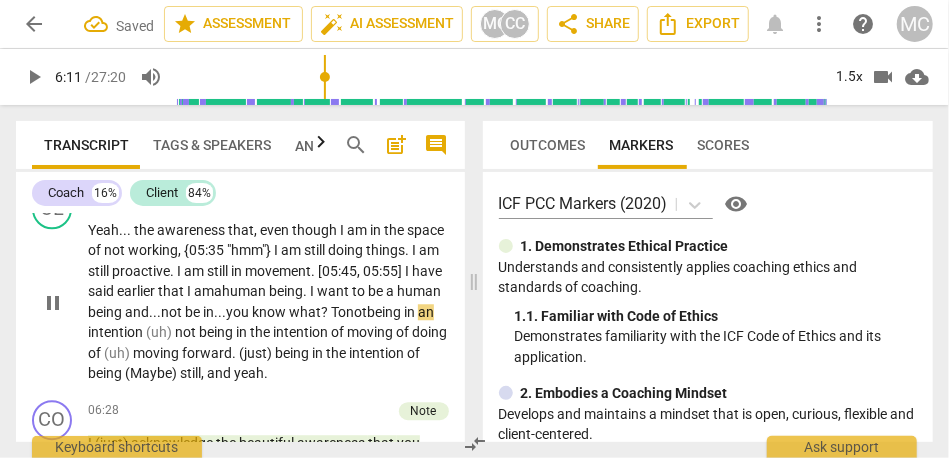 click on "be" at bounding box center (194, 312) 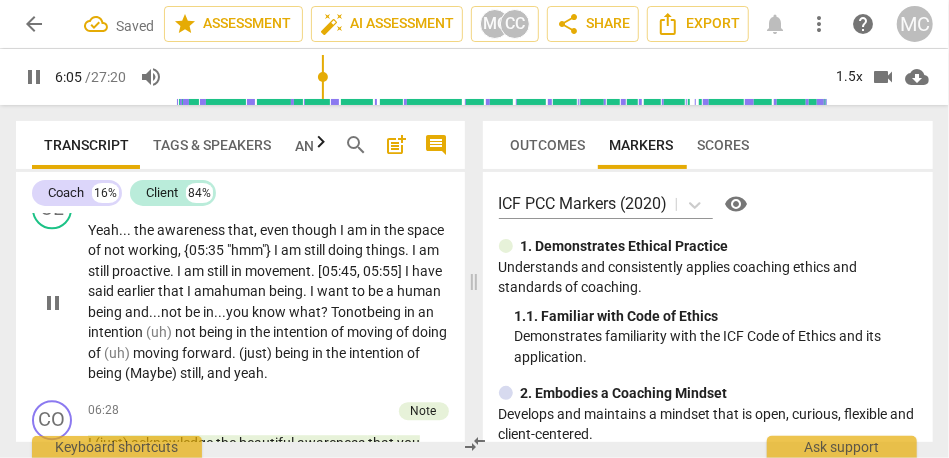 click on "you" at bounding box center (239, 312) 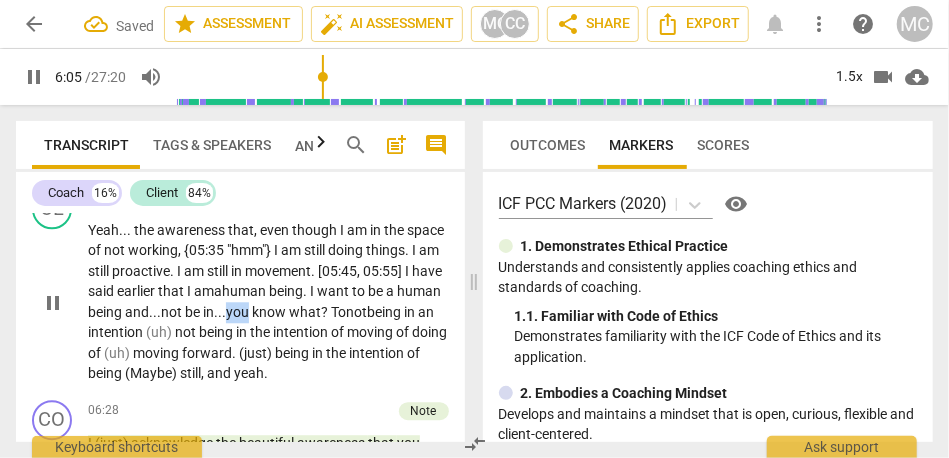 click on "you" at bounding box center (239, 312) 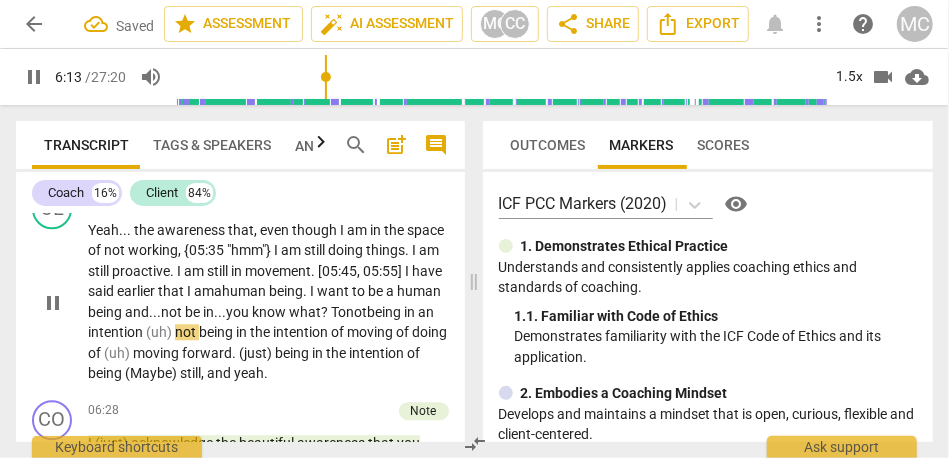click on "Yeah . . .   the   awareness   that ,   even   though   I   am   in   the   space   of   not   working ,   {05:35   "hmm"}   I   am   still   doing   things .   I   am   still   proactive .   I   am   still   in   movement .   [05:45 ,   05:55]   I   have   said   earlier that   I   am  a  human   being .   I   want   to   be   a   human   being   and...  not   be   in...  you   know   what? To  not  being   in   an   intention   (uh)   not   being   in   the   intention   of   moving   of   doing   of   (uh)   moving   forward .   (just)   being   in   the   intention   of   being   (Maybe)   still ,   and   yeah ." at bounding box center [268, 302] 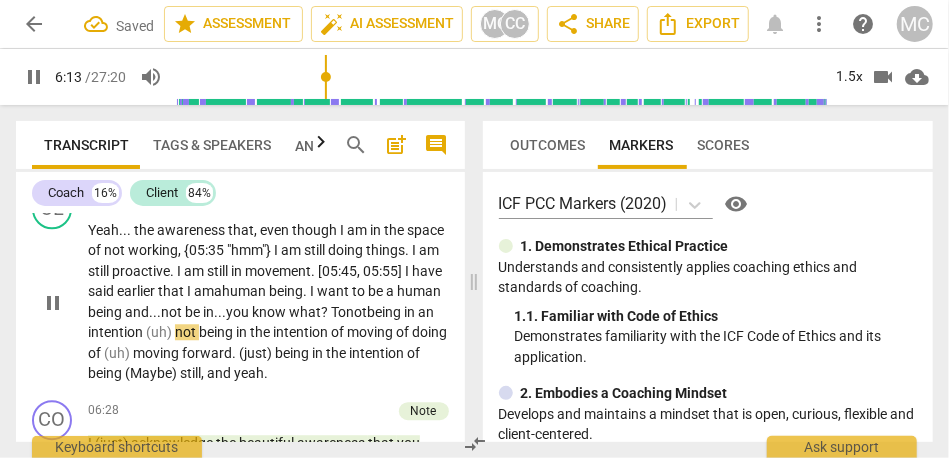 click on "Yeah . . .   the   awareness   that ,   even   though   I   am   in   the   space   of   not   working ,   {05:35   "hmm"}   I   am   still   doing   things .   I   am   still   proactive .   I   am   still   in   movement .   [05:45 ,   05:55]   I   have   said   earlier that   I   am  a  human   being .   I   want   to   be   a   human   being   and...  not   be   in...  you   know   what? To  not  being   in   an   intention   (uh)   not   being   in   the   intention   of   moving   of   doing   of   (uh)   moving   forward .   (just)   being   in   the   intention   of   being   (Maybe)   still ,   and   yeah ." at bounding box center [268, 302] 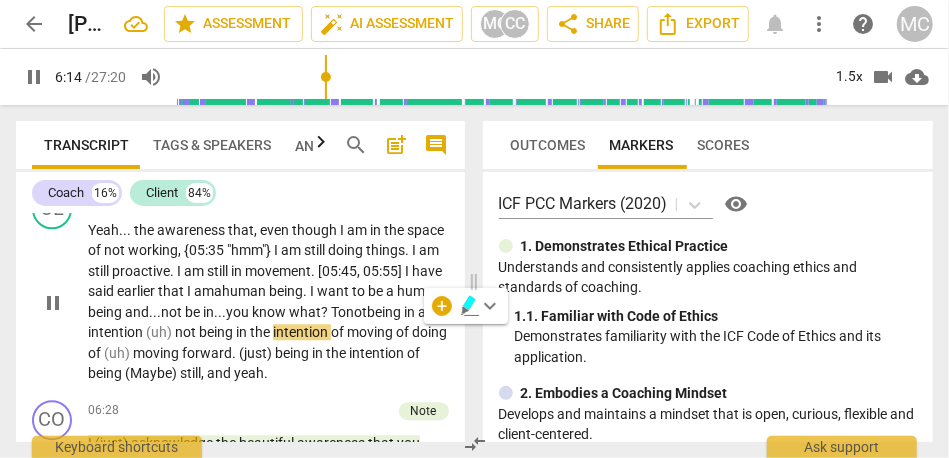 click on "what? To" at bounding box center (317, 312) 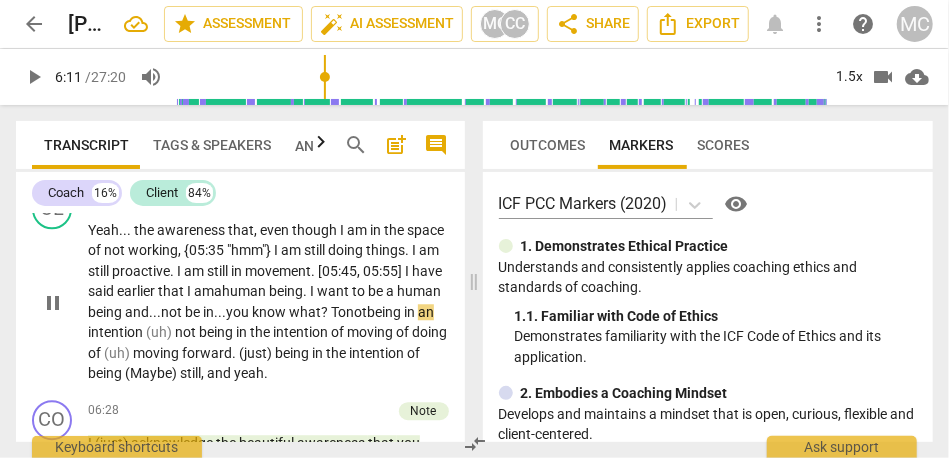 click on "being" at bounding box center (385, 312) 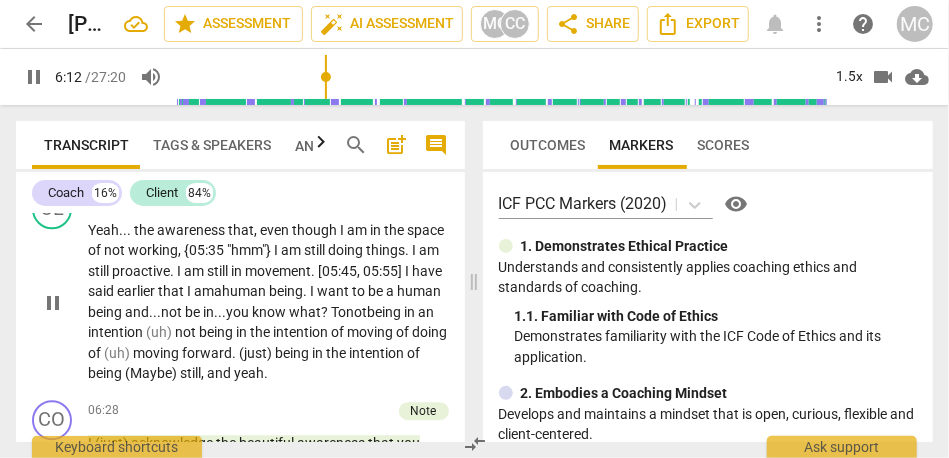 click on "not" at bounding box center (187, 332) 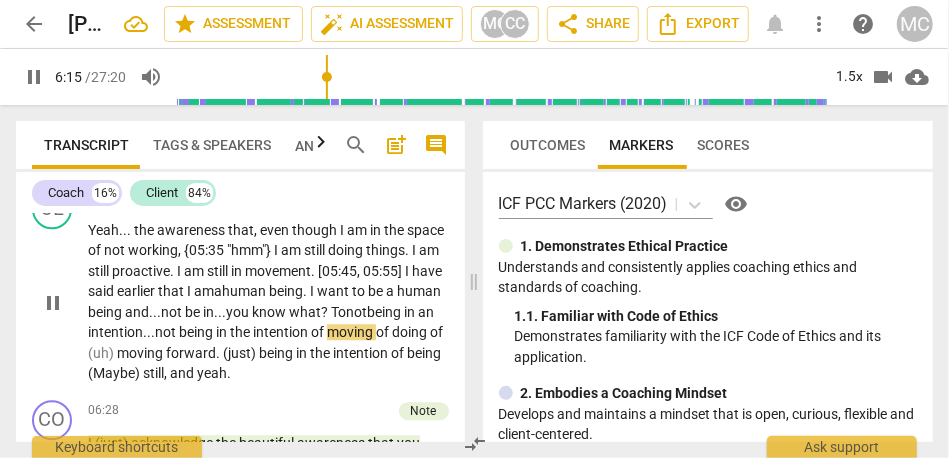 click on "being" at bounding box center (197, 332) 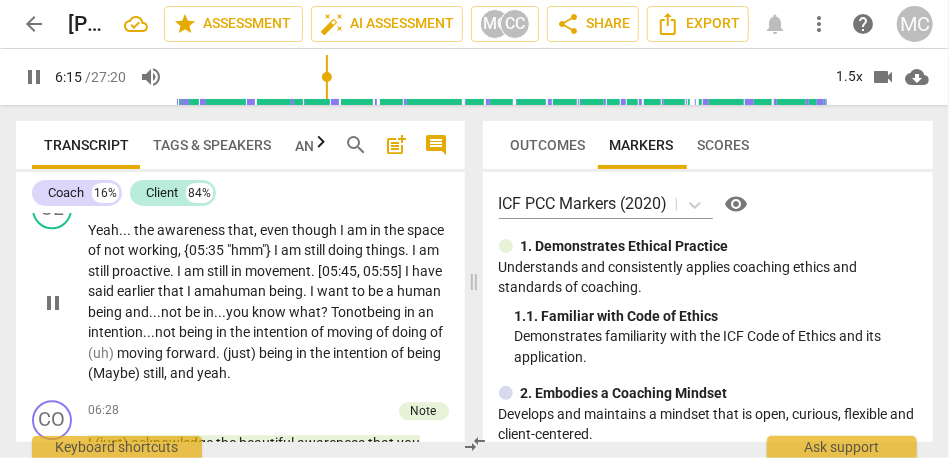 click on "being" at bounding box center (197, 332) 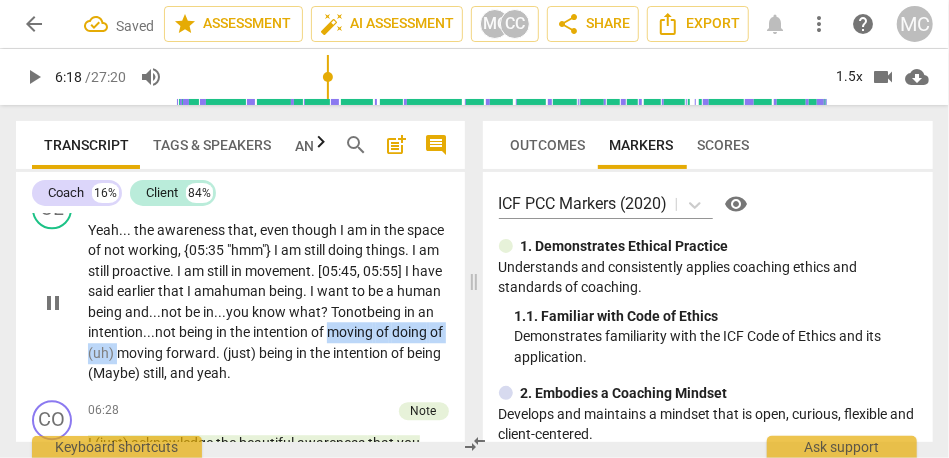 drag, startPoint x: 239, startPoint y: 353, endPoint x: 18, endPoint y: 355, distance: 221.00905 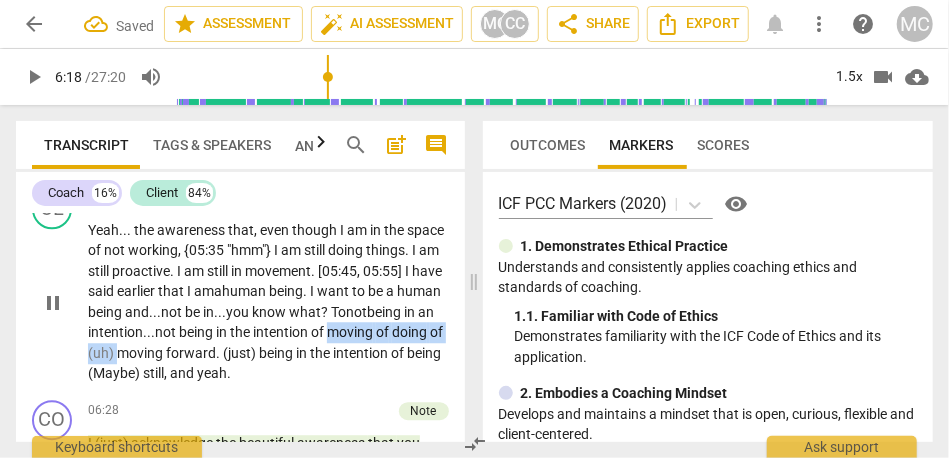 click on "CL play_arrow pause 05:23 + Add competency keyboard_arrow_right Yeah . . .   the   awareness   that ,   even   though   I   am   in   the   space   of   not   working ,   {05:35   "hmm"}   I   am   still   doing   things .   I   am   still   proactive .   I   am   still   in   movement .   [05:45 ,   05:55]   I   have   said   earlier that   I   am  a  human   being .   I   want   to   be   a   human   being   and...  not   be   in...  you   know   what? To  not  being   in   an   intention...  not   being   in   the   intention   of   moving   of   doing   of   (uh)   moving   forward .   (just)   being   in   the   intention   of   being   (Maybe)   still ,   and   yeah ." at bounding box center (240, 286) 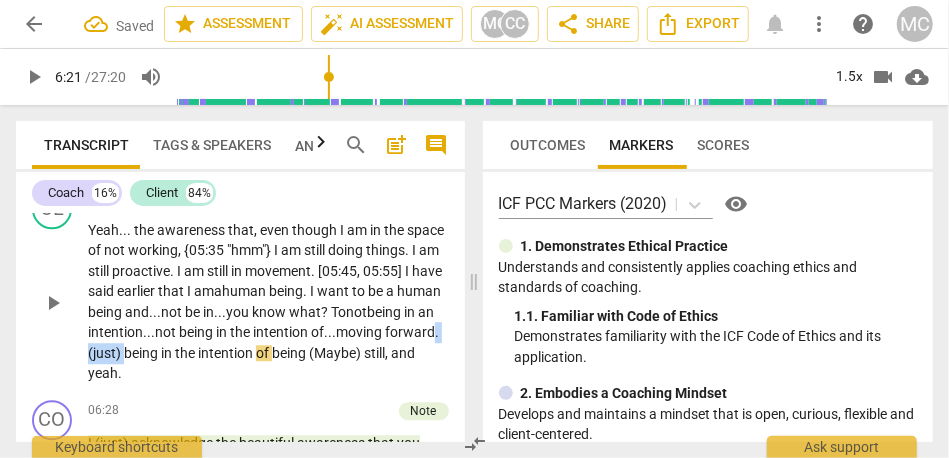 drag, startPoint x: 257, startPoint y: 355, endPoint x: 214, endPoint y: 359, distance: 43.185646 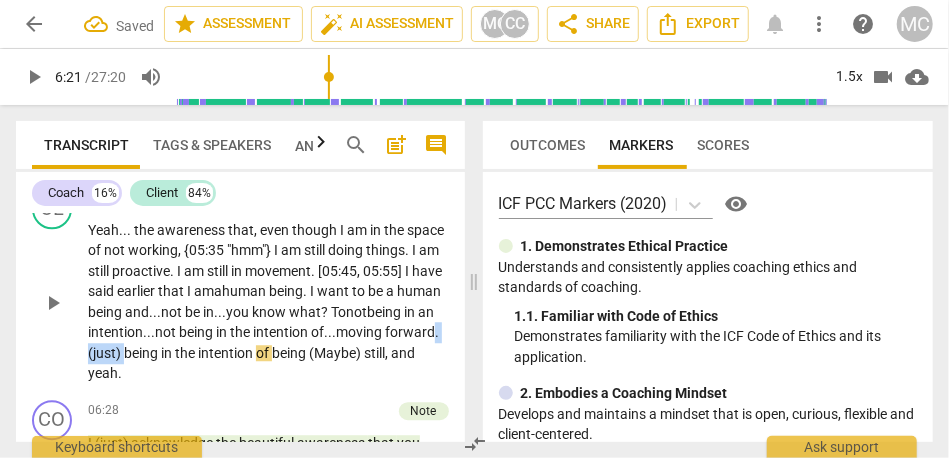 click on "Yeah . . .   the   awareness   that ,   even   though   I   am   in   the   space   of   not   working ,   {05:35   "hmm"}   I   am   still   doing   things .   I   am   still   proactive .   I   am   still   in   movement .   [05:45 ,   05:55]   I   have   said   earlier that   I   am  a  human   being .   I   want   to   be   a   human   being   and...  not   be   in...  you   know   what? To  not  being   in   an   intention...  not   being   in   the   intention   of...  moving   forward .   (just)   being   in   the   intention   of   being   (Maybe)   still ,   and   yeah ." at bounding box center (268, 302) 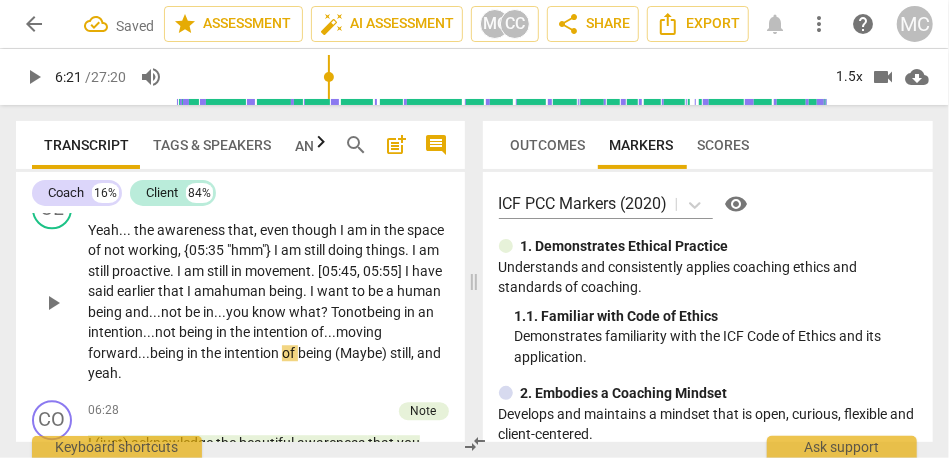 click on "being" at bounding box center (168, 353) 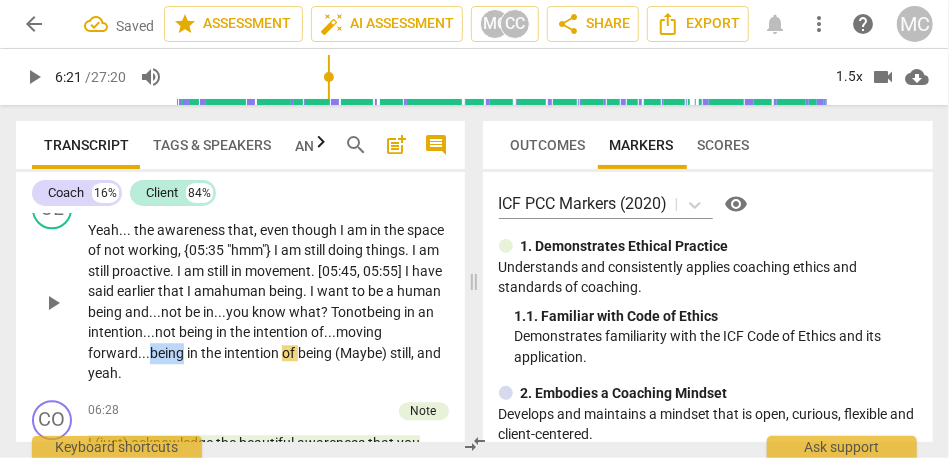 click on "being" at bounding box center (168, 353) 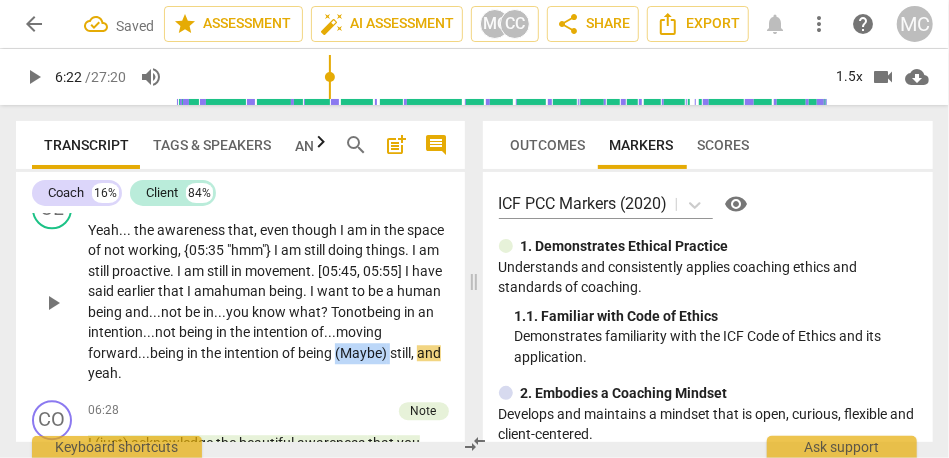 drag, startPoint x: 143, startPoint y: 372, endPoint x: 58, endPoint y: 372, distance: 85 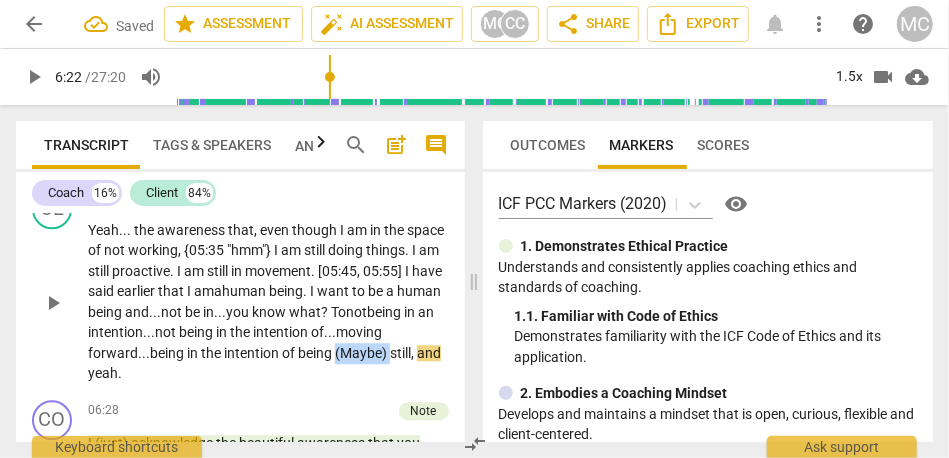 click on "CL play_arrow pause 05:23 + Add competency keyboard_arrow_right Yeah . . .   the   awareness   that ,   even   though   I   am   in   the   space   of   not   working ,   {05:35   "hmm"}   I   am   still   doing   things .   I   am   still   proactive .   I   am   still   in   movement .   [05:45 ,   05:55]   I   have   said   earlier that   I   am  a  human   being .   I   want   to   be   a   human   being   and...  not   be   in...  you   know   what? To  not  being   in   an   intention...  not   being   in   the   intention   of...  moving   forward...  being   in   the   intention   of   being   (Maybe)   still ,   and   yeah ." at bounding box center [240, 286] 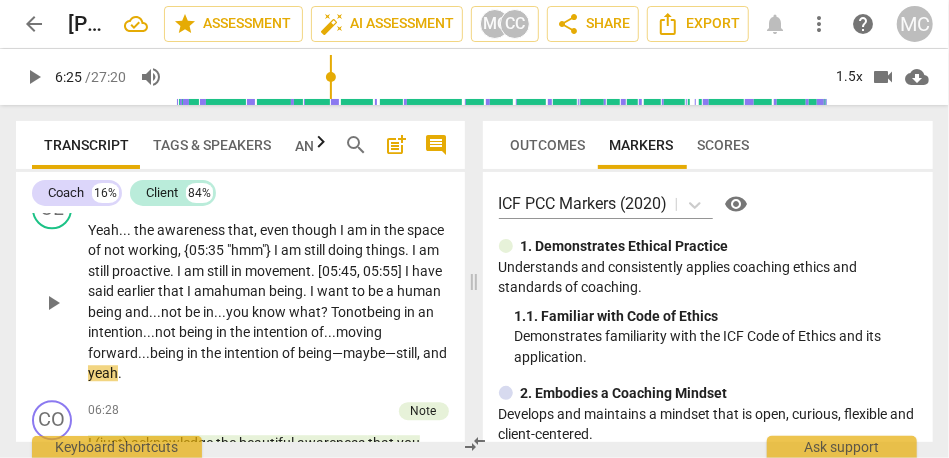 click on "being—maybe—" at bounding box center [347, 353] 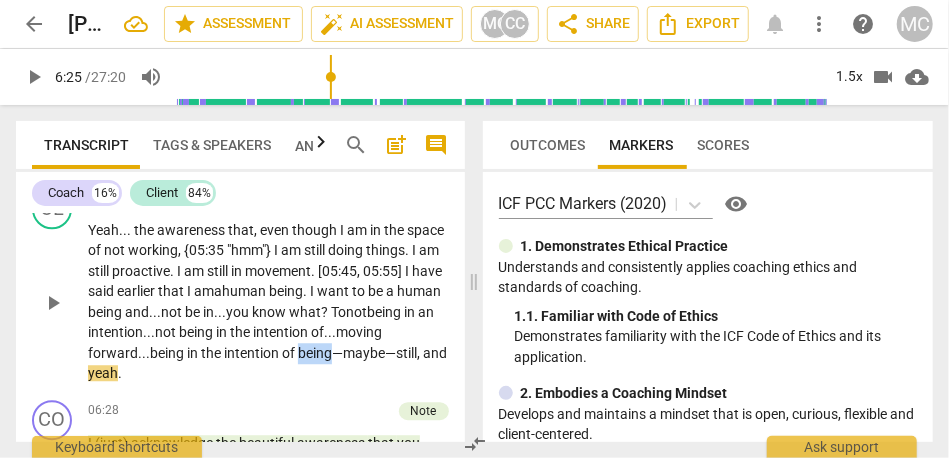 click on "being—maybe—" at bounding box center (347, 353) 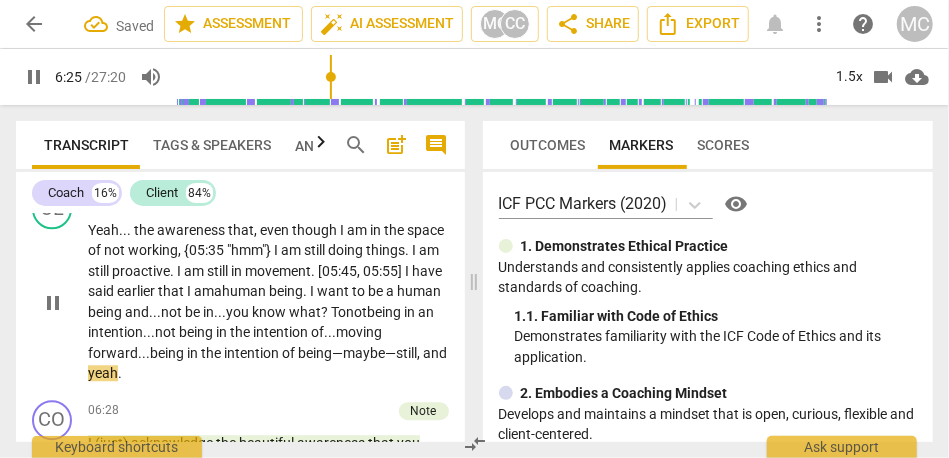 click on "still" at bounding box center [406, 353] 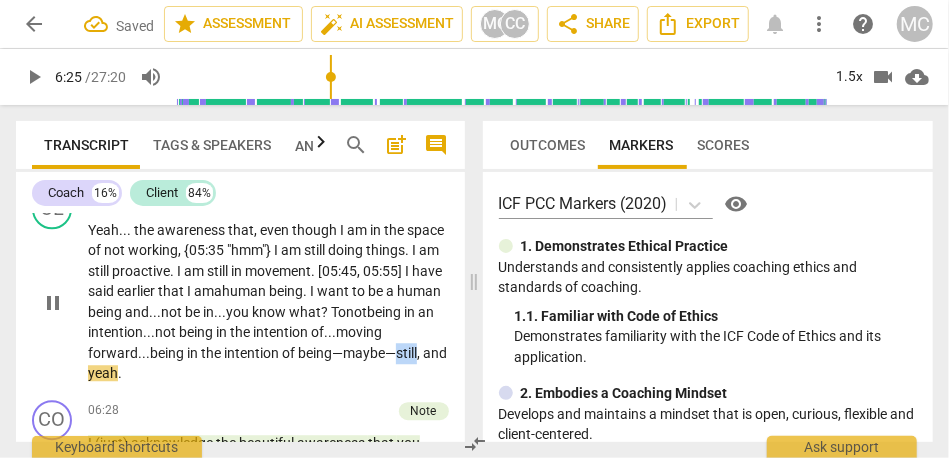 click on "still" at bounding box center (406, 353) 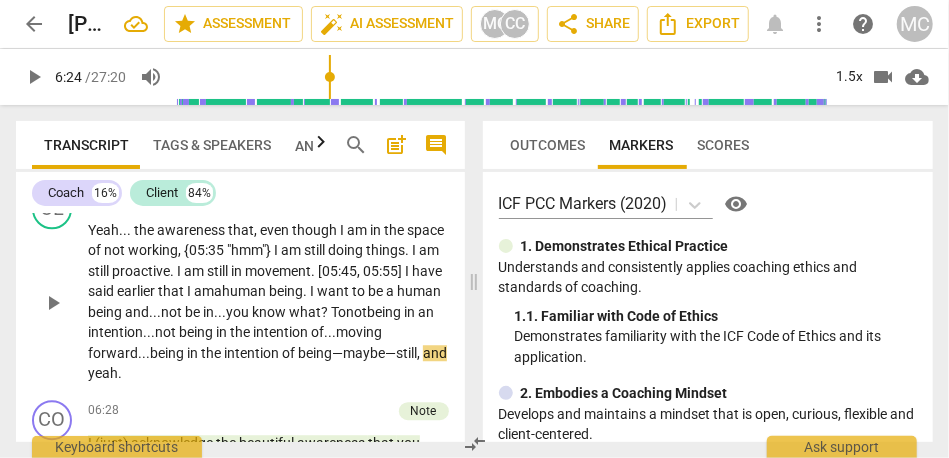 click on "," at bounding box center (420, 353) 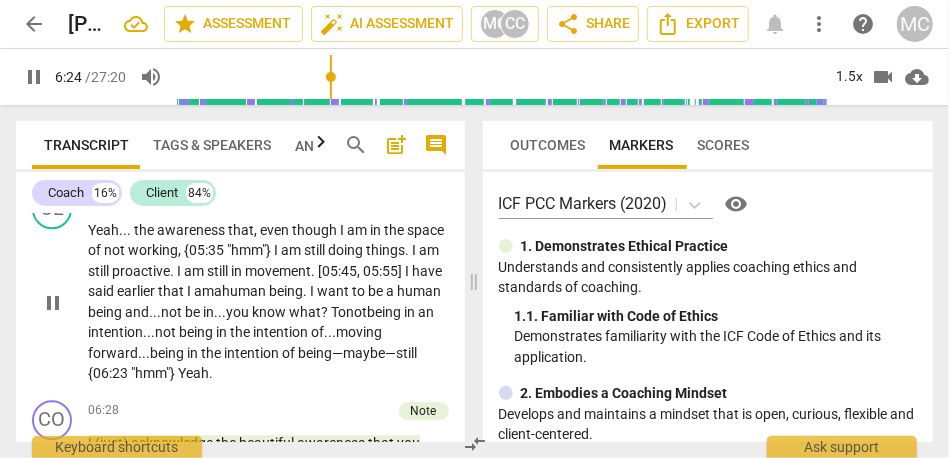 scroll, scrollTop: 2076, scrollLeft: 0, axis: vertical 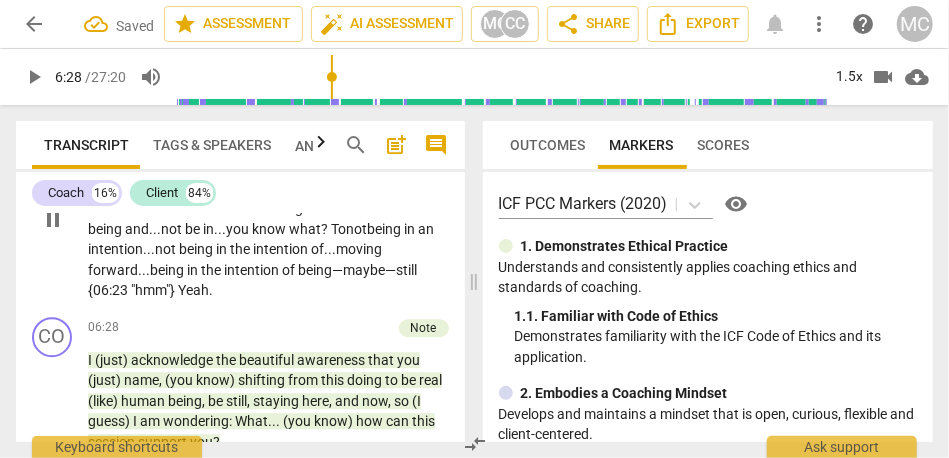 click on "still {06:23 "hmm"} Yeah." at bounding box center (252, 280) 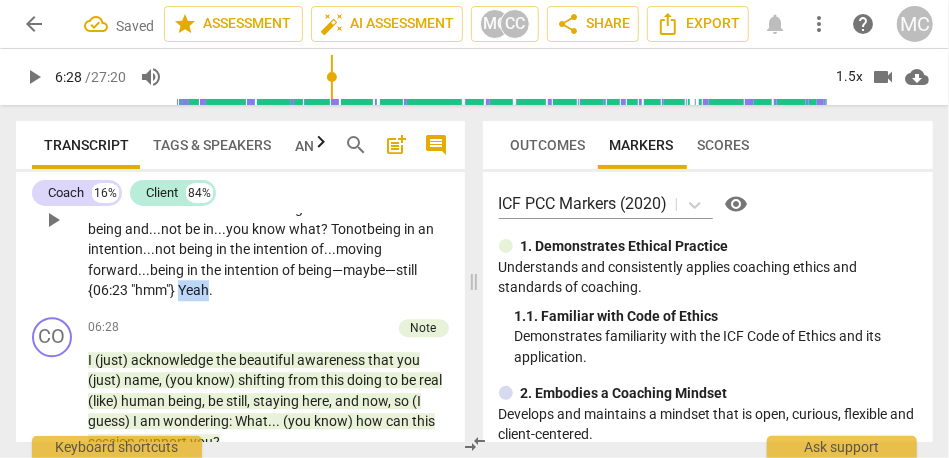 click on "still {06:23 "hmm"} Yeah." at bounding box center [252, 280] 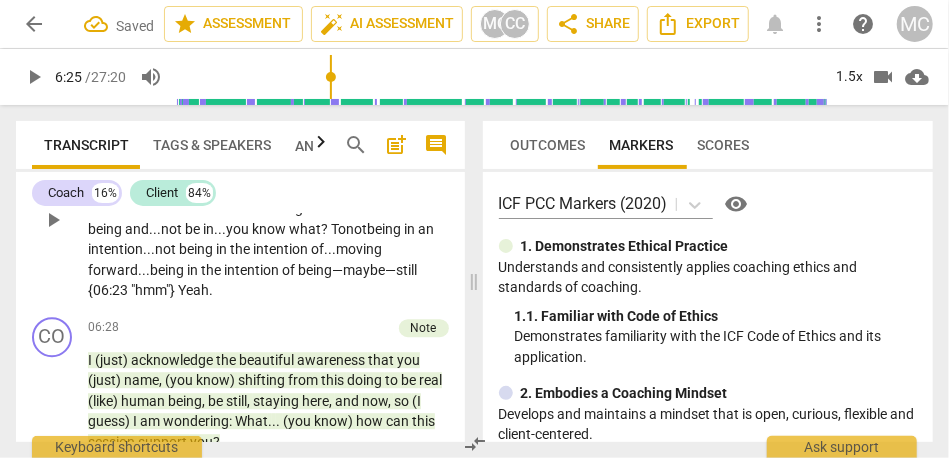 click on "still {06:23 "hmm"} Yeah." at bounding box center [252, 280] 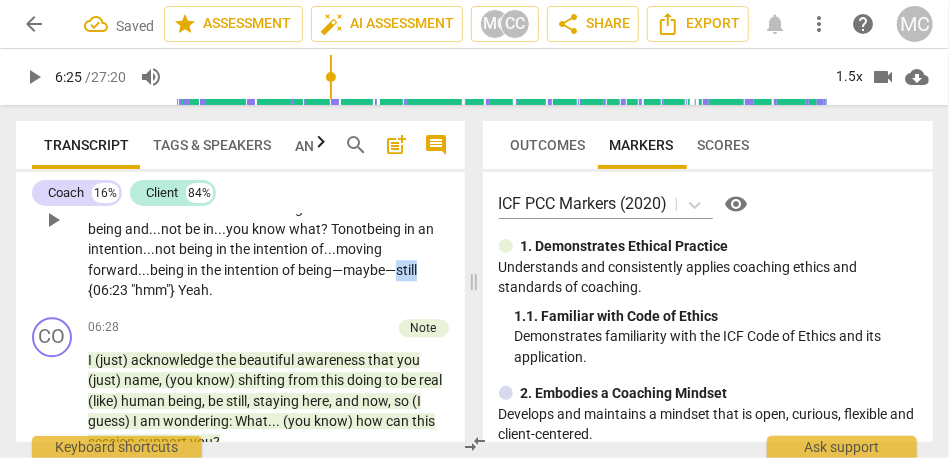 click on "still {06:23 "hmm"} Yeah." at bounding box center (252, 280) 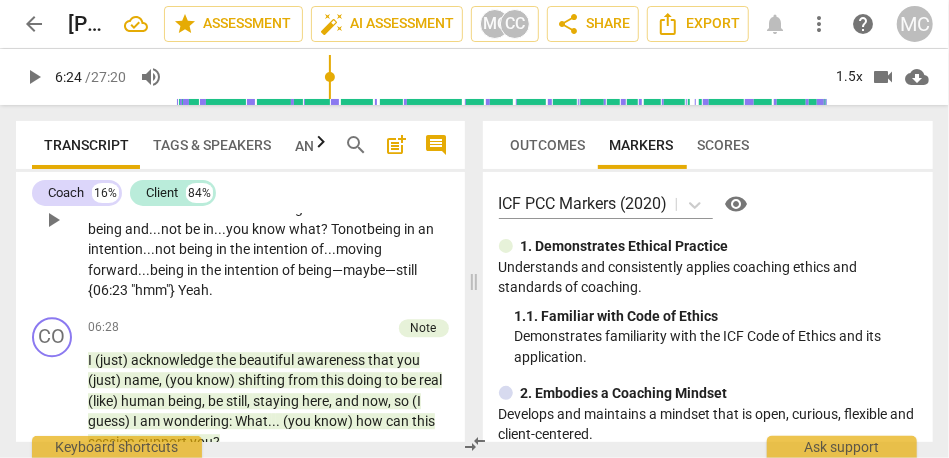 click on "still {06:23 "hmm"} Yeah." at bounding box center [252, 280] 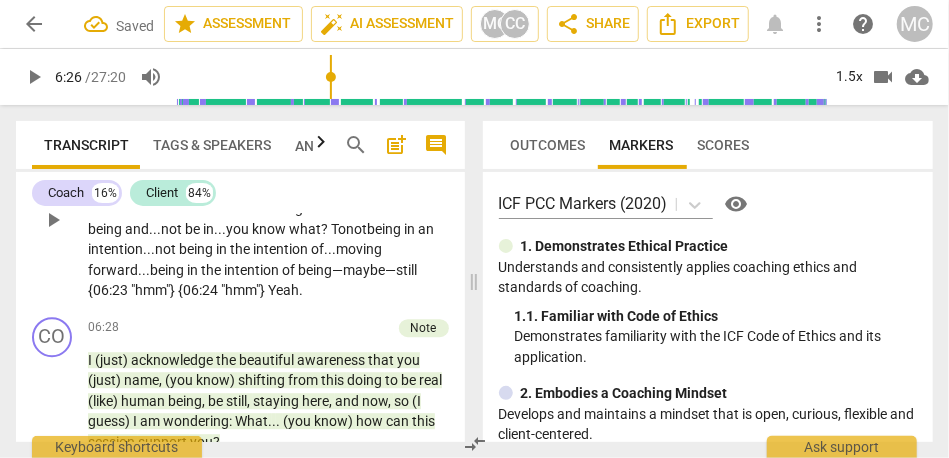 click on "Yeah . . .   the   awareness   that ,   even   though   I   am   in   the   space   of   not   working ,   {05:35   "hmm"}   I   am   still   doing   things .   I   am   still   proactive .   I   am   still   in   movement .   [05:45 ,   05:55]   I   have   said   earlier that   I   am  a  human   being .   I   want   to   be   a   human   being   and...  not   be   in...  you   know   what? To  not  being   in   an   intention...  not   being   in   the   intention   of...  moving   forward...  being   in   the   intention   of   being—maybe— still {06:23 "hmm"} {06:24 "hmm"} Yeah." at bounding box center (268, 219) 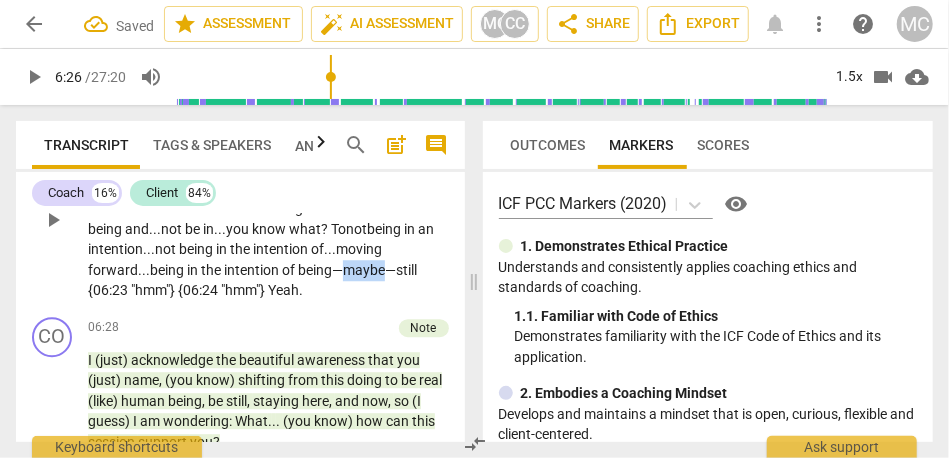 click on "Yeah . . .   the   awareness   that ,   even   though   I   am   in   the   space   of   not   working ,   {05:35   "hmm"}   I   am   still   doing   things .   I   am   still   proactive .   I   am   still   in   movement .   [05:45 ,   05:55]   I   have   said   earlier that   I   am  a  human   being .   I   want   to   be   a   human   being   and...  not   be   in...  you   know   what? To  not  being   in   an   intention...  not   being   in   the   intention   of...  moving   forward...  being   in   the   intention   of   being—maybe— still {06:23 "hmm"} {06:24 "hmm"} Yeah." at bounding box center [268, 219] 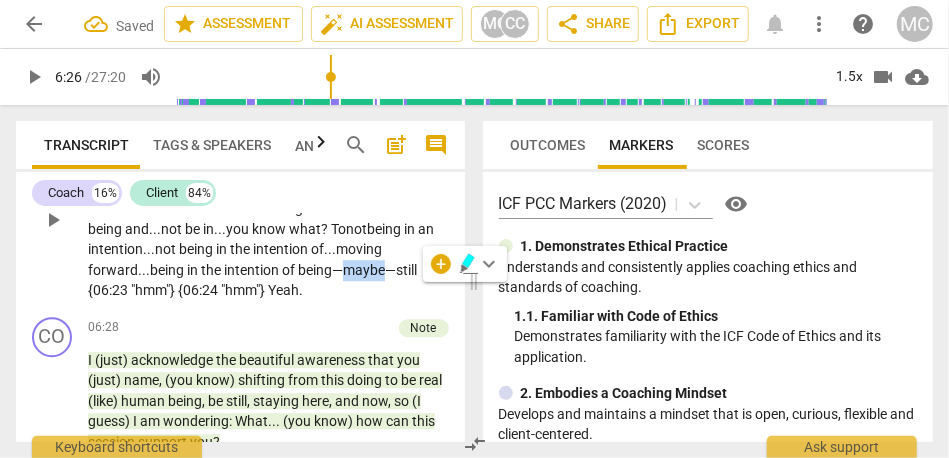 click on "being—maybe—" at bounding box center (347, 270) 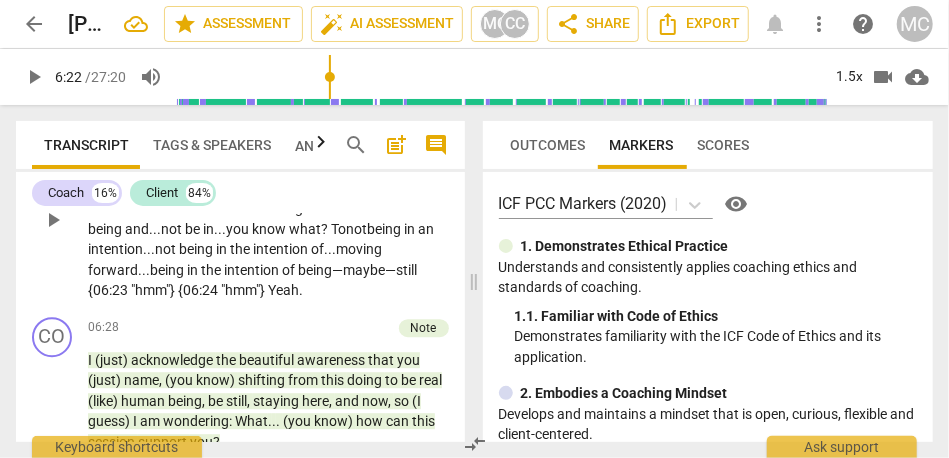click on "intention" at bounding box center [253, 270] 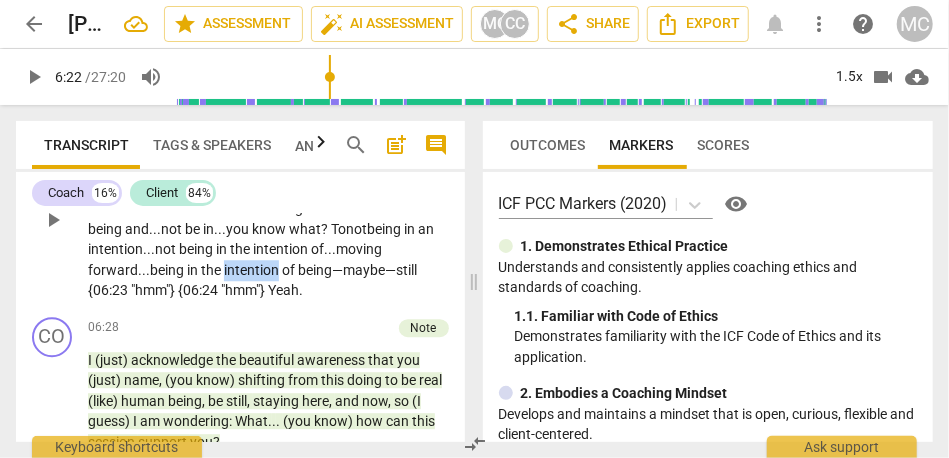 click on "intention" at bounding box center [253, 270] 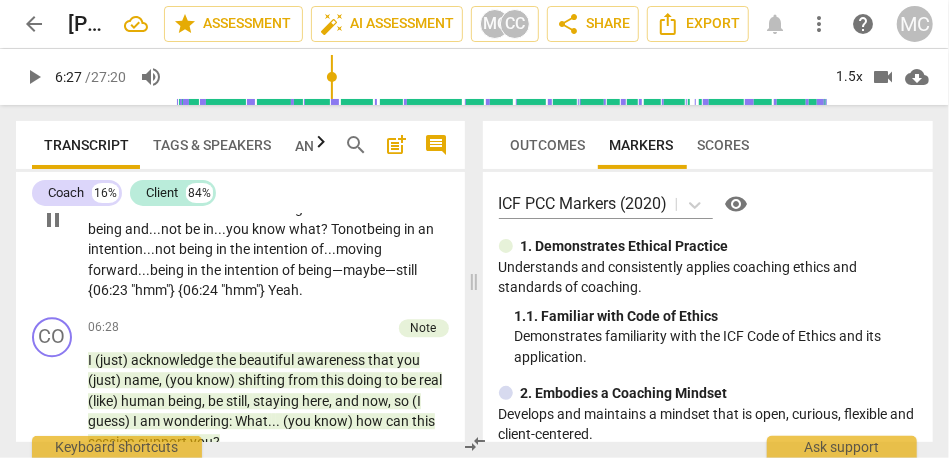 click on "still {06:23 "hmm"} {06:24 "hmm"} Yeah." at bounding box center [252, 280] 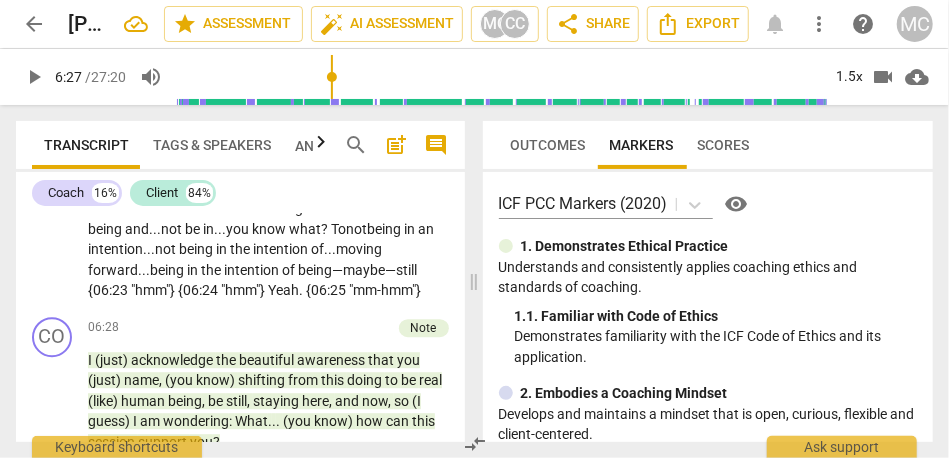 click on "Demonstrates familiarity with the ICF Code of Ethics and its application." at bounding box center (716, 346) 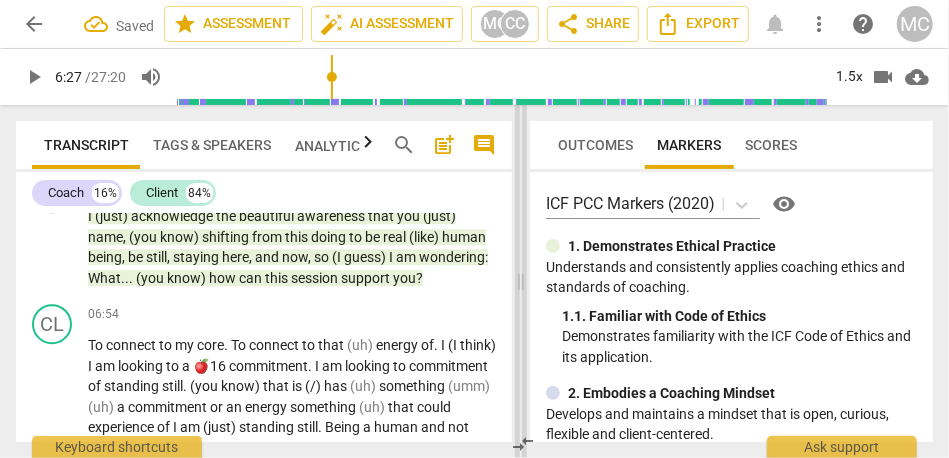 scroll, scrollTop: 1922, scrollLeft: 0, axis: vertical 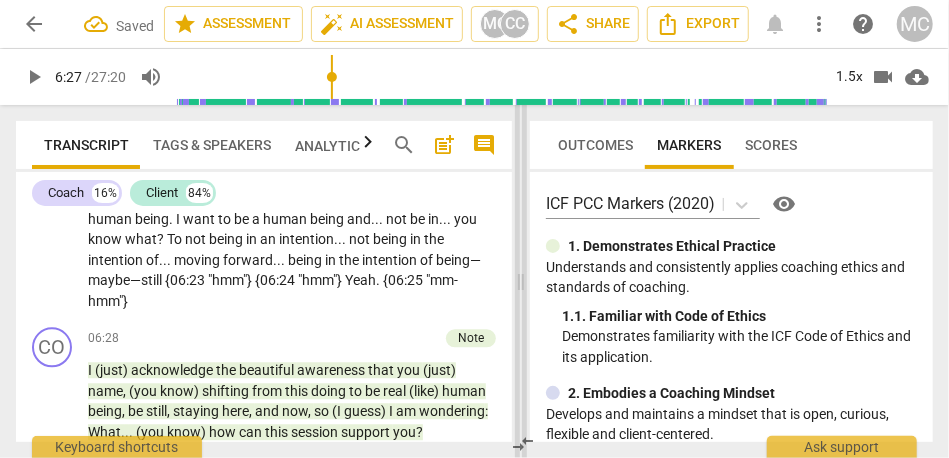 drag, startPoint x: 473, startPoint y: 278, endPoint x: 521, endPoint y: 278, distance: 48 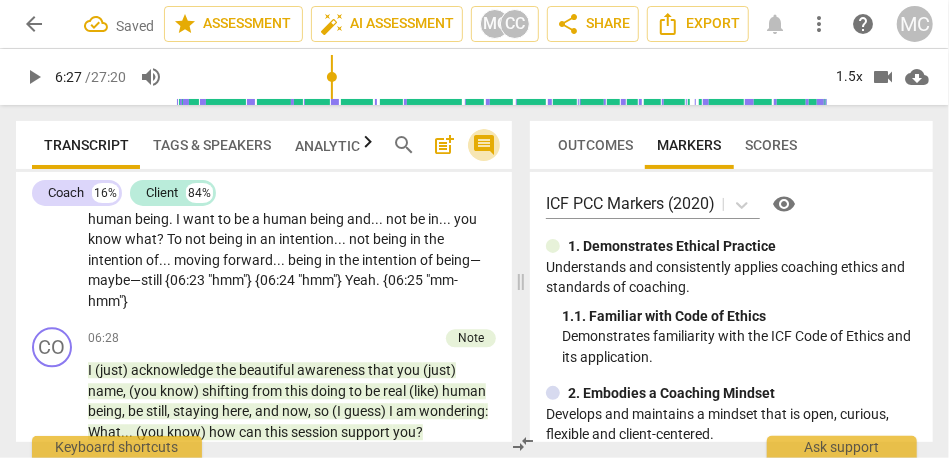 click on "comment" at bounding box center (484, 145) 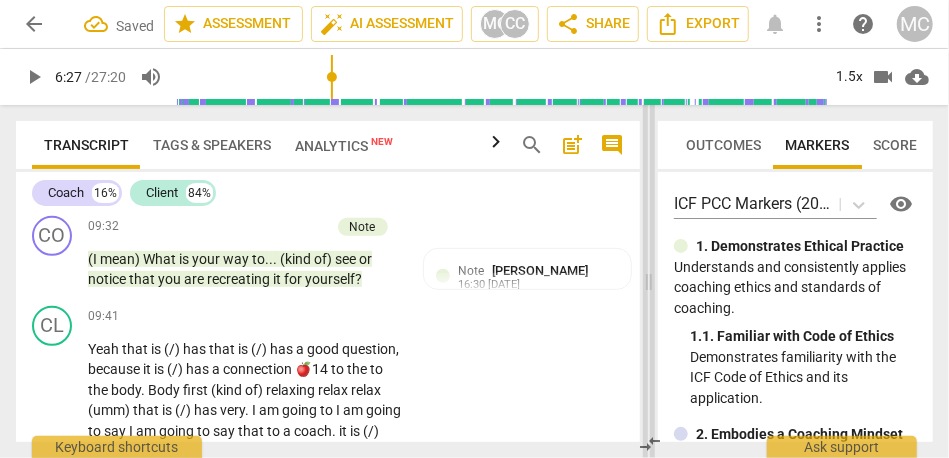 scroll, scrollTop: 2212, scrollLeft: 0, axis: vertical 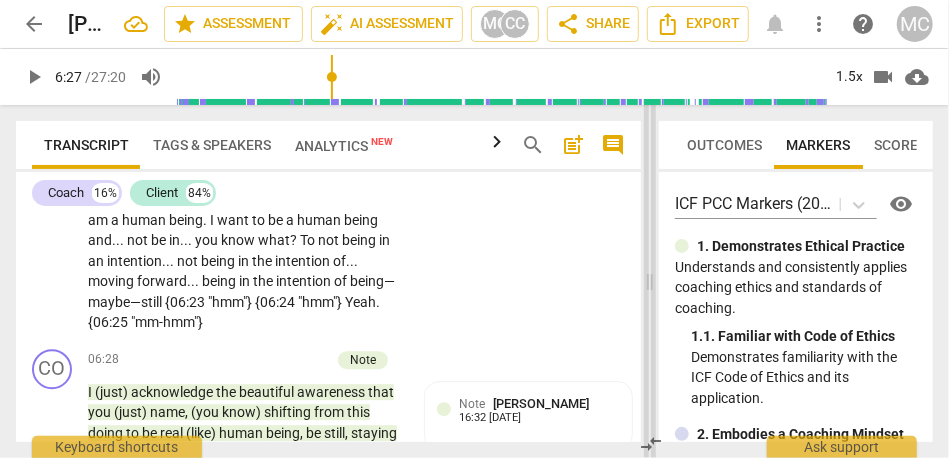 drag, startPoint x: 436, startPoint y: 265, endPoint x: 649, endPoint y: 246, distance: 213.84573 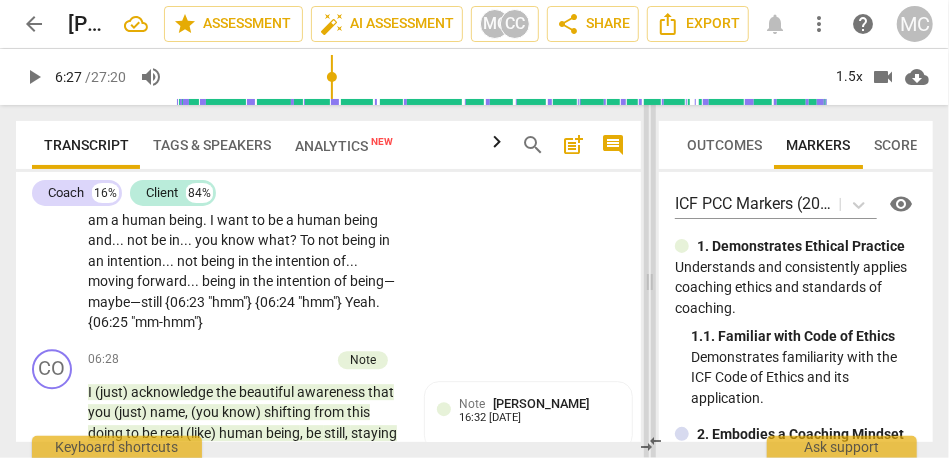 click at bounding box center (650, 281) 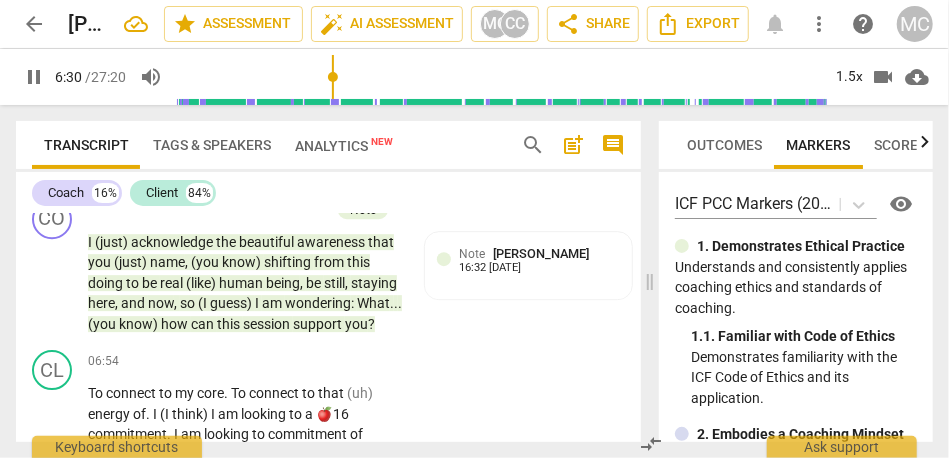 scroll, scrollTop: 2365, scrollLeft: 0, axis: vertical 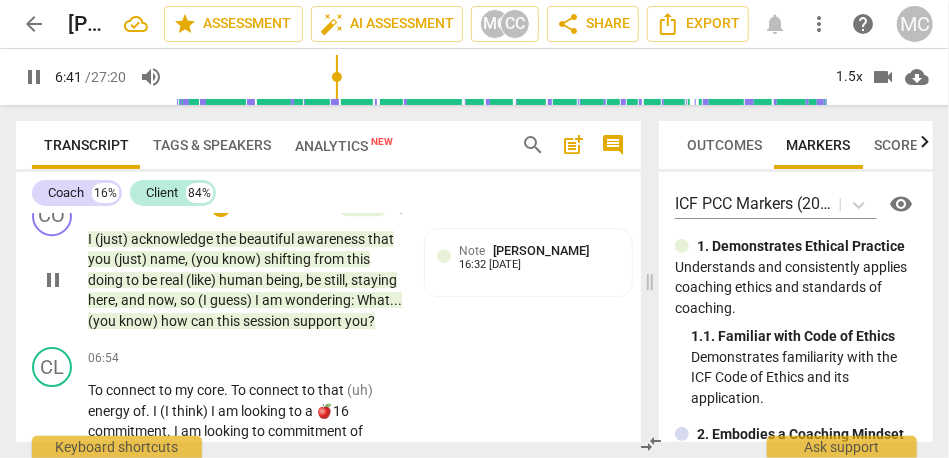 click on "be" at bounding box center (151, 280) 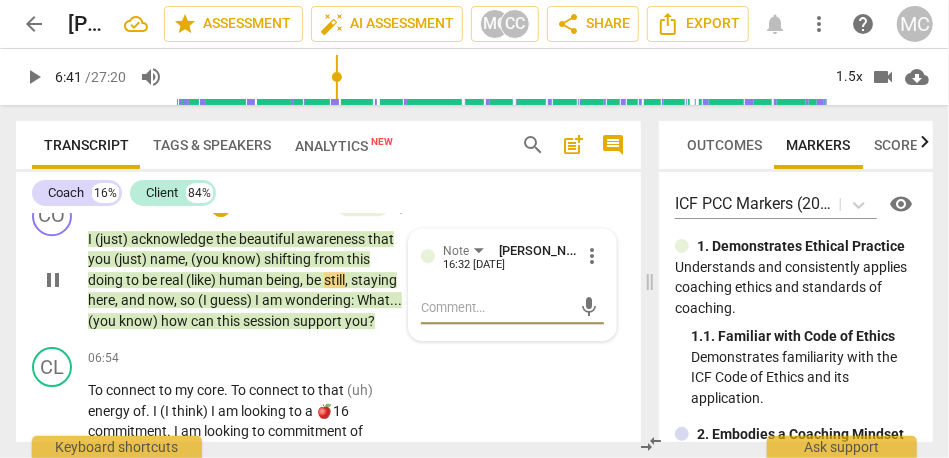 click on "be" at bounding box center [151, 280] 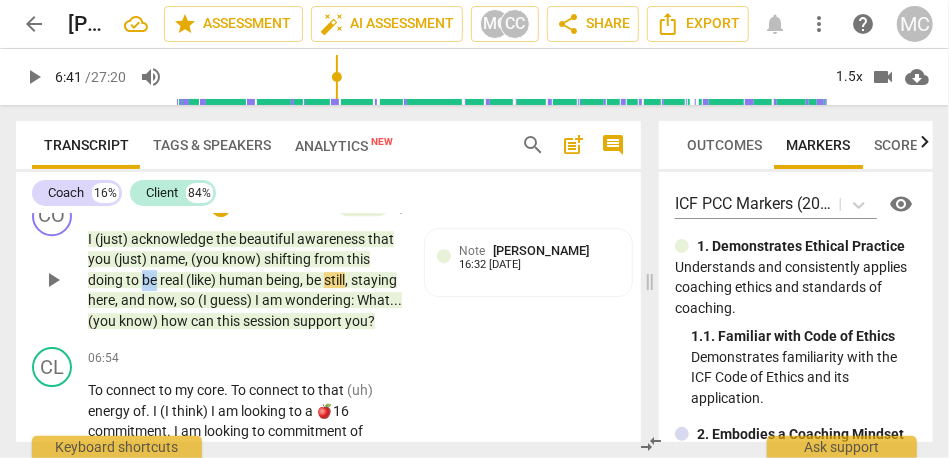 click on "be" at bounding box center [151, 280] 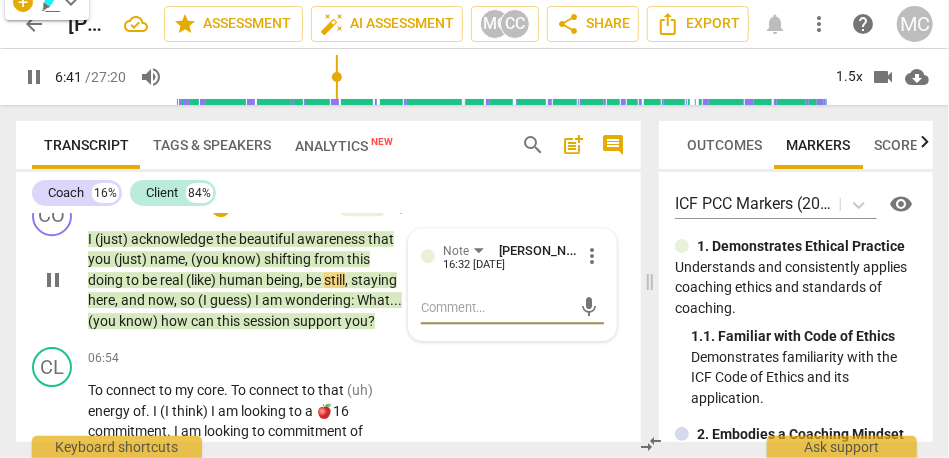 scroll, scrollTop: 2412, scrollLeft: 0, axis: vertical 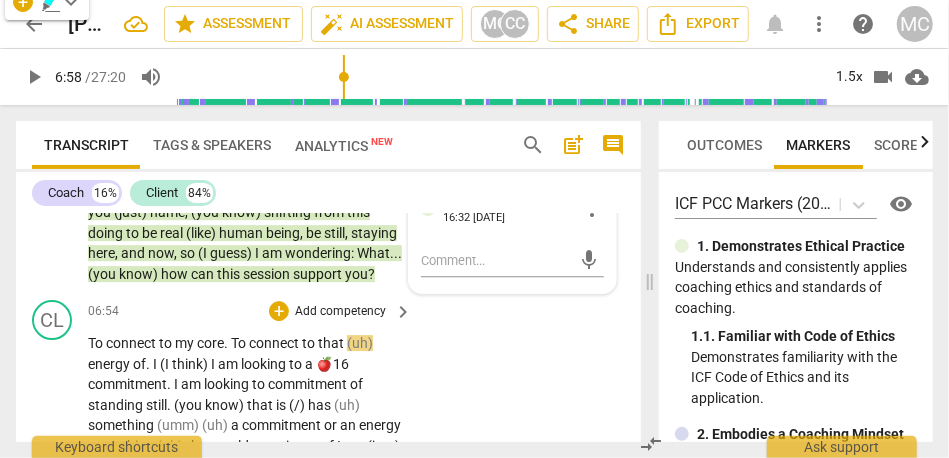 click on "To" at bounding box center (97, 343) 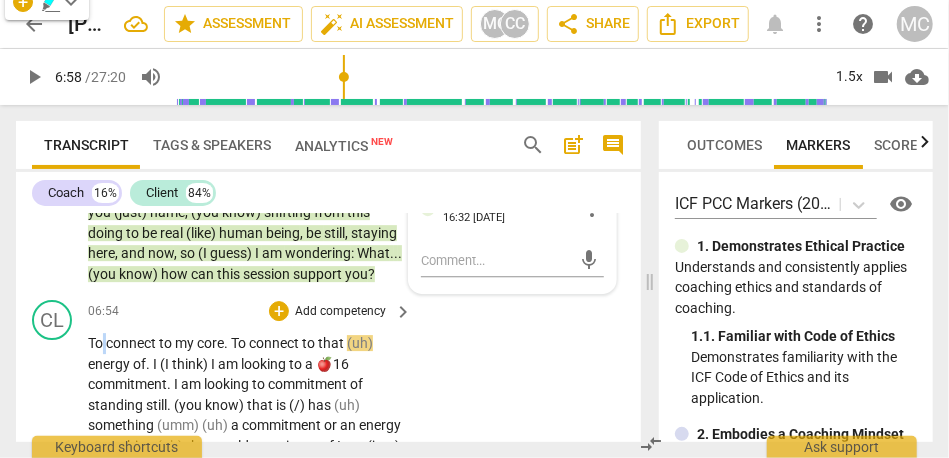 click on "To" at bounding box center [97, 343] 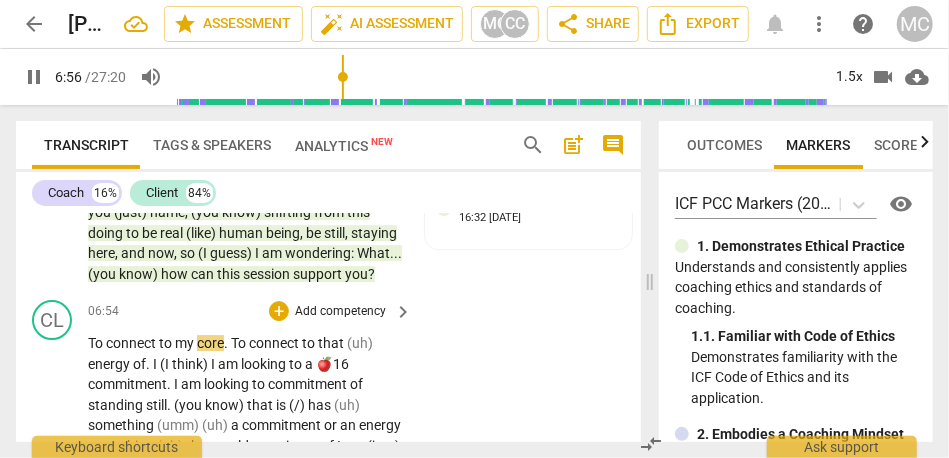 click on "To" at bounding box center [240, 343] 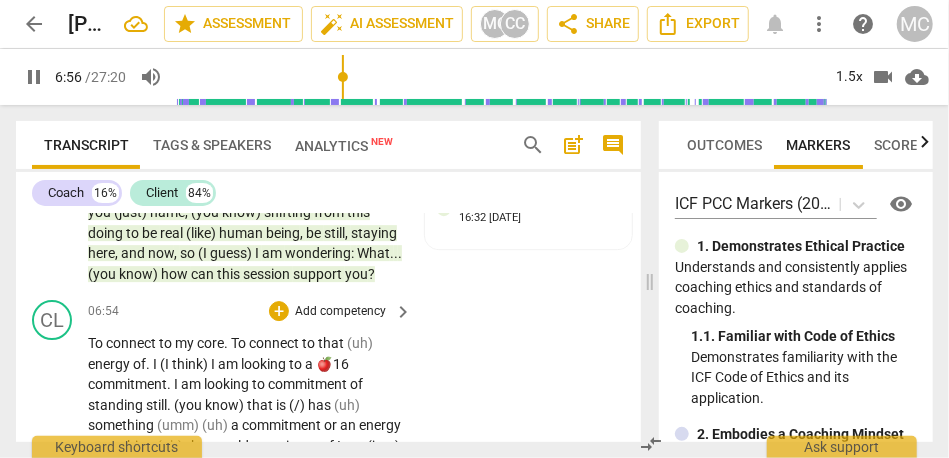 type on "417" 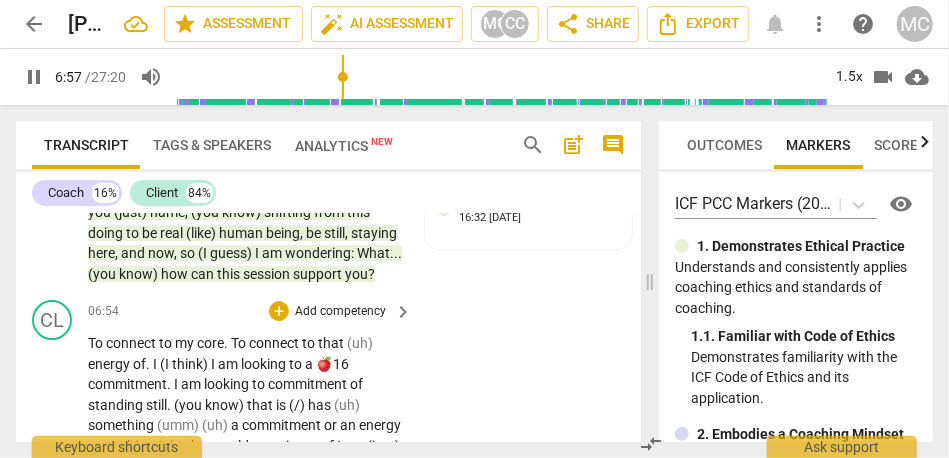type 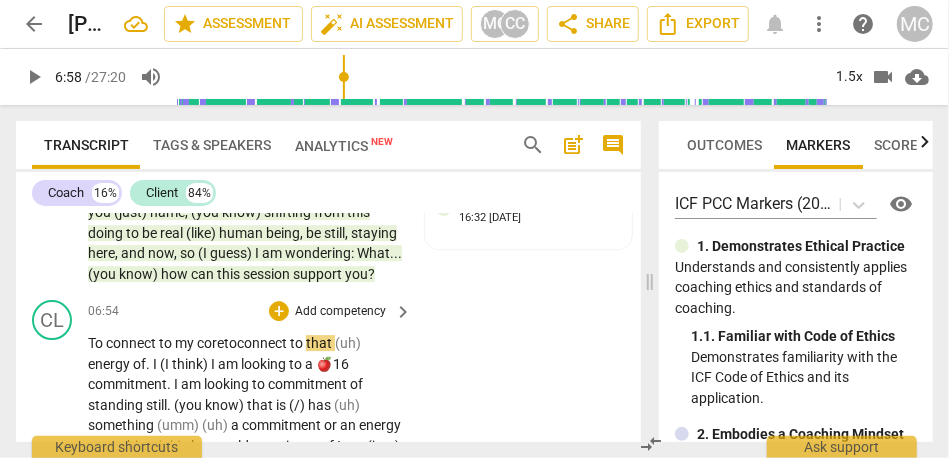 click on "my" at bounding box center (186, 343) 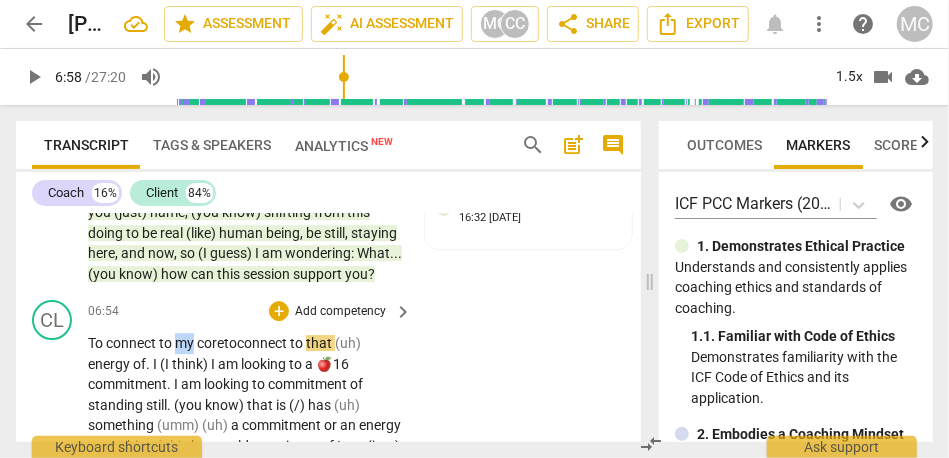 click on "my" at bounding box center [186, 343] 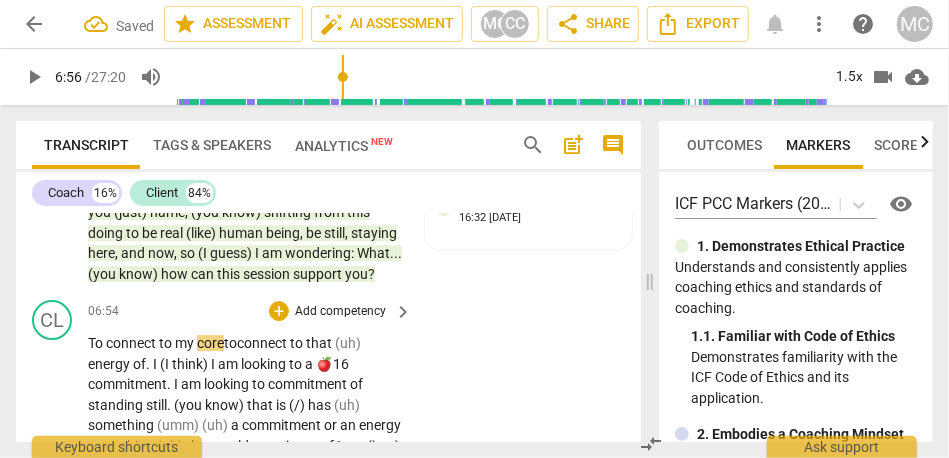 click on "to" at bounding box center (230, 343) 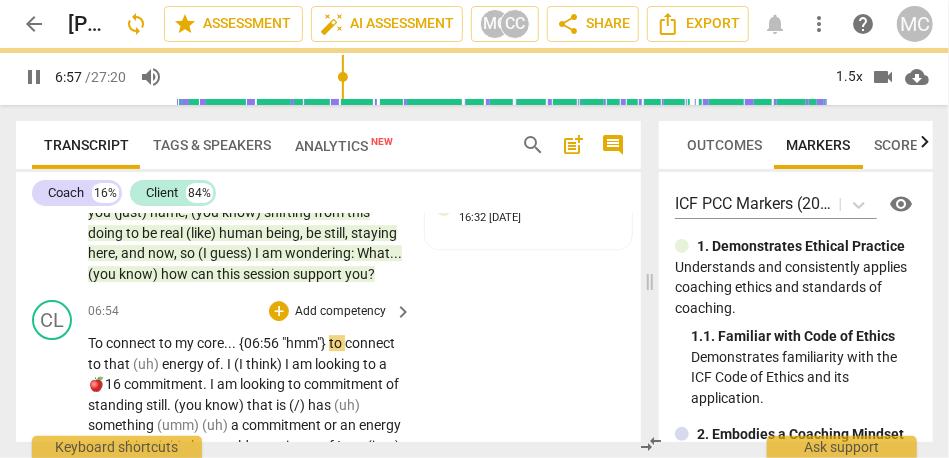 click on "CL play_arrow pause 06:54 + Add competency keyboard_arrow_right To   connect   to   my   core . . .   {06:56   "hmm"}   to   connect   to   that   (uh)   energy   of .   I   (I   think)   I   am   looking   to   a   🍎16   commitment .   I   am   looking   to   commitment   of   standing   still .   (you   know)   that   is   (/)   has   (uh)   something   (umm)   (uh)   a   commitment   or   an   energy   something   (uh)   that   could   experience   of   I   am   (just)   standing   still .   Being   a   human   and   not   projecting   and   (just)   doing   things   in   order   to   be .   it   is   (/)   has   it   is   (/)   has   around   the   here   and   now ,   so   (I   think)   I   am   looking   for   an   experience   of   the   here   and   now   and   the   commitment   to   to   (Maybe)   to   to   give   me   the   the   opportunity   to   be   more   in   that   space   of   here   and   now .   Commitment .   Standing   still   and   not   moving .   {08:13   "hmm ,   hmm ,   hmm"}" at bounding box center [328, 460] 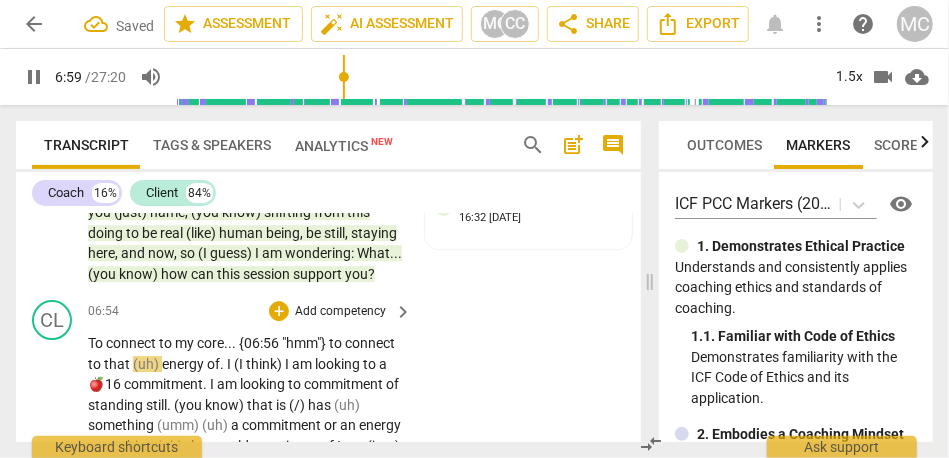 click on "energy" at bounding box center [184, 364] 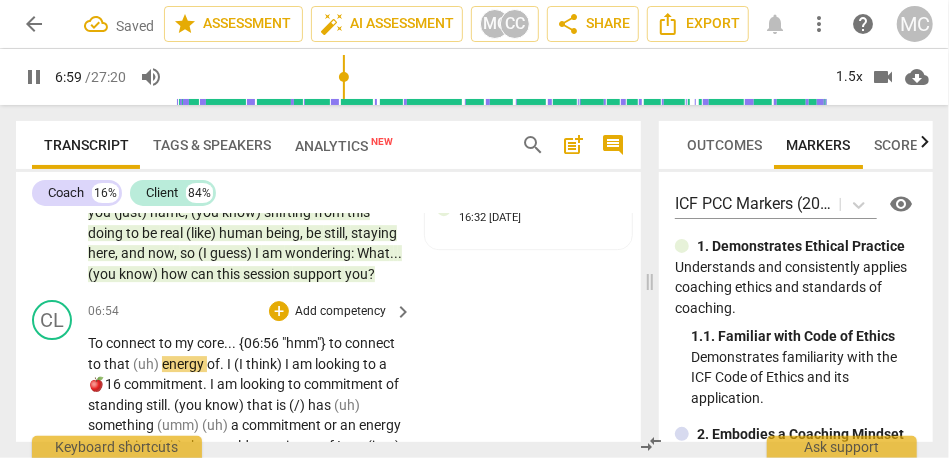 type on "420" 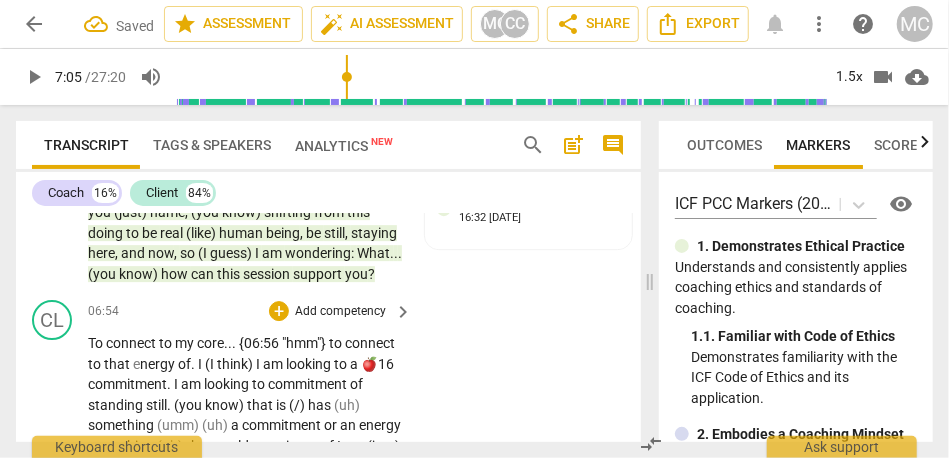 click on "nergy" at bounding box center (159, 364) 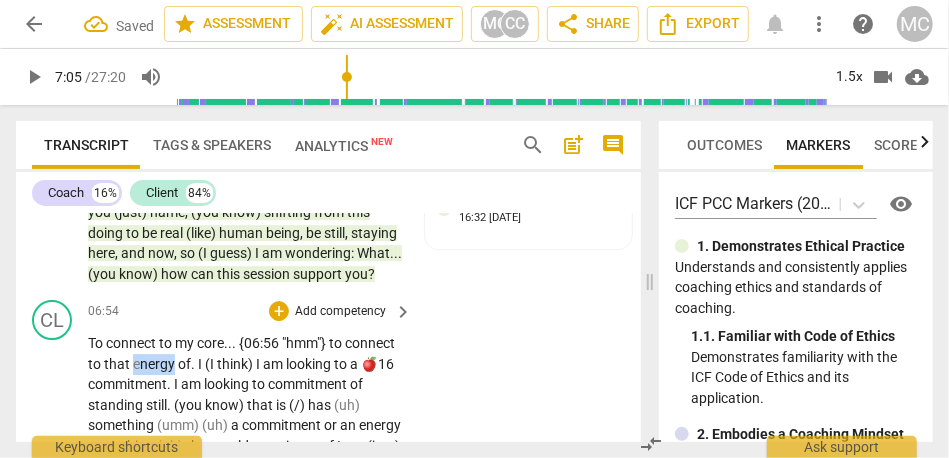 click on "nergy" at bounding box center (159, 364) 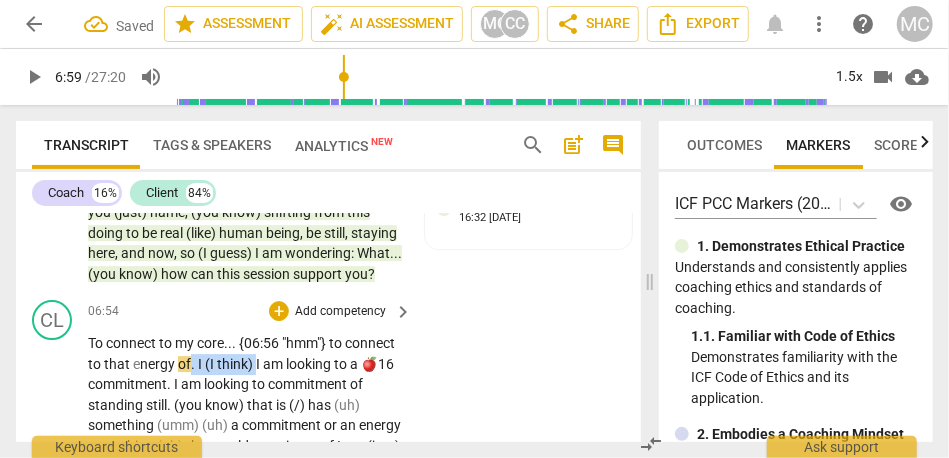 drag, startPoint x: 308, startPoint y: 386, endPoint x: 243, endPoint y: 384, distance: 65.03076 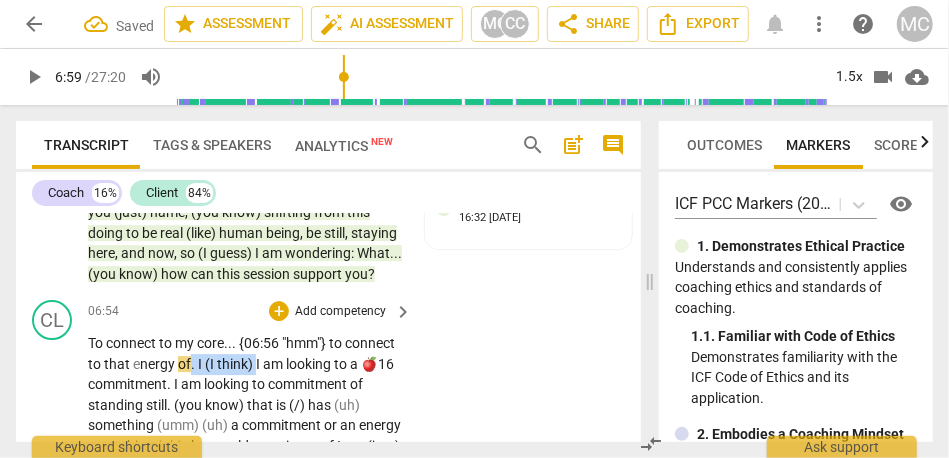 click on "To   connect   to   my   core . . .   {06:56   "hmm"}   to   connect   to   that   e nergy   of .   I   (I   think)   I   am   looking   to   a   🍎16   commitment .   I   am   looking   to   commitment   of   standing   still .   (you   know)   that   is   (/)   has   (uh)   something   (umm)   (uh)   a   commitment   or   an   energy   something   (uh)   that   could   experience   of   I   am   (just)   standing   still .   Being   a   human   and   not   projecting   and   (just)   doing   things   in   order   to   be .   it   is   (/)   has   it   is   (/)   has   around   the   here   and   now ,   so   (I   think)   I   am   looking   for   an   experience   of   the   here   and   now   and   the   commitment   to   to   (Maybe)   to   to   give   me   the   the   opportunity   to   be   more   in   that   space   of   here   and   now .   Commitment .   Standing   still   and   not   moving .   {08:13   "hmm ,   hmm ,   hmm"}" at bounding box center [245, 476] 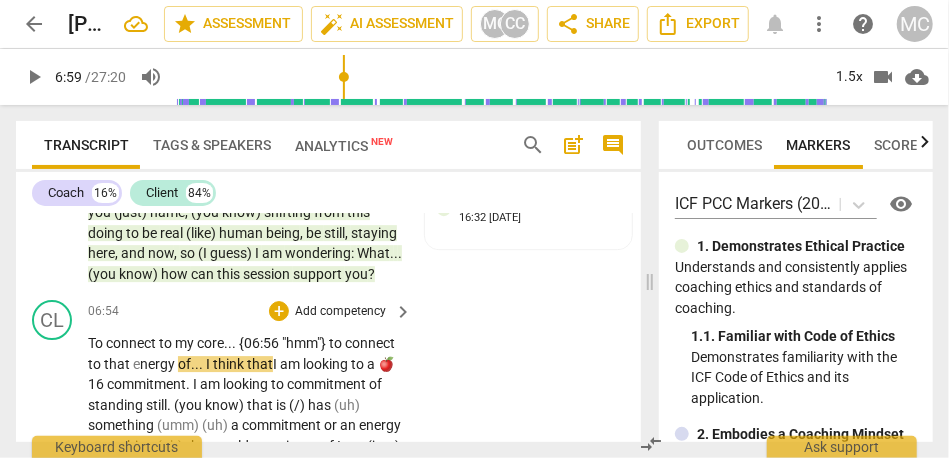 scroll, scrollTop: 2463, scrollLeft: 0, axis: vertical 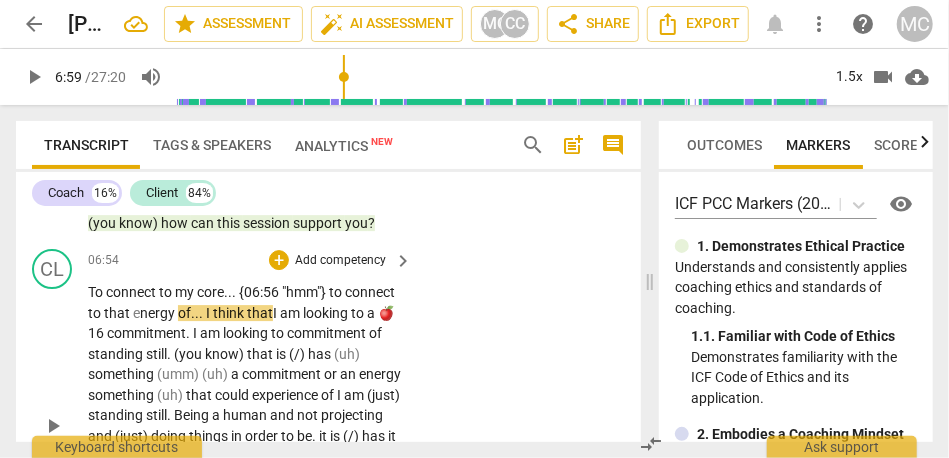 click on "that   e" at bounding box center (122, 313) 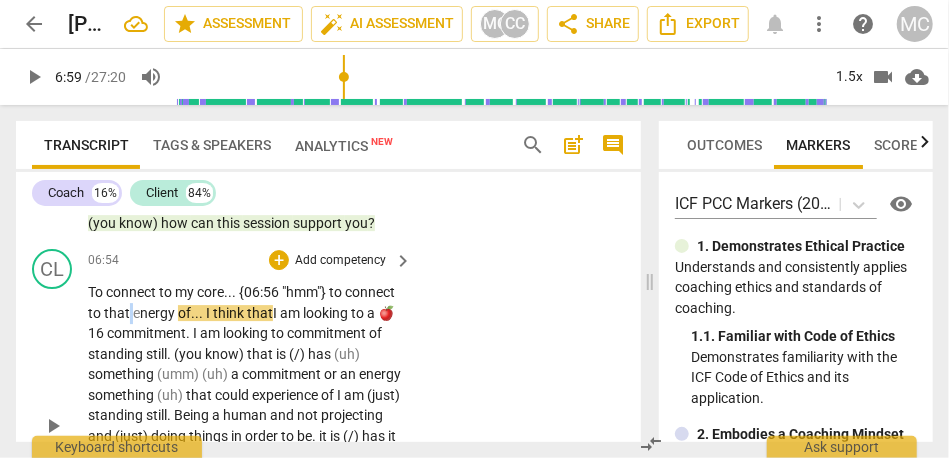 click on "that   e" at bounding box center [122, 313] 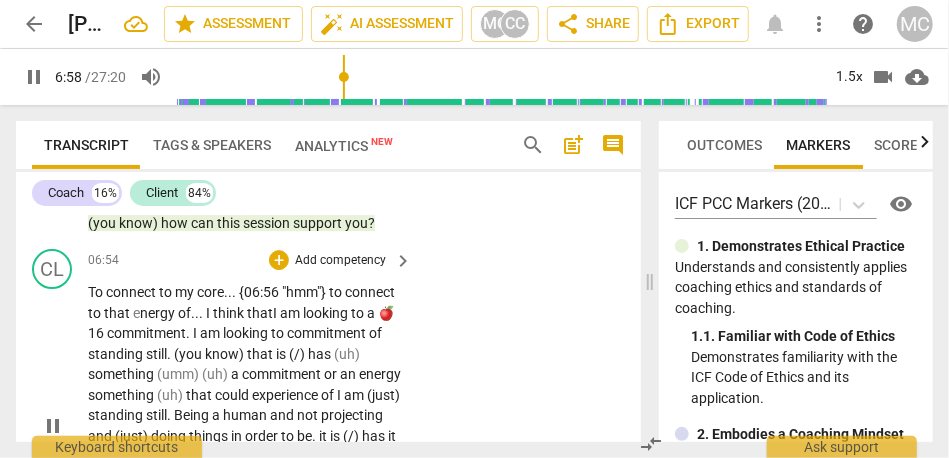 scroll, scrollTop: 2492, scrollLeft: 0, axis: vertical 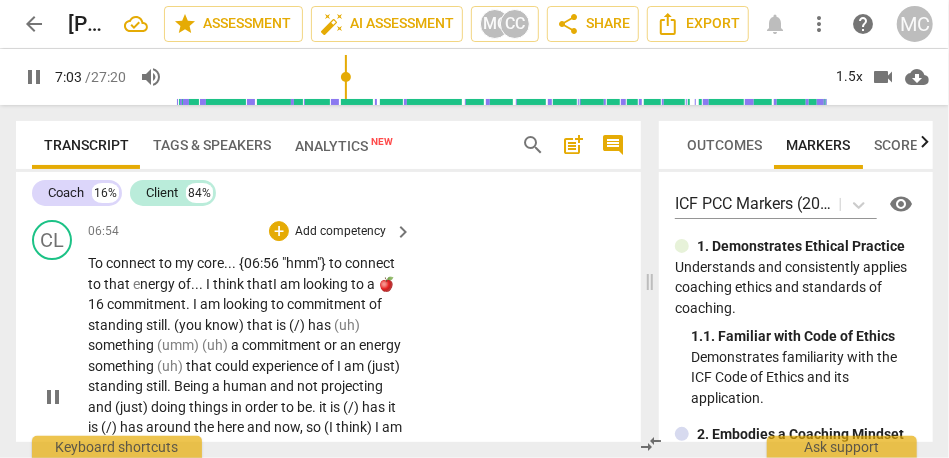 click on "🍎16" at bounding box center (241, 294) 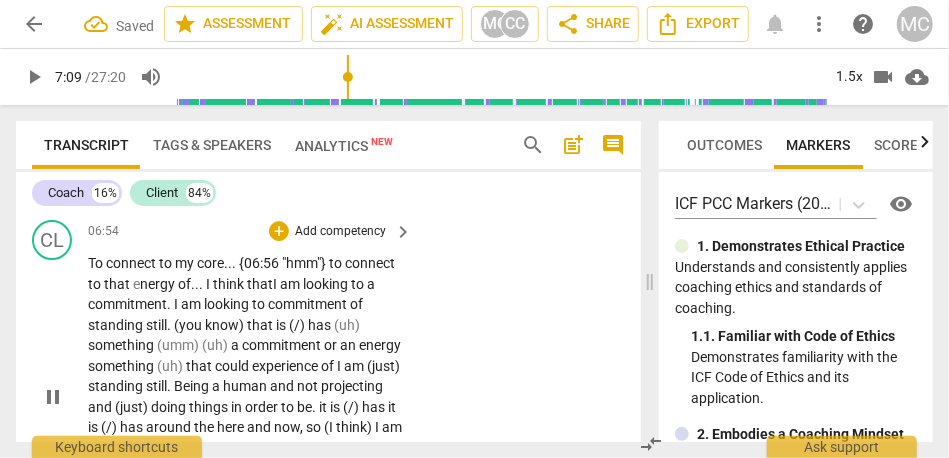 click on "To   connect   to   my   core . . .   {06:56   "hmm"}   to   connect   to   that   e nergy   of... I think that  I   am   looking   to   a   commitment .   I   am   looking   to   commitment   of   standing   still .   (you   know)   that   is   (/)   has   (uh)   something   (umm)   (uh)   a   commitment   or   an   energy   something   (uh)   that   could   experience   of   I   am   (just)   standing   still .   Being   a   human   and   not   projecting   and   (just)   doing   things   in   order   to   be .   it   is   (/)   has   it   is   (/)   has   around   the   here   and   now ,   so   (I   think)   I   am   looking   for   an   experience   of   the   here   and   now   and   the   commitment   to   to   (Maybe)   to   to   give   me   the   the   opportunity   to   be   more   in   that   space   of   here   and   now .   Commitment .   Standing   still   and   not   moving .   {08:13   "hmm ,   hmm ,   hmm"}" at bounding box center (245, 396) 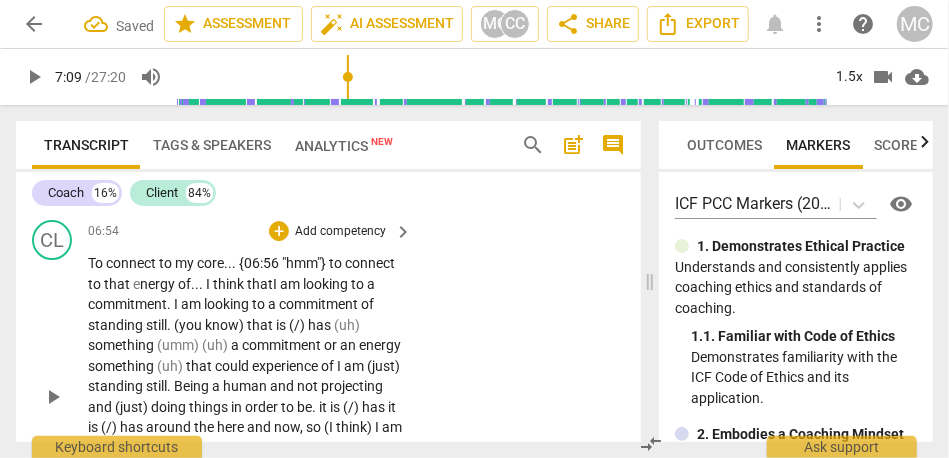 click on "looking" at bounding box center [228, 304] 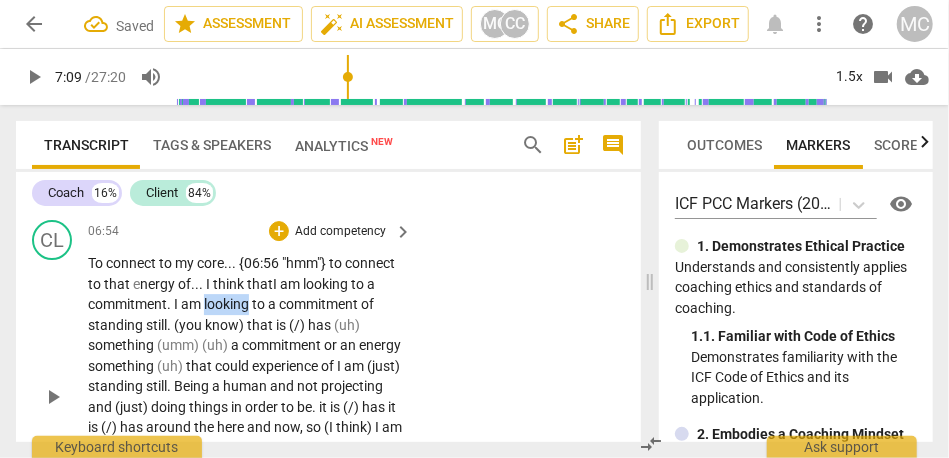 click on "looking" at bounding box center (228, 304) 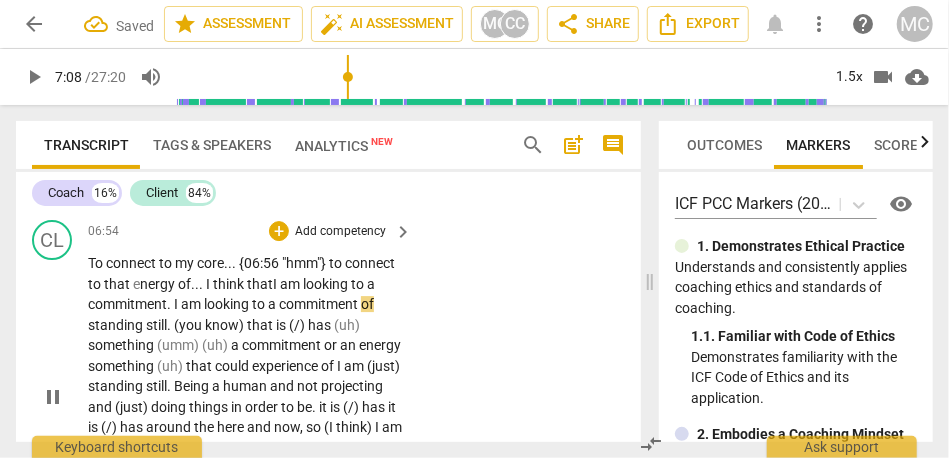 click on "to a" at bounding box center (265, 304) 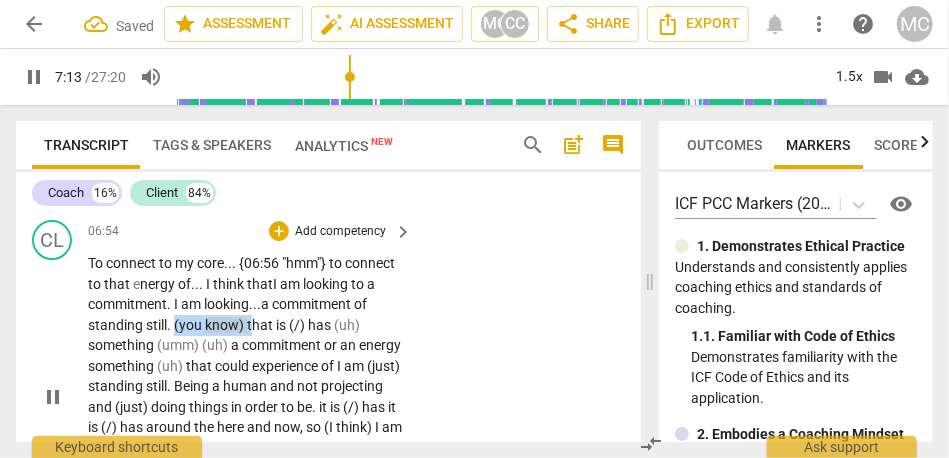 drag, startPoint x: 351, startPoint y: 347, endPoint x: 274, endPoint y: 345, distance: 77.02597 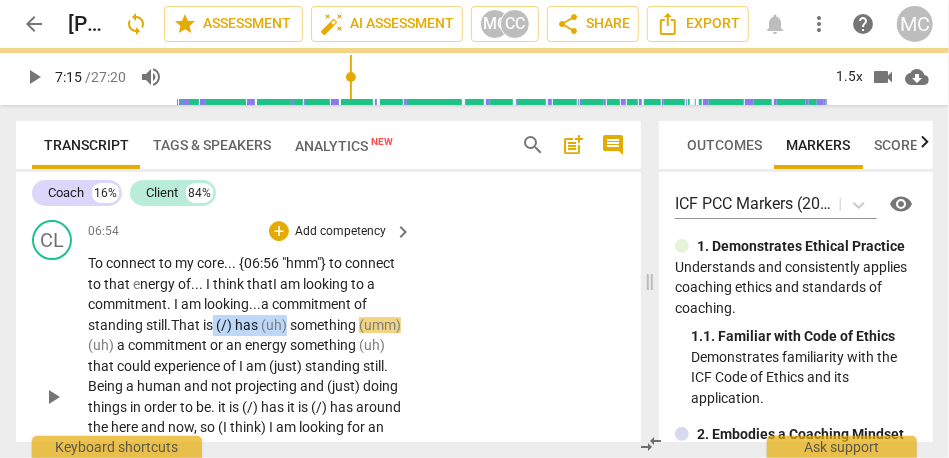 drag, startPoint x: 318, startPoint y: 347, endPoint x: 400, endPoint y: 345, distance: 82.02438 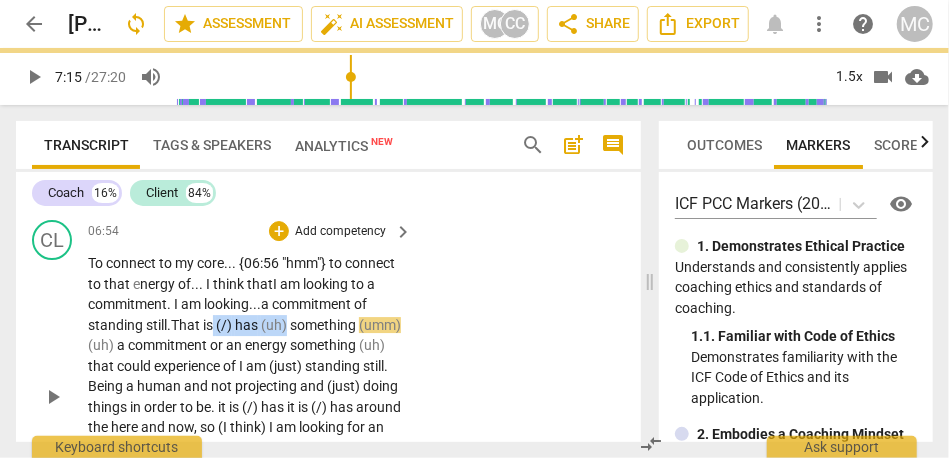 click on "To   connect   to   my   core . . .   {06:56   "hmm"}   to   connect   to   that   e nergy   of... I think that  I   am   looking   to   a   commitment .   I   am   looking...  a   commitment   of   standing   still .  T hat   is   (/)   has   (uh)   something   (umm)   (uh)   a   commitment   or   an   energy   something   (uh)   that   could   experience   of   I   am   (just)   standing   still .   Being   a   human   and   not   projecting   and   (just)   doing   things   in   order   to   be .   it   is   (/)   has   it   is   (/)   has   around   the   here   and   now ,   so   (I   think)   I   am   looking   for   an   experience   of   the   here   and   now   and   the   commitment   to   to   (Maybe)   to   to   give   me   the   the   opportunity   to   be   more   in   that   space   of   here   and   now .   Commitment .   Standing   still   and   not   moving .   {08:13   "hmm ,   hmm ,   hmm"}" at bounding box center (251, 396) 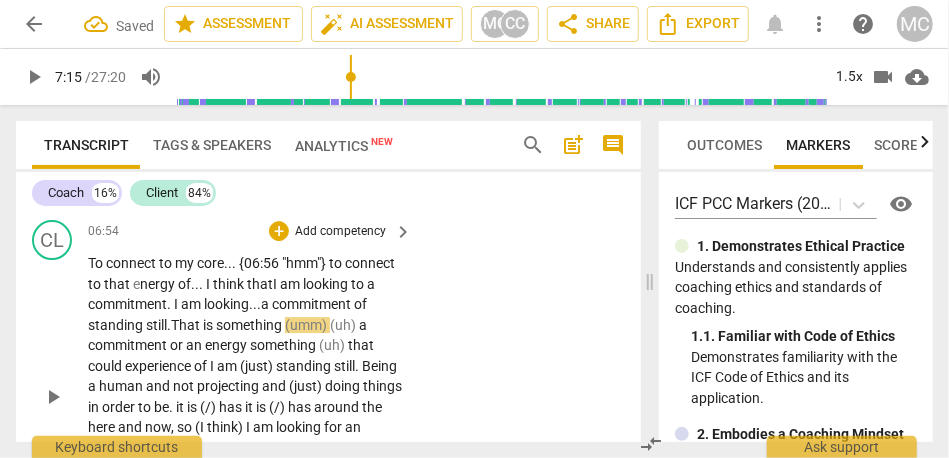 click on "something" at bounding box center (250, 325) 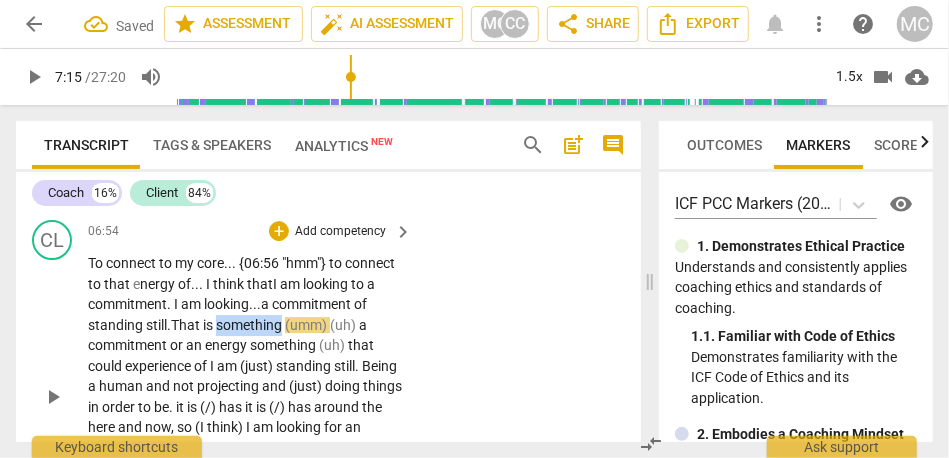 click on "something" at bounding box center [250, 325] 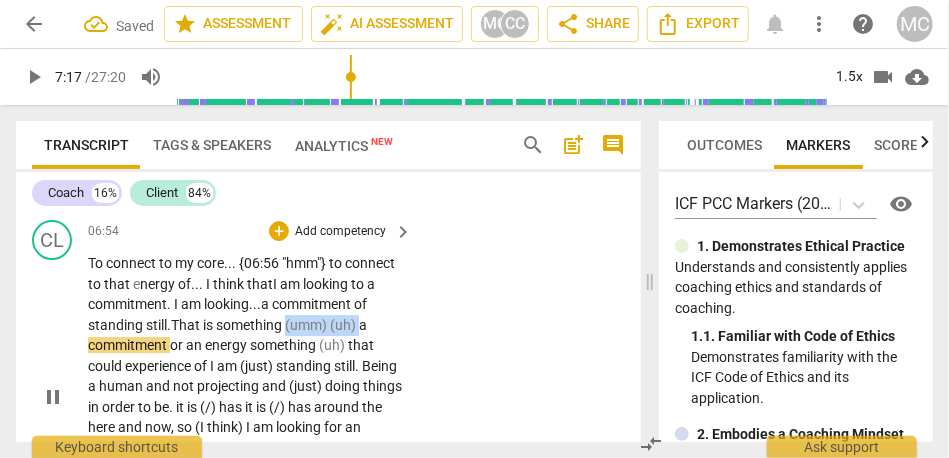drag, startPoint x: 162, startPoint y: 366, endPoint x: 66, endPoint y: 366, distance: 96 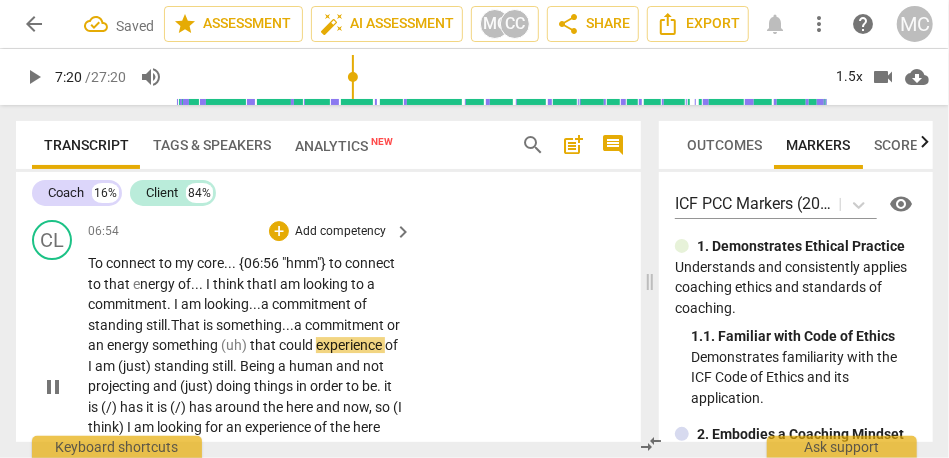 click on "something" at bounding box center (186, 345) 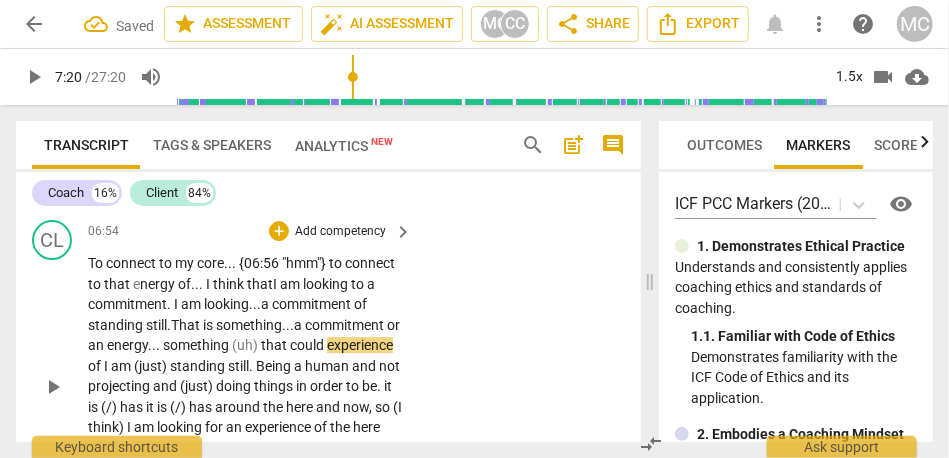 click on "CL play_arrow pause 06:54 + Add competency keyboard_arrow_right To   connect   to   my   core . . .   {06:56   "hmm"}   to   connect   to   that   e nergy   of... I think that  I   am   looking   to   a   commitment .   I   am   looking...  a   commitment   of   standing   still .  T hat   is   something...  a   commitment   or   an   energy... s omething   (uh)   that   could   experience   of   I   am   (just)   standing   still .   Being   a   human   and   not   projecting   and   (just)   doing   things   in   order   to   be .   it   is   (/)   has   it   is   (/)   has   around   the   here   and   now ,   so   (I   think)   I   am   looking   for   an   experience   of   the   here   and   now   and   the   commitment   to   to   (Maybe)   to   to   give   me   the   the   opportunity   to   be   more   in   that   space   of   here   and   now .   Commitment .   Standing   still   and   not   moving .   {08:13   "hmm ,   hmm ,   hmm"}" at bounding box center [328, 370] 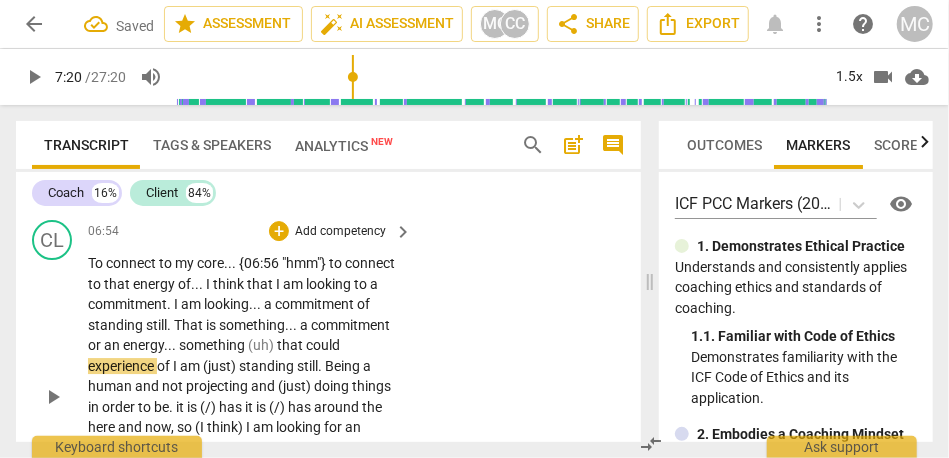 click on "something" at bounding box center (213, 345) 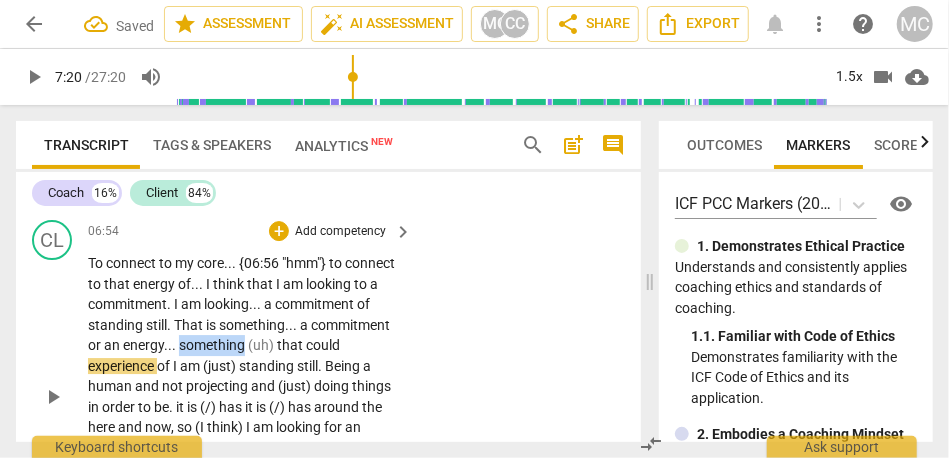 click on "something" at bounding box center (213, 345) 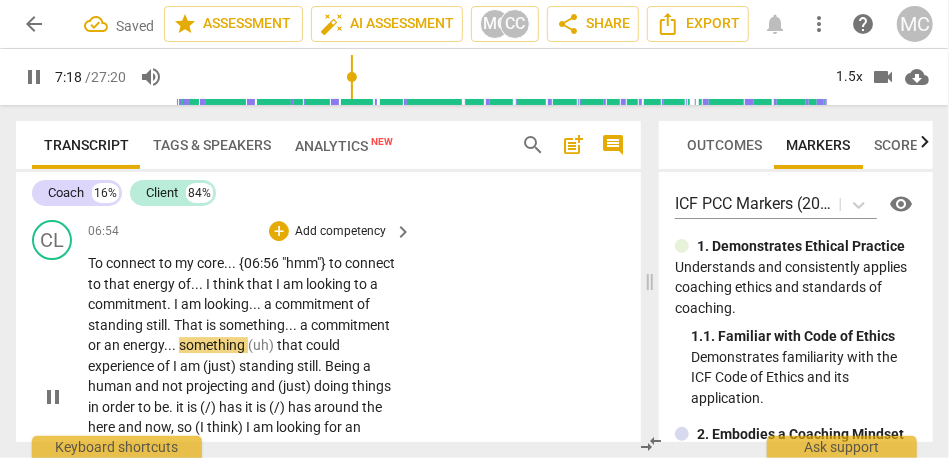 click on "(uh)" at bounding box center (262, 345) 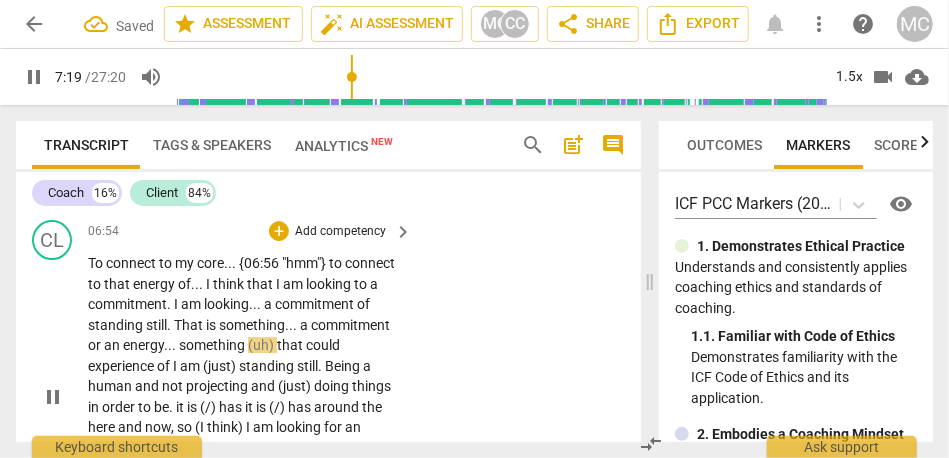 type on "440" 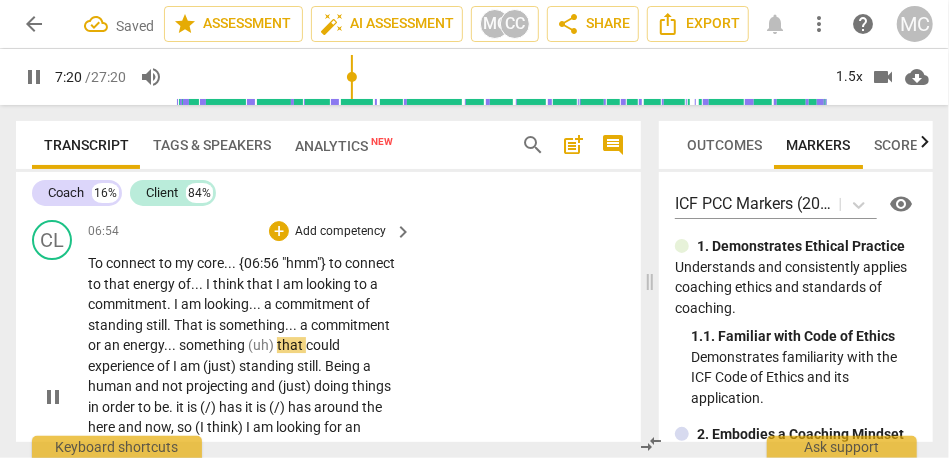 type 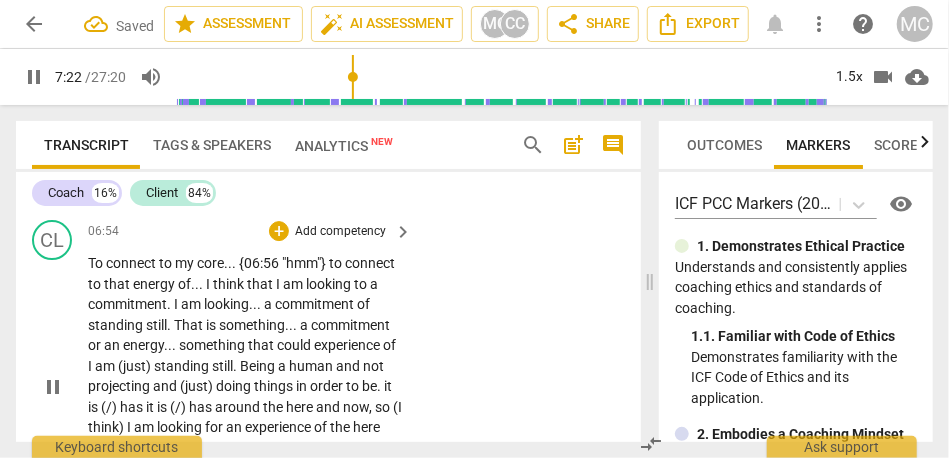 click on "something" at bounding box center (213, 345) 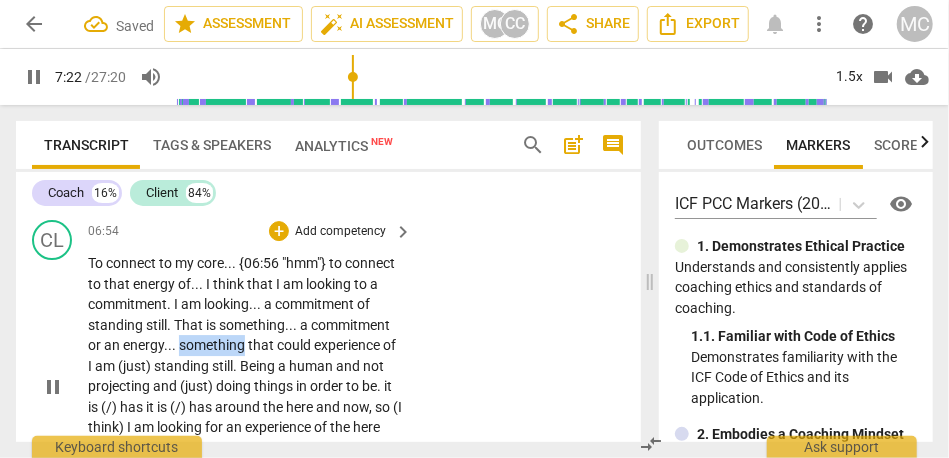 click on "something" at bounding box center [213, 345] 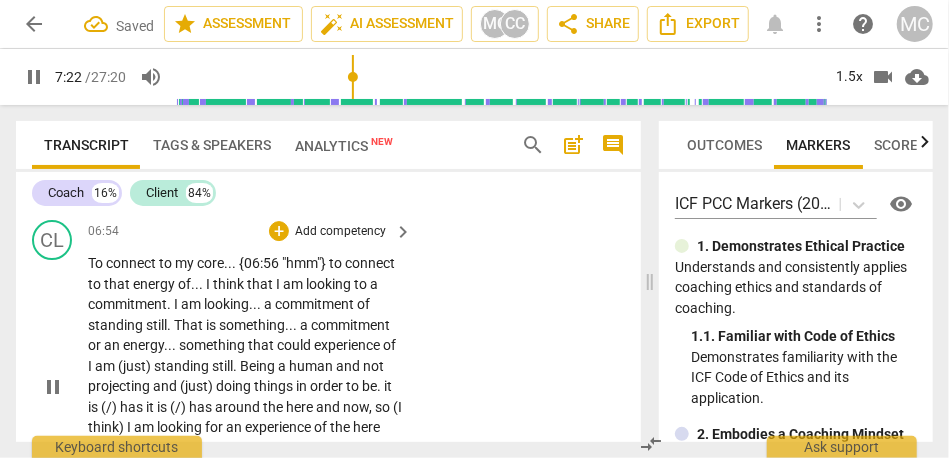click on "something" at bounding box center (213, 345) 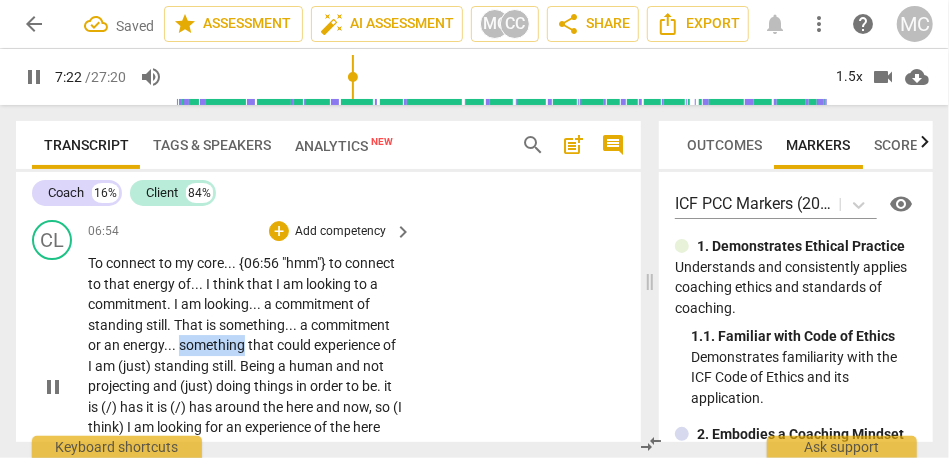 click on "something" at bounding box center (213, 345) 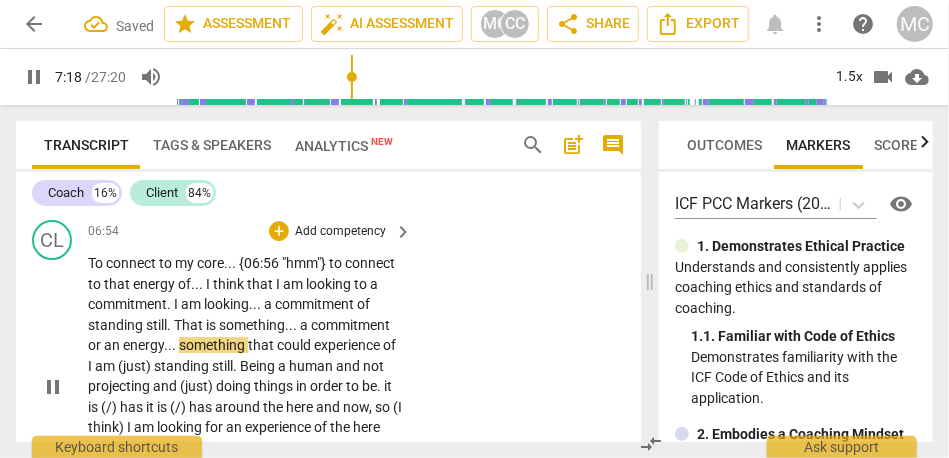 scroll, scrollTop: 2555, scrollLeft: 0, axis: vertical 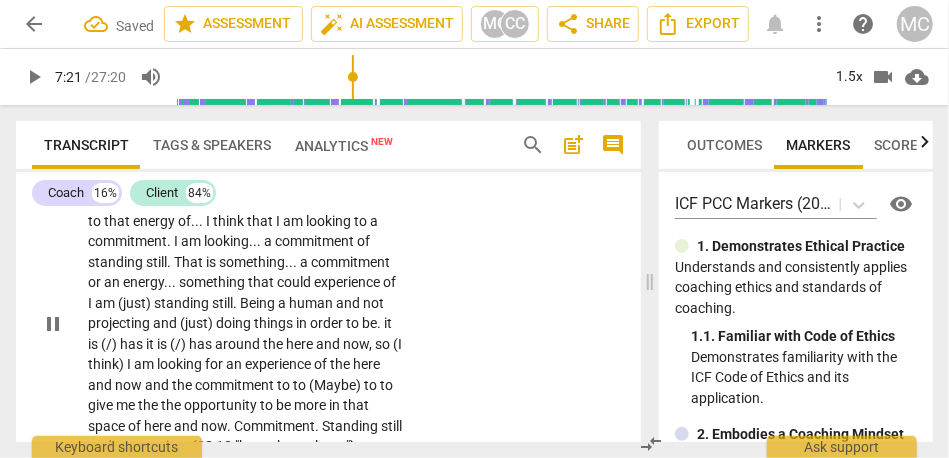 click on "something" at bounding box center (213, 282) 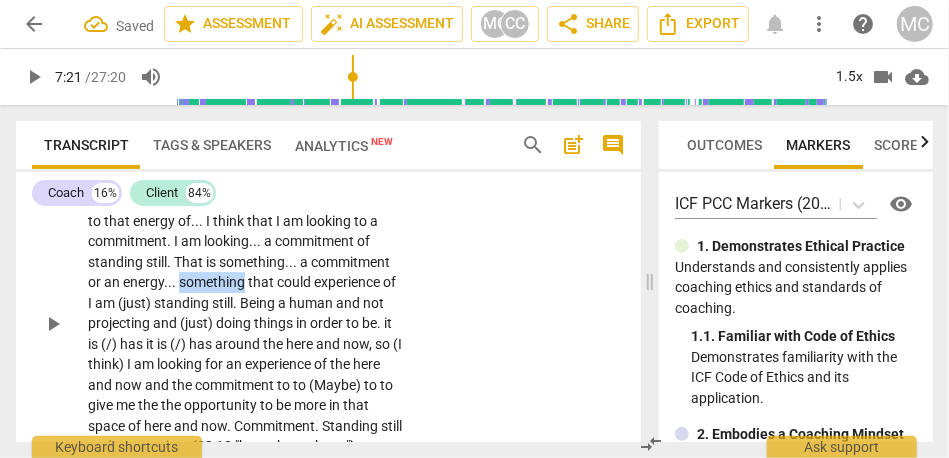 click on "something" at bounding box center (213, 282) 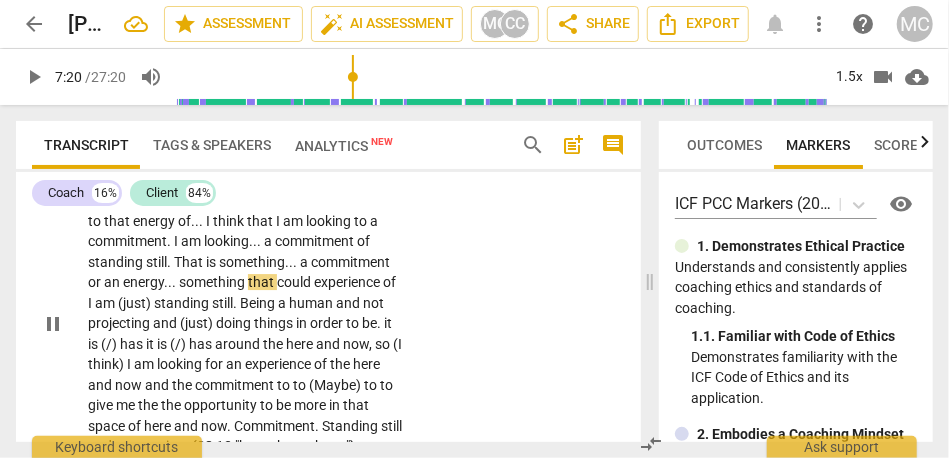click on "To   connect   to   my   core . . .   {06:56   "hmm"}   to   connect   to   that   energy   of . . .   I   think   that   I   am   looking   to   a   commitment .   I   am   looking . . .   a   commitment   of   standing   still .   That   is   something . . .   a   commitment   or   an   energy . . .   something   that   could   experience   of   I   am   (just)   standing   still .   Being   a   human   and   not   projecting   and   (just)   doing   things   in   order   to   be .   it   is   (/)   has   it   is   (/)   has   around   the   here   and   now ,   so   (I   think)   I   am   looking   for   an   experience   of   the   here   and   now   and   the   commitment   to   to   (Maybe)   to   to   give   me   the   the   opportunity   to   be   more   in   that   space   of   here   and   now .   Commitment .   Standing   still   and   not   moving .   {08:13   "hmm ,   hmm ,   hmm"}" at bounding box center [245, 323] 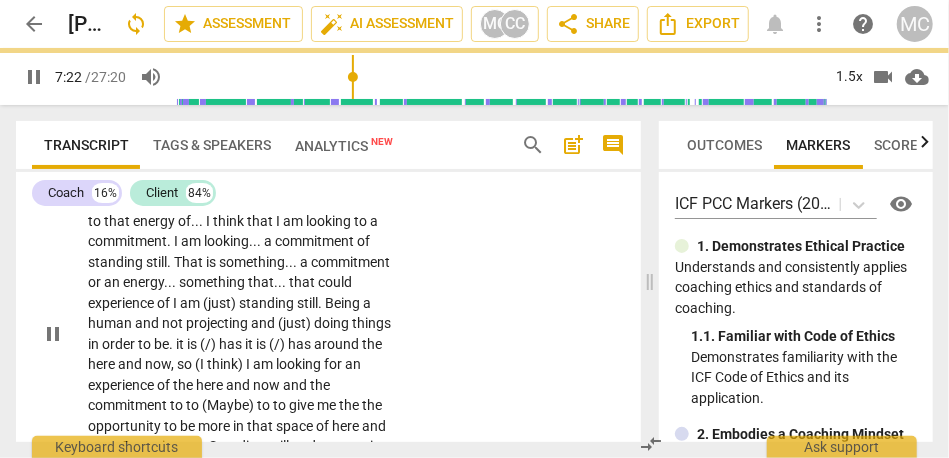 click on "of" at bounding box center [165, 303] 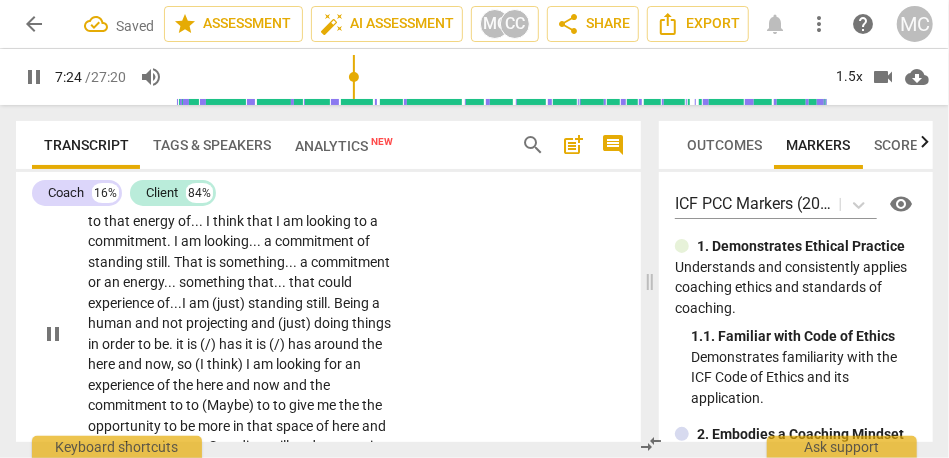 click on "(just)" at bounding box center [230, 303] 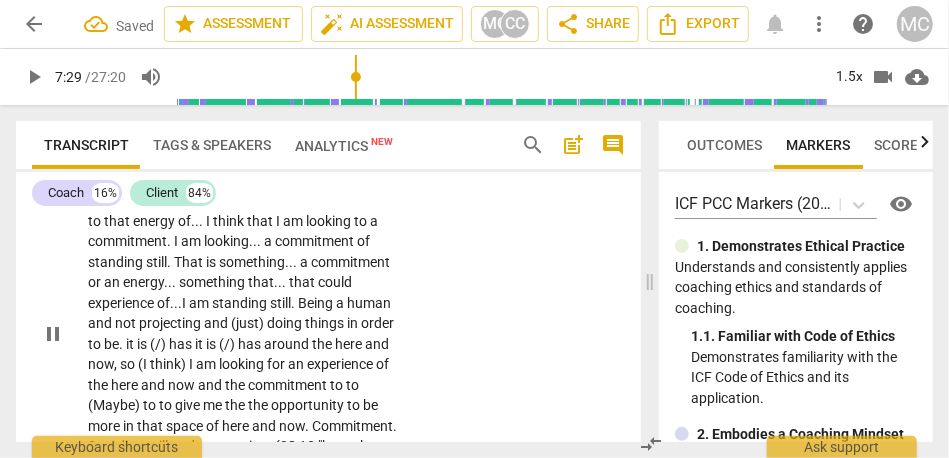 click on "Being" at bounding box center (317, 303) 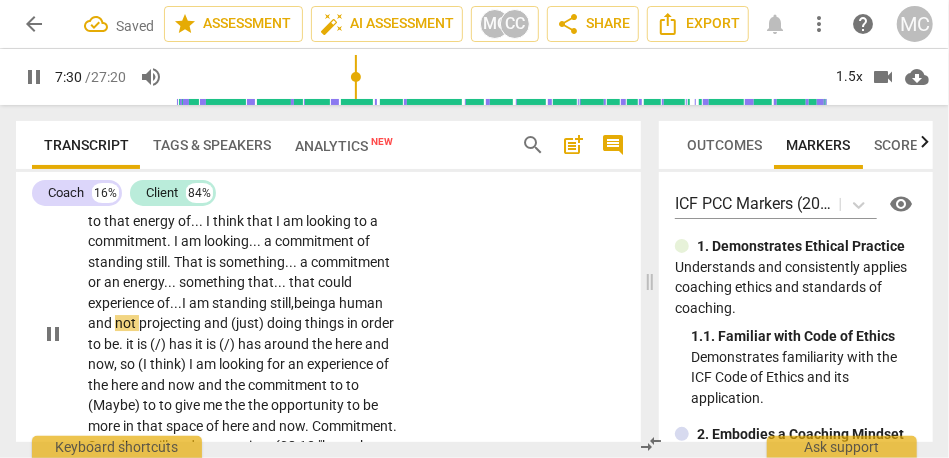 click on "and" at bounding box center [101, 323] 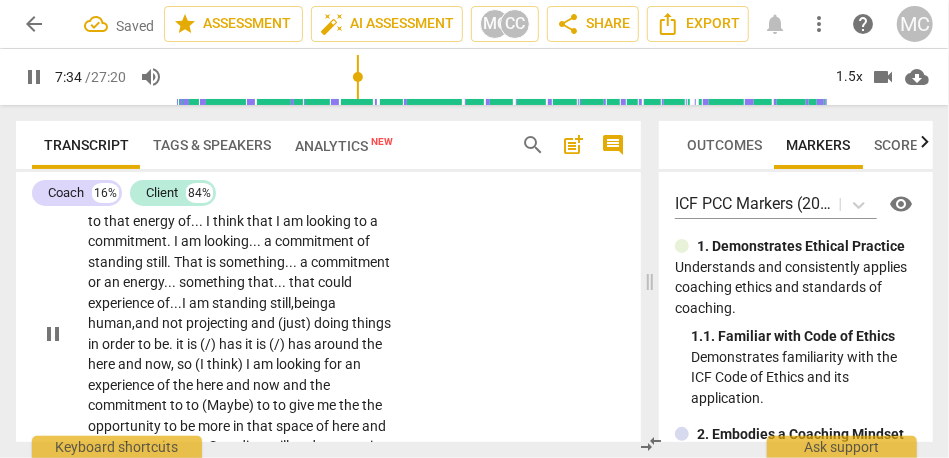 click on "and" at bounding box center (264, 323) 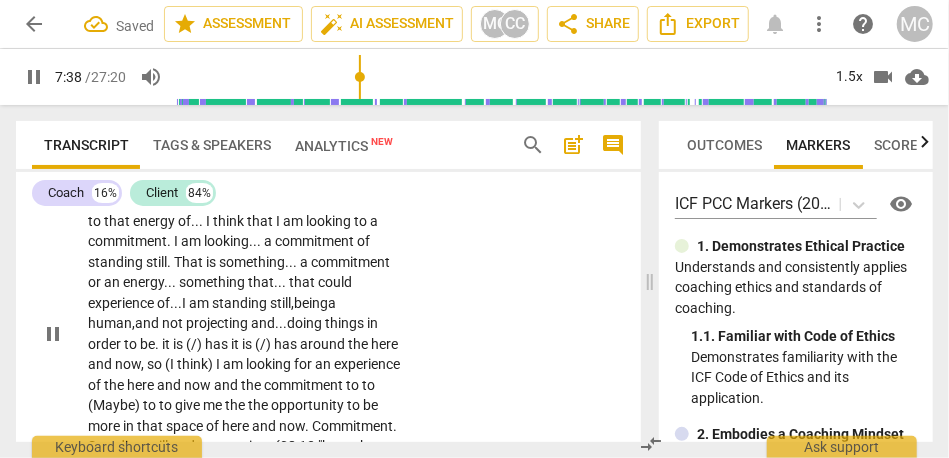click on "CL play_arrow pause 06:54 + Add competency keyboard_arrow_right To   connect   to   my   core . . .   {06:56   "hmm"}   to   connect   to   that   energy   of . . .   I   think   that   I   am   looking   to   a   commitment .   I   am   looking . . .   a   commitment   of   standing   still .   That   is   something . . .   a   commitment   or   an   energy . . .   something   that... that   could   experience   of...  I   am   standing   still,  being  a   human,  and   not   projecting   and...  doing   things   in   order   to   be .   it   is   (/)   has   it   is   (/)   has   around   the   here   and   now ,   so   (I   think)   I   am   looking   for   an   experience   of   the   here   and   now   and   the   commitment   to   to   (Maybe)   to   to   give   me   the   the   opportunity   to   be   more   in   that   space   of   here   and   now .   Commitment .   Standing   still   and   not   moving .   {08:13   "hmm ,   hmm ,   hmm"}" at bounding box center [328, 317] 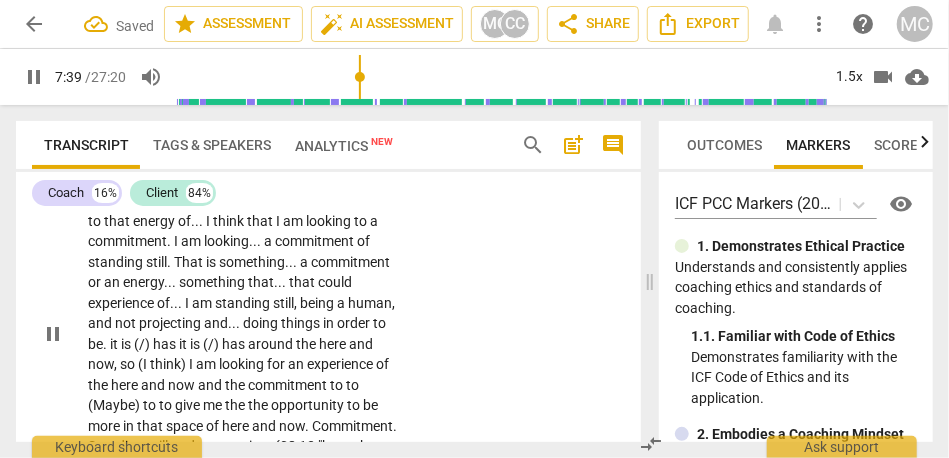 click on "projecting" at bounding box center (171, 323) 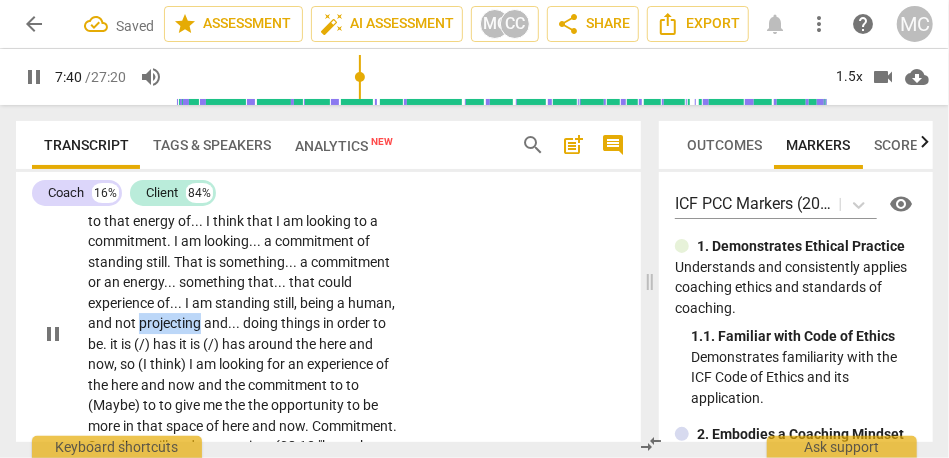 click on "projecting" at bounding box center [171, 323] 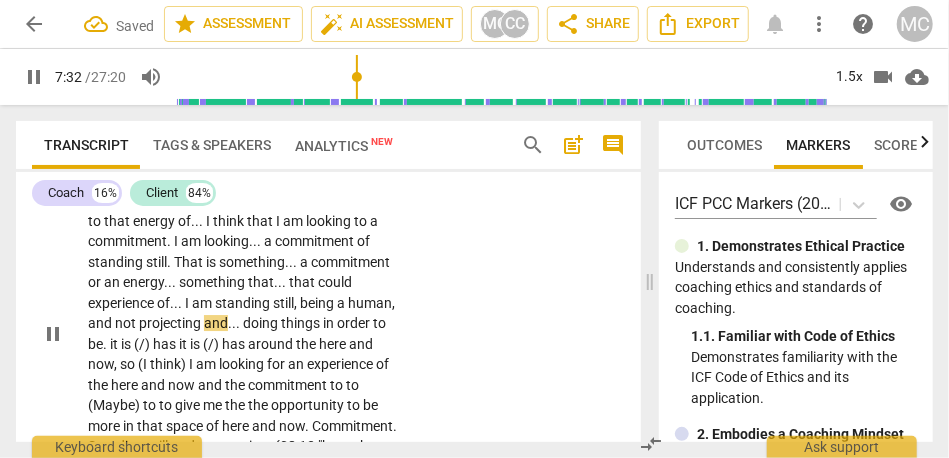 click on "." at bounding box center [239, 323] 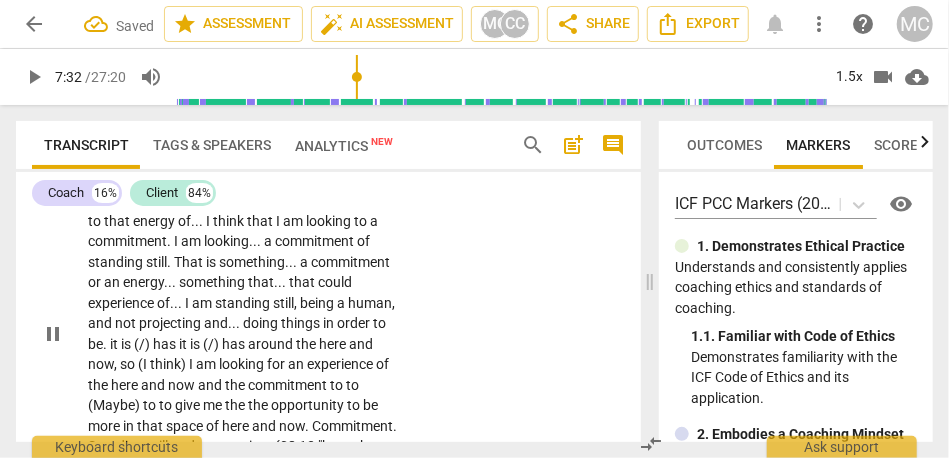 type on "453" 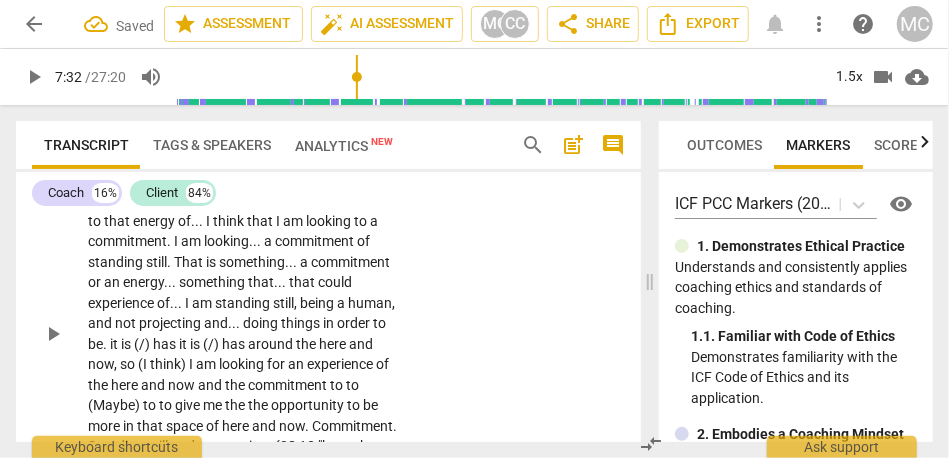 type 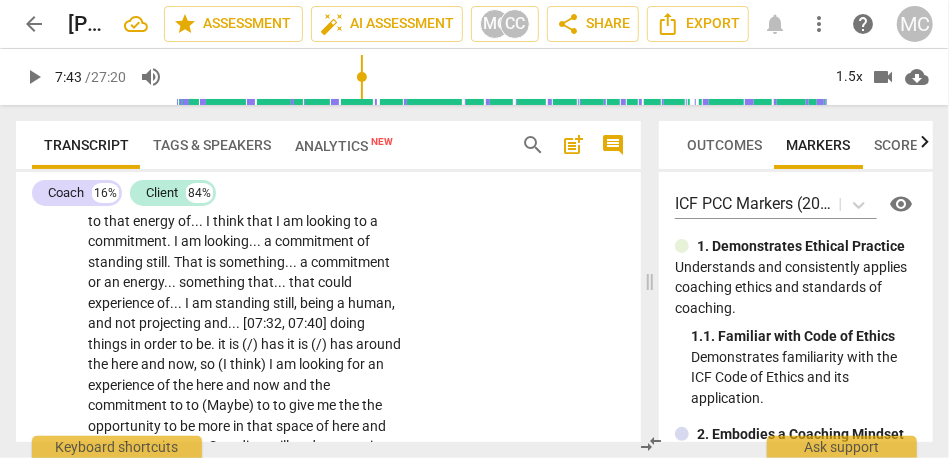 click on "play_arrow" at bounding box center (34, 77) 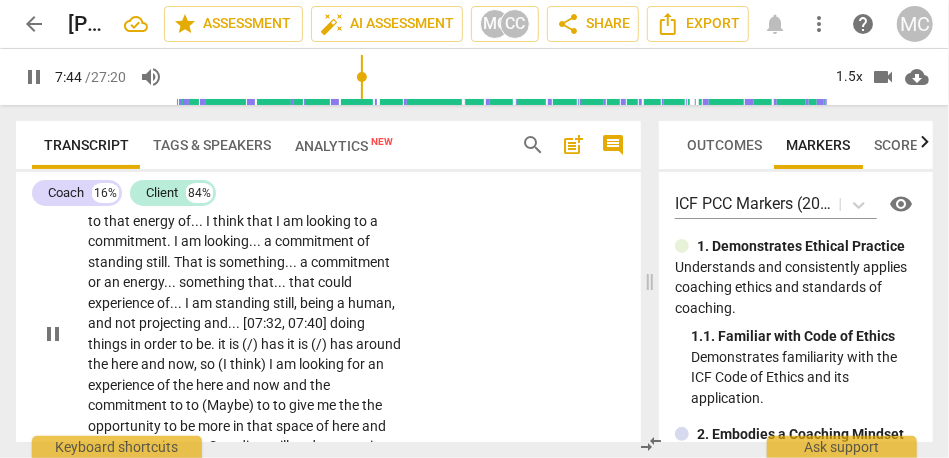 click on "doing" at bounding box center (347, 323) 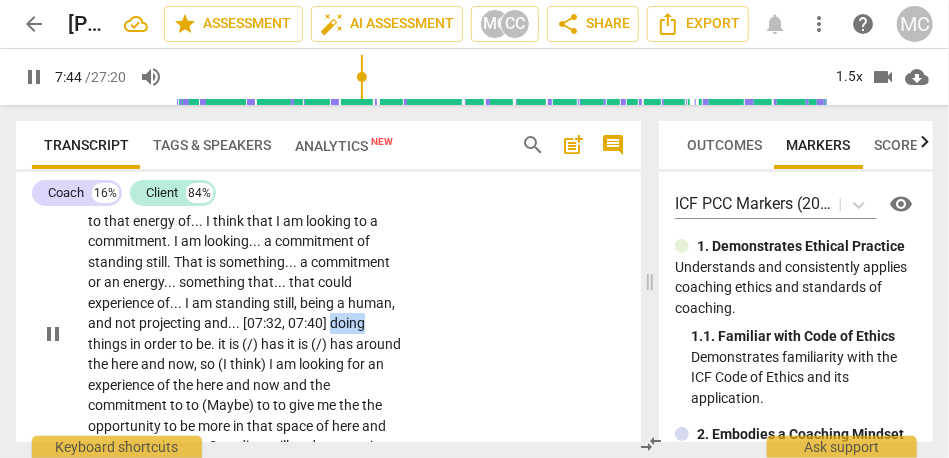 click on "doing" at bounding box center (347, 323) 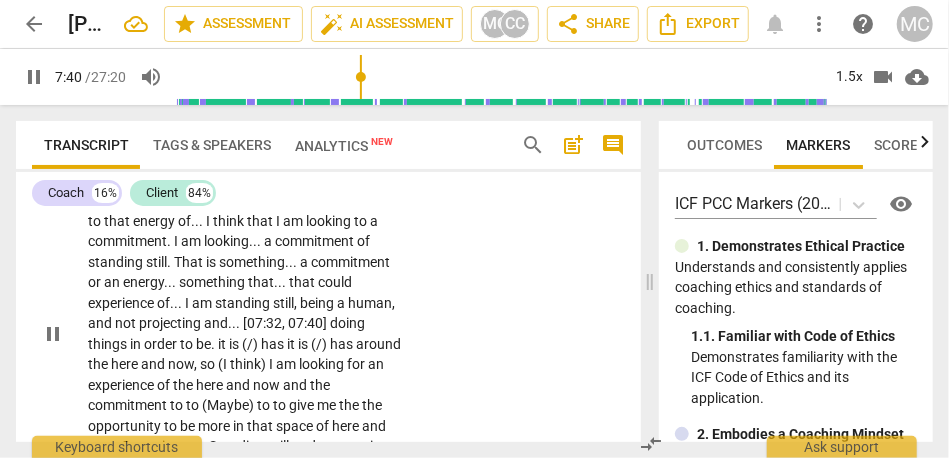 scroll, scrollTop: 2599, scrollLeft: 0, axis: vertical 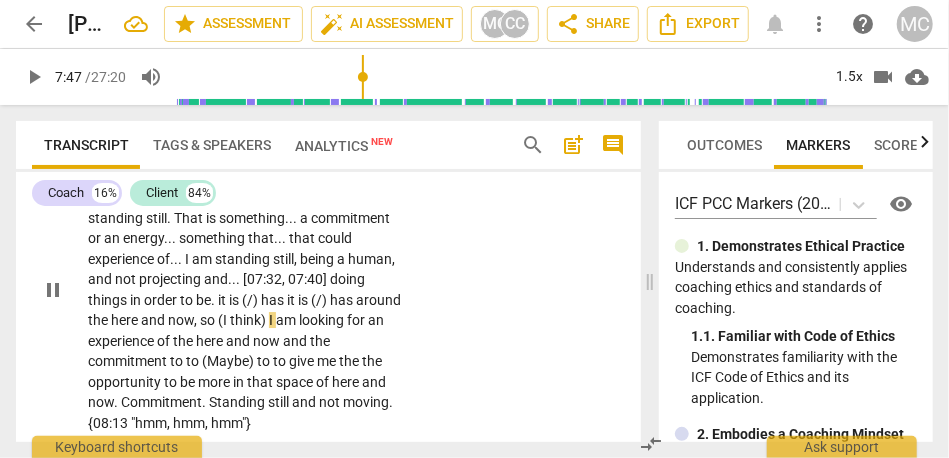click on "be" at bounding box center [203, 300] 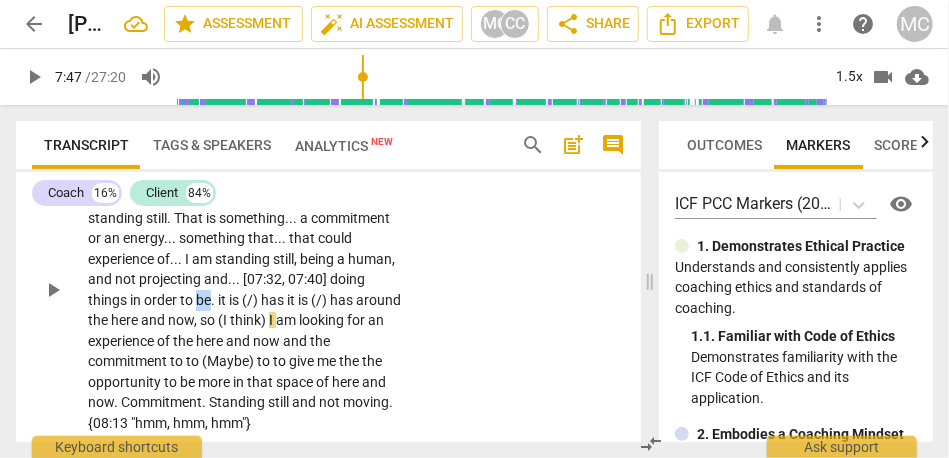 click on "be" at bounding box center [203, 300] 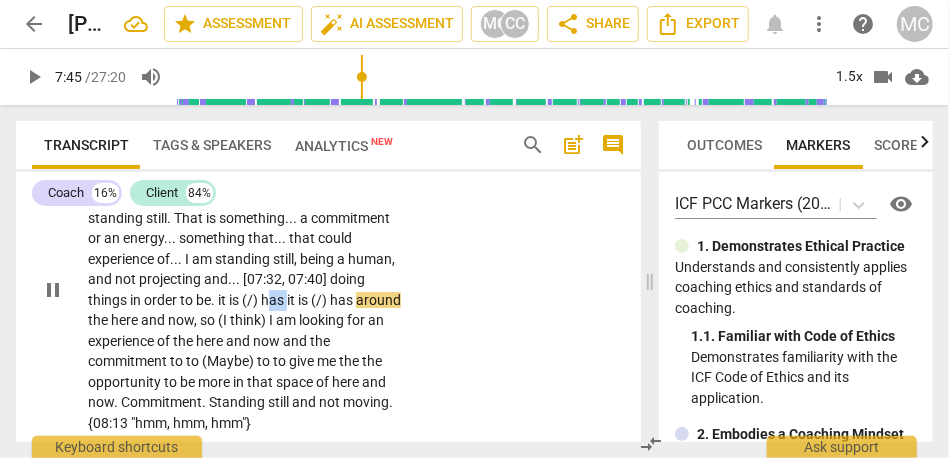 type on "466" 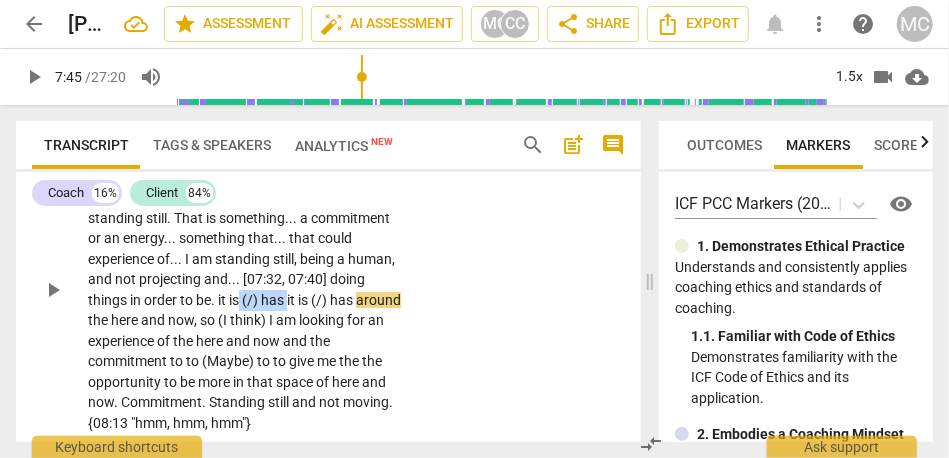drag, startPoint x: 370, startPoint y: 320, endPoint x: 318, endPoint y: 319, distance: 52.009613 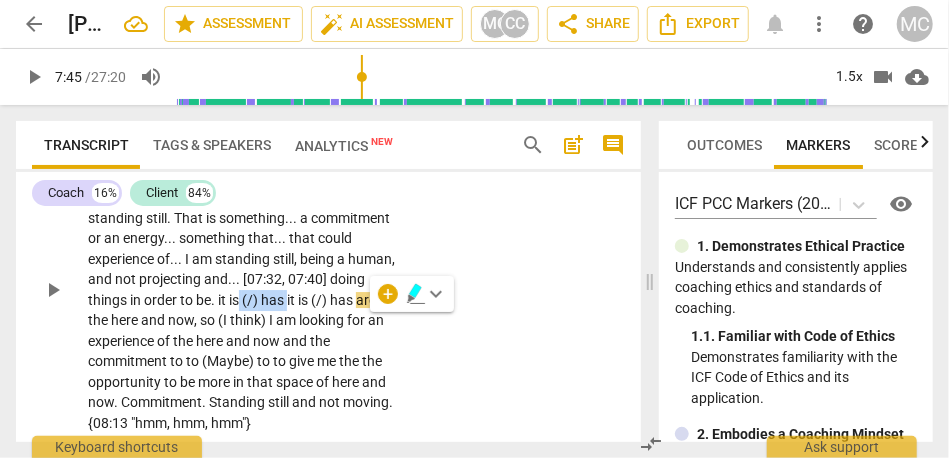 type 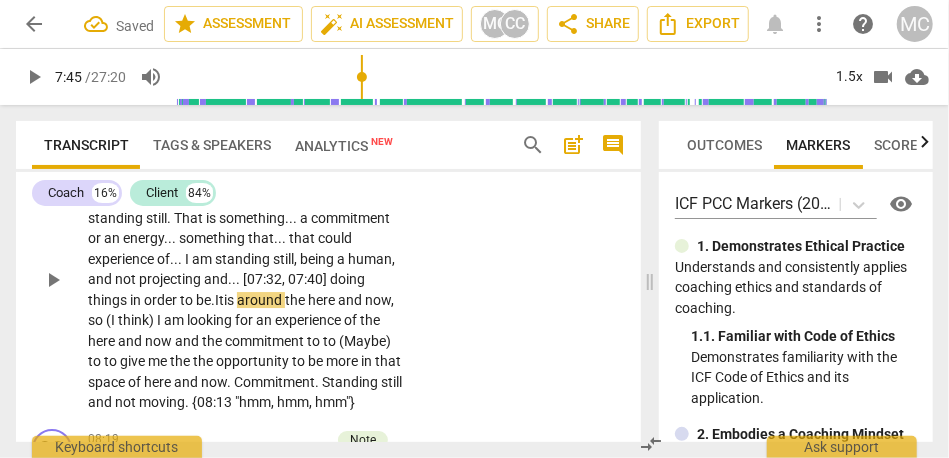 click on "around" at bounding box center (261, 300) 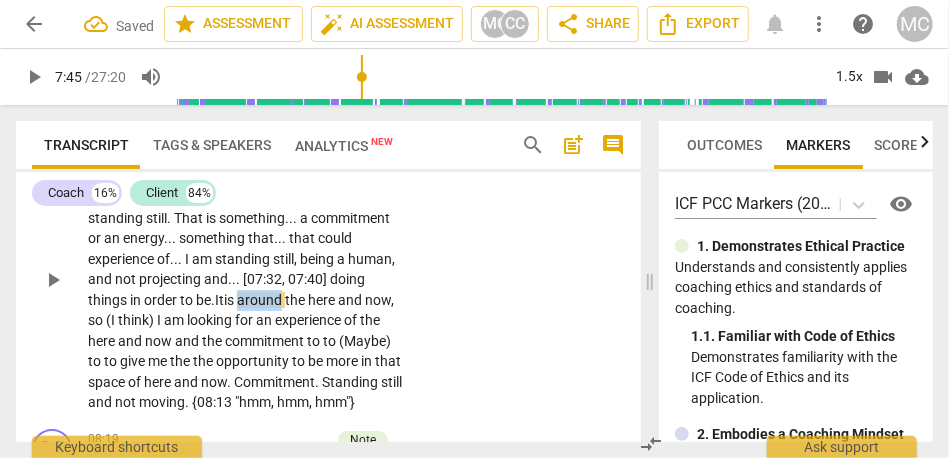 click on "around" at bounding box center (261, 300) 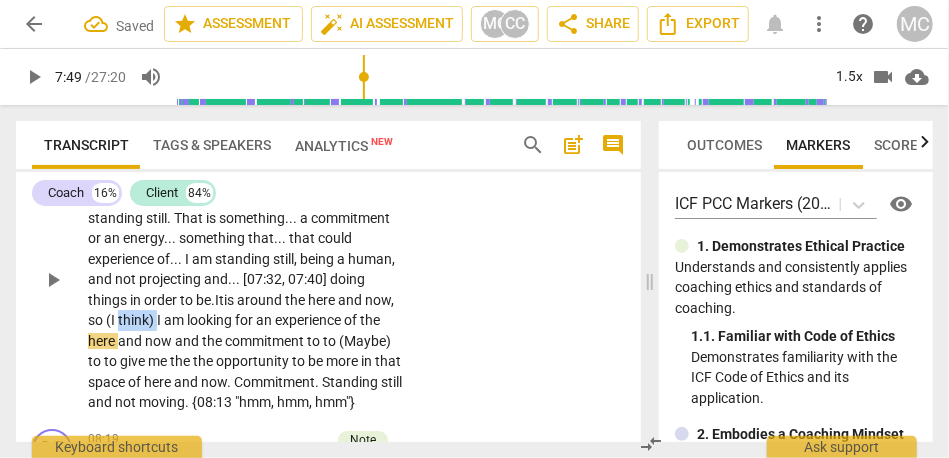 drag, startPoint x: 246, startPoint y: 342, endPoint x: 209, endPoint y: 341, distance: 37.01351 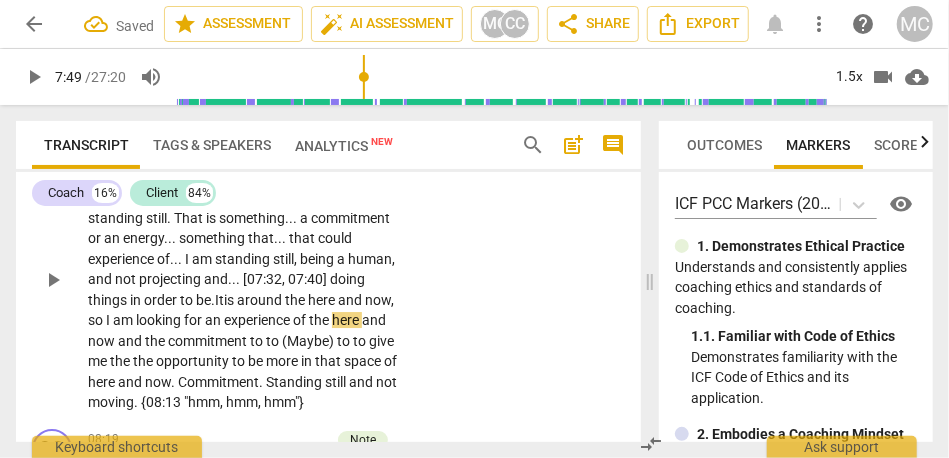 click on "am" at bounding box center [124, 320] 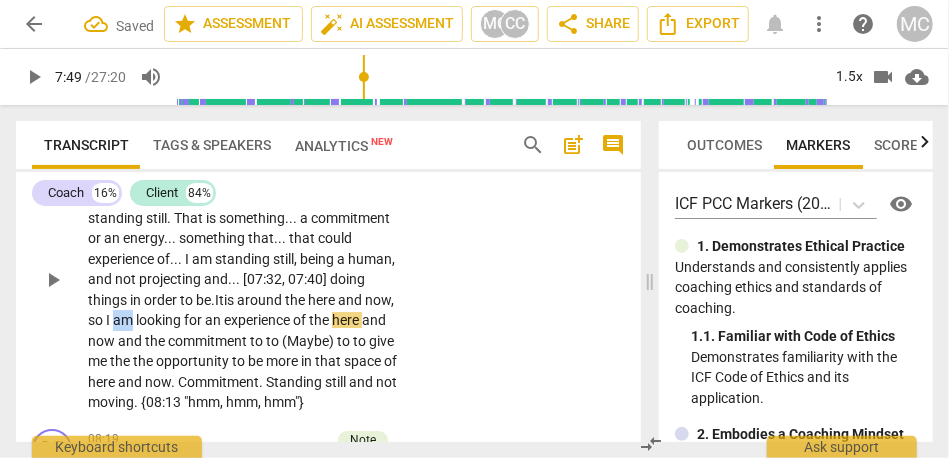 click on "am" at bounding box center [124, 320] 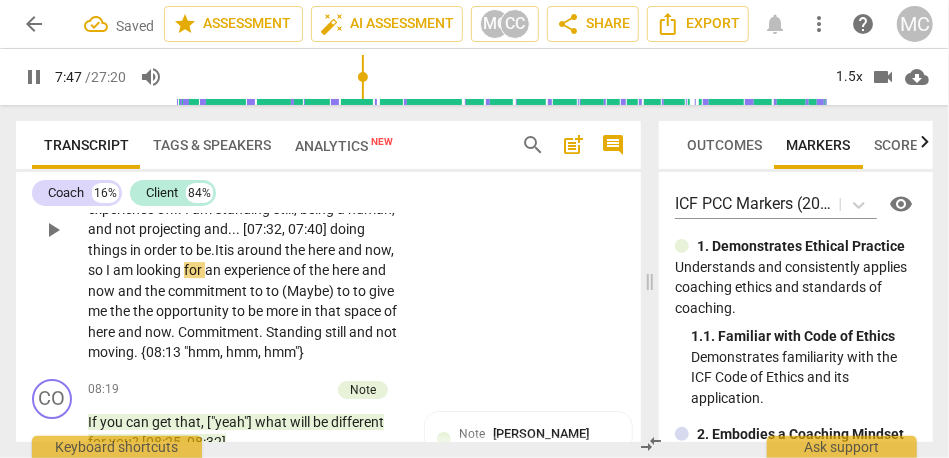 scroll, scrollTop: 2663, scrollLeft: 0, axis: vertical 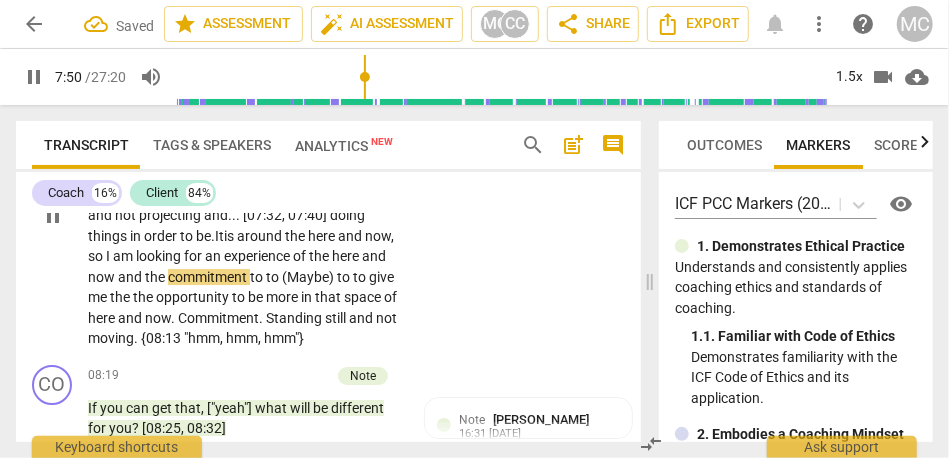 click on "and" at bounding box center [131, 277] 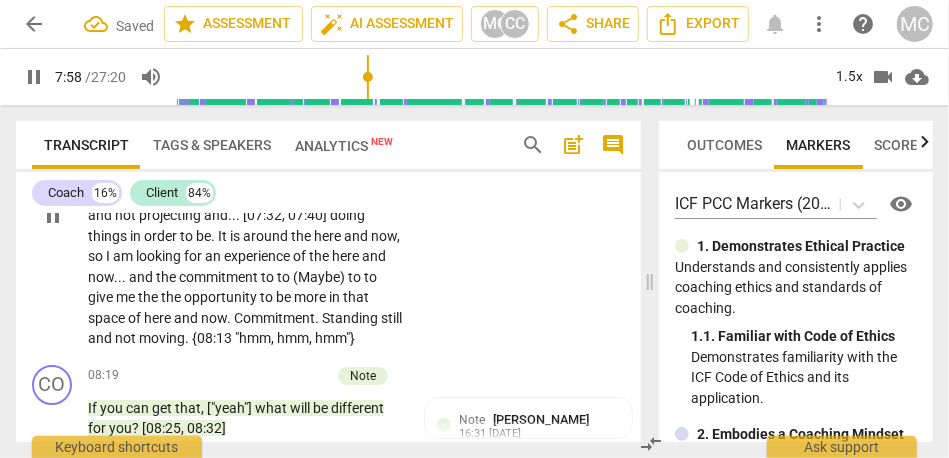 click on "CL play_arrow pause 06:54 + Add competency keyboard_arrow_right To   connect   to   my   core . . .   {06:56   "hmm"}   to   connect   to   that   energy   of . . .   I   think   that   I   am   looking   to   a   commitment .   I   am   looking . . .   a   commitment   of   standing   still .   That   is   something . . .   a   commitment   or   an   energy . . .   something   that . . .   that   could   experience   of . . .   I   am   standing   still ,   being   a   human ,   and   not   projecting   and . . .   [07:32 ,   07:40]   doing   things   in   order   to   be .   It   is   around   the   here   and   now ,   so   I   am   looking   for   an   experience   of   the   here   and   now . . .   and   the   commitment   to   to   (Maybe)   to   to   give   me   the   the   opportunity   to   be   more   in   that   space   of   here   and   now .   Commitment .   Standing   still   and   not   moving .   {08:13   "hmm ,   hmm ,   hmm"}" at bounding box center [328, 199] 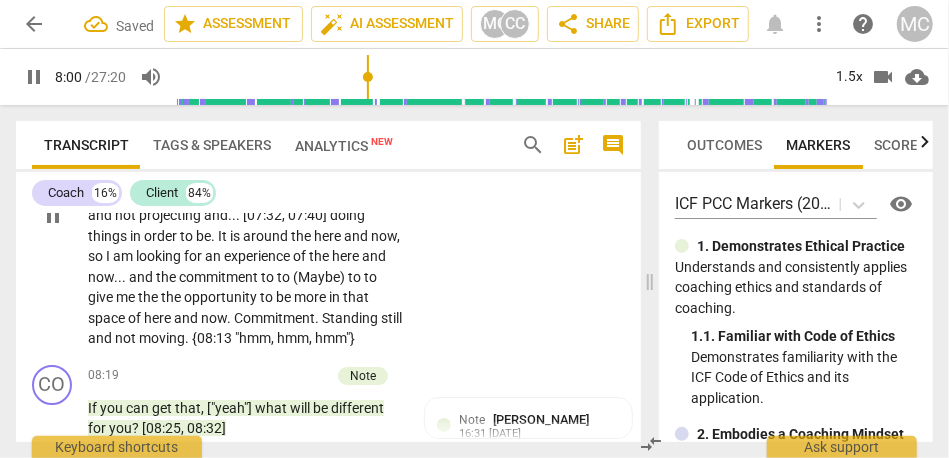 click on "and" at bounding box center (142, 277) 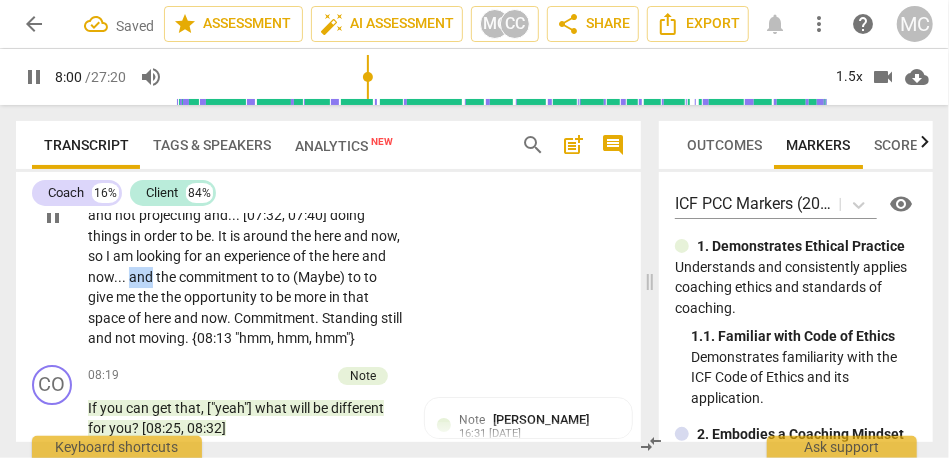 click on "and" at bounding box center (142, 277) 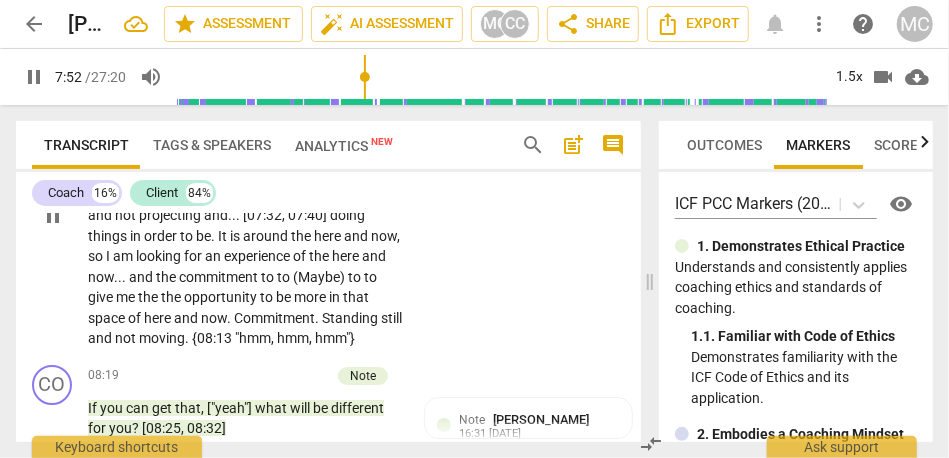 type on "473" 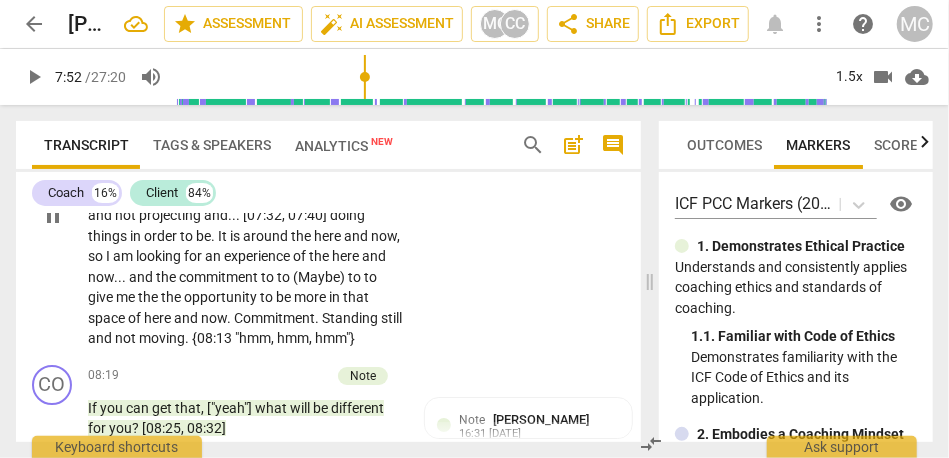 click on "to" at bounding box center [285, 277] 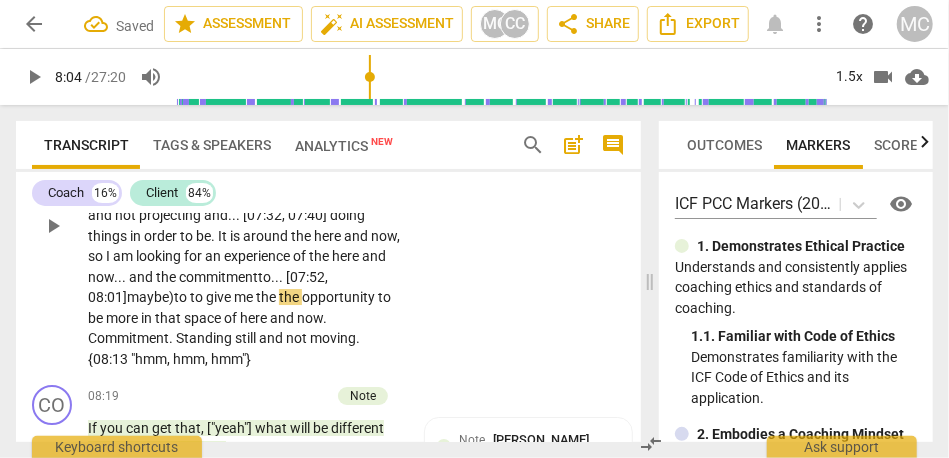 click on "give" at bounding box center [220, 297] 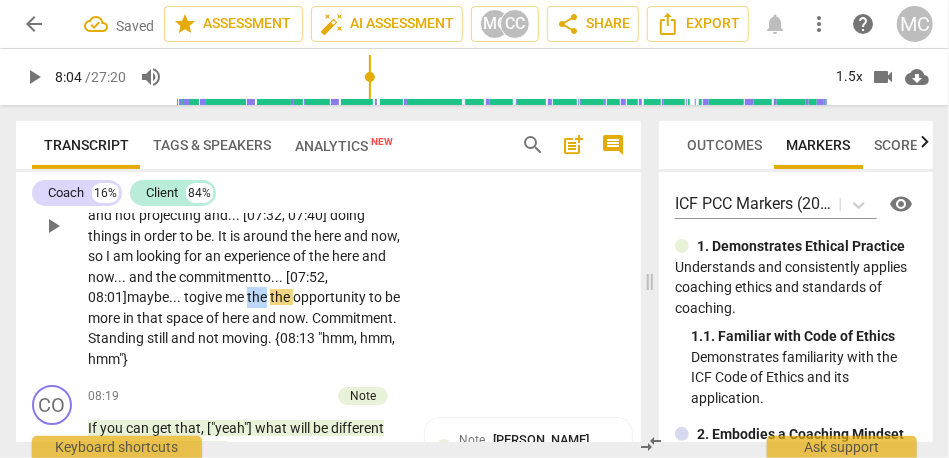 drag, startPoint x: 297, startPoint y: 319, endPoint x: 320, endPoint y: 316, distance: 23.194826 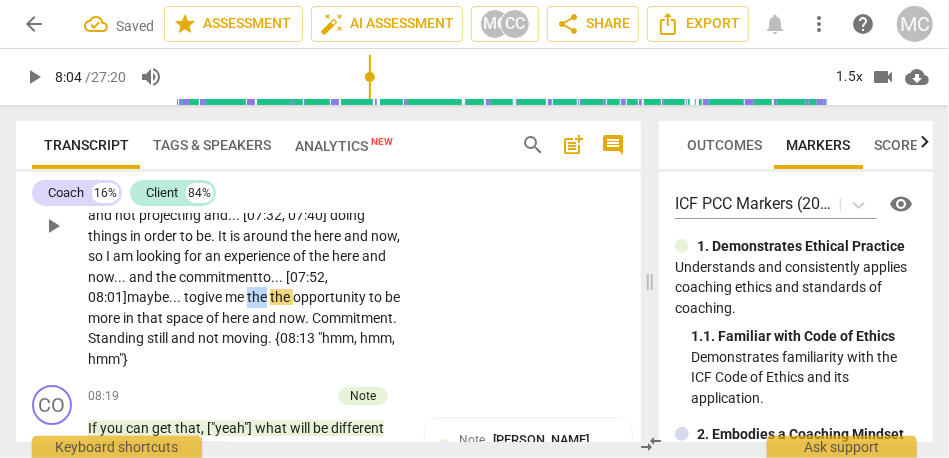 click on "To   connect   to   my   core . . .   {06:56   "hmm"}   to   connect   to   that   energy   of . . .   I   think   that   I   am   looking   to   a   commitment .   I   am   looking . . .   a   commitment   of   standing   still .   That   is   something . . .   a   commitment   or   an   energy . . .   something   that . . .   that   could   experience   of . . .   I   am   standing   still ,   being   a   human ,   and   not   projecting   and . . .   [07:32 ,   07:40]   doing   things   in   order   to   be .   It   is   around   the   here   and   now ,   so   I   am   looking   for   an   experience   of   the   here   and   now . . .   and   the   commitment  to... [07:52, 08:01]  maybe... to  give   me   the   the   opportunity   to   be   more   in   that   space   of   here   and   now .   Commitment .   Standing   still   and   not   moving .   {08:13   "hmm ,   hmm ,   hmm"}" at bounding box center (245, 225) 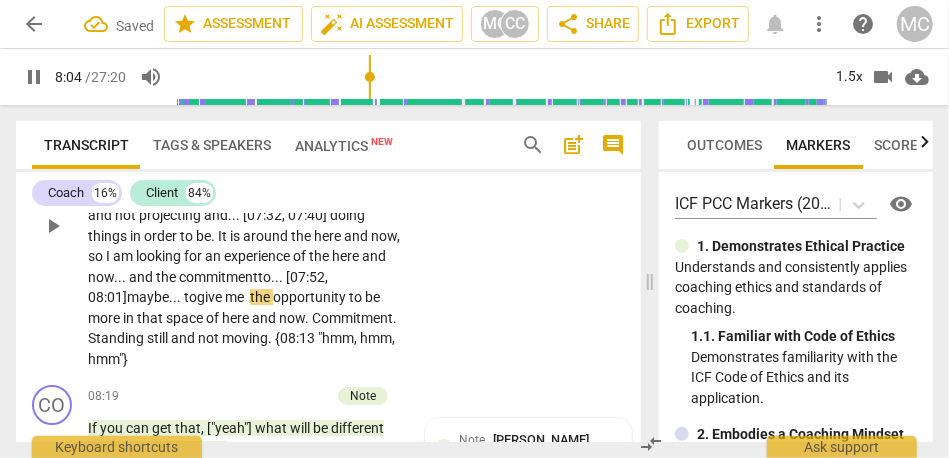 click on "CL play_arrow pause 06:54 + Add competency keyboard_arrow_right To   connect   to   my   core . . .   {06:56   "hmm"}   to   connect   to   that   energy   of . . .   I   think   that   I   am   looking   to   a   commitment .   I   am   looking . . .   a   commitment   of   standing   still .   That   is   something . . .   a   commitment   or   an   energy . . .   something   that . . .   that   could   experience   of . . .   I   am   standing   still ,   being   a   human ,   and   not   projecting   and . . .   [07:32 ,   07:40]   doing   things   in   order   to   be .   It   is   around   the   here   and   now ,   so   I   am   looking   for   an   experience   of   the   here   and   now . . .   and   the   commitment  to... [07:52, 08:01]  maybe... to  give   me     the   opportunity   to   be   more   in   that   space   of   here   and   now .   Commitment .   Standing   still   and   not   moving .   {08:13   "hmm ,   hmm ,   hmm"}" at bounding box center (328, 209) 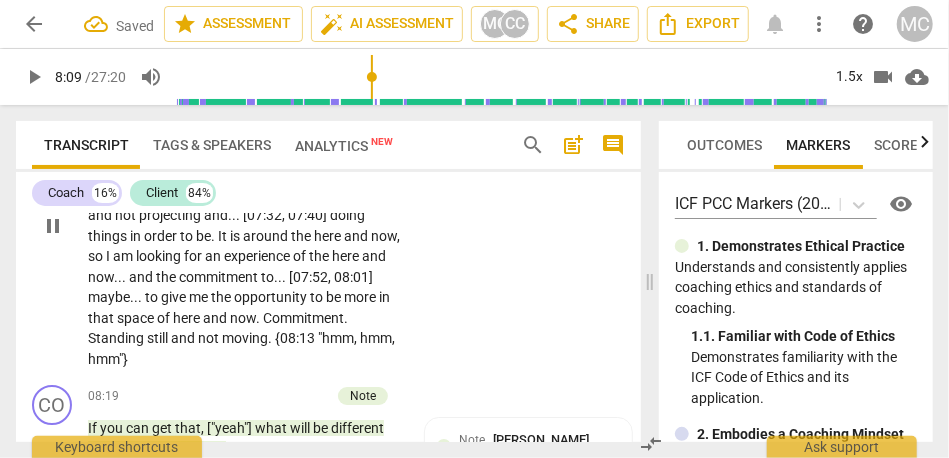 click on "Commitment" at bounding box center [303, 318] 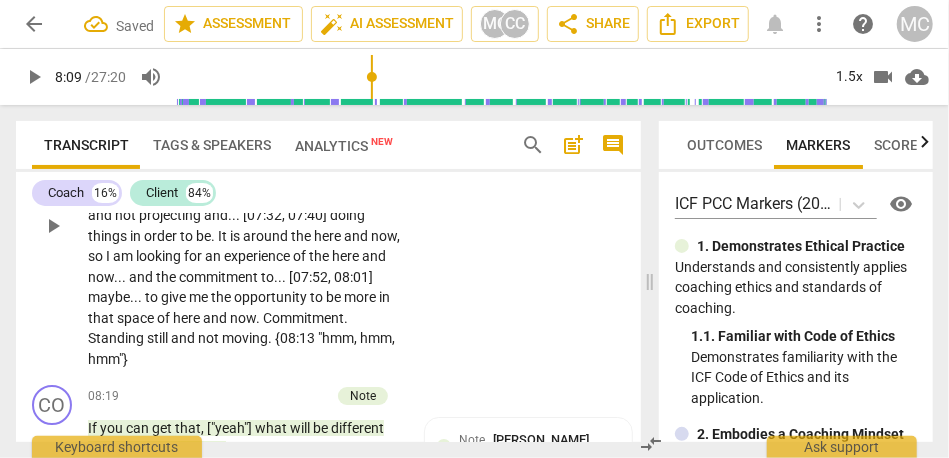 type 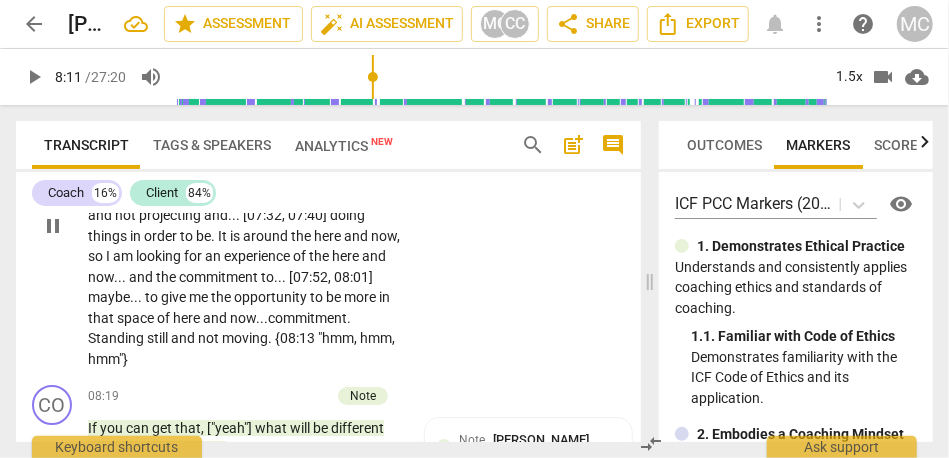click on "." at bounding box center (349, 318) 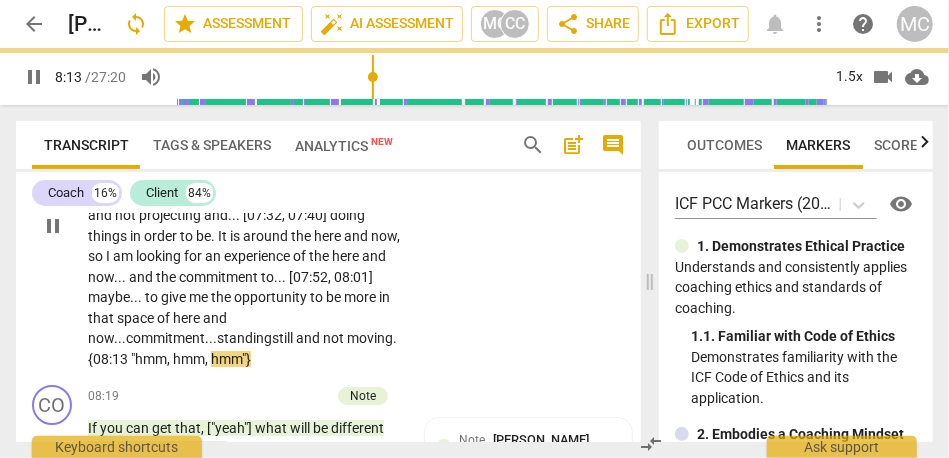 click on "CL play_arrow pause 06:54 + Add competency keyboard_arrow_right To   connect   to   my   core . . .   {06:56   "hmm"}   to   connect   to   that   energy   of . . .   I   think   that   I   am   looking   to   a   commitment .   I   am   looking . . .   a   commitment   of   standing   still .   That   is   something . . .   a   commitment   or   an   energy . . .   something   that . . .   that   could   experience   of . . .   I   am   standing   still ,   being   a   human ,   and   not   projecting   and . . .   [07:32 ,   07:40]   doing   things   in   order   to   be .   It   is   around   the   here   and   now ,   so   I   am   looking   for   an   experience   of   the   here   and   now . . .   and   the   commitment   to . . .   [07:52 ,   08:01]   maybe . . .   to   give   me   the   opportunity   to   be   more   in   that   space   of   here   and   now...  commitment...  standing  still   and   not   moving .   {08:13   "hmm ,   hmm ,   hmm"}" at bounding box center [328, 209] 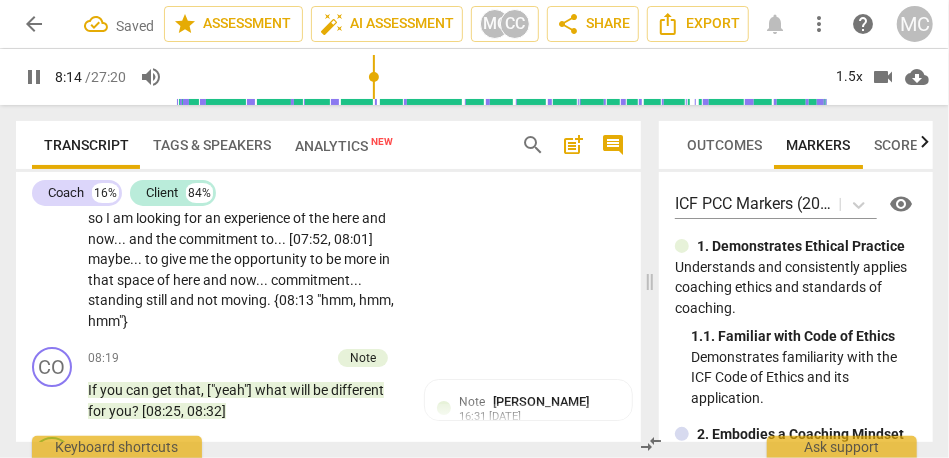 scroll, scrollTop: 2717, scrollLeft: 0, axis: vertical 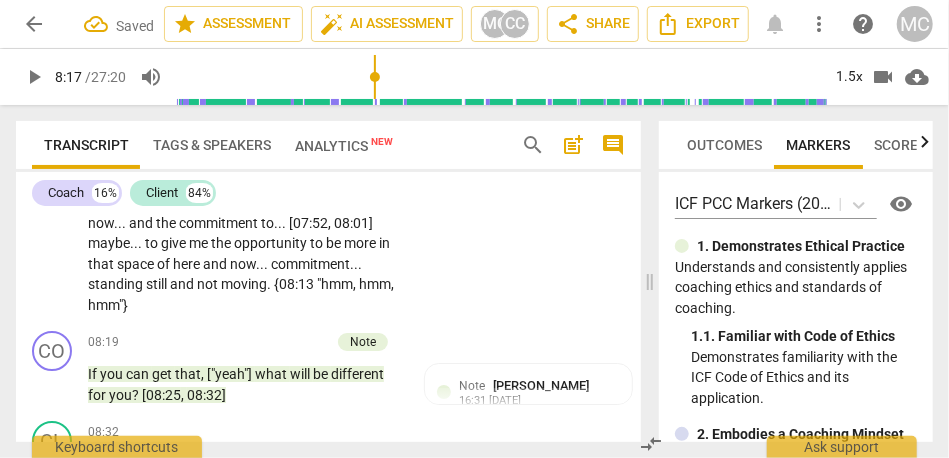 click on "not" at bounding box center (209, 284) 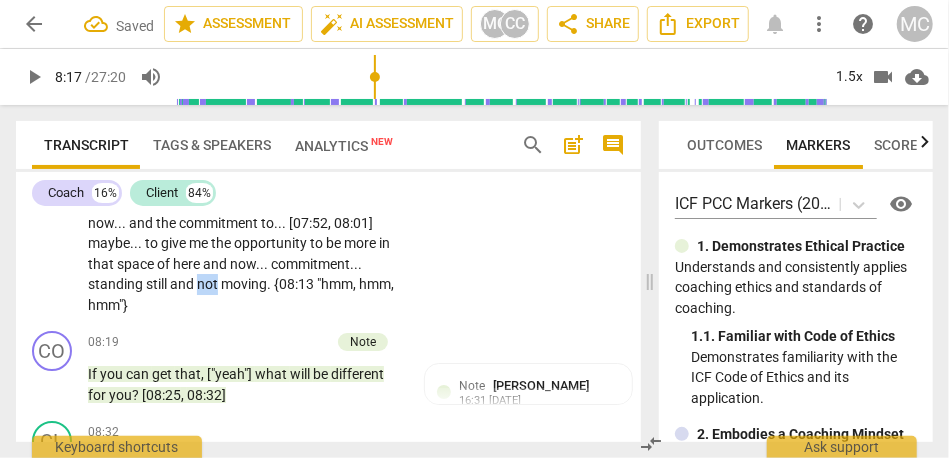 click on "not" at bounding box center (209, 284) 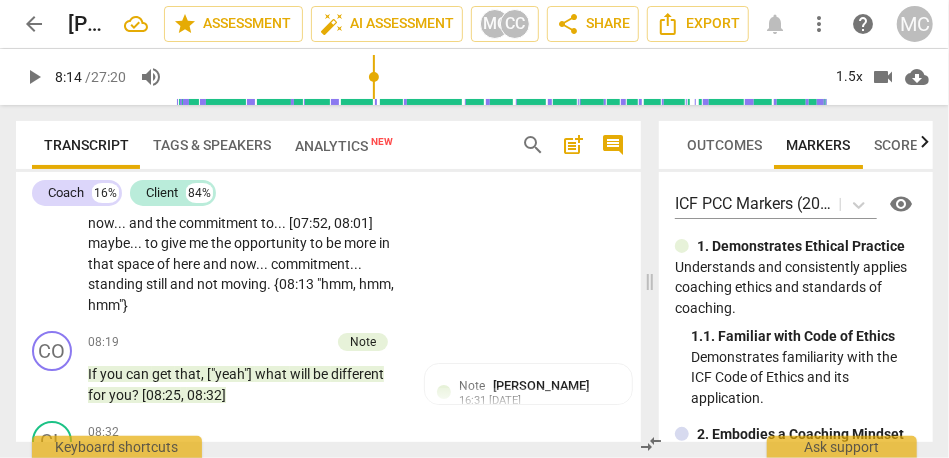 type on "495" 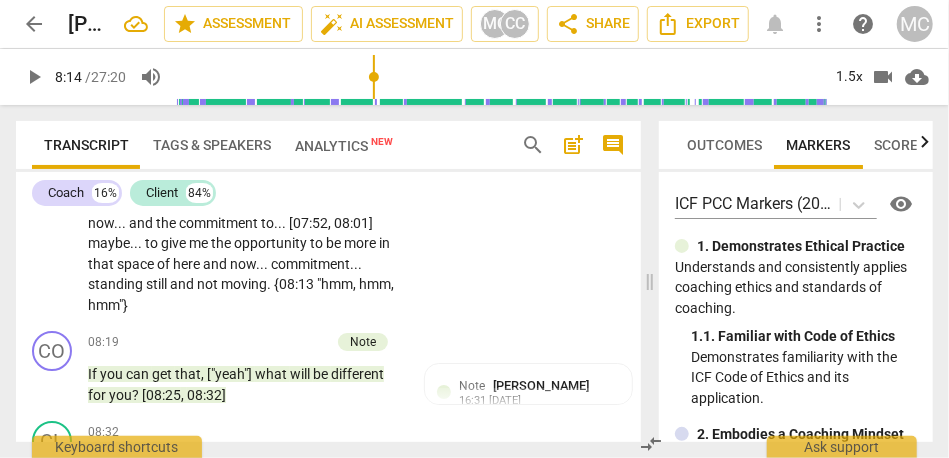 click on "hmm" at bounding box center [375, 284] 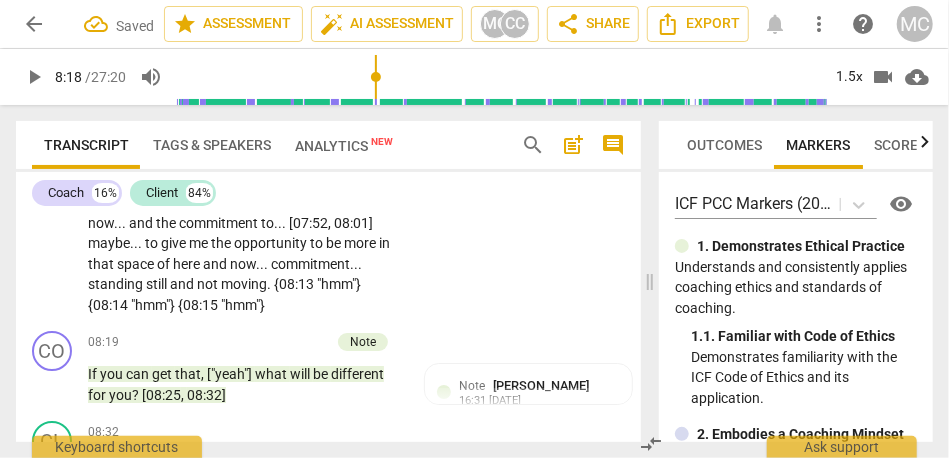 click on "To   connect   to   my   core . . .   {06:56   "hmm"}   to   connect   to   that   energy   of . . .   I   think   that   I   am   looking   to   a   commitment .   I   am   looking . . .   a   commitment   of   standing   still .   That   is   something . . .   a   commitment   or   an   energy . . .   something   that . . .   that   could   experience   of . . .   I   am   standing   still ,   being   a   human ,   and   not   projecting   and . . .   [07:32 ,   07:40]   doing   things   in   order   to   be .   It   is   around   the   here   and   now ,   so   I   am   looking   for   an   experience   of   the   here   and   now . . .   and   the   commitment   to . . .   [07:52 ,   08:01]   maybe . . .   to   give   me   the   opportunity   to   be   more   in   that   space   of   here   and   now . . .   commitment . . .   standing   still   and   not   moving .   {08:13   "hmm"} {08:14 " hmm"} {08:15 " hmm"}" at bounding box center [245, 171] 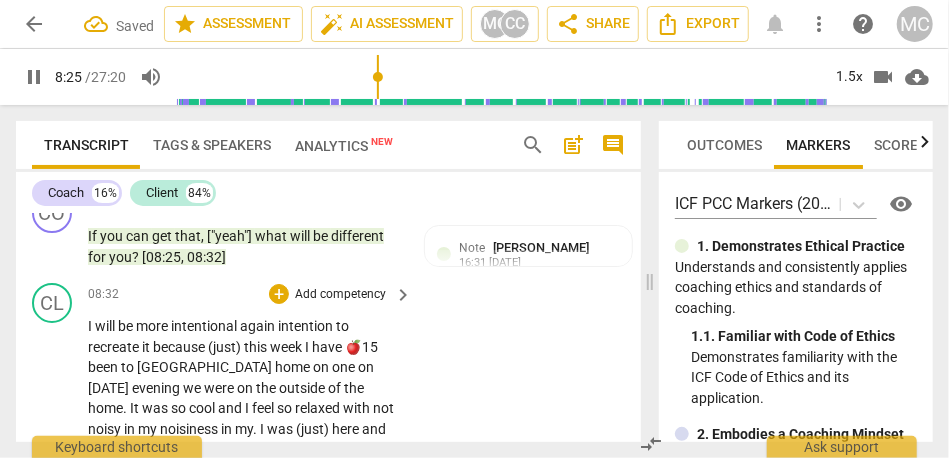 scroll, scrollTop: 2889, scrollLeft: 0, axis: vertical 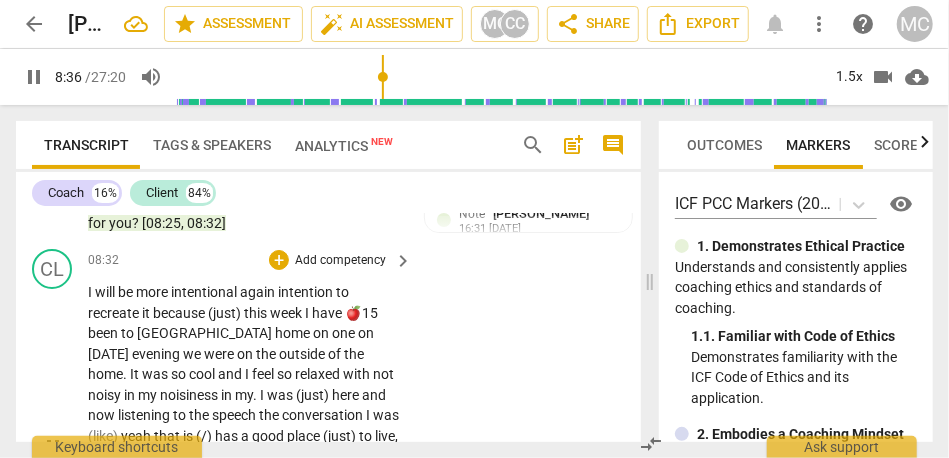 click on "intentional" at bounding box center (205, 292) 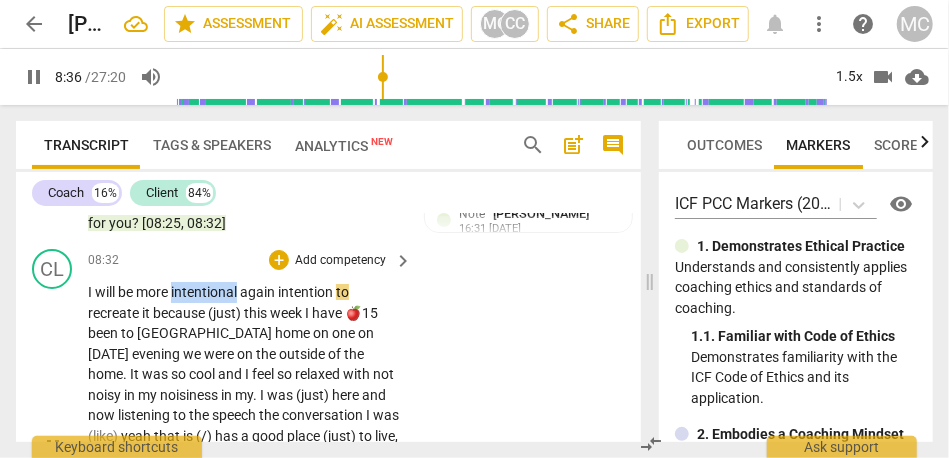 click on "intentional" at bounding box center (205, 292) 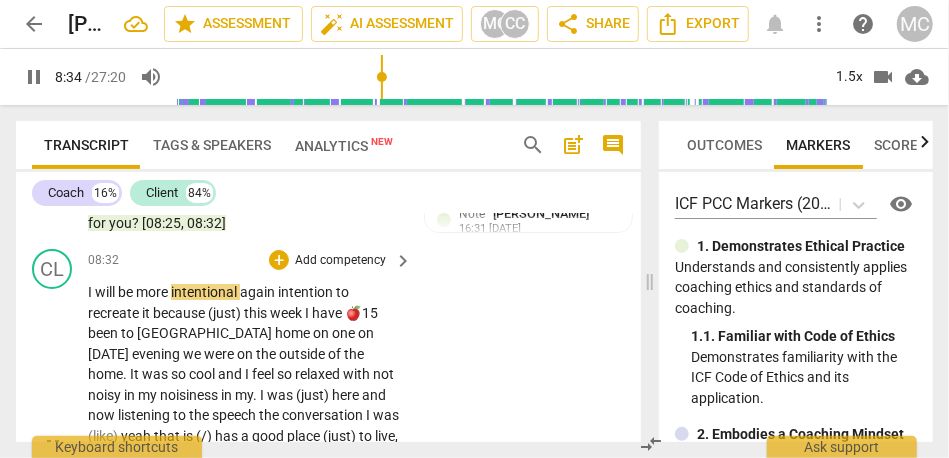 type on "514" 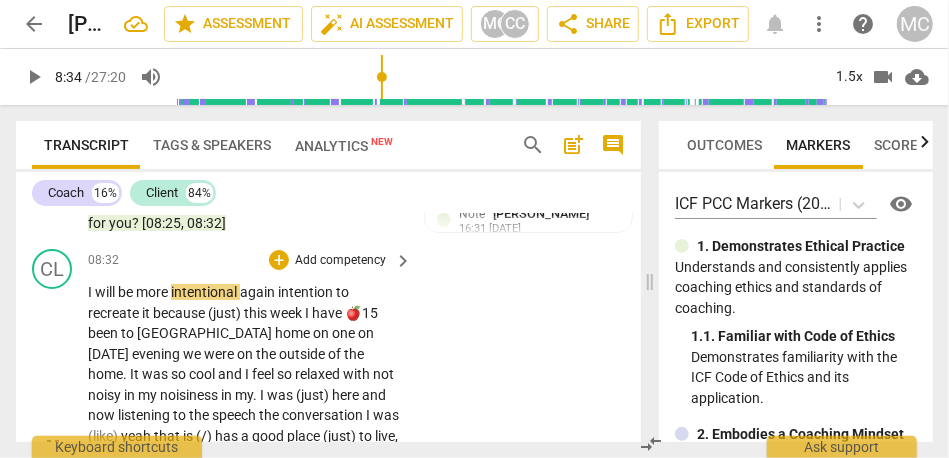 click on "again" at bounding box center [259, 292] 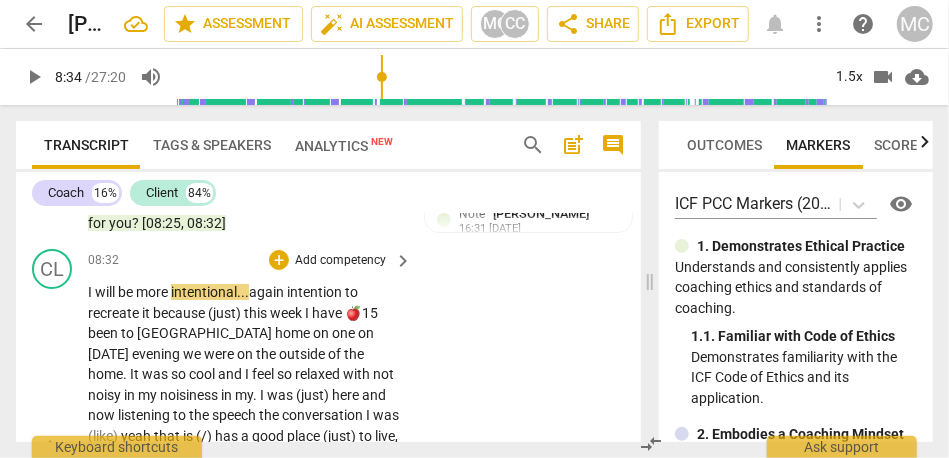 click on "intention" at bounding box center (316, 292) 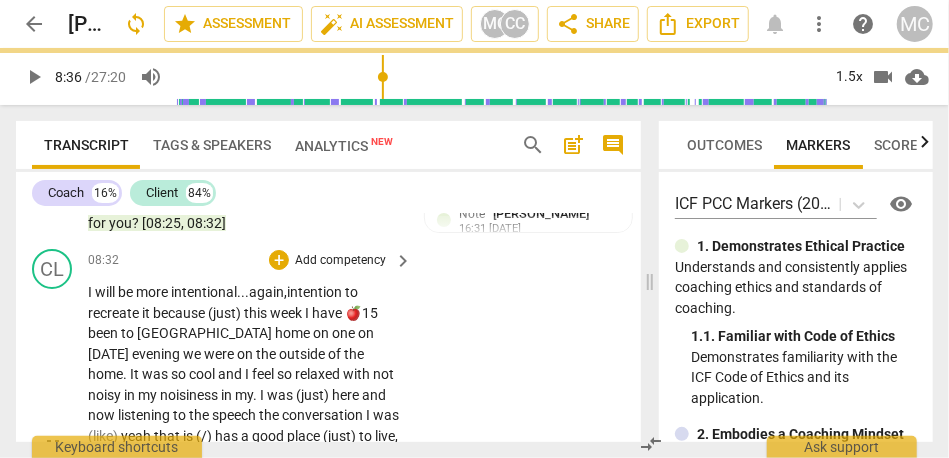 click on "intention" at bounding box center (316, 292) 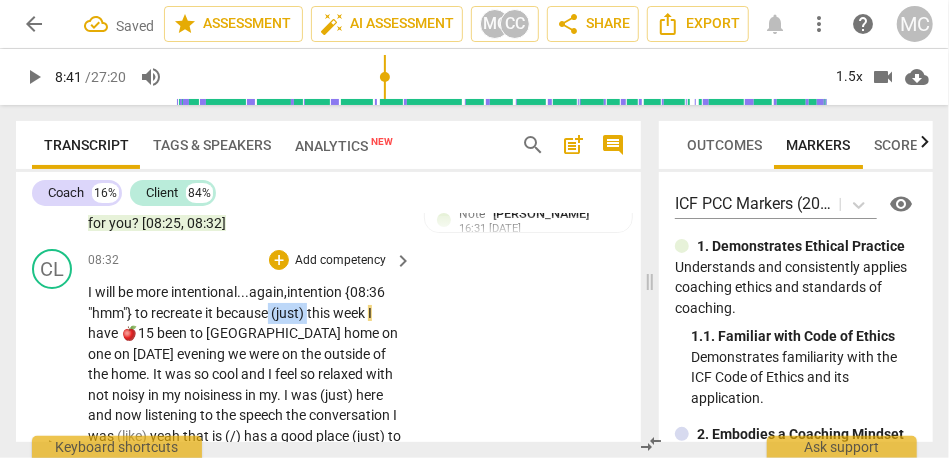 drag, startPoint x: 312, startPoint y: 335, endPoint x: 270, endPoint y: 335, distance: 42 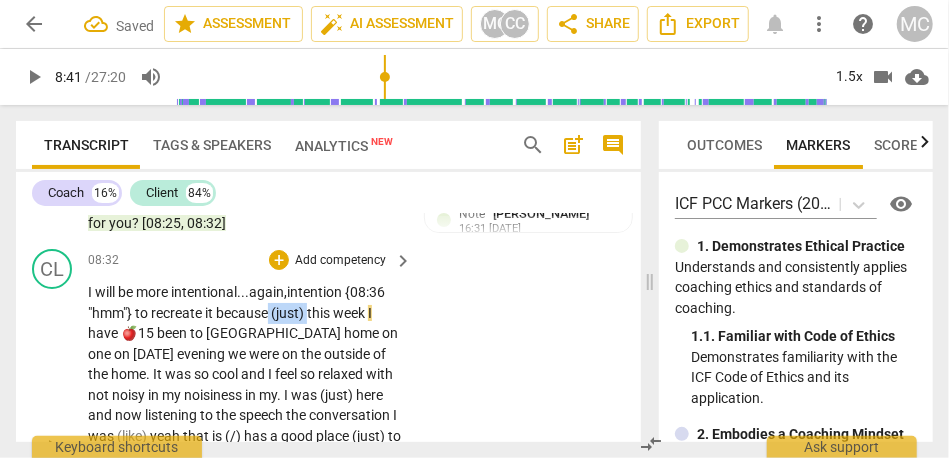 click on "I   will   be   more   intentional...  again,  intention {08:36 "hmm"}   to   recreate   it   because   (just)   this   week   I   have   🍎15   been   to   [GEOGRAPHIC_DATA]   home   on   one   [DATE]   evening   we   were   on   the   outside   of   the   home .   It   was   so   cool   and   I   feel   so   relaxed   with   not   noisy   in   my   noisiness   in   my .   I   was   (just)   here   and   now   listening   to   the   speech   the   conversation   I   was   (like)   yeah   that   is   (/)   has   a   good   place   (just)   to   live ,   so   (I   think)   that   is   (/)   has   what   I   want   to   do   is   that   to   recreate   to   be   more   intentional   with   that ?   (I   think)   that   that   could   be .   Yeah .   Ah   that   could   be   for   [DATE]   because   I   can   observe   it   I   can   name   it   when   it   is   but   I   want   to   be   active   in .   that   is   (/)   has   the   paradox .   I   don't   want   to   be   proactive   and   active   but   I   want" at bounding box center (245, 446) 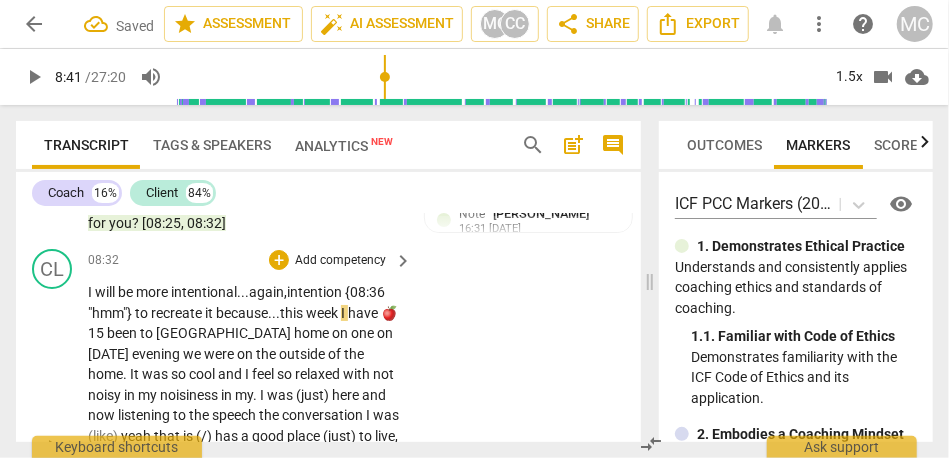 click on "week" at bounding box center [323, 313] 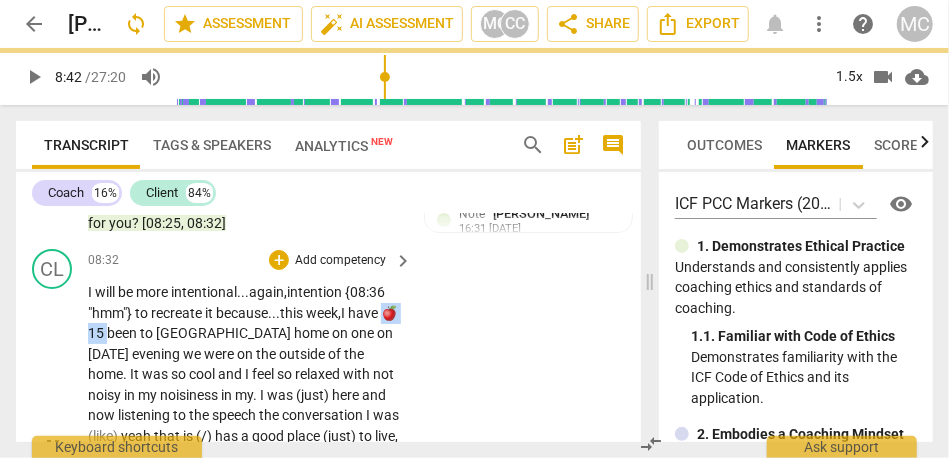 drag, startPoint x: 120, startPoint y: 350, endPoint x: 77, endPoint y: 350, distance: 43 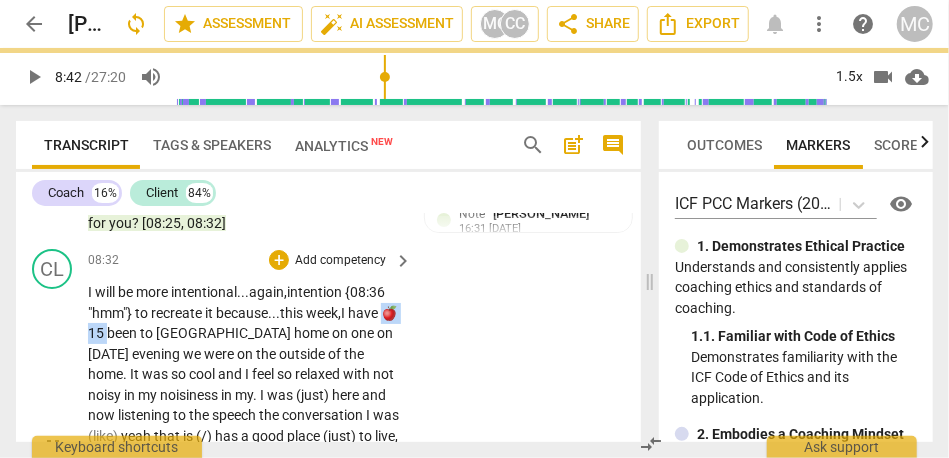 click on "CL play_arrow pause 08:32 + Add competency keyboard_arrow_right I   will   be   more   intentional...  again,  intention {08:36 "hmm"}   to   recreate   it   because...  this   week,  I   have   🍎15   been   to   [GEOGRAPHIC_DATA]   home   on   one   [DATE]   evening   we   were   on   the   outside   of   the   home .   It   was   so   cool   and   I   feel   so   relaxed   with   not   noisy   in   my   noisiness   in   my .   I   was   (just)   here   and   now   listening   to   the   speech   the   conversation   I   was   (like)   yeah   that   is   (/)   has   a   good   place   (just)   to   live ,   so   (I   think)   that   is   (/)   has   what   I   want   to   do   is   that   to   recreate   to   be   more   intentional   with   that ?   (I   think)   that   that   could   be .   Yeah .   Ah   that   could   be   for   [DATE]   because   I   can   observe   it   I   can   name   it   when   it   is   but   I   want   to   be   active   in .   that   is   (/)   has   the   paradox .   I   don't" at bounding box center (328, 429) 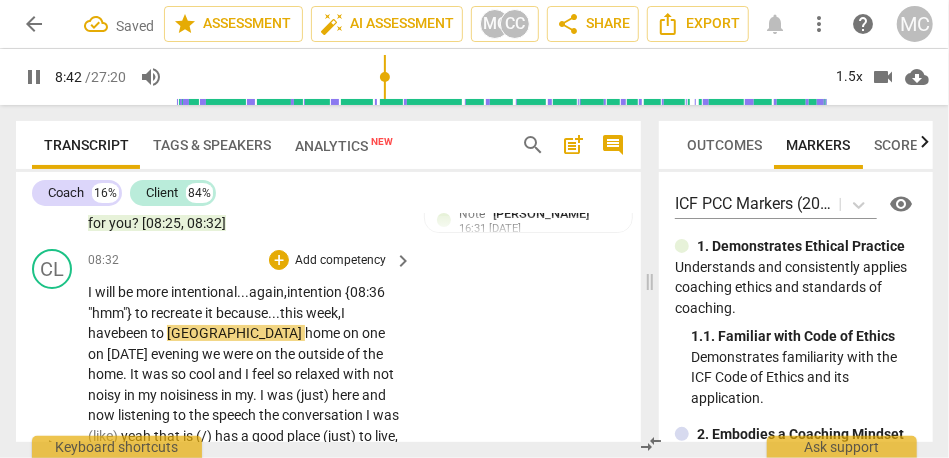 click on "I   will   be   more   intentional...  again,  intention {08:36 "hmm"}   to   recreate   it   because...  this   week,  I   have  been   to   [GEOGRAPHIC_DATA]   home   on   one   [DATE]   evening   we   were   on   the   outside   of   the   home .   It   was   so   cool   and   I   feel   so   relaxed   with   not   noisy   in   my   noisiness   in   my .   I   was   (just)   here   and   now   listening   to   the   speech   the   conversation   I   was   (like)   yeah   that   is   (/)   has   a   good   place   (just)   to   live ,   so   (I   think)   that   is   (/)   has   what   I   want   to   do   is   that   to   recreate   to   be   more   intentional   with   that ?   (I   think)   that   that   could   be .   Yeah .   Ah   that   could   be   for   [DATE]   because   I   can   observe   it   I   can   name   it   when   it   is   but   I   want   to   be   active   in .   that   is   (/)   has   the   paradox .   I   don't   want   to   be   proactive   and   active   but   I   want   to   be" at bounding box center [245, 446] 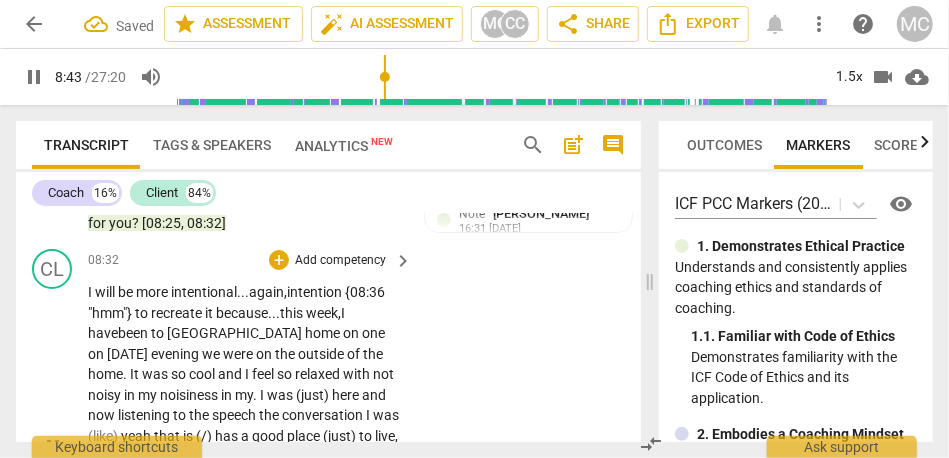 click on "CL play_arrow pause 08:32 + Add competency keyboard_arrow_right I   will   be   more   intentional...  again,  intention {08:36 "hmm"}   to   recreate   it   because...  this   week,  I   have  been   to   [GEOGRAPHIC_DATA]   home   on   one   [DATE]   evening   we   were   on   the   outside   of   the   home .   It   was   so   cool   and   I   feel   so   relaxed   with   not   noisy   in   my   noisiness   in   my .   I   was   (just)   here   and   now   listening   to   the   speech   the   conversation   I   was   (like)   yeah   that   is   (/)   has   a   good   place   (just)   to   live ,   so   (I   think)   that   is   (/)   has   what   I   want   to   do   is   that   to   recreate   to   be   more   intentional   with   that ?   (I   think)   that   that   could   be .   Yeah .   Ah   that   could   be   for   [DATE]   because   I   can   observe   it   I   can   name   it   when   it   is   but   I   want   to   be   active   in .   that   is   (/)   has   the   paradox .   I   don't   want" at bounding box center (328, 429) 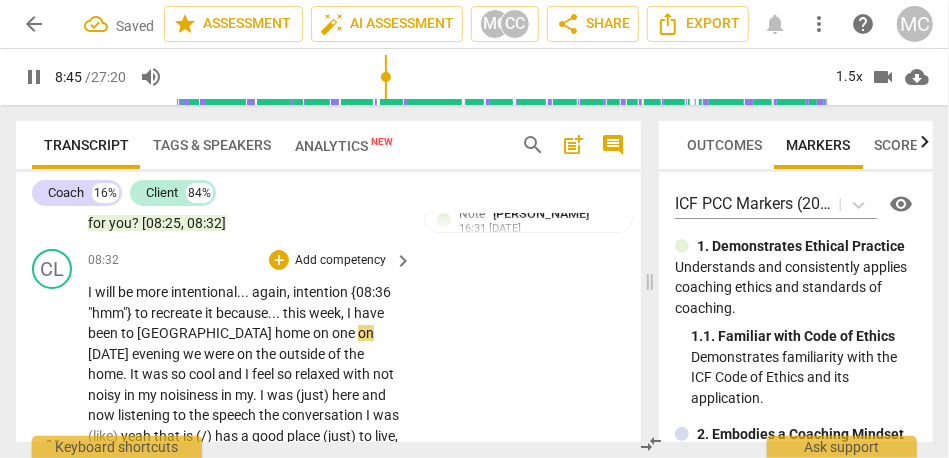 type on "527" 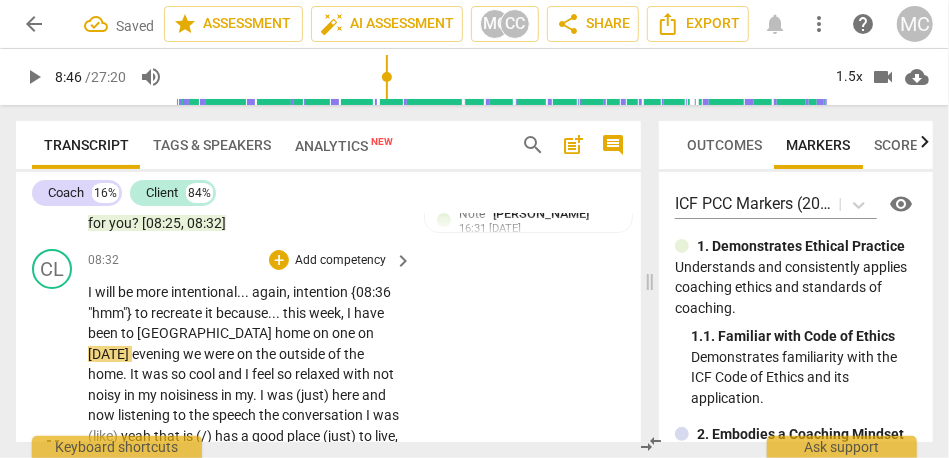 click on "home" at bounding box center [294, 333] 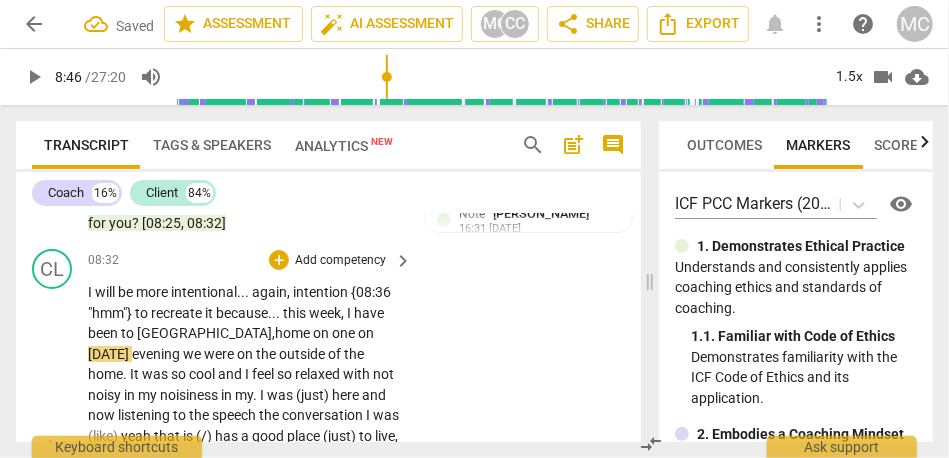 click on "I   will   be   more   intentional . . .   again ,   intention   {08:36   "hmm"}   to   recreate   it   because . . .   this   week ,   I   have   been   to   [GEOGRAPHIC_DATA],  home   on   one   [DATE]   evening   we   were   on   the   outside   of   the   home .   It   was   so   cool   and   I   feel   so   relaxed   with   not   noisy   in   my   noisiness   in   my .   I   was   (just)   here   and   now   listening   to   the   speech   the   conversation   I   was   (like)   yeah   that   is   (/)   has   a   good   place   (just)   to   live ,   so   (I   think)   that   is   (/)   has   what   I   want   to   do   is   that   to   recreate   to   be   more   intentional   with   that ?   (I   think)   that   that   could   be .   Yeah .   Ah   that   could   be   for   [DATE]   because   I   can   observe   it   I   can   name   it   when   it   is   but   I   want   to   be   active   in .   that   is   (/)   has   the   paradox .   I   don't   want   to   be   proactive   and   active   but   I   want" at bounding box center (245, 446) 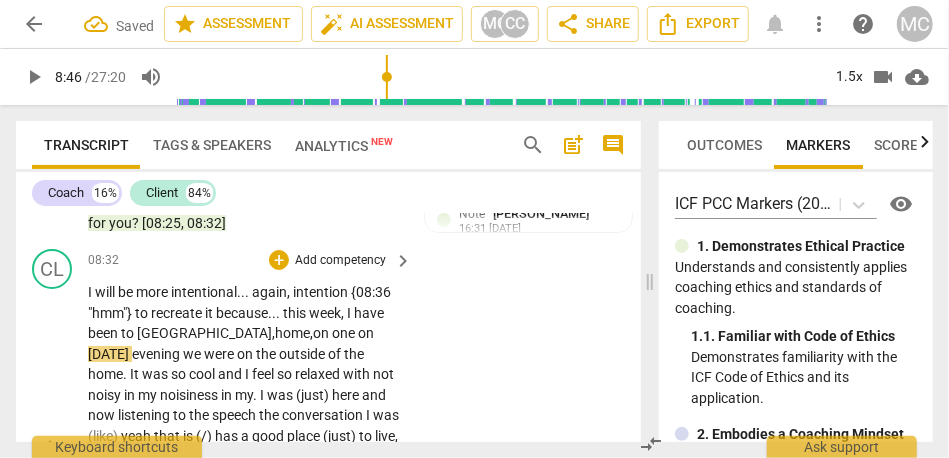 click on "home," at bounding box center [294, 333] 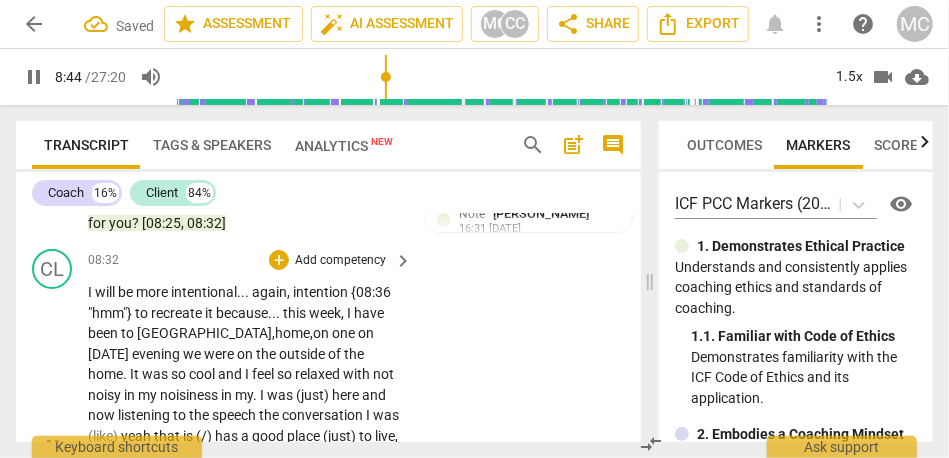 click on "one" at bounding box center [345, 333] 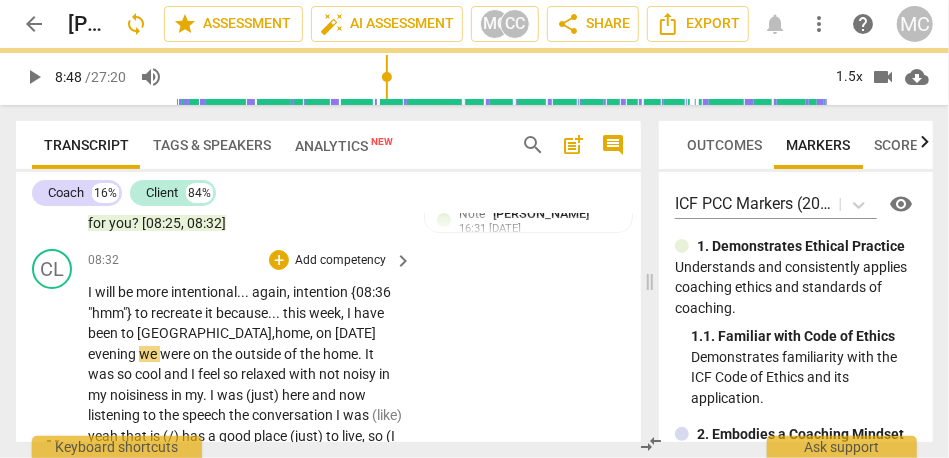 click on "evening" at bounding box center (113, 354) 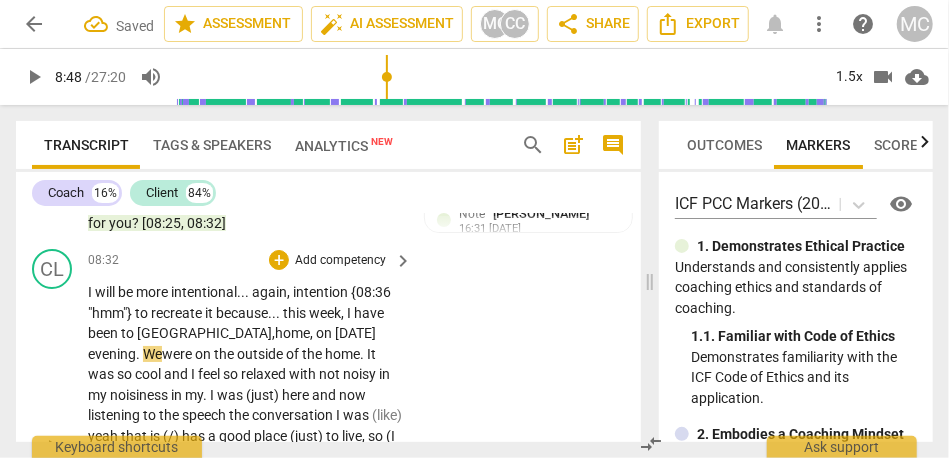 click on "evening." at bounding box center (115, 354) 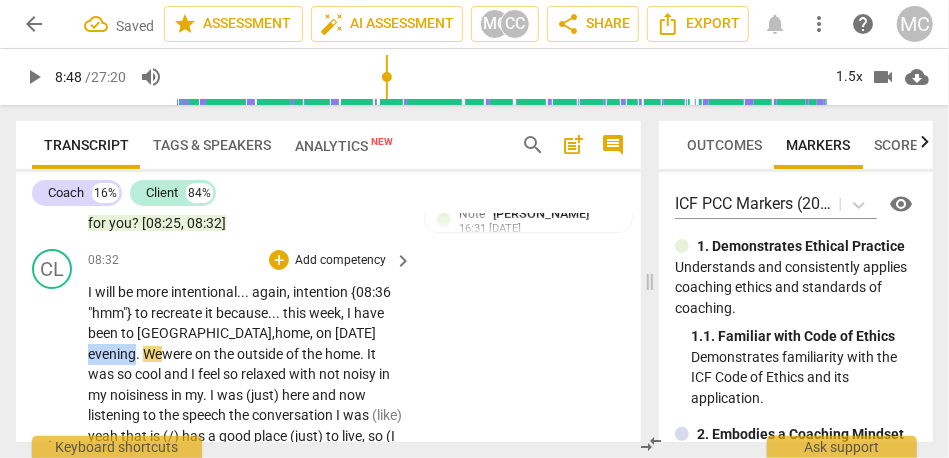 click on "evening." at bounding box center (115, 354) 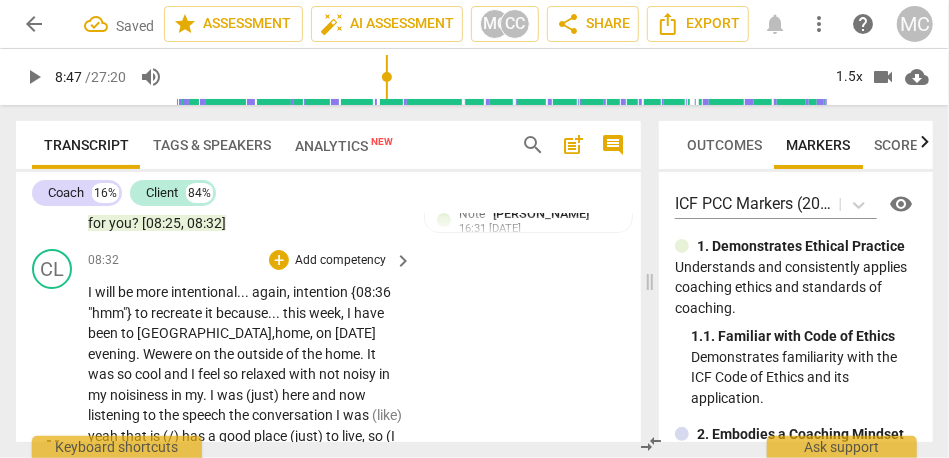 click on "evening." at bounding box center (115, 354) 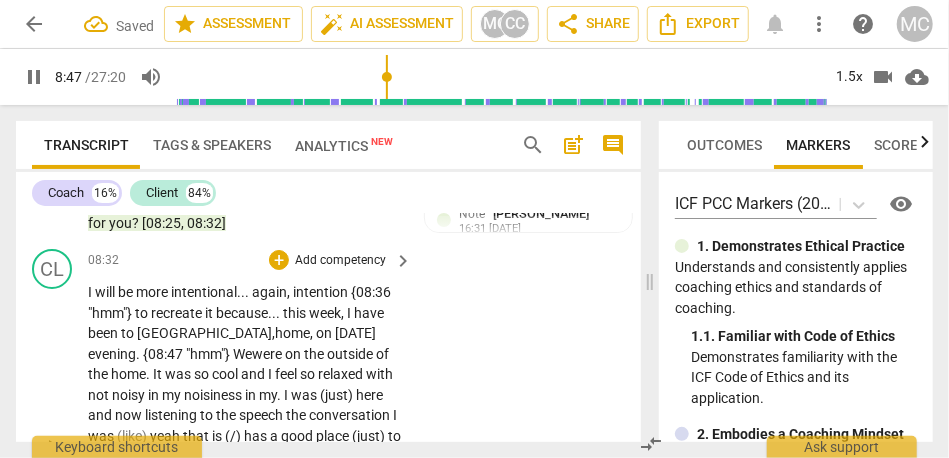 click on "CL play_arrow pause 08:32 + Add competency keyboard_arrow_right I   will   be   more   intentional . . .   again ,   intention   {08:36   "hmm"}   to   recreate   it   because . . .   this   week ,   I   have   been   to   [GEOGRAPHIC_DATA],  home,    [DATE]   evening. {08:47 "hmm"}   We  were   on   the   outside   of   the   home .   It   was   so   cool   and   I   feel   so   relaxed   with   not   noisy   in   my   noisiness   in   my .   I   was   (just)   here   and   now   listening   to   the   speech   the   conversation   I   was   (like)   yeah   that   is   (/)   has   a   good   place   (just)   to   live ,   so   (I   think)   that   is   (/)   has   what   I   want   to   do   is   that   to   recreate   to   be   more   intentional   with   that ?   (I   think)   that   that   could   be .   Yeah .   Ah   that   could   be   for   [DATE]   because   I   can   observe   it   I   can   name   it   when   it   is   but   I   want   to   be   active   in .   that   is   (/)   has   the   paradox ." at bounding box center (328, 429) 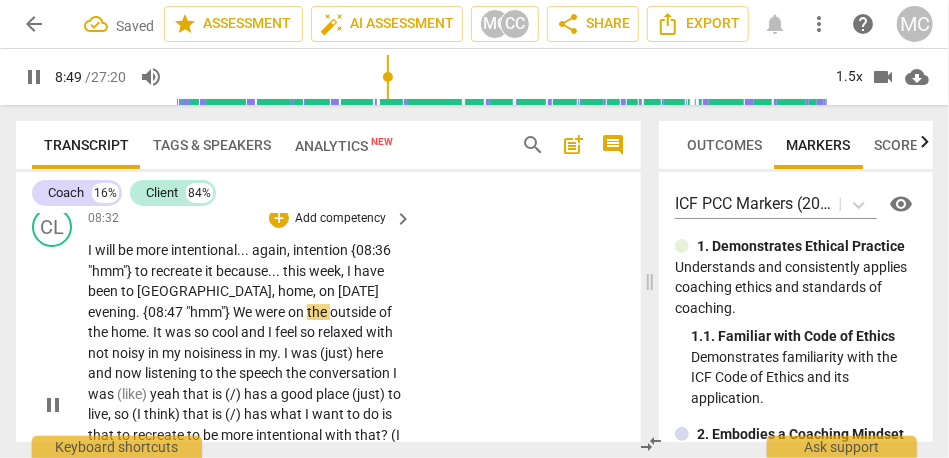 scroll, scrollTop: 2950, scrollLeft: 0, axis: vertical 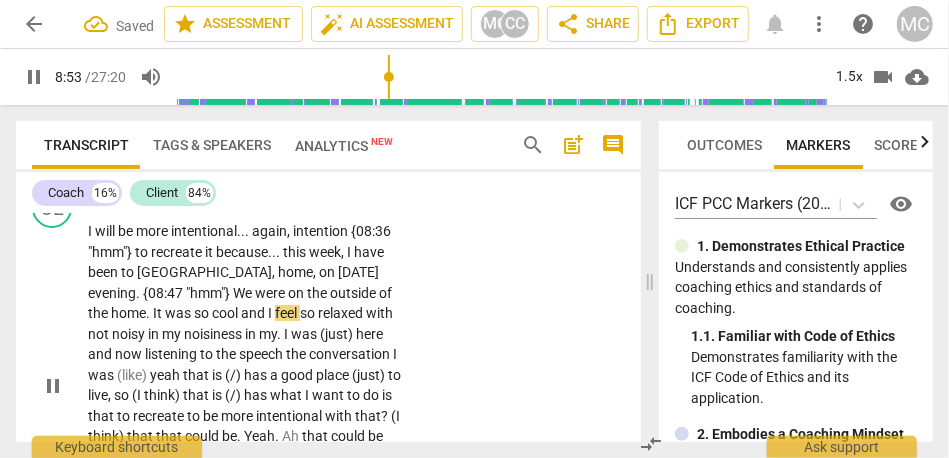 click on "and" at bounding box center [254, 313] 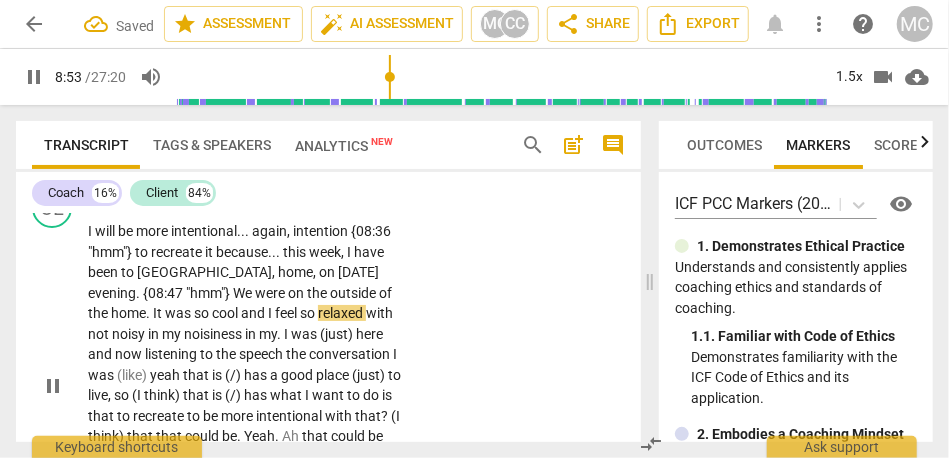 type on "534" 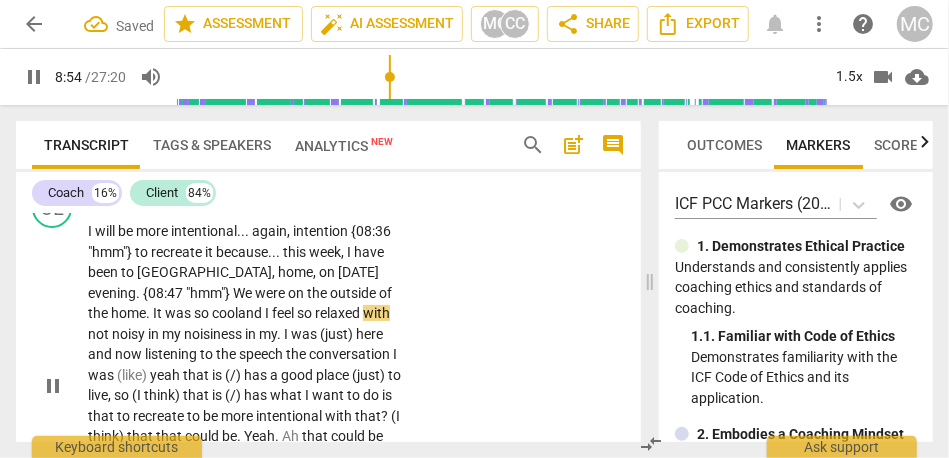 type 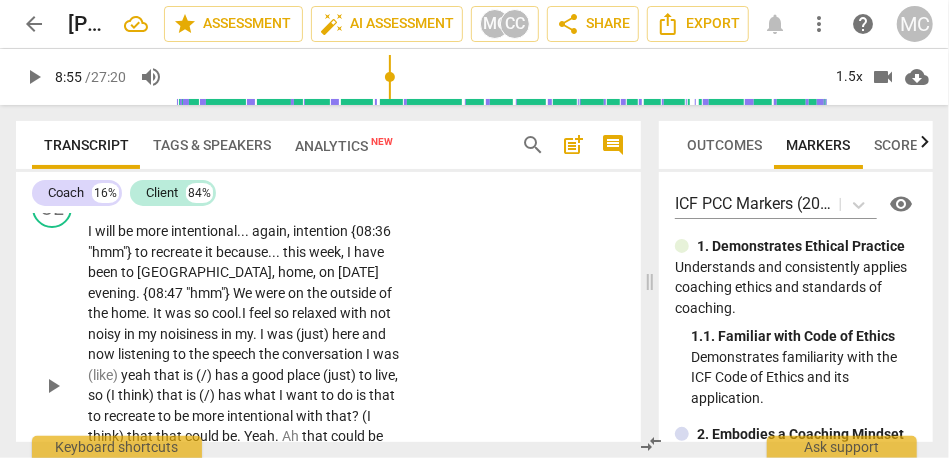 click on "feel" at bounding box center [261, 313] 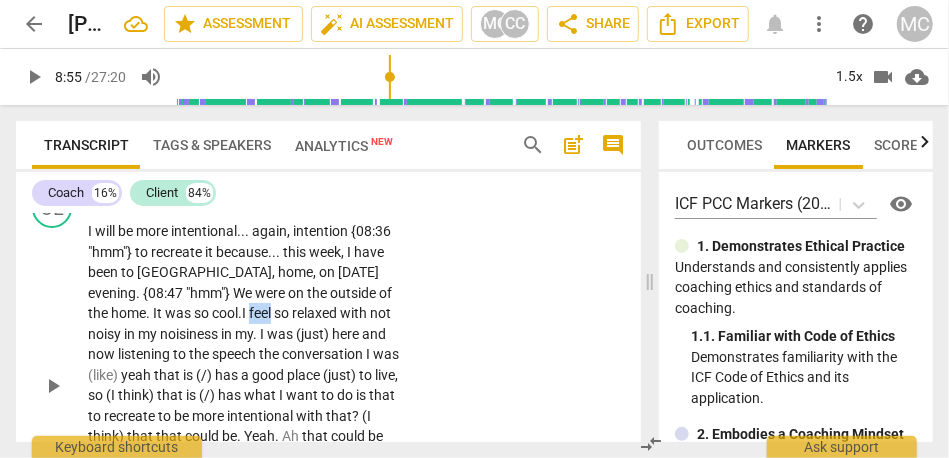 click on "feel" at bounding box center [261, 313] 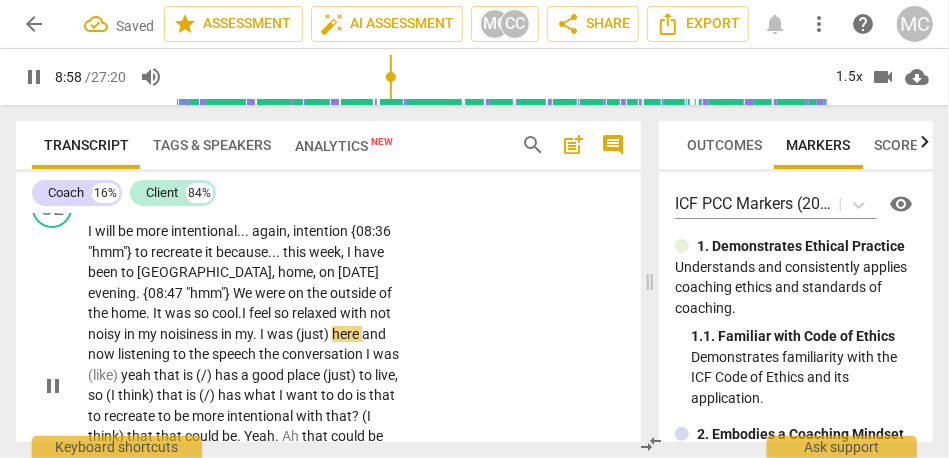 click on "not" at bounding box center [380, 313] 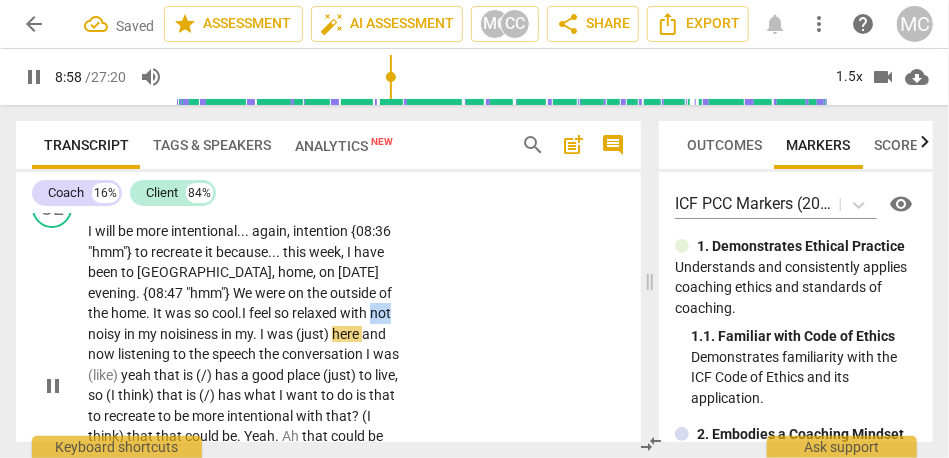 click on "not" at bounding box center (380, 313) 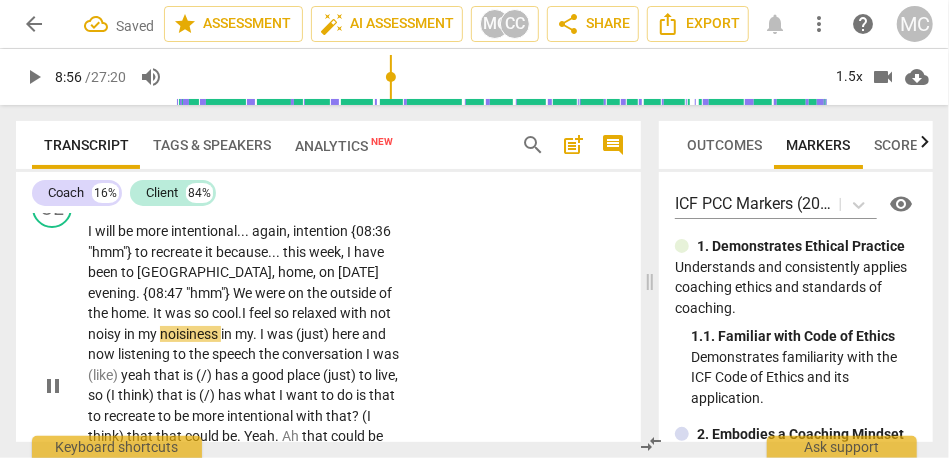 click on "with" at bounding box center (355, 313) 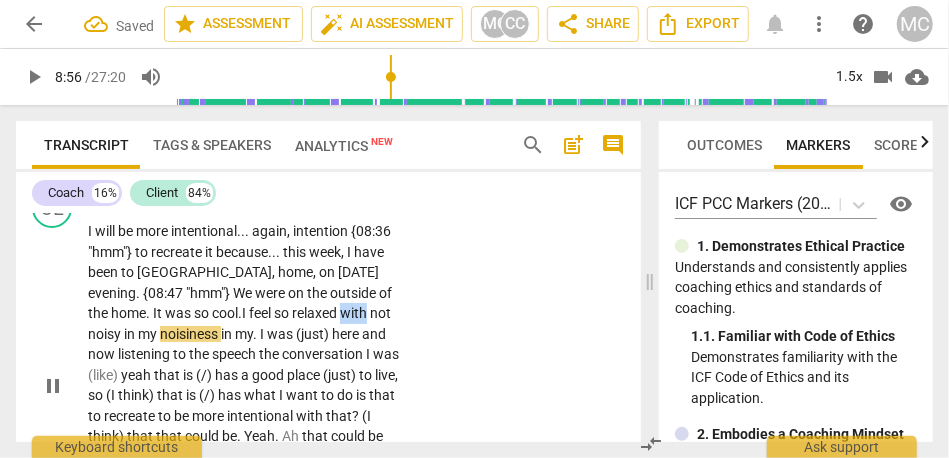 click on "with" at bounding box center [355, 313] 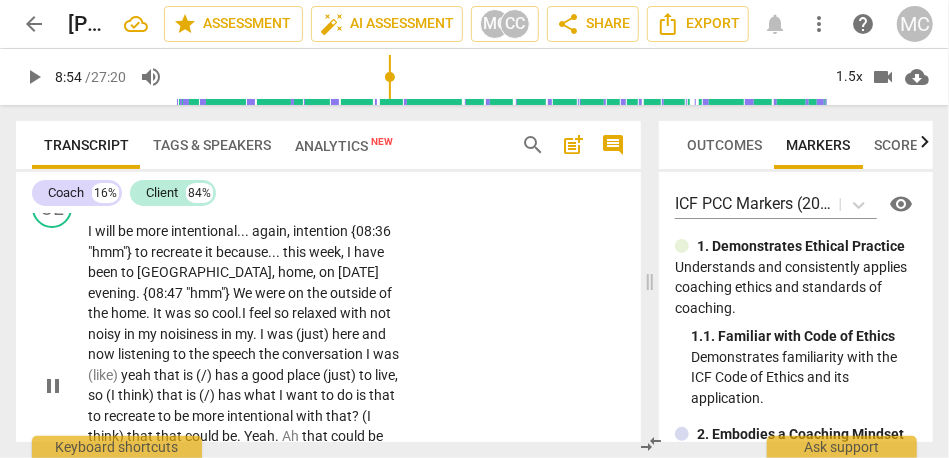 click on "not" at bounding box center (380, 313) 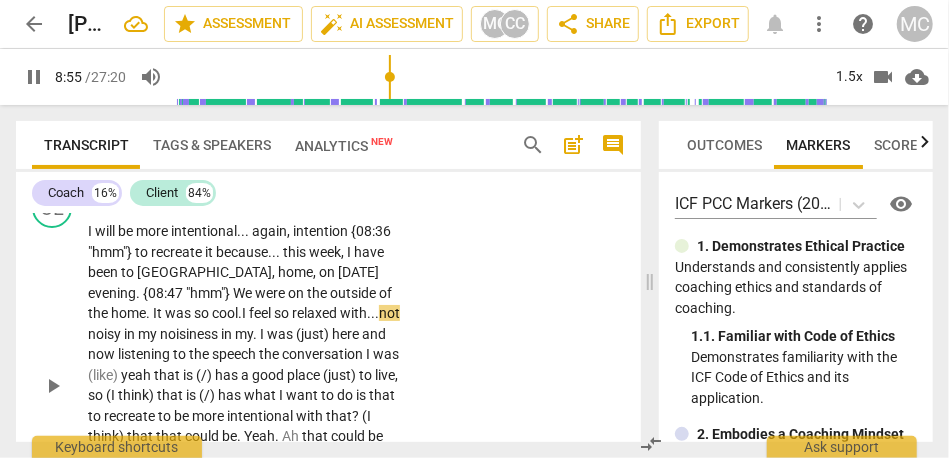 click on "noisy" at bounding box center [106, 334] 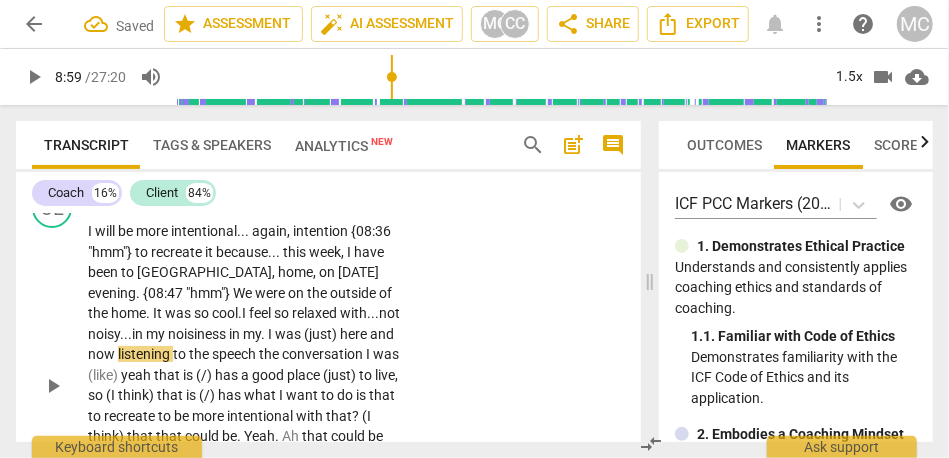 click on "noisiness" at bounding box center [198, 334] 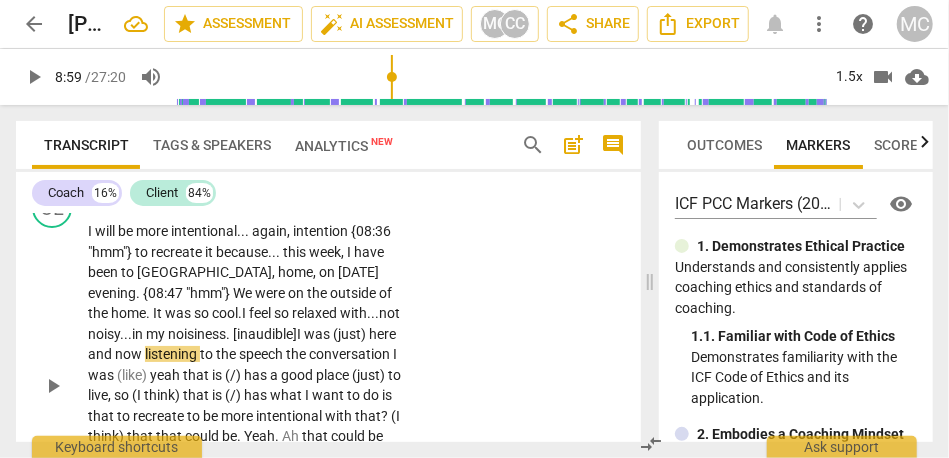click on "here" at bounding box center [382, 334] 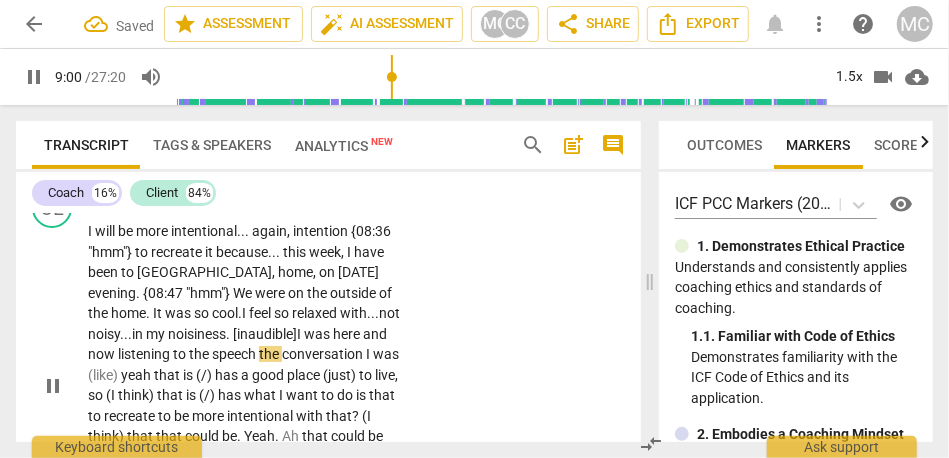 click on "here" at bounding box center (348, 334) 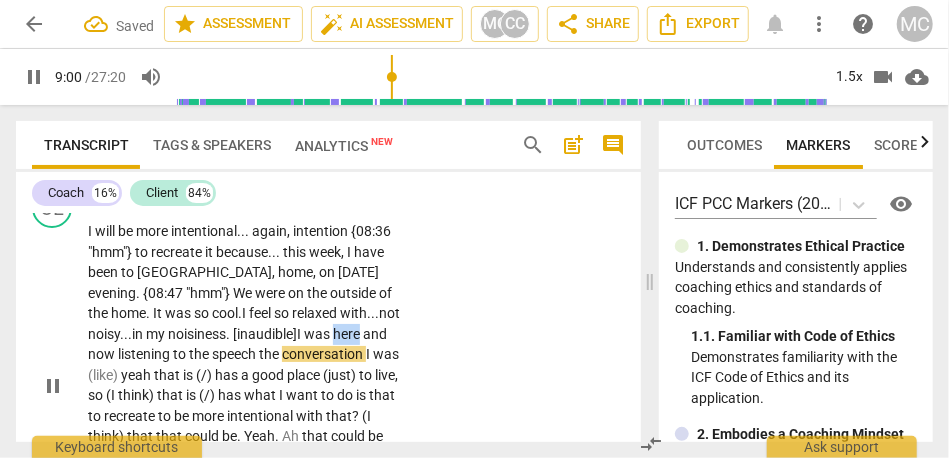 click on "here" at bounding box center [348, 334] 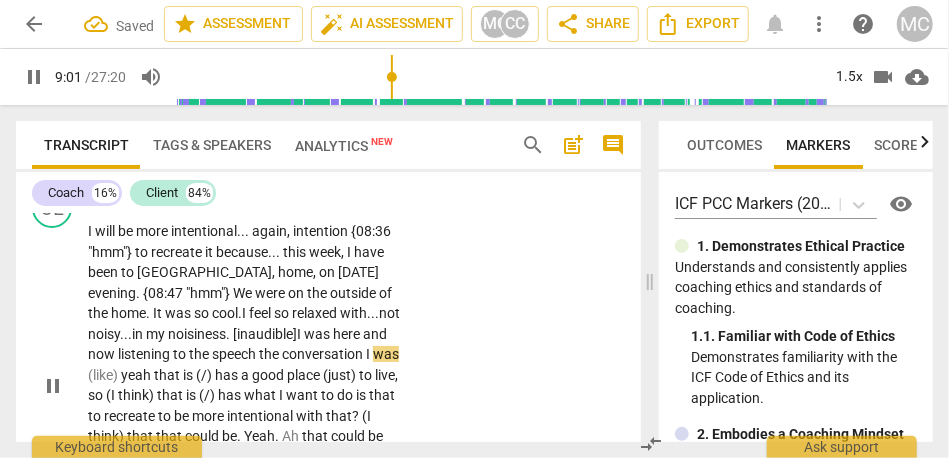 click on "here" at bounding box center (348, 334) 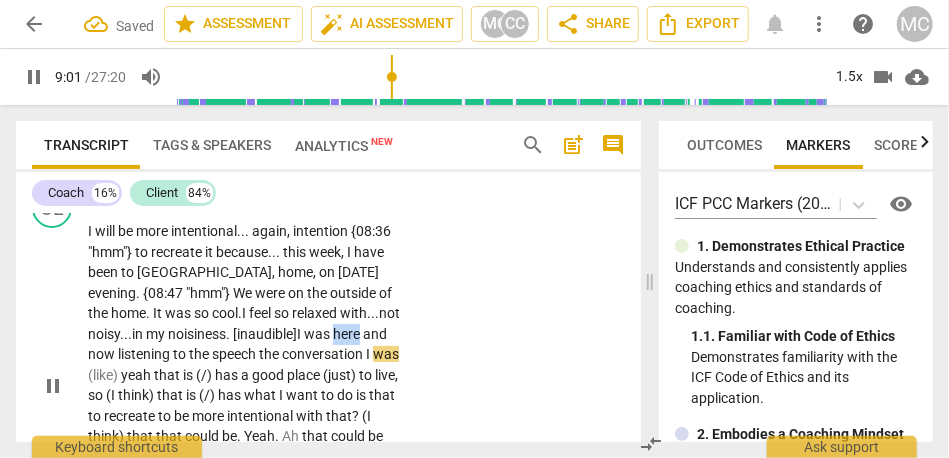 click on "here" at bounding box center [348, 334] 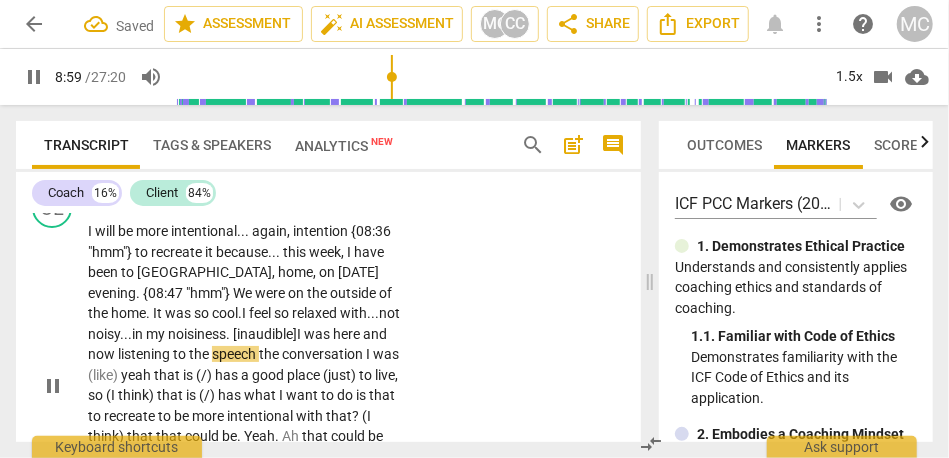click on "I   will   be   more   intentional . . .   again ,   intention   {08:36   "hmm"}   to   recreate   it   because . . .   this   week ,   I   have   been   to   [GEOGRAPHIC_DATA] ,   home ,   [DATE]   evening .   {08:47   "hmm"}   We   were   on   the   outside   of   the   home .   It   was   so   cool.  I   feel   so   relaxed   with...  not   noisy...  in   my   noisiness. [inaudible]  I   was   here   and   now   listening   to   the   speech   the   conversation   I   was   (like)   yeah   that   is   (/)   has   a   good   place   (just)   to   live ,   so   (I   think)   that   is   (/)   has   what   I   want   to   do   is   that   to   recreate   to   be   more   intentional   with   that ?   (I   think)   that   that   could   be .   Yeah .   Ah   that   could   be   for   [DATE]   because   I   can   observe   it   I   can   name   it   when   it   is   but   I   want   to   be   active   in .   that   is   (/)   has   the   paradox .   I   don't   want   to   be   proactive   and   active   but   I" at bounding box center (245, 385) 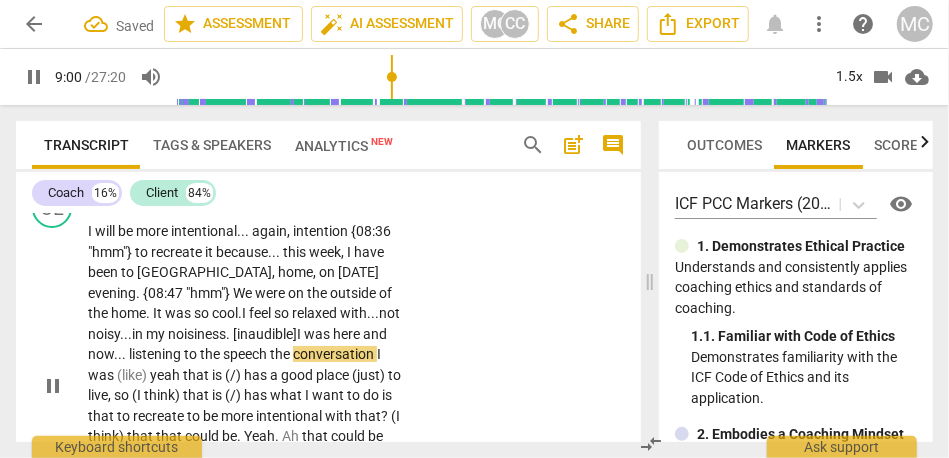 click on "now..." at bounding box center [108, 354] 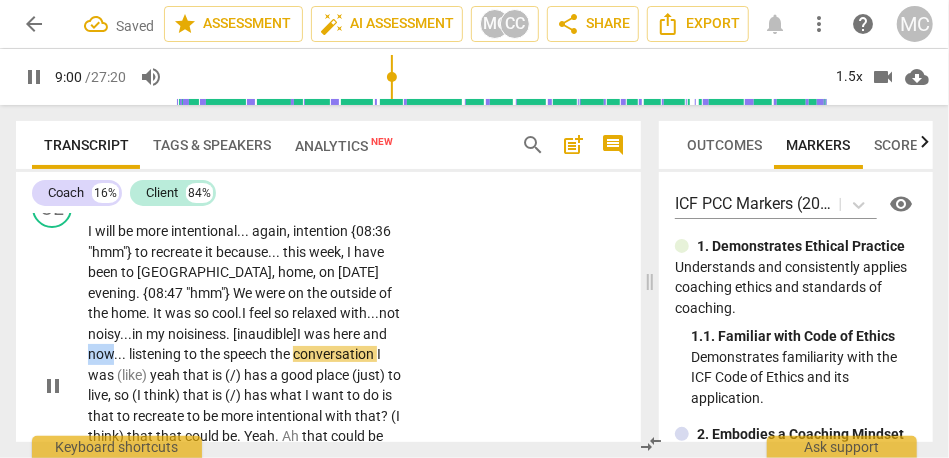 click on "now..." at bounding box center [108, 354] 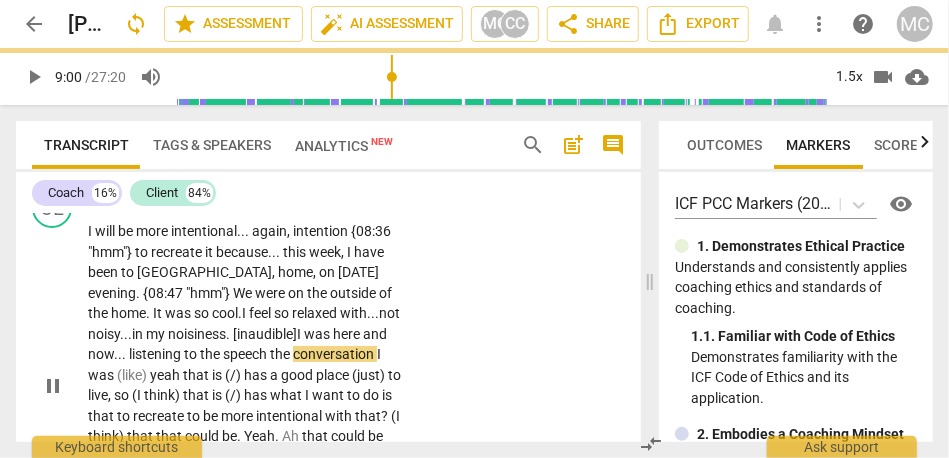 click on "speech" at bounding box center [246, 354] 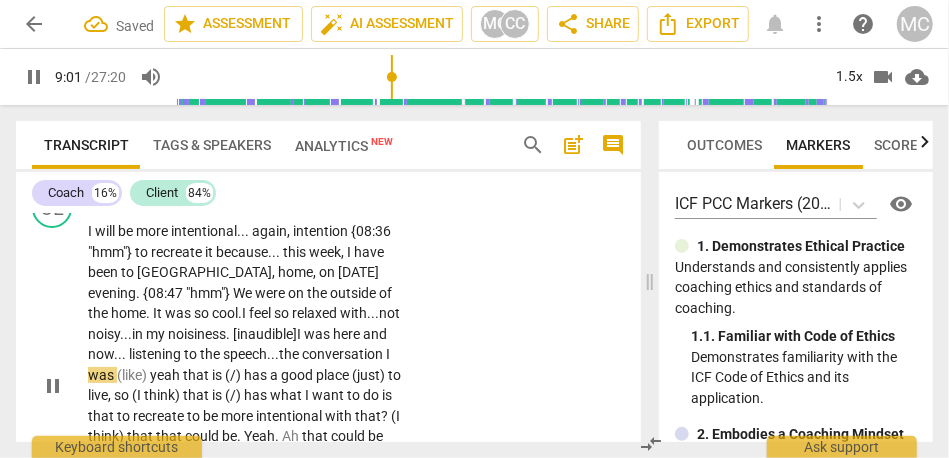 click on "I" at bounding box center [388, 354] 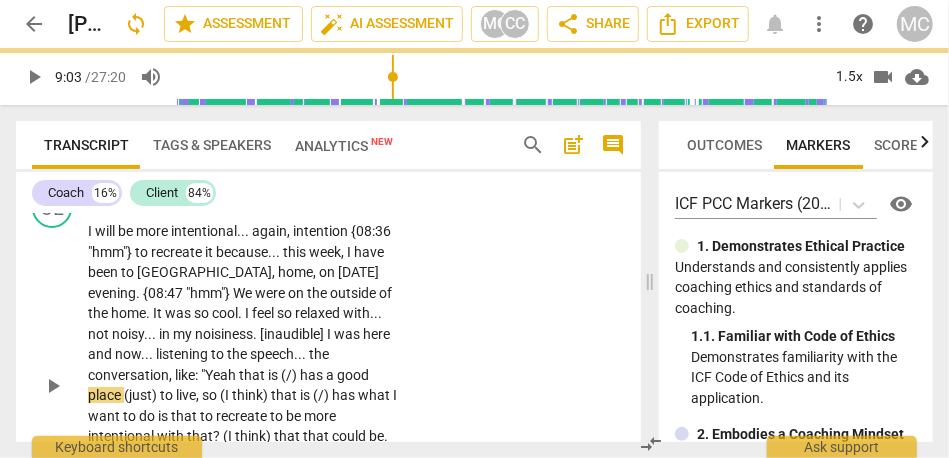 click on "CL play_arrow pause 08:32 + Add competency keyboard_arrow_right I   will   be   more   intentional . . .   again ,   intention   {08:36   "hmm"}   to   recreate   it   because . . .   this   week ,   I   have   been   to   [GEOGRAPHIC_DATA] ,   home ,   [DATE]   evening .   {08:47   "hmm"}   We   were   on   the   outside   of   the   home .   It   was   so   cool .   I   feel   so   relaxed   with . . .   not   noisy . . .   in   my   noisiness .   [inaudible]   I   was   here   and   now . . .   listening   to   the   speech . . .   the   conversation ,   like :   "Yeah   that   is   (/)   has   a   good   place   (just)   to   live ,   so   (I   think)   that   is   (/)   has   what   I   want   to   do   is   that   to   recreate   to   be   more   intentional   with   that ?   (I   think)   that   that   could   be .   Yeah .   Ah   that   could   be   for   [DATE]   because   I   can   observe   it   I   can   name   it   when   it   is   but   I   want   to   be   active   in .   that   is   (/)   has   the" at bounding box center [328, 368] 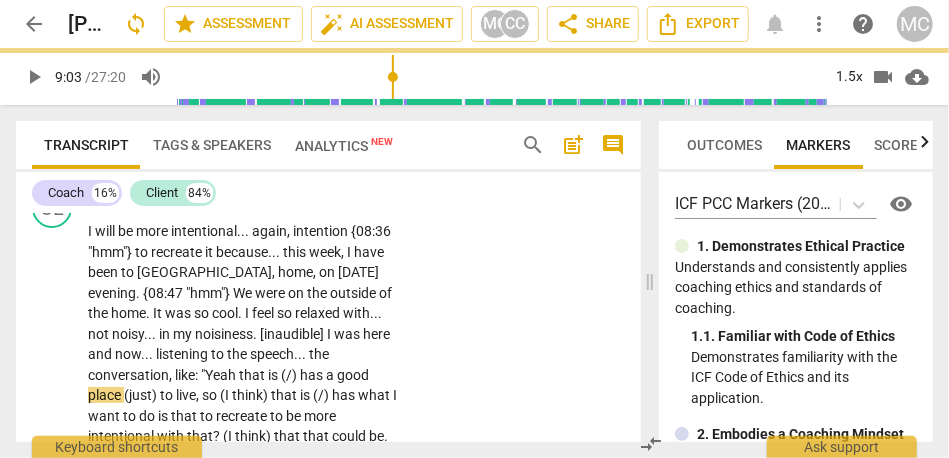 click on "conversation" at bounding box center [128, 375] 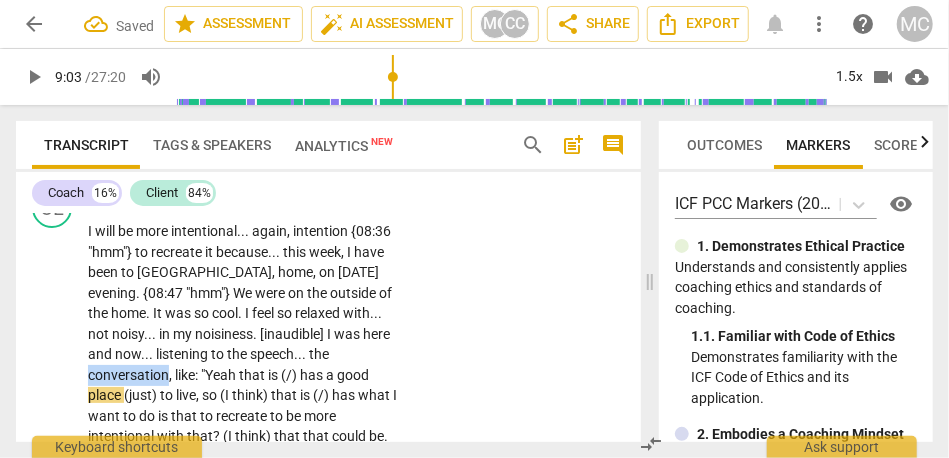 click on "conversation" at bounding box center [128, 375] 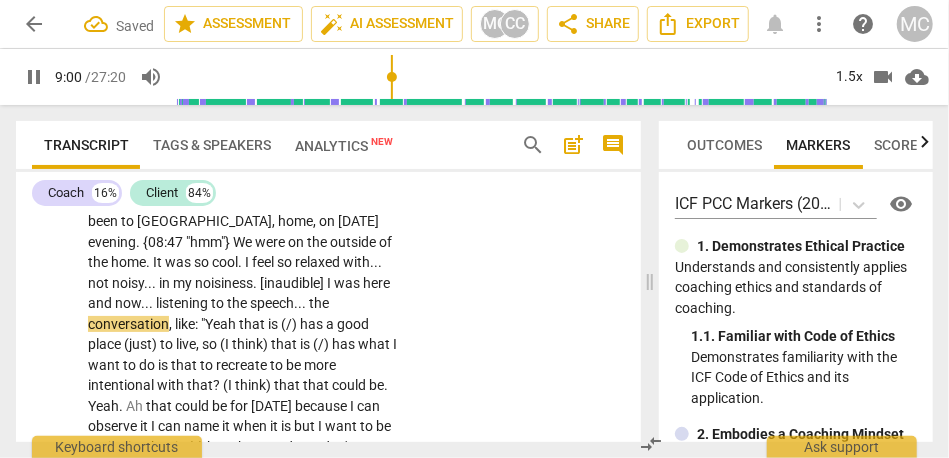 scroll, scrollTop: 3002, scrollLeft: 0, axis: vertical 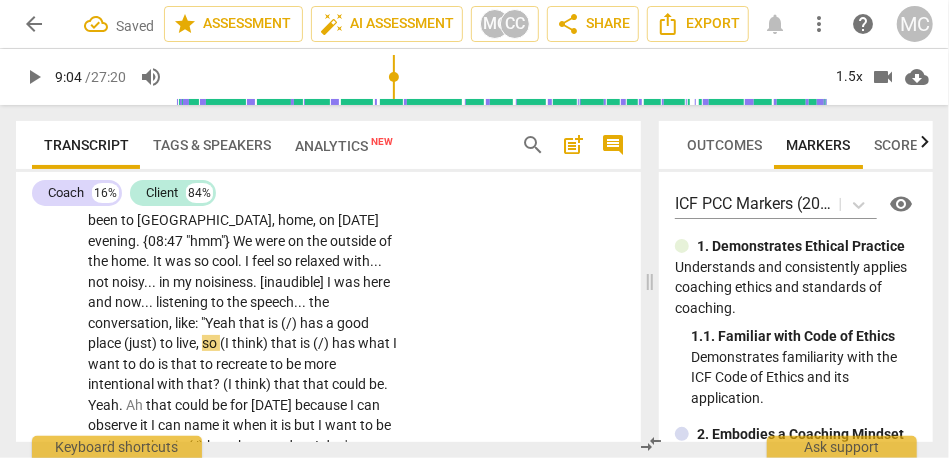 type on "544" 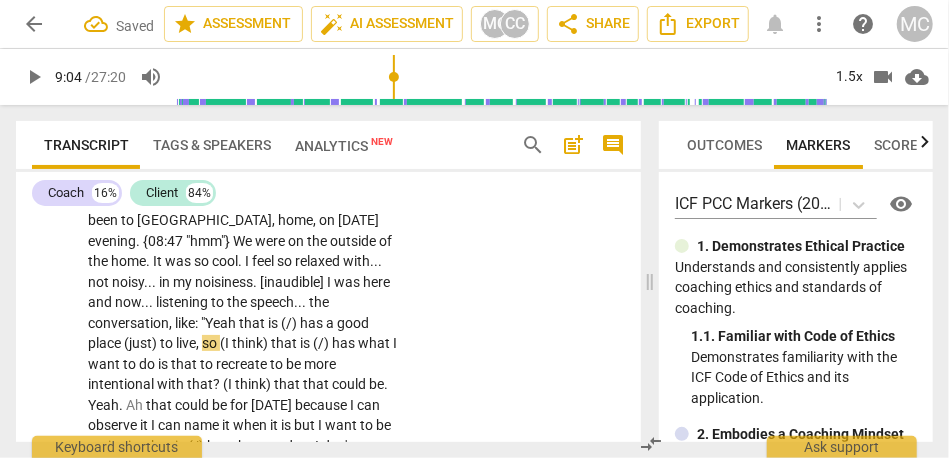 click on "that" at bounding box center [253, 323] 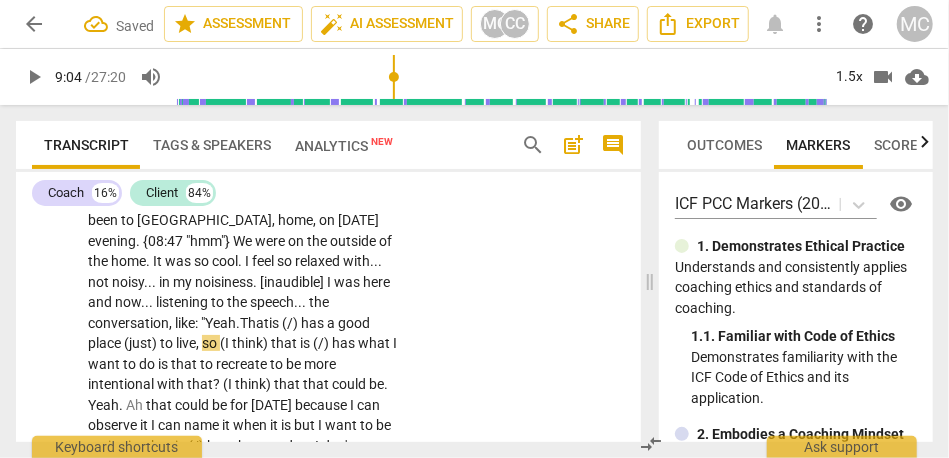 click on "That" at bounding box center (254, 323) 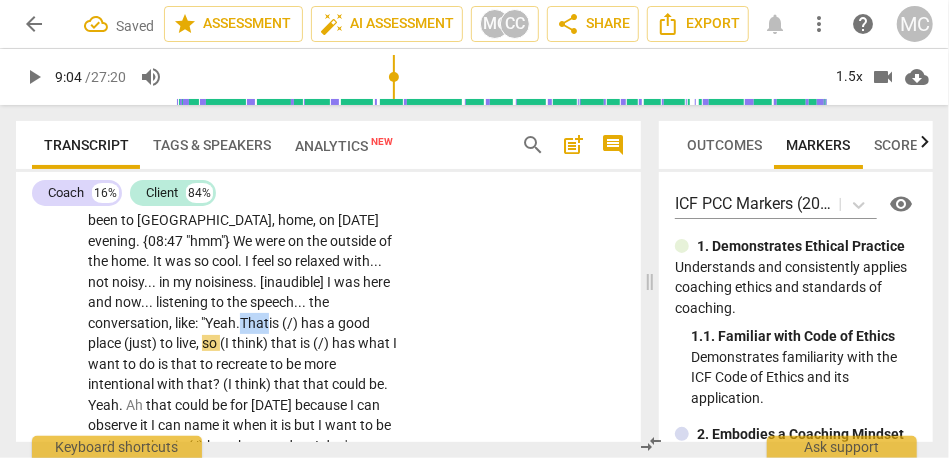 click on "That" at bounding box center [254, 323] 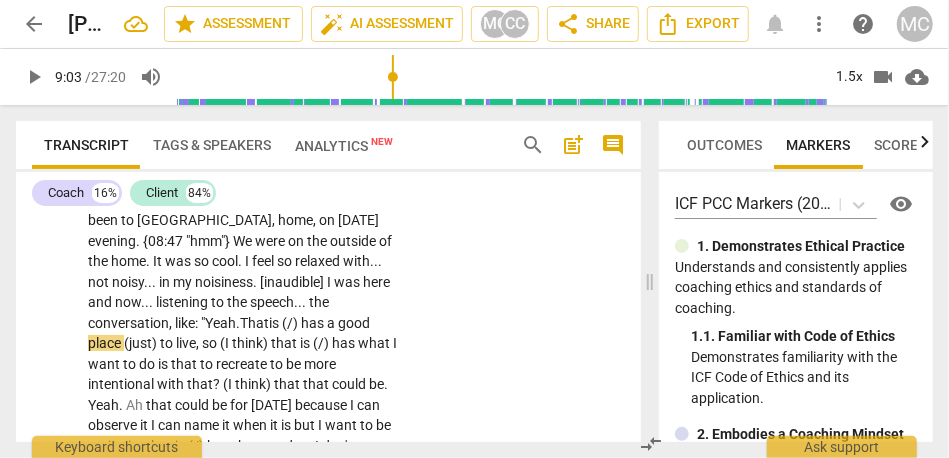 click on "a" at bounding box center (332, 323) 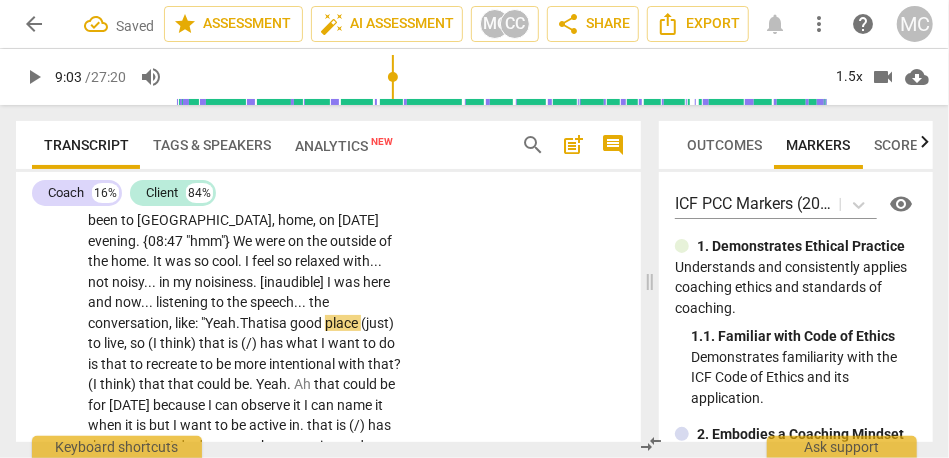 click on "place" at bounding box center [343, 323] 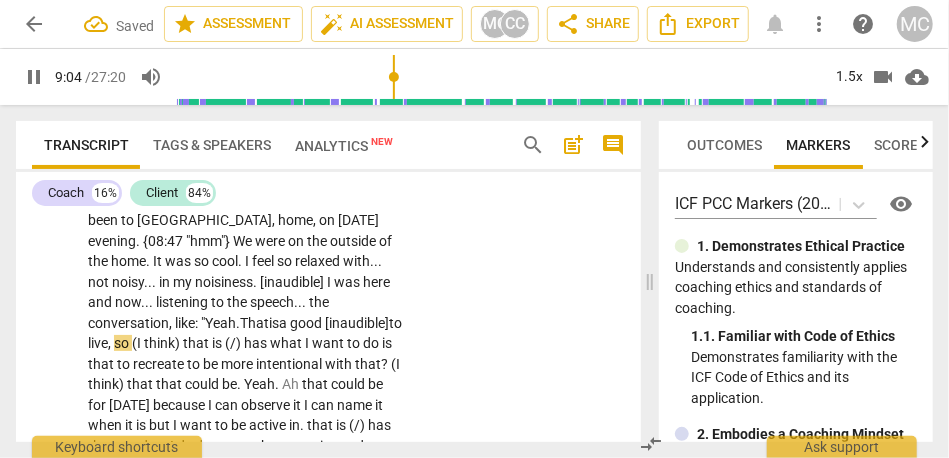 click on "so" at bounding box center (123, 343) 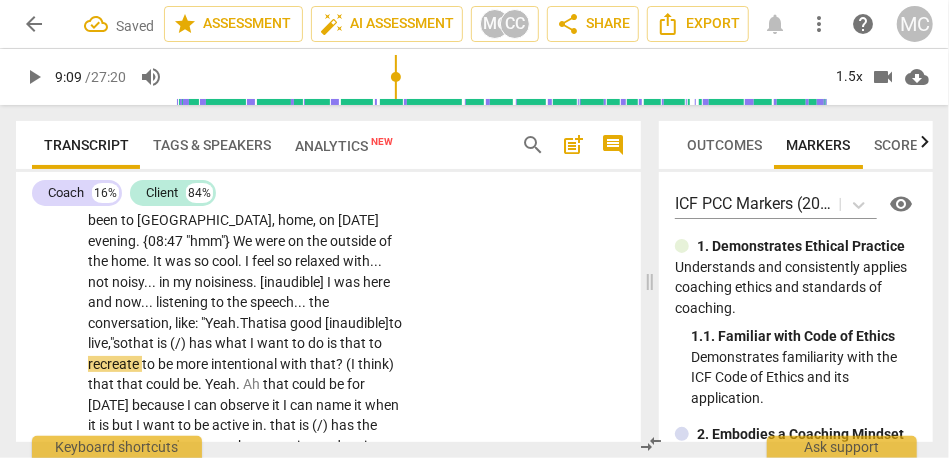 click on "CL play_arrow pause 08:32 + Add competency keyboard_arrow_right I   will   be   more   intentional . . .   again ,   intention   {08:36   "hmm"}   to   recreate   it   because . . .   this   week ,   I   have   been   to   [GEOGRAPHIC_DATA] ,   home ,   [DATE]   evening .   {08:47   "hmm"}   We   were   on   the   outside   of   the   home .   It   was   so   cool .   I   feel   so   relaxed   with . . .   not   noisy . . .   in   my   noisiness .   [inaudible]   I   was   here   and   now . . .   listening   to   the   speech . . .   the   conversation ,   like :   "Yeah.  That  is  a   good [inaudible]  to   live,"  so  that   is   (/)   has   what   I   want   to   do   is   that   to   recreate   to   be   more   intentional   with   that ?   (I   think)   that   that   could   be .   Yeah .   Ah   that   could   be   for   [DATE]   because   I   can   observe   it   I   can   name   it   when   it   is   but   I   want   to   be   active   in .   that   is   (/)   has   the   paradox .   I   don't   want" at bounding box center (328, 316) 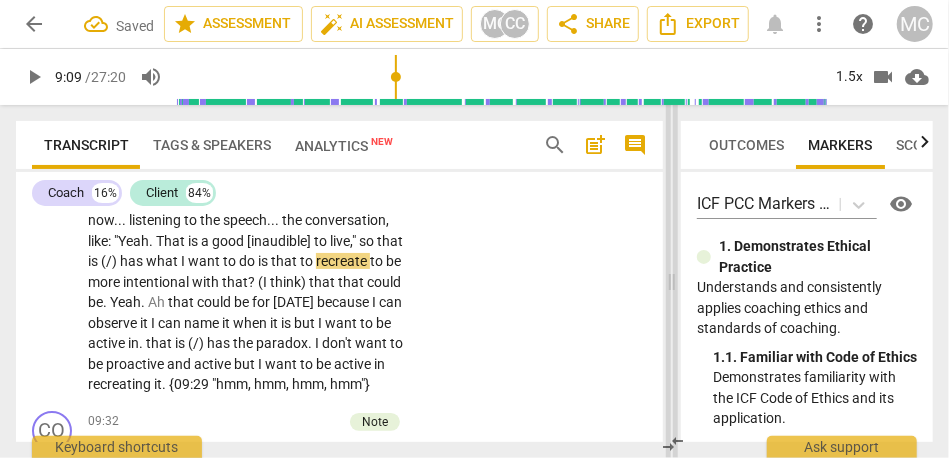 scroll, scrollTop: 2900, scrollLeft: 0, axis: vertical 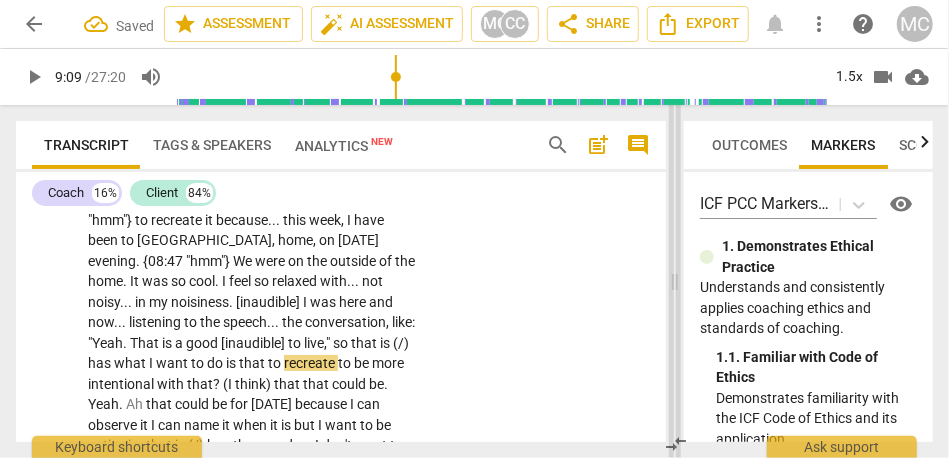 drag, startPoint x: 653, startPoint y: 274, endPoint x: 678, endPoint y: 273, distance: 25.019993 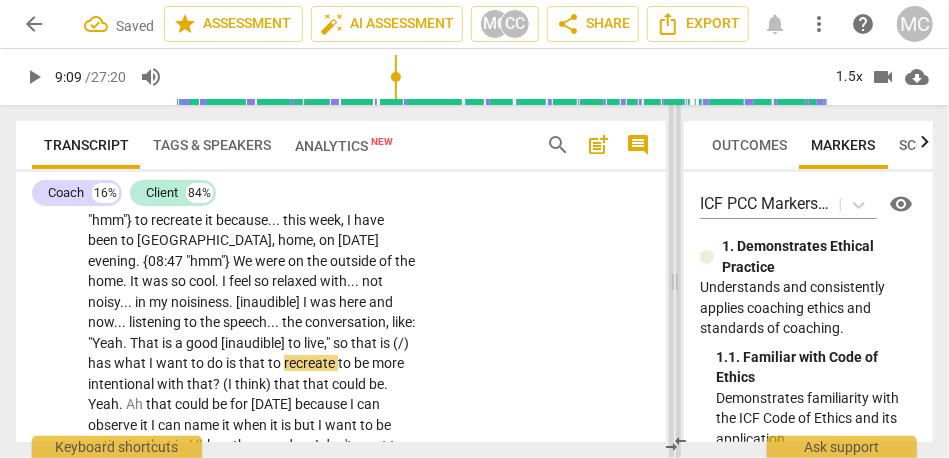 click at bounding box center [675, 281] 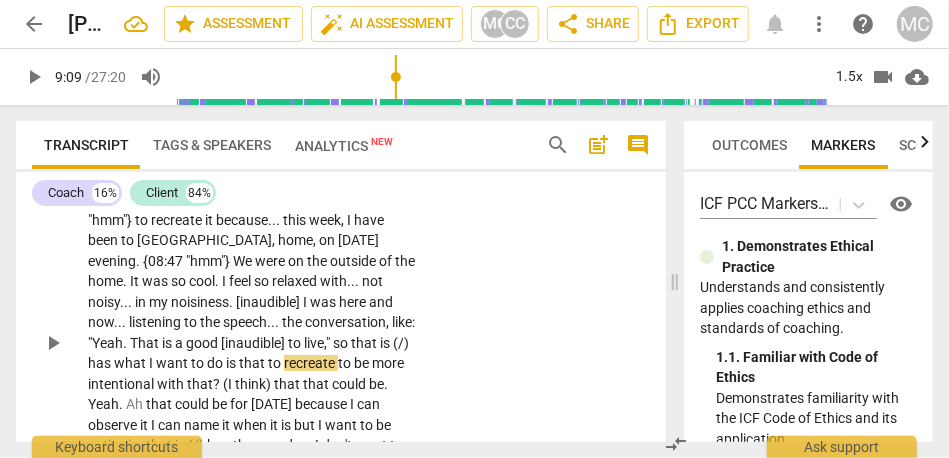 click on "I   will   be   more   intentional . . .   again ,   intention   {08:36   "hmm"}   to   recreate   it   because . . .   this   week ,   I   have   been   to   [GEOGRAPHIC_DATA] ,   home ,   [DATE]   evening .   {08:47   "hmm"}   We   were   on   the   outside   of   the   home .   It   was   so   cool .   I   feel   so   relaxed   with . . .   not   noisy . . .   in   my   noisiness .   [inaudible]   I   was   here   and   now . . .   listening   to   the   speech . . .   the   conversation ,   like :   "Yeah .   That   is   a   good   [inaudible]   to   live , "   so   that   is   (/)   has   what   I   want   to   do   is   that   to   recreate   to   be   more   intentional   with   that ?   (I   think)   that   that   could   be .   Yeah .   Ah   that   could   be   for   [DATE]   because   I   can   observe   it   I   can   name   it   when   it   is   but   I   want   to   be   active   in .   that   is   (/)   has   the   paradox .   I   don't   want   to   be   proactive   and   active   but   I   want   to" at bounding box center [252, 343] 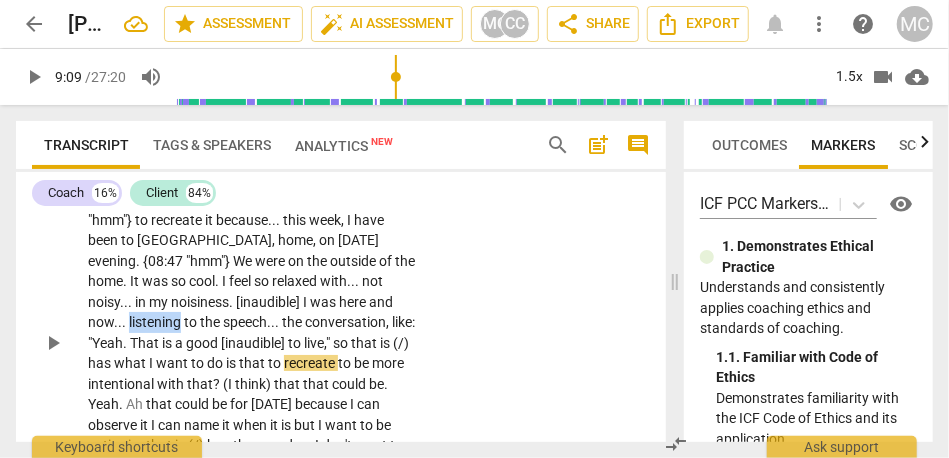 click on "I   will   be   more   intentional . . .   again ,   intention   {08:36   "hmm"}   to   recreate   it   because . . .   this   week ,   I   have   been   to   [GEOGRAPHIC_DATA] ,   home ,   [DATE]   evening .   {08:47   "hmm"}   We   were   on   the   outside   of   the   home .   It   was   so   cool .   I   feel   so   relaxed   with . . .   not   noisy . . .   in   my   noisiness .   [inaudible]   I   was   here   and   now . . .   listening   to   the   speech . . .   the   conversation ,   like :   "Yeah .   That   is   a   good   [inaudible]   to   live , "   so   that   is   (/)   has   what   I   want   to   do   is   that   to   recreate   to   be   more   intentional   with   that ?   (I   think)   that   that   could   be .   Yeah .   Ah   that   could   be   for   [DATE]   because   I   can   observe   it   I   can   name   it   when   it   is   but   I   want   to   be   active   in .   that   is   (/)   has   the   paradox .   I   don't   want   to   be   proactive   and   active   but   I   want   to" at bounding box center (252, 343) 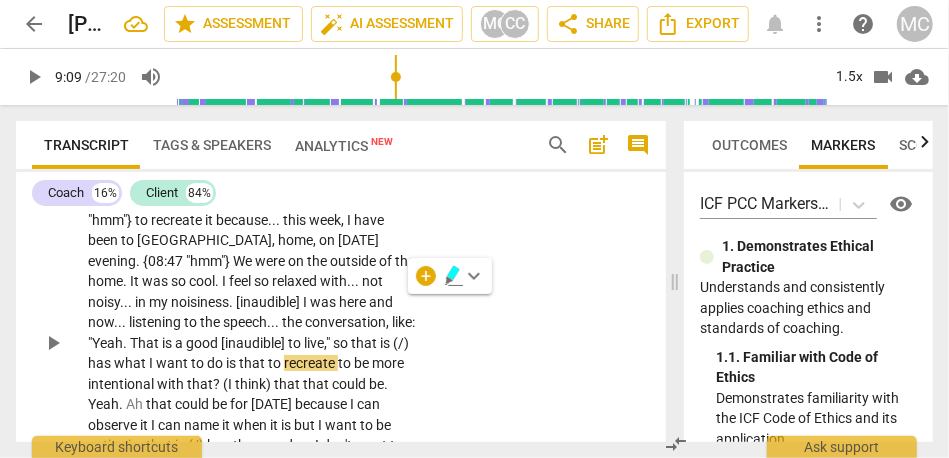 click on ""Yeah" at bounding box center [105, 343] 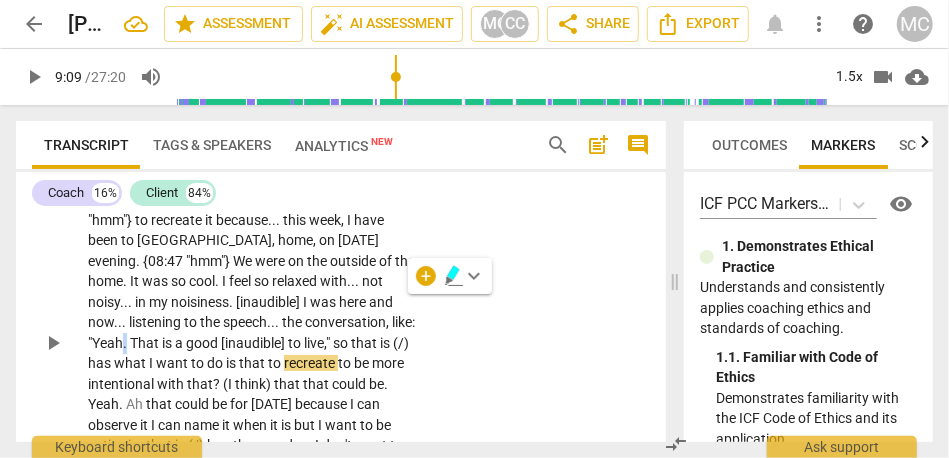 click on ""Yeah" at bounding box center (105, 343) 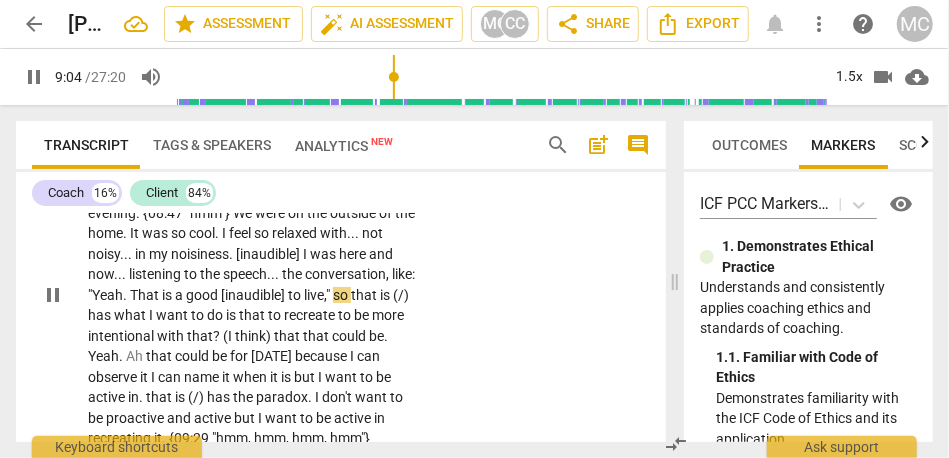 scroll, scrollTop: 2981, scrollLeft: 0, axis: vertical 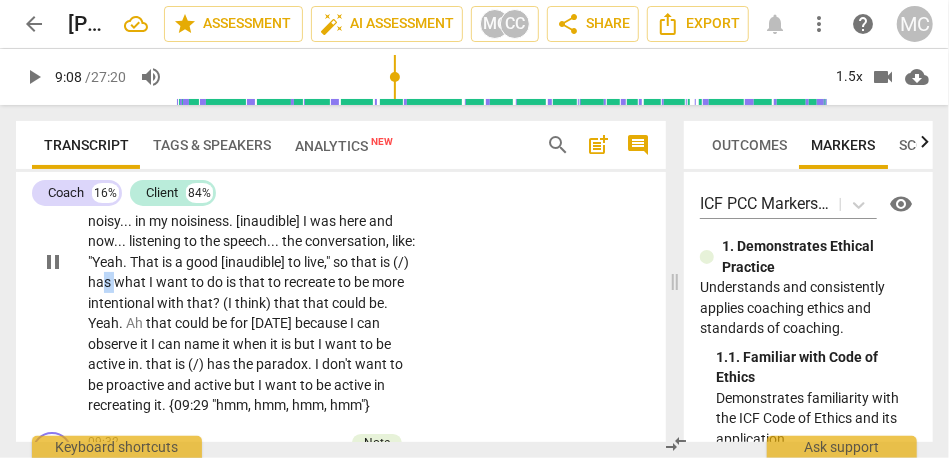 type on "548" 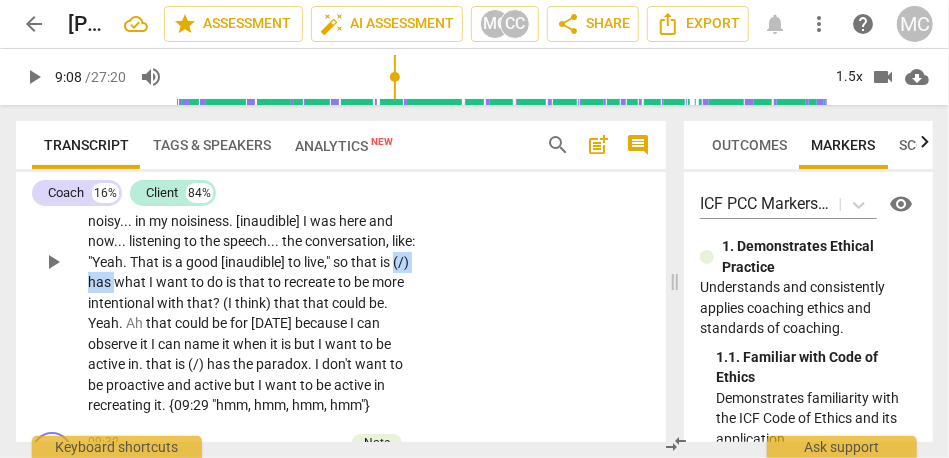 drag, startPoint x: 357, startPoint y: 262, endPoint x: 310, endPoint y: 260, distance: 47.042534 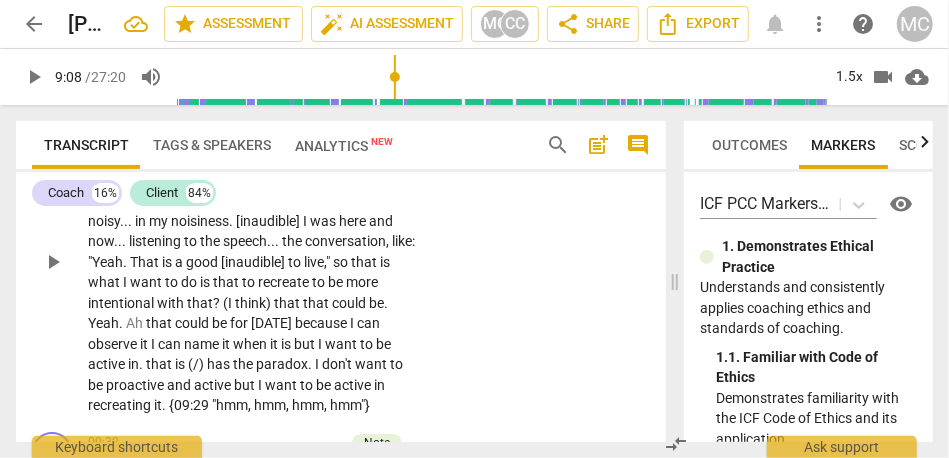 click on "that" at bounding box center [365, 262] 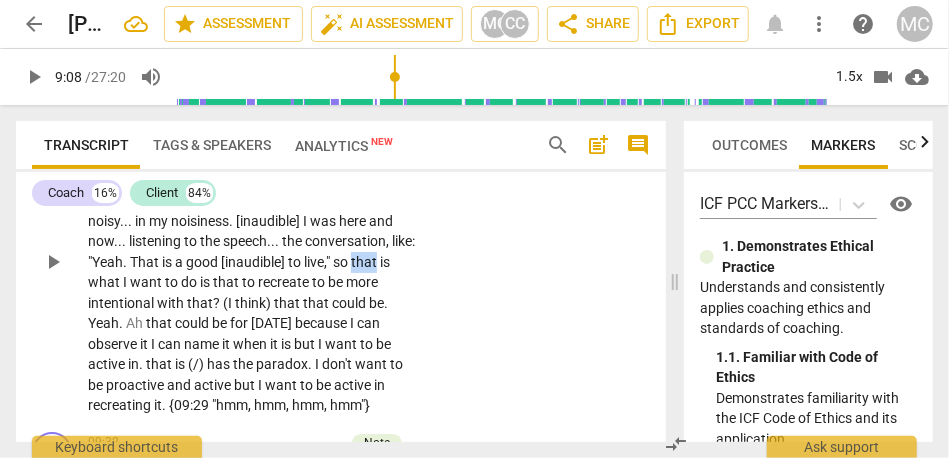 click on "that" at bounding box center [365, 262] 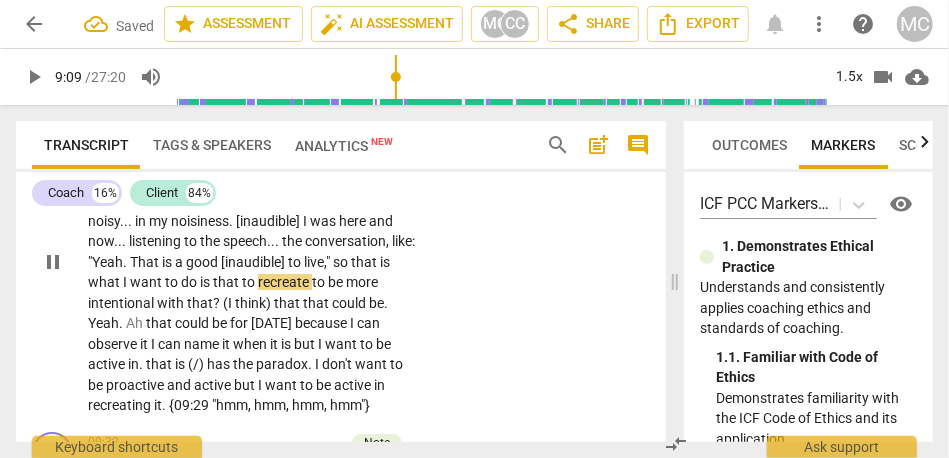 click on "want" at bounding box center (147, 282) 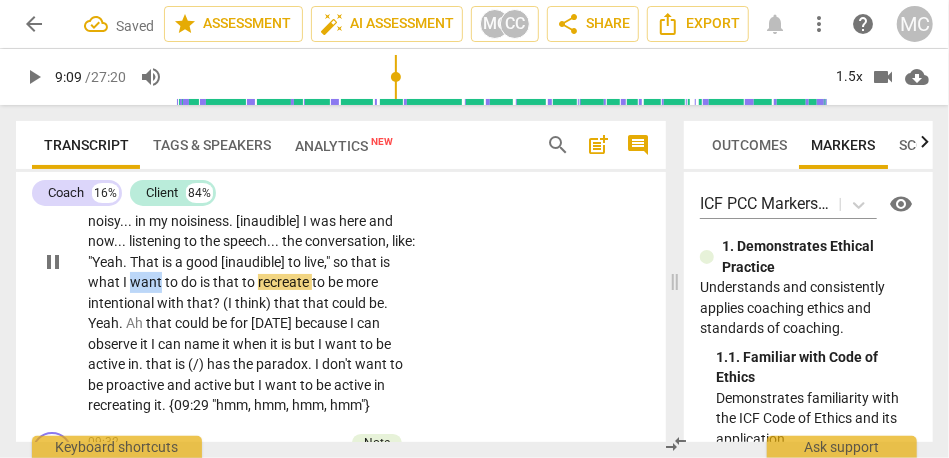click on "want" at bounding box center [147, 282] 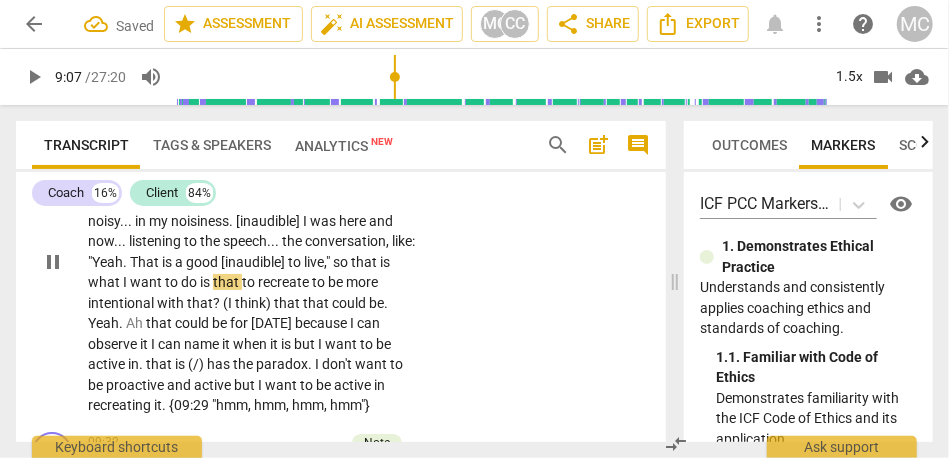 click on "is" at bounding box center (206, 282) 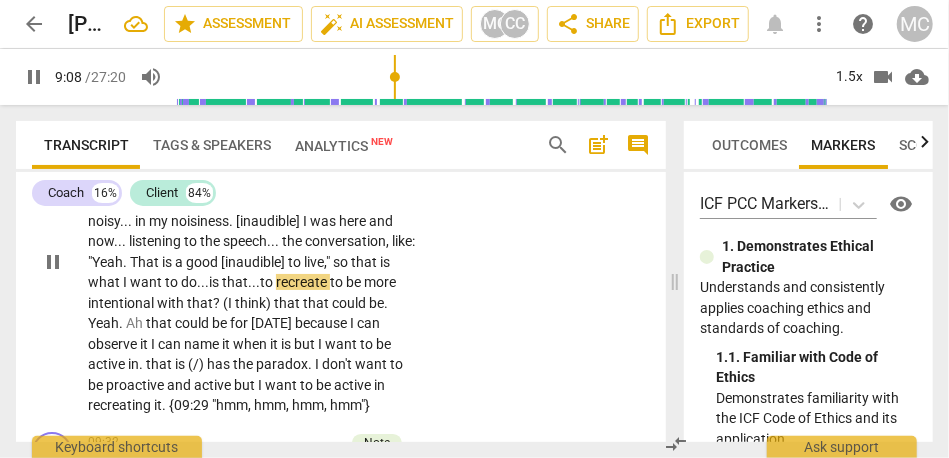 click on "recreate" at bounding box center (303, 282) 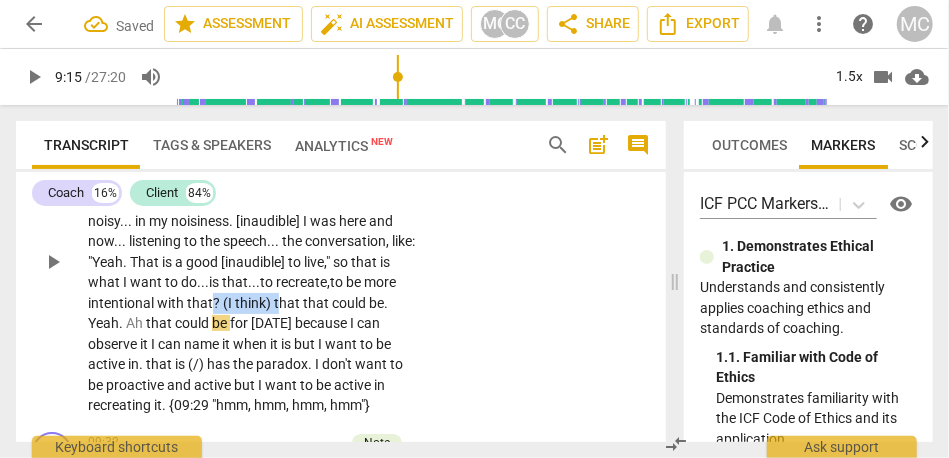 drag, startPoint x: 178, startPoint y: 302, endPoint x: 112, endPoint y: 302, distance: 66 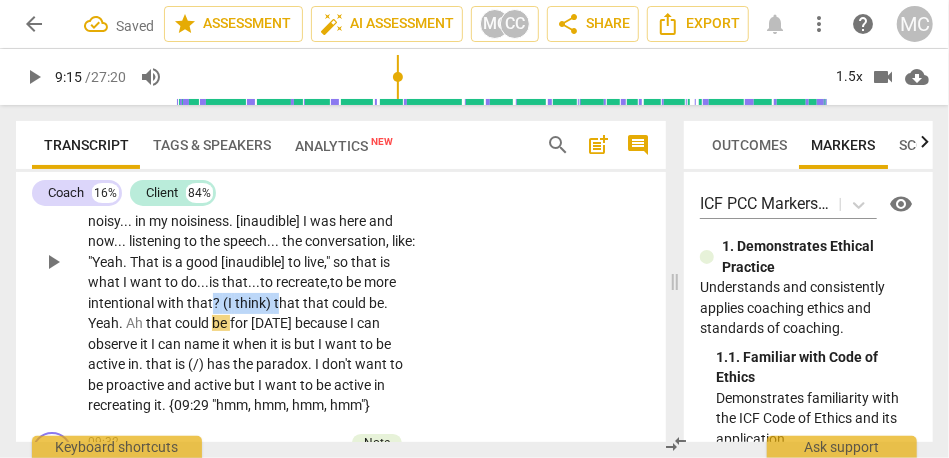 click on "I   will   be   more   intentional . . .   again ,   intention   {08:36   "hmm"}   to   recreate   it   because . . .   this   week ,   I   have   been   to   [GEOGRAPHIC_DATA] ,   home ,   [DATE]   evening .   {08:47   "hmm"}   We   were   on   the   outside   of   the   home .   It   was   so   cool .   I   feel   so   relaxed   with . . .   not   noisy . . .   in   my   noisiness .   [inaudible]   I   was   here   and   now . . .   listening   to   the   speech . . .   the   conversation ,   like :   "Yeah .   That   is   a   good   [inaudible]   to   live , "   so   that   is   what   I   want   to   do...  is   that...  to   recreate,  to   be   more   intentional   with   that ?   (I   think)   that   that   could   be .   Yeah .   Ah   that   could   be   for   [DATE]   because   I   can   observe   it   I   can   name   it   when   it   is   but   I   want   to   be   active   in .   that   is   (/)   has   the   paradox .   I   don't   want   to   be   proactive   and   active   but   I   want   to   be" at bounding box center (252, 262) 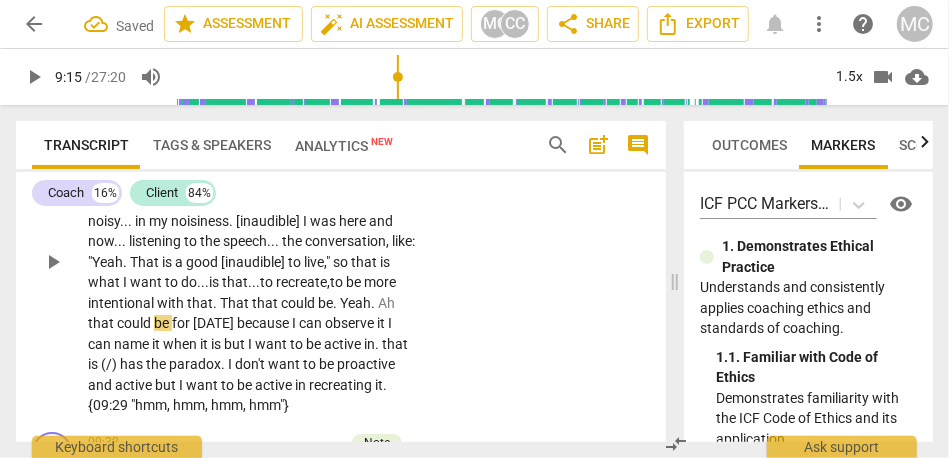 click on "that" at bounding box center [266, 303] 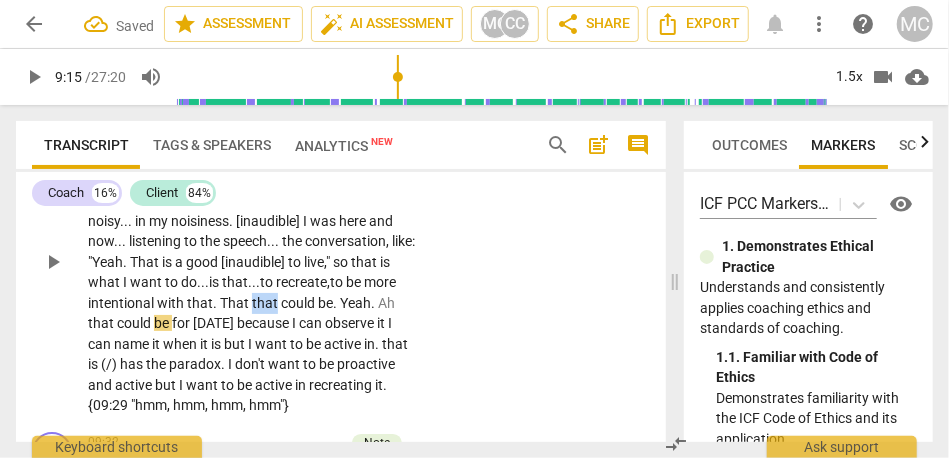 click on "that" at bounding box center [266, 303] 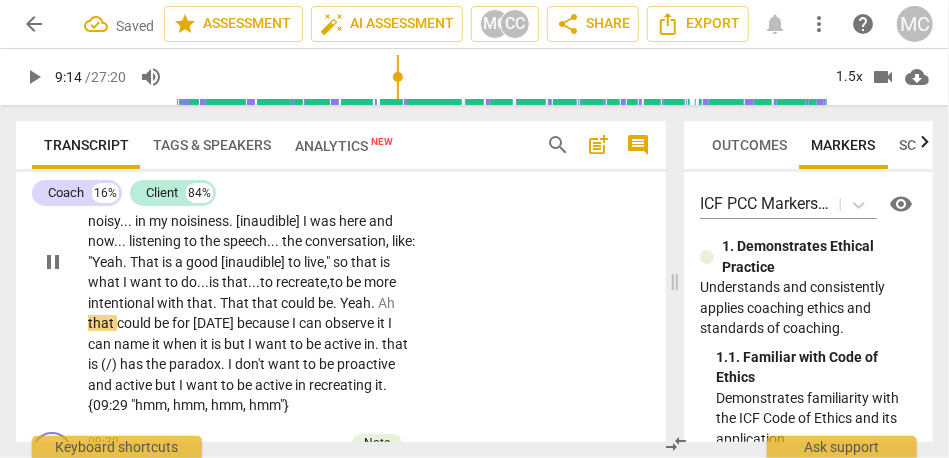 click on "that" at bounding box center (266, 303) 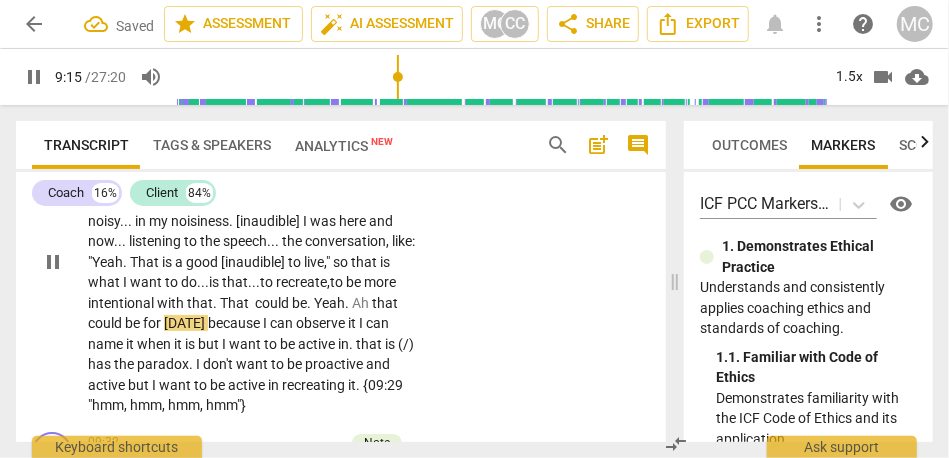 click on "could" at bounding box center (273, 303) 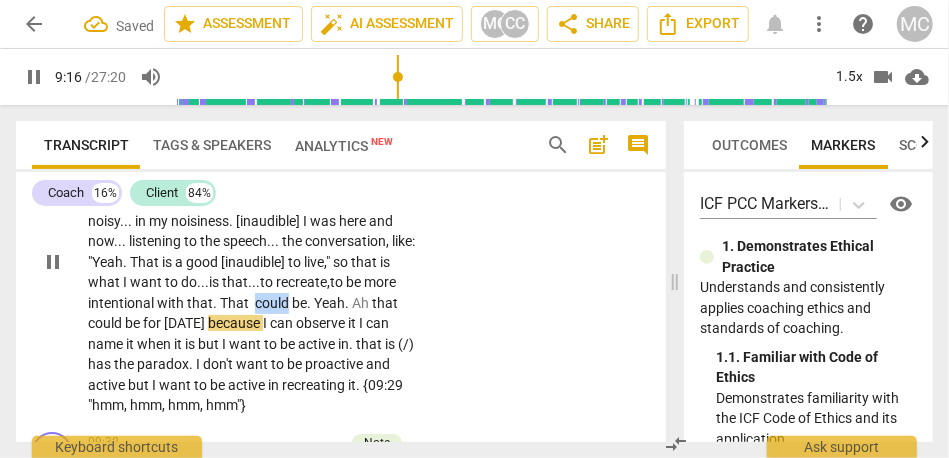 click on "could" at bounding box center [273, 303] 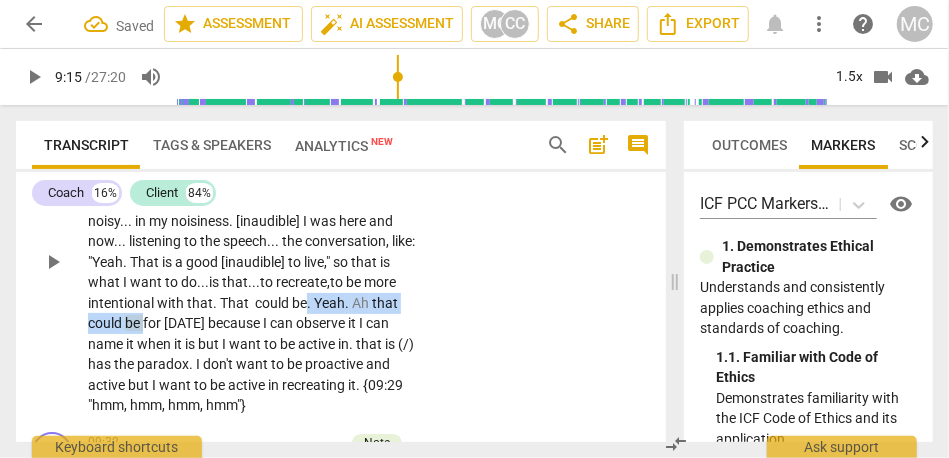 drag, startPoint x: 357, startPoint y: 304, endPoint x: 208, endPoint y: 299, distance: 149.08386 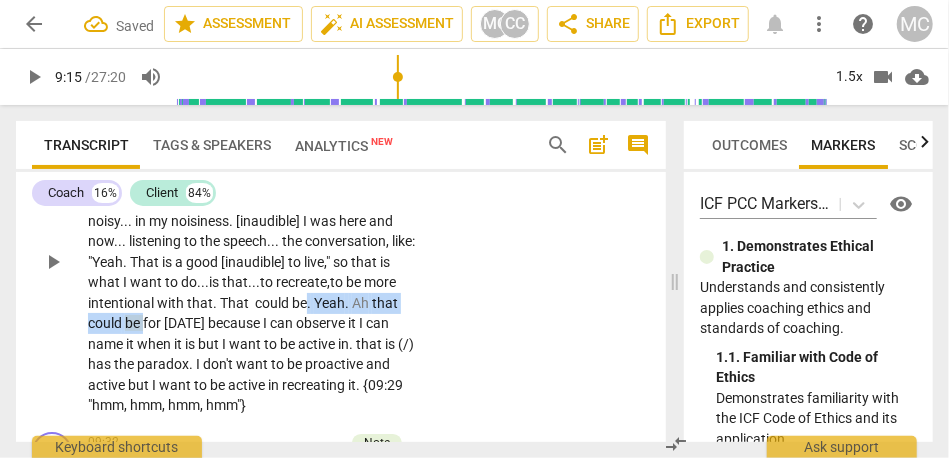 click on "I   will   be   more   intentional . . .   again ,   intention   {08:36   "hmm"}   to   recreate   it   because . . .   this   week ,   I   have   been   to   [GEOGRAPHIC_DATA] ,   home ,   [DATE]   evening .   {08:47   "hmm"}   We   were   on   the   outside   of   the   home .   It   was   so   cool .   I   feel   so   relaxed   with . . .   not   noisy . . .   in   my   noisiness .   [inaudible]   I   was   here   and   now . . .   listening   to   the   speech . . .   the   conversation ,   like :   "Yeah .   That   is   a   good   [inaudible]   to   live , "   so   that   is   what   I   want   to   do...  is   that...  to   recreate,  to   be   more   intentional   with   that. T hat     could   be .   Yeah .   Ah   that   could   be   for   [DATE]   because   I   can   observe   it   I   can   name   it   when   it   is   but   I   want   to   be   active   in .   that   is   (/)   has   the   paradox .   I   don't   want   to   be   proactive   and   active   but   I   want   to   be   active   in     it" at bounding box center (252, 262) 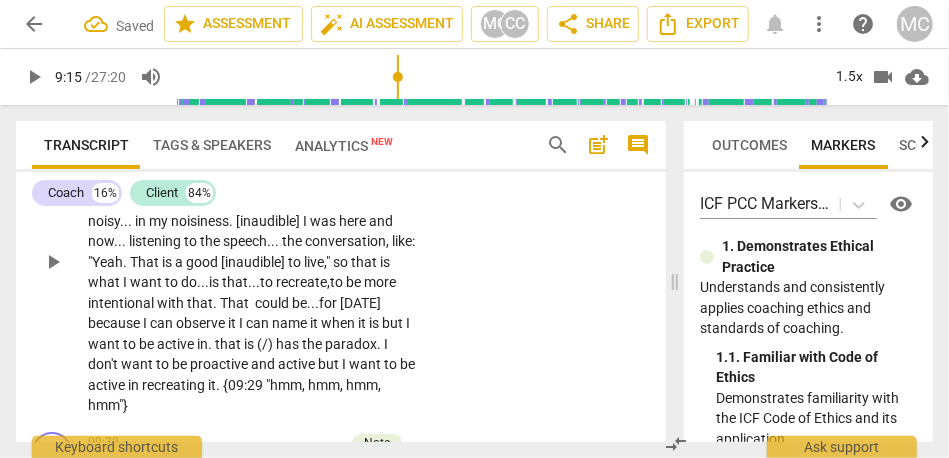 click on "CL play_arrow pause 08:32 + Add competency keyboard_arrow_right I   will   be   more   intentional . . .   again ,   intention   {08:36   "hmm"}   to   recreate   it   because . . .   this   week ,   I   have   been   to   [GEOGRAPHIC_DATA] ,   home ,   [DATE]   evening .   {08:47   "hmm"}   We   were   on   the   outside   of   the   home .   It   was   so   cool .   I   feel   so   relaxed   with . . .   not   noisy . . .   in   my   noisiness .   [inaudible]   I   was   here   and   now . . .   listening   to   the   speech . . .   the   conversation ,   like :   "Yeah .   That   is   a   good   [inaudible]   to   live , "   so   that   is   what   I   want   to   do...  is   that...  to   recreate,  to   be   more   intentional   with   that. T hat     could   be...  for   [DATE]   because   I   can   observe   it   I   can   name   it   when   it   is   but   I   want   to   be   active   in .   that   is   (/)   has   the   paradox .   I   don't   want   to   be   proactive   and   active   but   I   want" at bounding box center (341, 245) 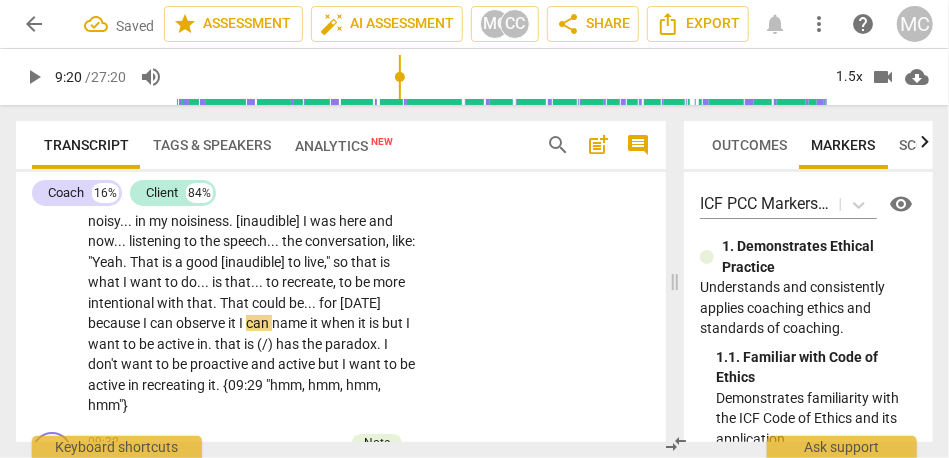 type on "560" 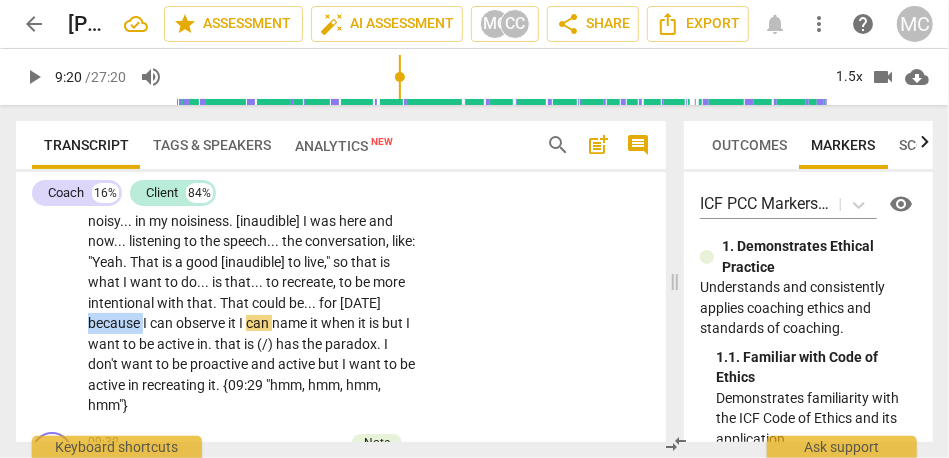 drag, startPoint x: 333, startPoint y: 299, endPoint x: 281, endPoint y: 298, distance: 52.009613 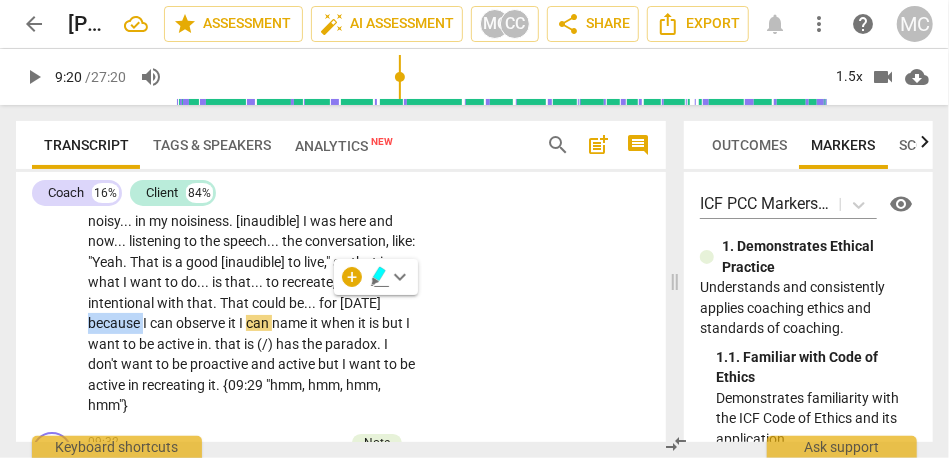 type 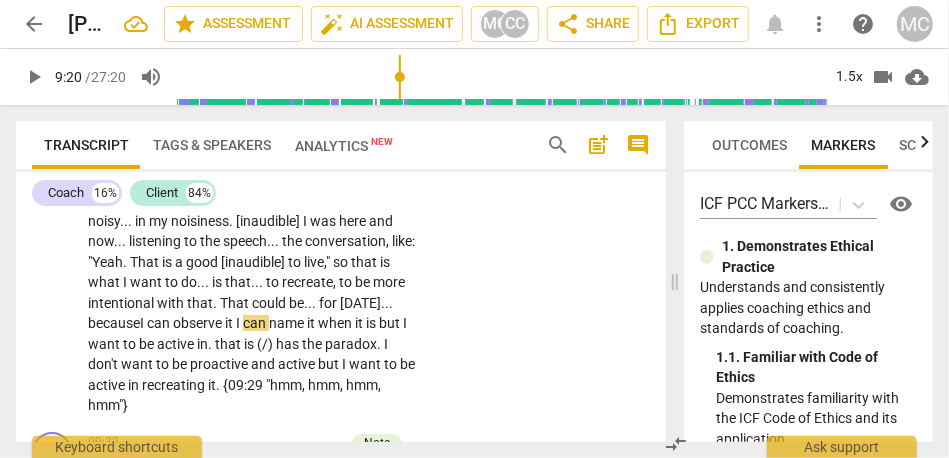 click on "can" at bounding box center (160, 323) 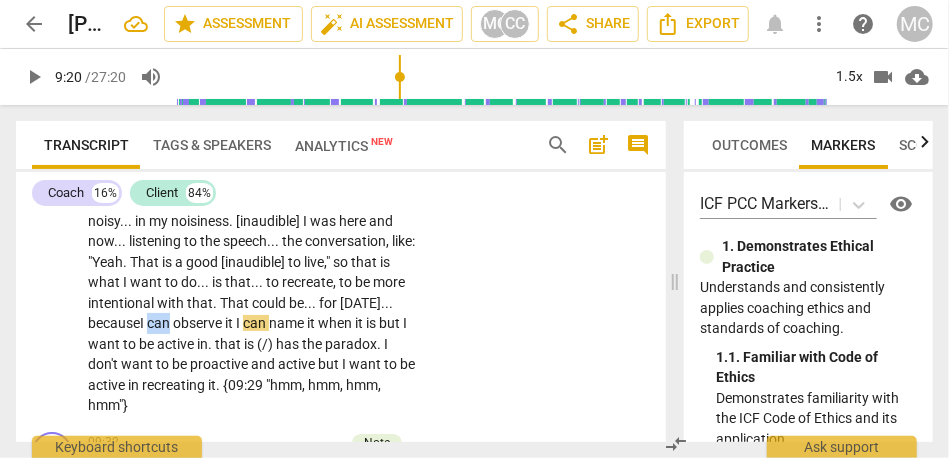 click on "can" at bounding box center [160, 323] 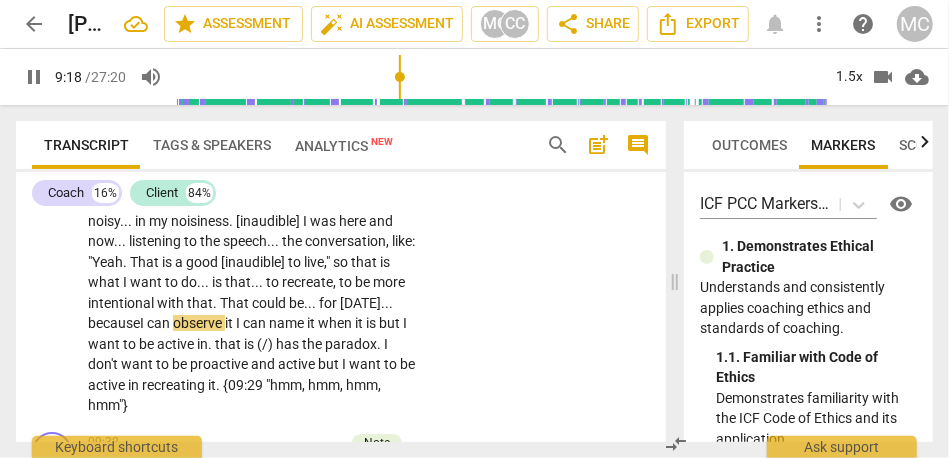 click on "I" at bounding box center [239, 323] 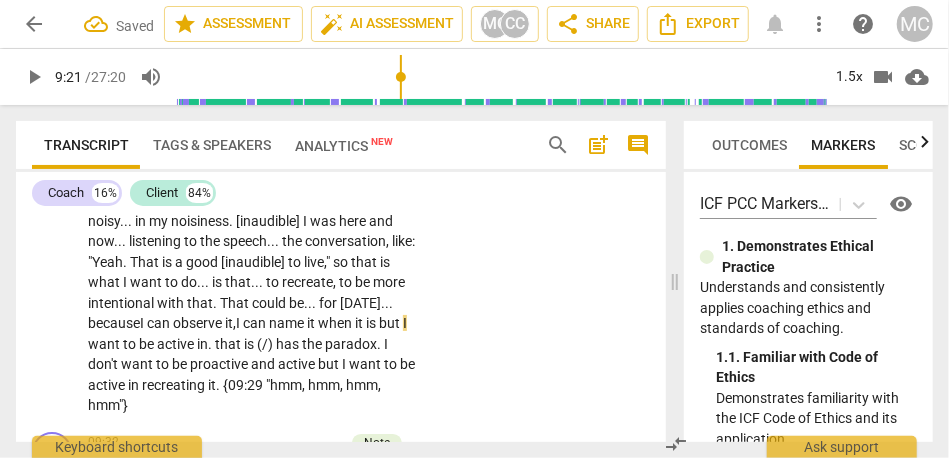 click on "but" at bounding box center (391, 323) 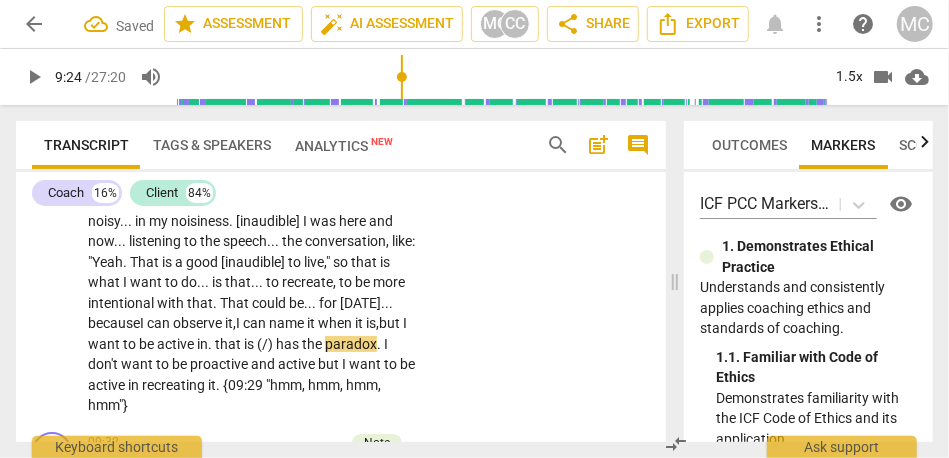click on "." at bounding box center (211, 344) 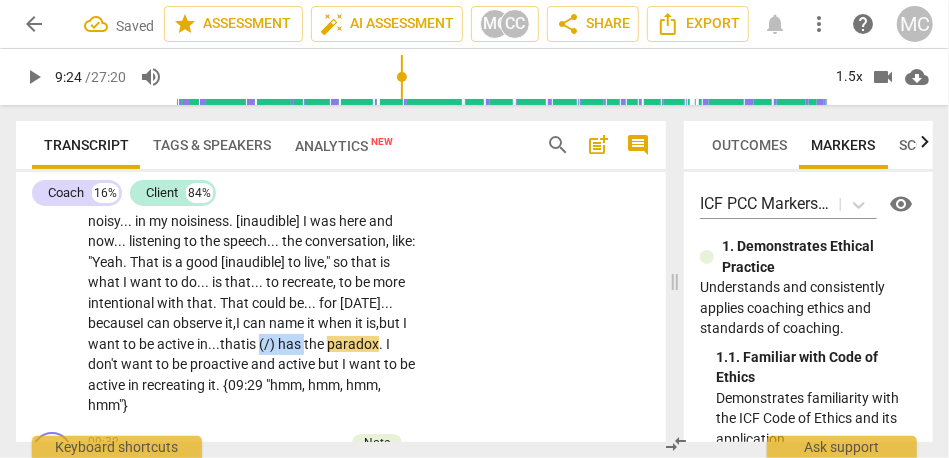 drag, startPoint x: 197, startPoint y: 344, endPoint x: 241, endPoint y: 344, distance: 44 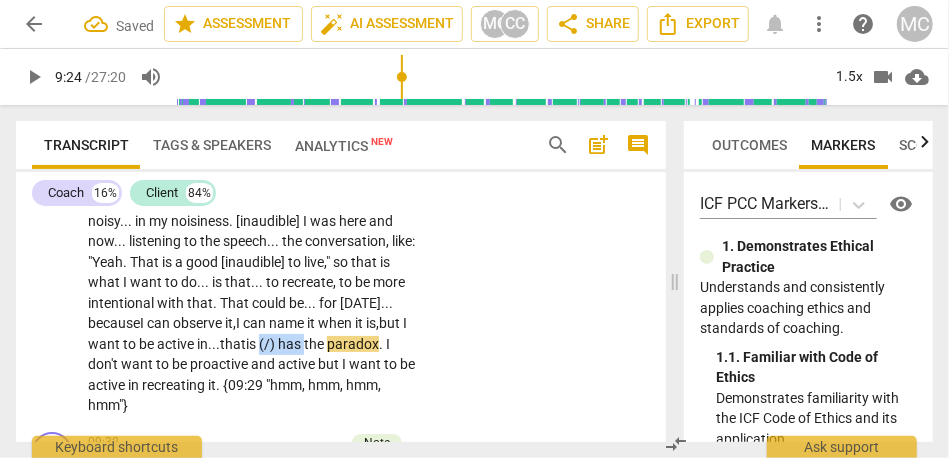 click on "I   will   be   more   intentional . . .   again ,   intention   {08:36   "hmm"}   to   recreate   it   because . . .   this   week ,   I   have   been   to   [GEOGRAPHIC_DATA] ,   home ,   [DATE]   evening .   {08:47   "hmm"}   We   were   on   the   outside   of   the   home .   It   was   so   cool .   I   feel   so   relaxed   with . . .   not   noisy . . .   in   my   noisiness .   [inaudible]   I   was   here   and   now . . .   listening   to   the   speech . . .   the   conversation ,   like :   "Yeah .   That   is   a   good   [inaudible]   to   live , "   so   that   is   what   I   want   to   do . . .   is   that . . .   to   recreate ,   to   be   more   intentional   with   that .   That   could   be . . .   for   [DATE]... because  I   can   observe   it,  I   can   name   it   when   it   is,  but   I   want   to   be   active   in...  that  is   (/)   has   the   paradox .   I   don't   want   to   be   proactive   and   active   but   I   want   to   be   active   in   recreating   it .     ," at bounding box center [252, 262] 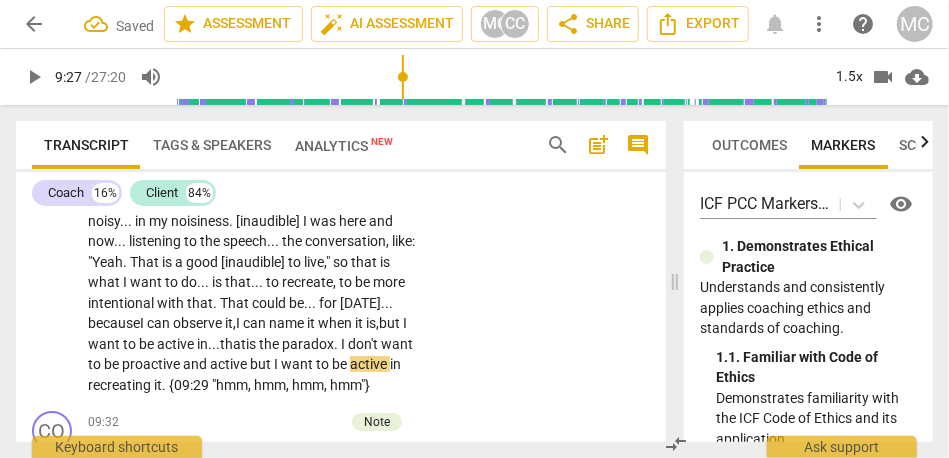 click on "don't" at bounding box center [364, 344] 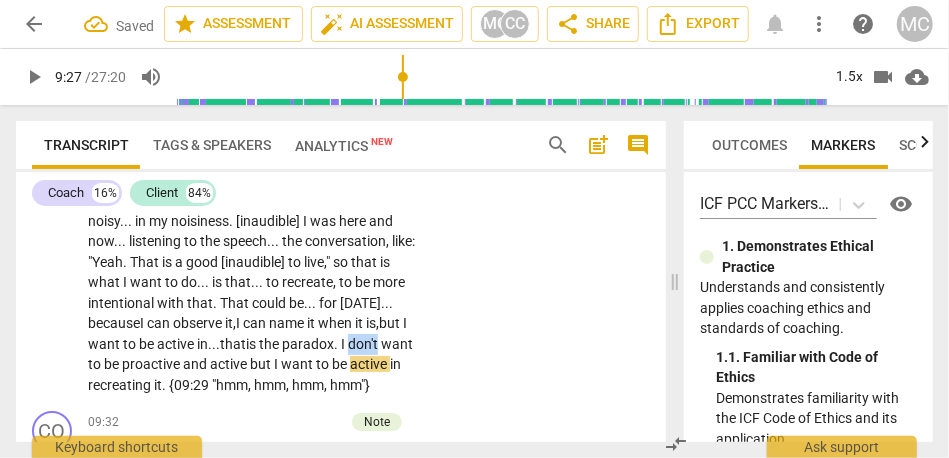 click on "don't" at bounding box center [364, 344] 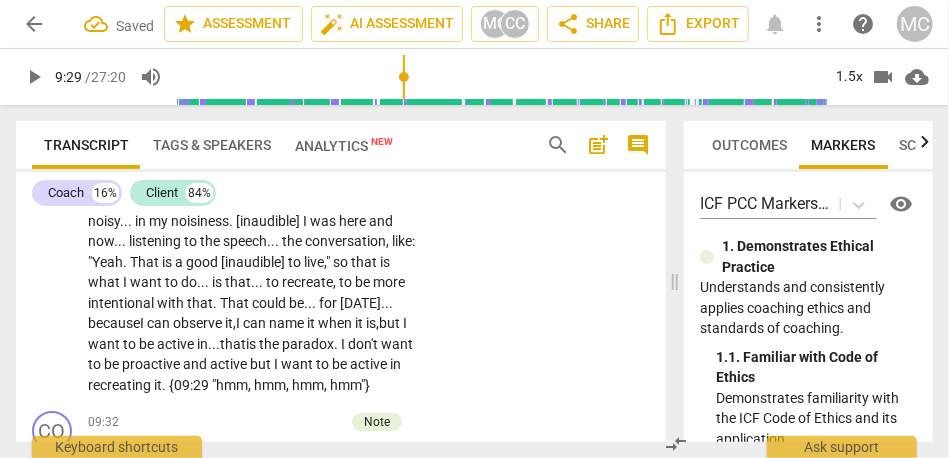 click on "but" at bounding box center [262, 364] 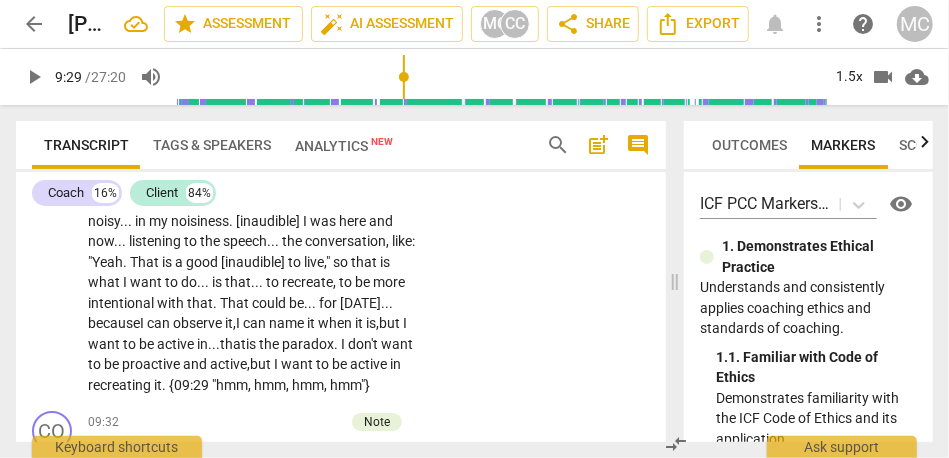 click on "active," at bounding box center (230, 364) 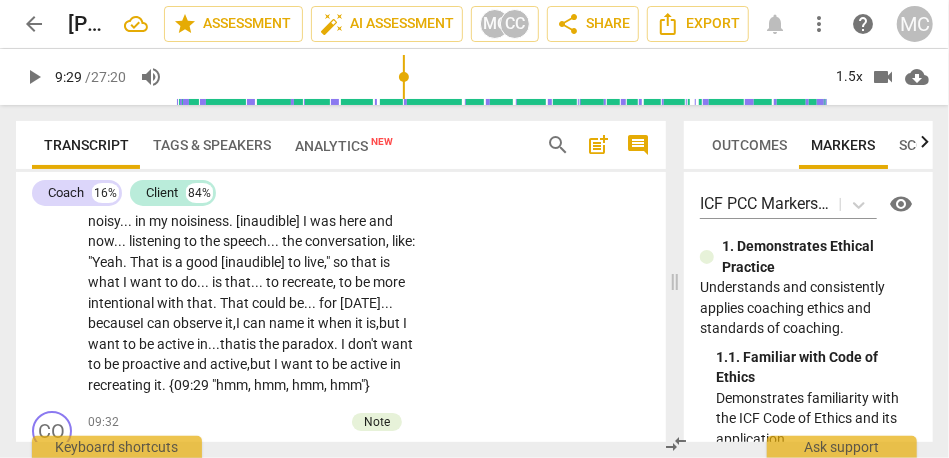 click on "active," at bounding box center (230, 364) 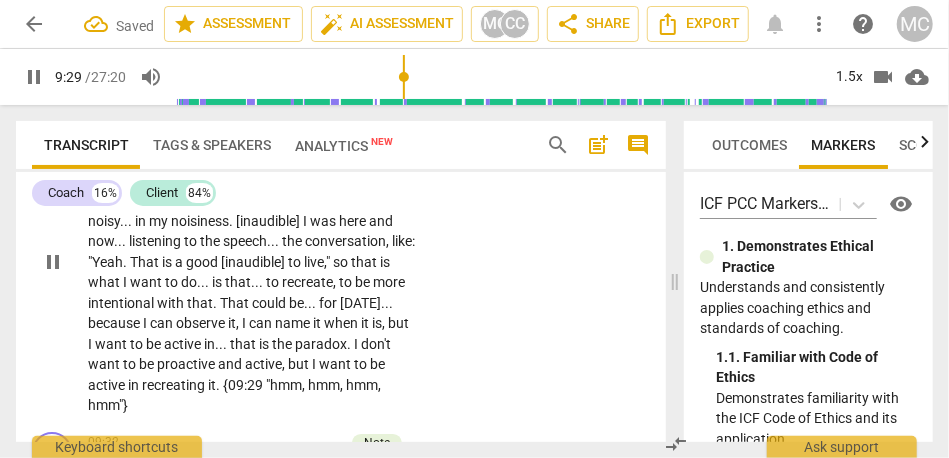 click on "CL play_arrow pause 08:32 + Add competency keyboard_arrow_right I   will   be   more   intentional . . .   again ,   intention   {08:36   "hmm"}   to   recreate   it   because . . .   this   week ,   I   have   been   to   [GEOGRAPHIC_DATA] ,   home ,   [DATE]   evening .   {08:47   "hmm"}   We   were   on   the   outside   of   the   home .   It   was   so   cool .   I   feel   so   relaxed   with . . .   not   noisy . . .   in   my   noisiness .   [inaudible]   I   was   here   and   now . . .   listening   to   the   speech . . .   the   conversation ,   like :   "Yeah .   That   is   a   good   [inaudible]   to   live , "   so   that   is   what   I   want   to   do . . .   is   that . . .   to   recreate ,   to   be   more   intentional   with   that .   That   could   be . . .   for   [DATE] . . .   because   I   can   observe   it ,   I   can   name   it   when   it   is ,   but   I   want   to   be   active   in . . .   that   is   the   paradox .   I   don't   want   to   be   proactive   and   active ," at bounding box center [341, 245] 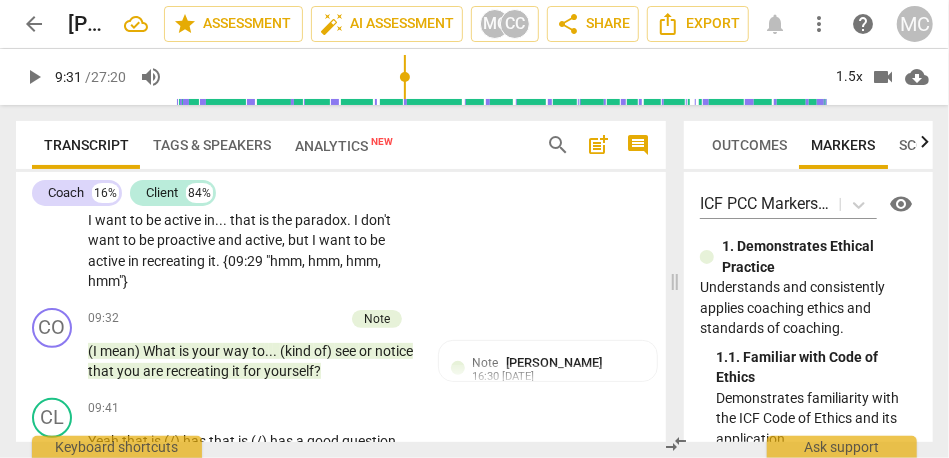 scroll, scrollTop: 3106, scrollLeft: 0, axis: vertical 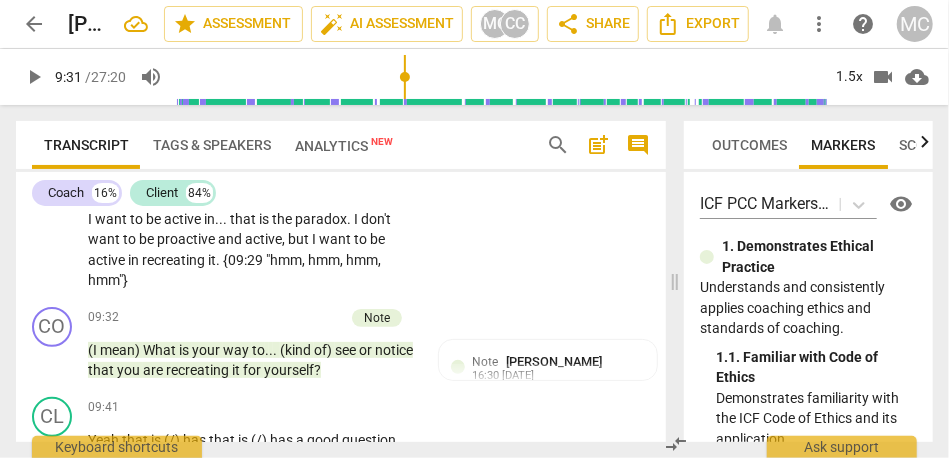 click on "recreating" at bounding box center (175, 260) 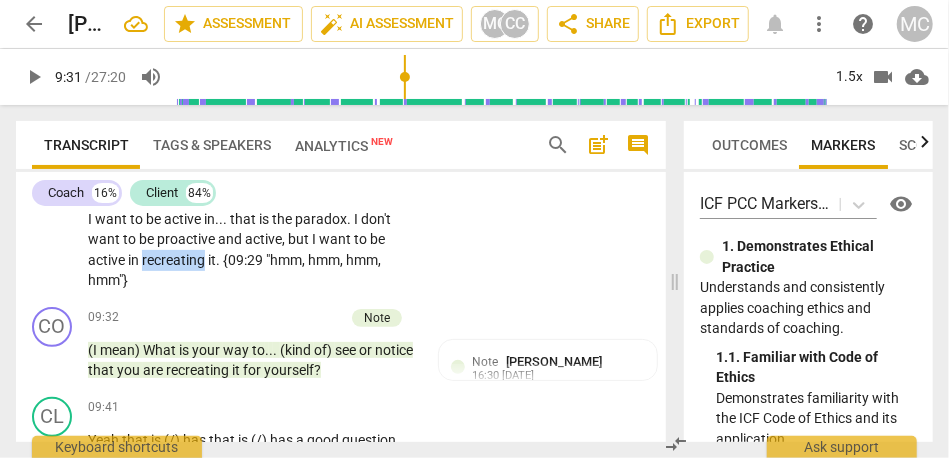 click on "recreating" at bounding box center [175, 260] 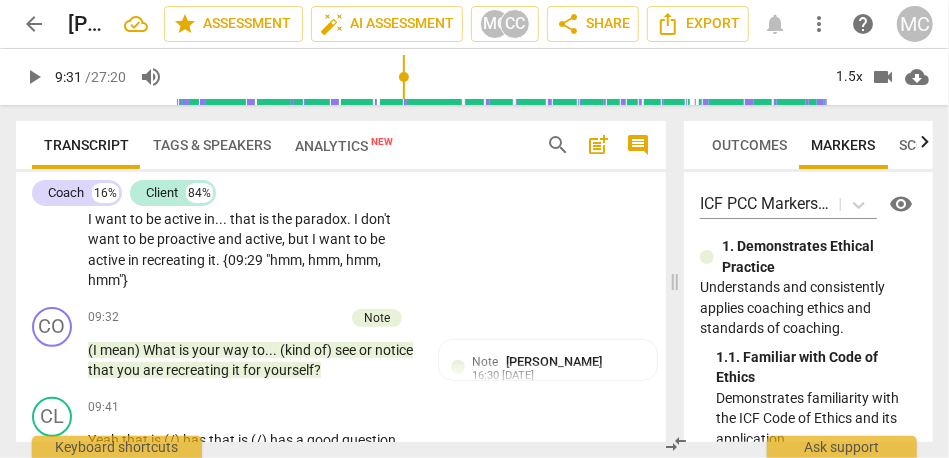 type on "571" 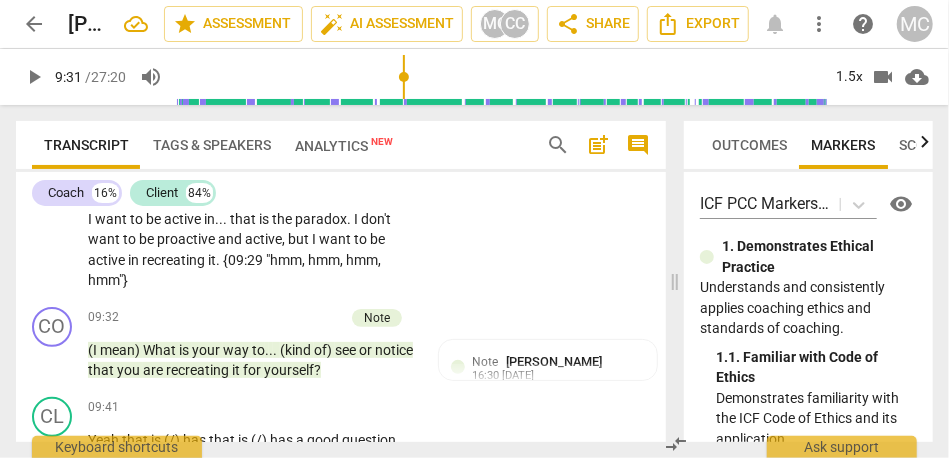 click on "hmm" at bounding box center (324, 260) 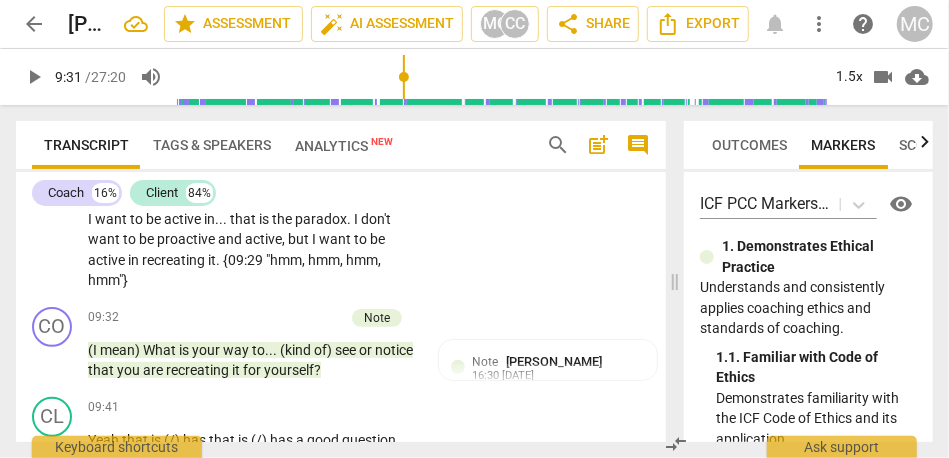 type 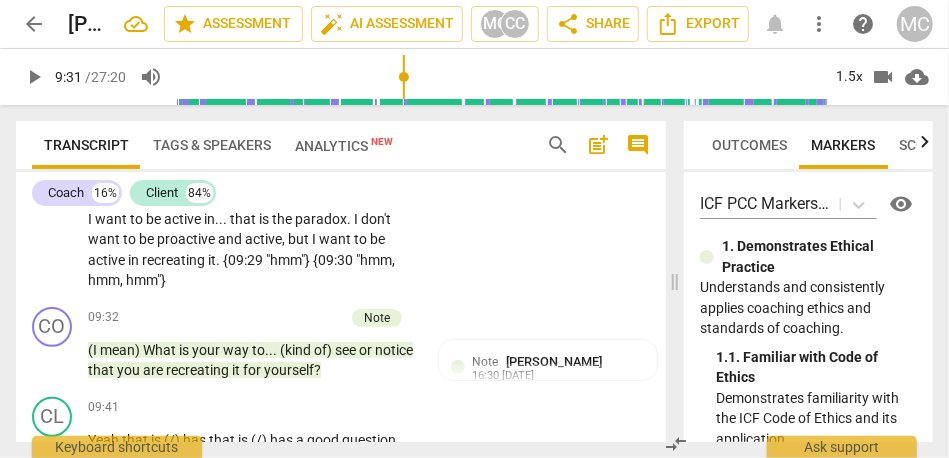 click on "hmm" at bounding box center [104, 280] 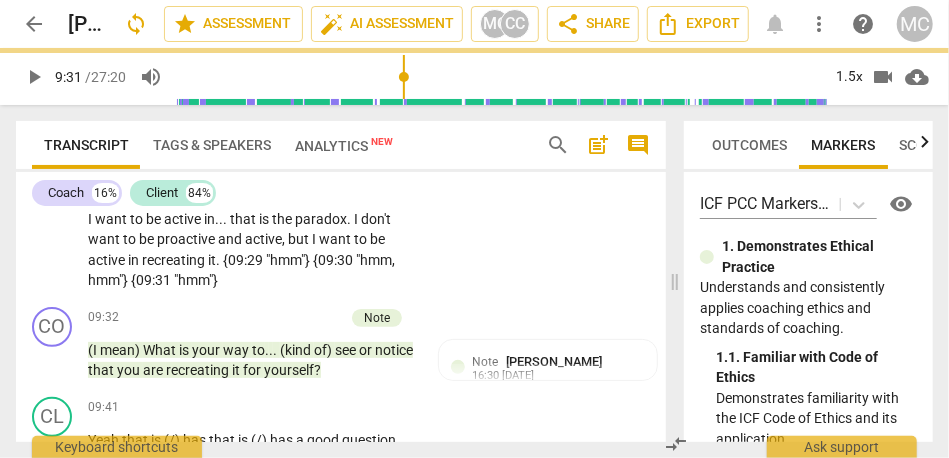 click on "CL play_arrow pause 08:32 + Add competency keyboard_arrow_right I   will   be   more   intentional . . .   again ,   intention   {08:36   "hmm"}   to   recreate   it   because . . .   this   week ,   I   have   been   to   [GEOGRAPHIC_DATA] ,   home ,   [DATE]   evening .   {08:47   "hmm"}   We   were   on   the   outside   of   the   home .   It   was   so   cool .   I   feel   so   relaxed   with . . .   not   noisy . . .   in   my   noisiness .   [inaudible]   I   was   here   and   now . . .   listening   to   the   speech . . .   the   conversation ,   like :   "Yeah .   That   is   a   good   [inaudible]   to   live , "   so   that   is   what   I   want   to   do . . .   is   that . . .   to   recreate ,   to   be   more   intentional   with   that .   That   could   be . . .   for   [DATE] . . .   because   I   can   observe   it ,   I   can   name   it   when   it   is ,   but   I   want   to   be   active   in . . .   that   is   the   paradox .   I   don't   want   to   be   proactive   and   active ," at bounding box center [341, 120] 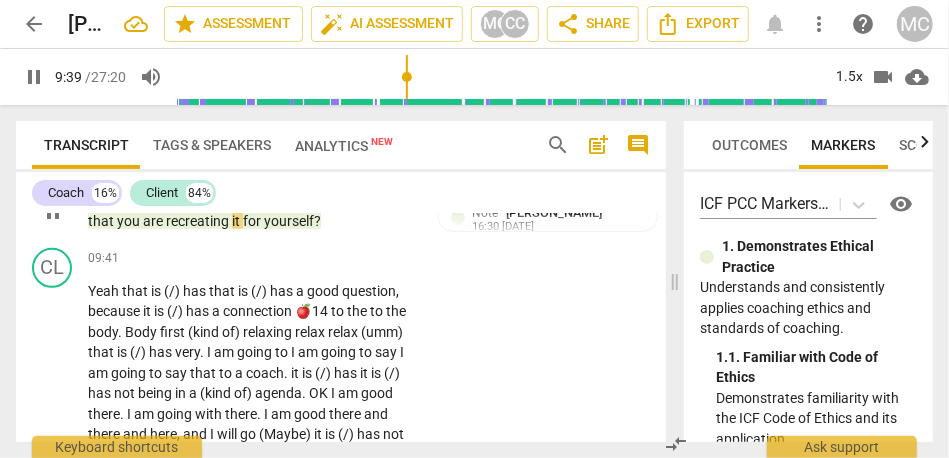 scroll, scrollTop: 3255, scrollLeft: 0, axis: vertical 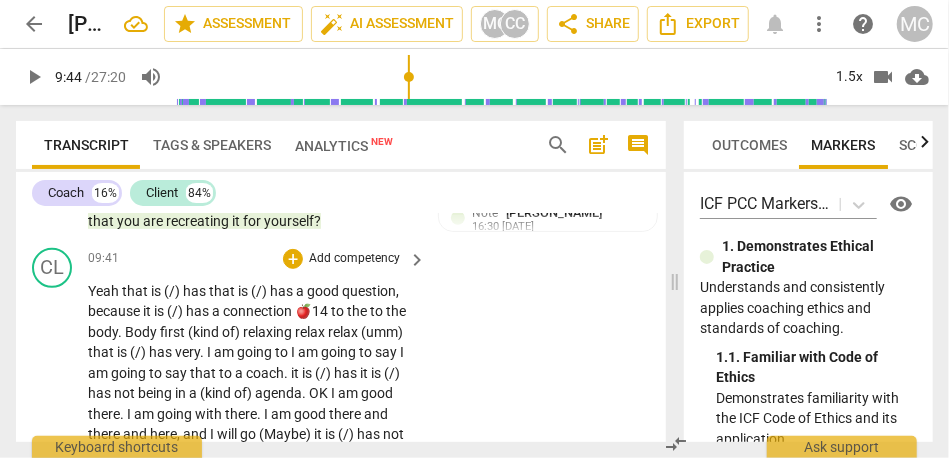 click on "that" at bounding box center [136, 291] 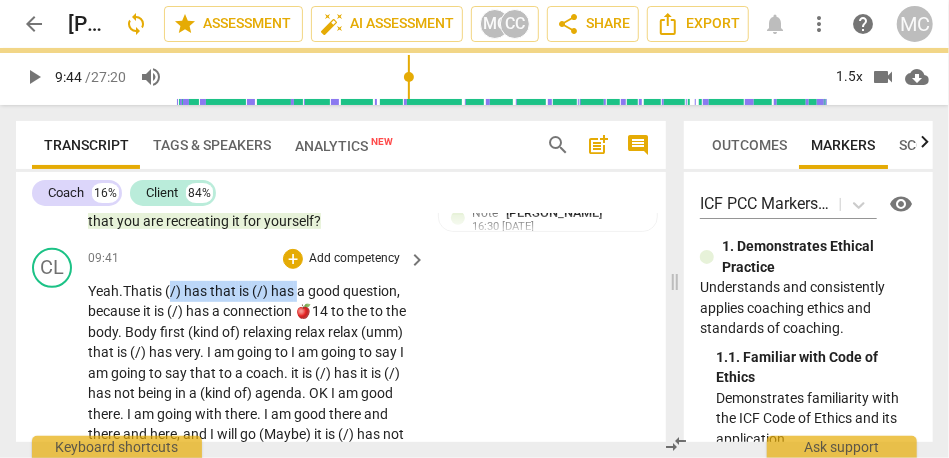 drag, startPoint x: 176, startPoint y: 290, endPoint x: 306, endPoint y: 291, distance: 130.00385 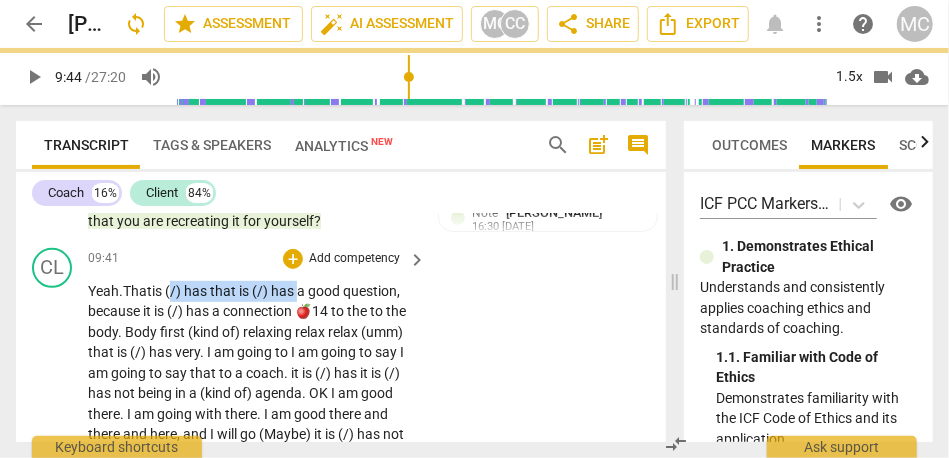 click on "Yeah.  That  is   (/)   has   that   is   (/)   has   a   good   question ,   because   it   is   (/)   has   a   connection   🍎14   to   the   to   the   body .   Body   first   (kind   of)   relaxing   relax   relax   (umm)   that   is   (/)   has   very .   I   am   going   to   I   am   going   to   say   I   am   going   to   say   that   to   a   coach .   it   is   (/)   has   it   is   (/)   has   not   being   in   a   (kind   of)   agenda .   OK   I   am   good   there .   I   am   going   with   there .   I   am   good   there   and   there   and   here ,   and   I   will   go   (Maybe)   it   is   (/)   has   not   having   an   agenda .   Mhm ,   and   (you   know)   the   interesting   part   is   I   am   doing   it   when ,   and   that   is   (/)   has   very   very   difficult   right   now   because   I   am   doing   it   when   I   can   walk ,   and   (umm)   I   am   doing   it   the   evening .   it   is   (/)   has   my   way   of   processing   (you   know)   I   a   lot   of" at bounding box center [252, 527] 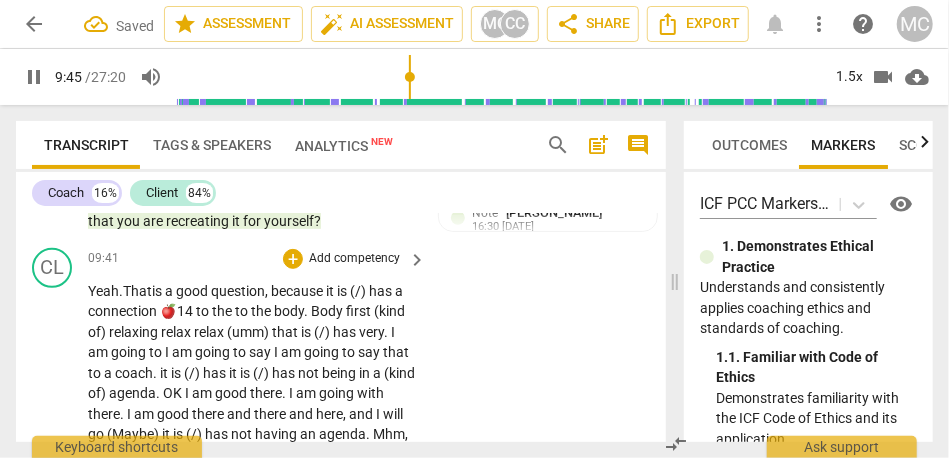 click on "CL play_arrow pause 09:41 + Add competency keyboard_arrow_right Yeah.  That  is   a   good   question ,   because   it   is   (/)   has   a   connection   🍎14   to   the   to   the   body .   Body   first   (kind   of)   relaxing   relax   relax   (umm)   that   is   (/)   has   very .   I   am   going   to   I   am   going   to   say   I   am   going   to   say   that   to   a   coach .   it   is   (/)   has   it   is   (/)   has   not   being   in   a   (kind   of)   agenda .   OK   I   am   good   there .   I   am   going   with   there .   I   am   good   there   and   there   and   here ,   and   I   will   go   (Maybe)   it   is   (/)   has   not   having   an   agenda .   Mhm ,   and   (you   know)   the   interesting   part   is   I   am   doing   it   when ,   and   that   is   (/)   has   very   very   difficult   right   now   because   I   am   doing   it   when   I   can   walk ,   and   (umm)   I   am   doing   it   the   evening .   it   is   (/)   has   my   way   of   processing   (you" at bounding box center (341, 500) 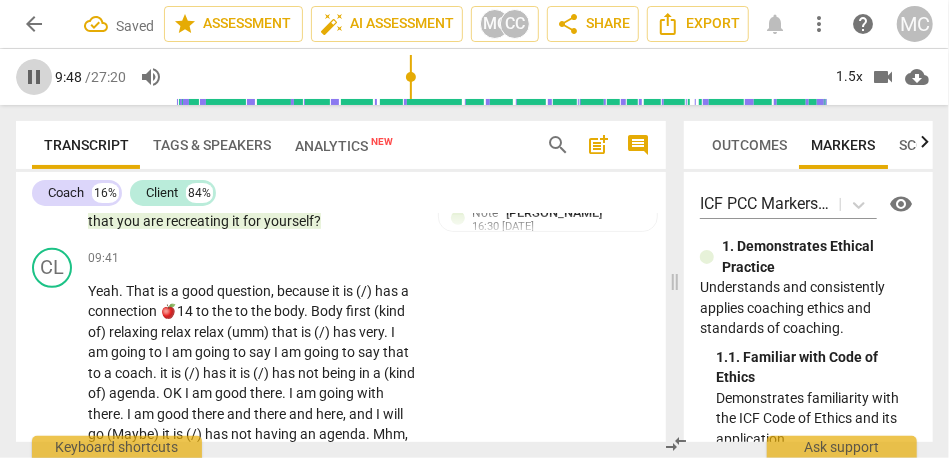 click on "pause" at bounding box center (34, 77) 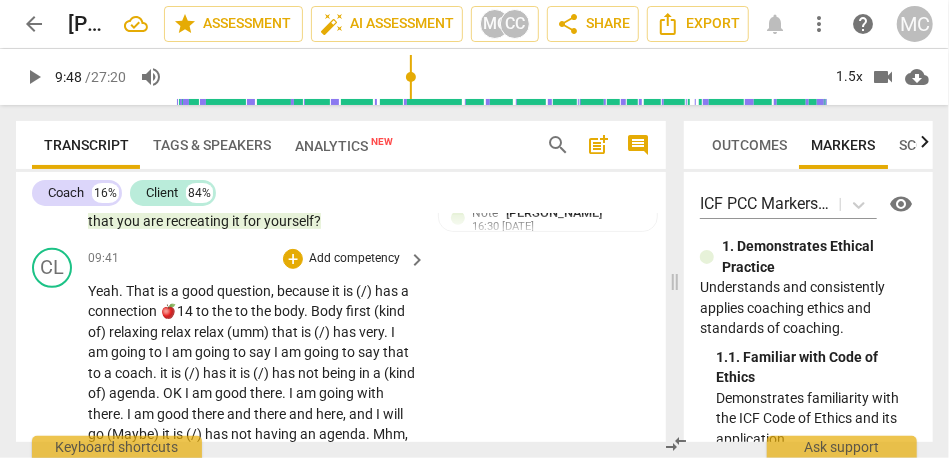 click on "09:41 + Add competency keyboard_arrow_right Yeah .   That   is   a   good   question ,   because   it   is   (/)   has   a   connection   🍎14   to   the   to   the   body .   Body   first   (kind   of)   relaxing   relax   relax   (umm)   that   is   (/)   has   very .   I   am   going   to   I   am   going   to   say   I   am   going   to   say   that   to   a   coach .   it   is   (/)   has   it   is   (/)   has   not   being   in   a   (kind   of)   agenda .   OK   I   am   good   there .   I   am   going   with   there .   I   am   good   there   and   there   and   here ,   and   I   will   go   (Maybe)   it   is   (/)   has   not   having   an   agenda .   Mhm ,   and   (you   know)   the   interesting   part   is   I   am   doing   it   when ,   and   that   is   (/)   has   very   very   difficult   right   now   because   I   am   doing   it   when   I   can   walk ,   and   (umm)   I   am   doing   it   the   evening .   it   is   (/)   has   my   way   of   processing   (you   know)   I   a" at bounding box center [258, 500] 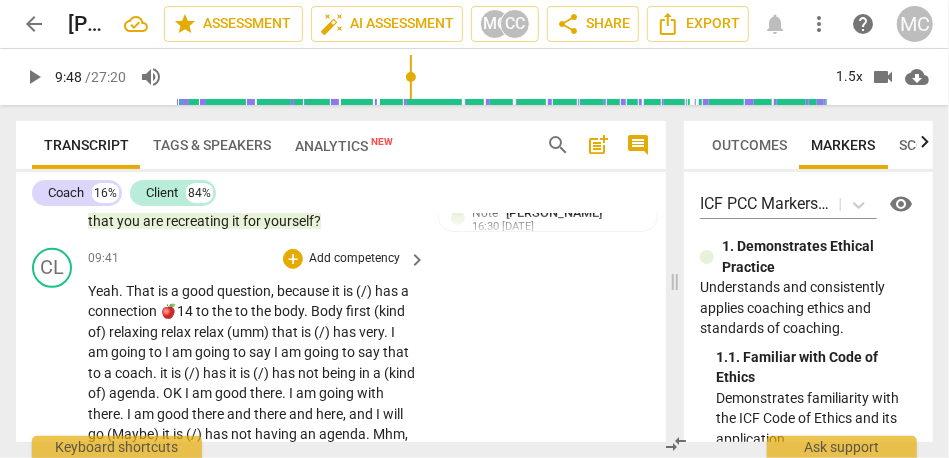 click on "good" at bounding box center [199, 291] 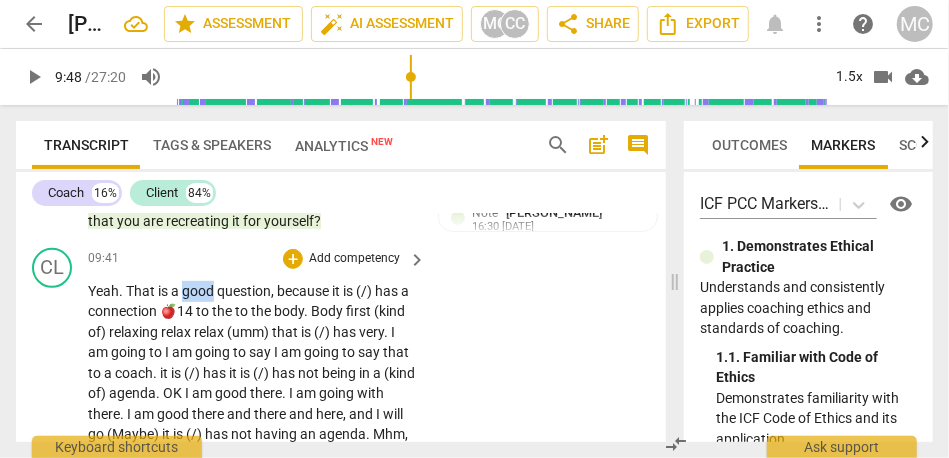 click on "good" at bounding box center [199, 291] 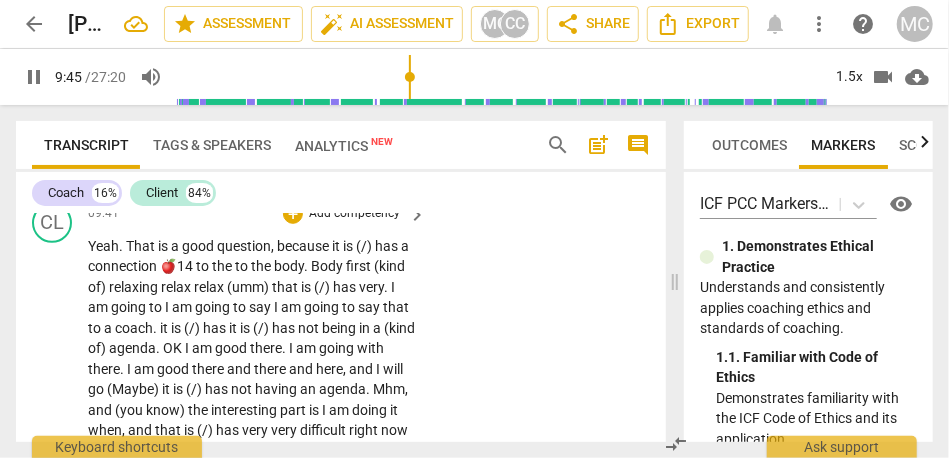 scroll, scrollTop: 3234, scrollLeft: 0, axis: vertical 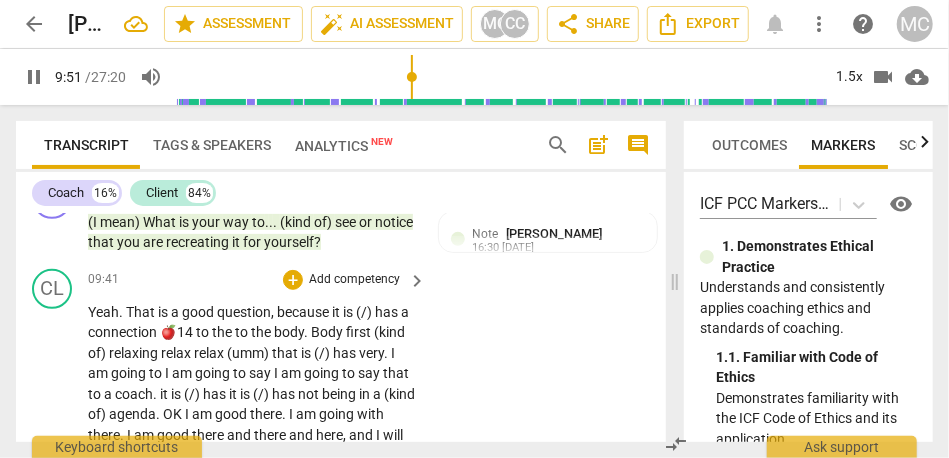 click on "question" at bounding box center (244, 312) 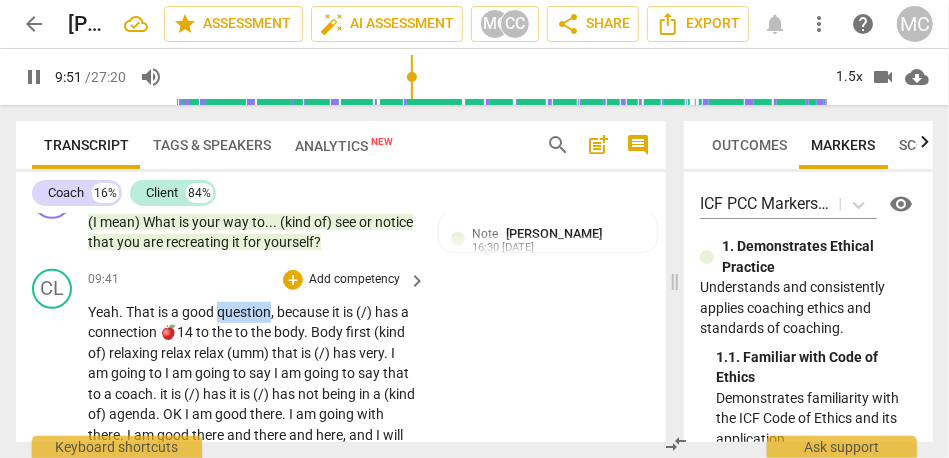 click on "question" at bounding box center [244, 312] 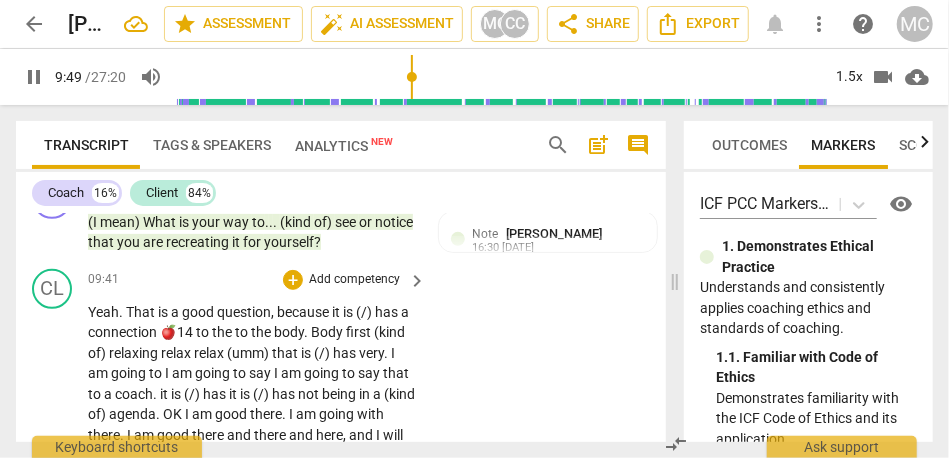 click on "because" at bounding box center (304, 312) 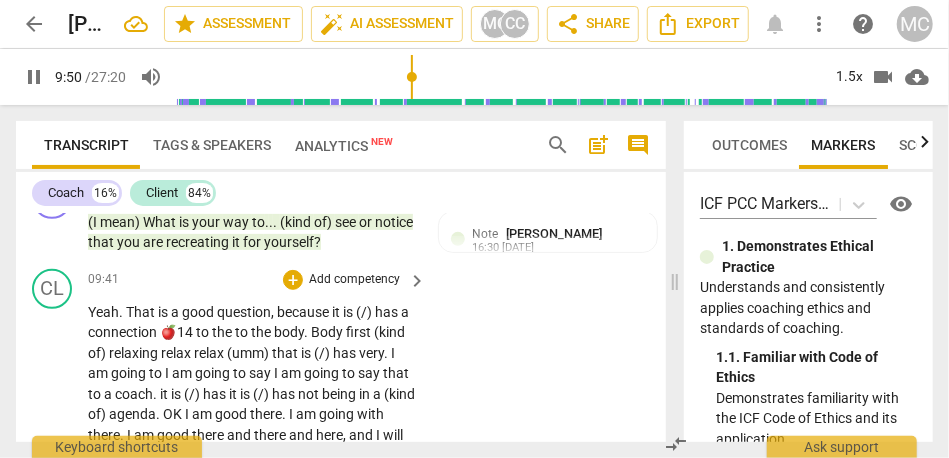 type 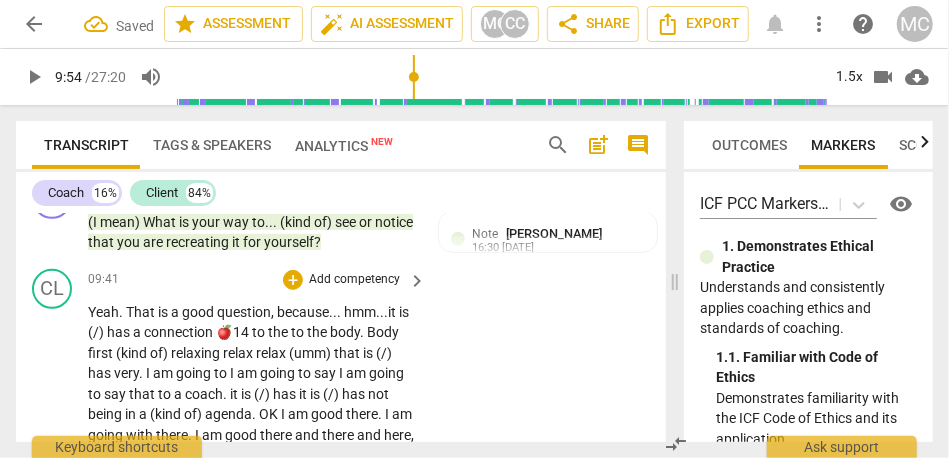 click on "good" at bounding box center (199, 312) 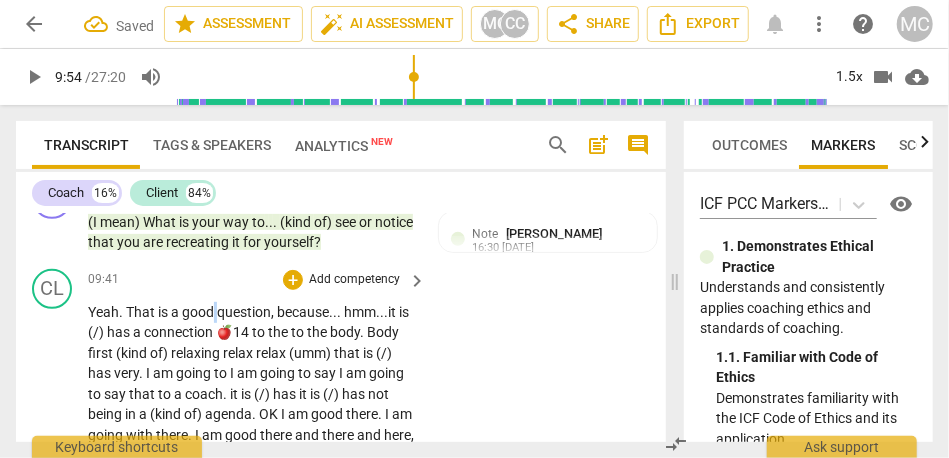 click on "good" at bounding box center [199, 312] 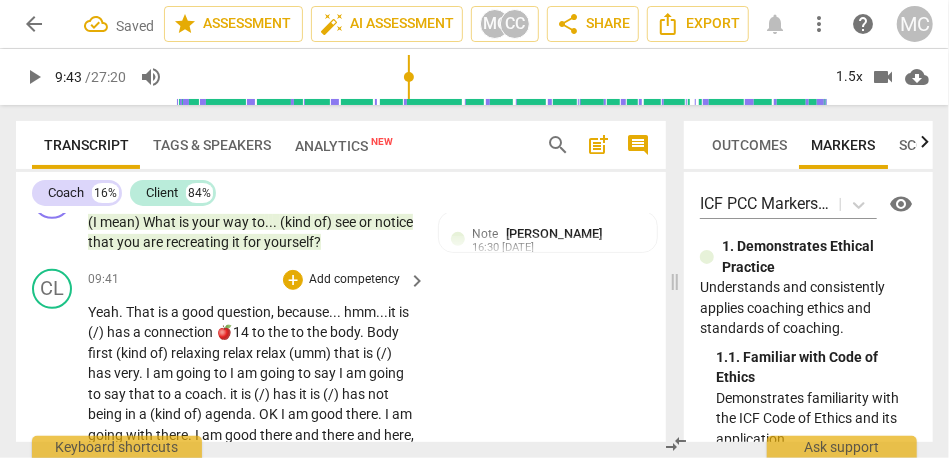 click on "because... hmm..." at bounding box center [332, 312] 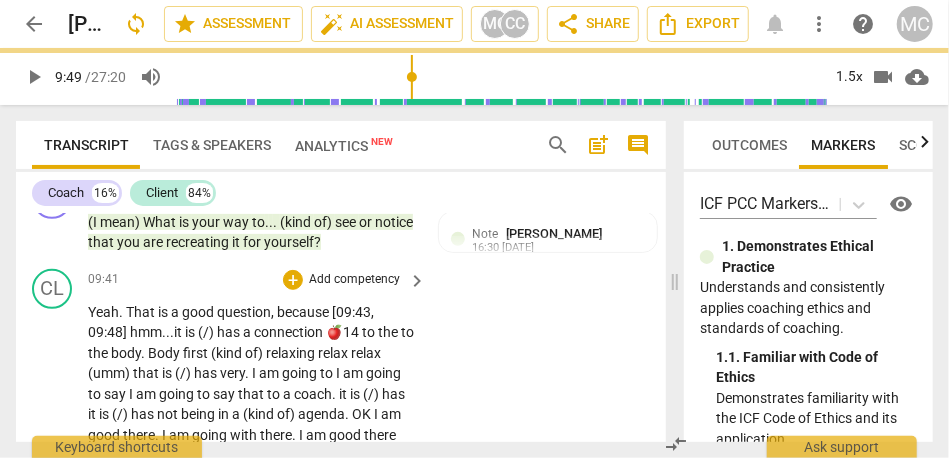 click on "because [09:43, 09:48] hmm..." at bounding box center [231, 322] 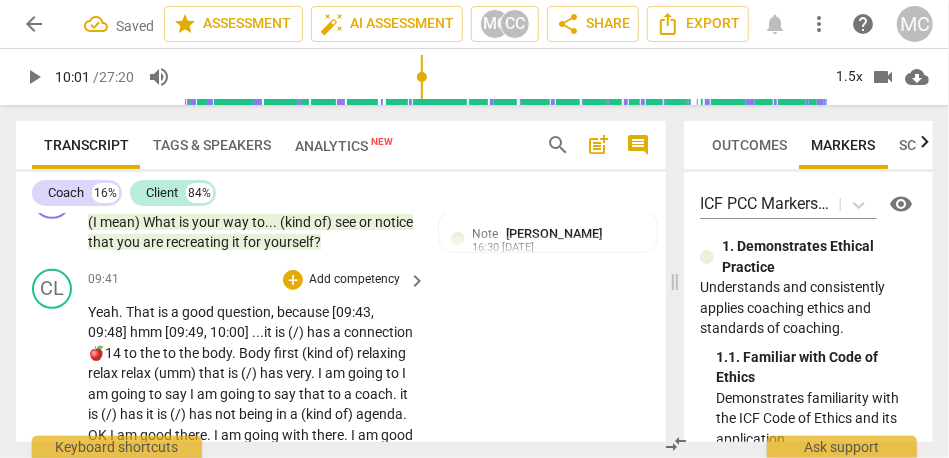 click on "because [09:43, 09:48] hmm [09:49, 10:00] ..." at bounding box center (231, 322) 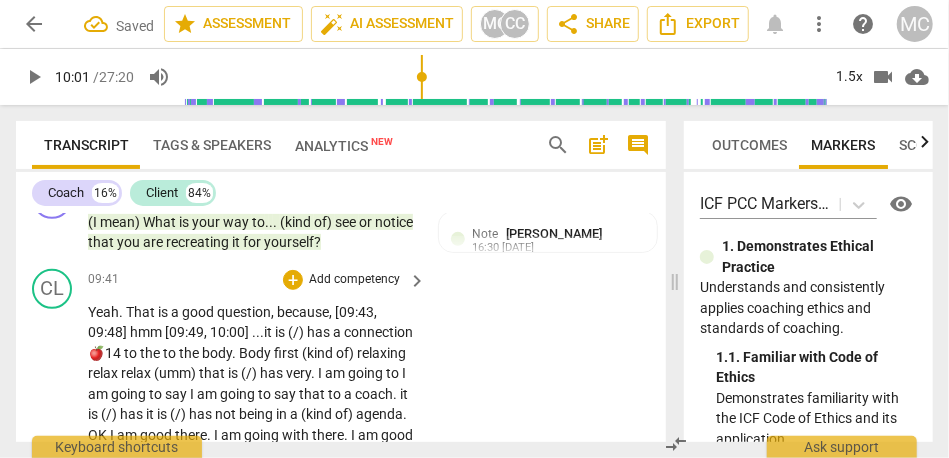 click on "because, [09:43, 09:48] hmm [09:49, 10:00] ..." at bounding box center (232, 322) 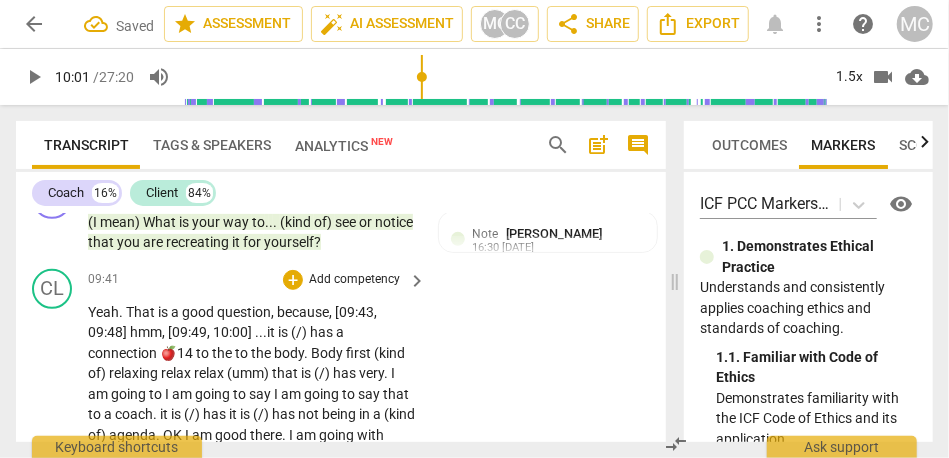 click on "because, [09:43, 09:48] hmm, [09:49, 10:00] ..." at bounding box center (232, 322) 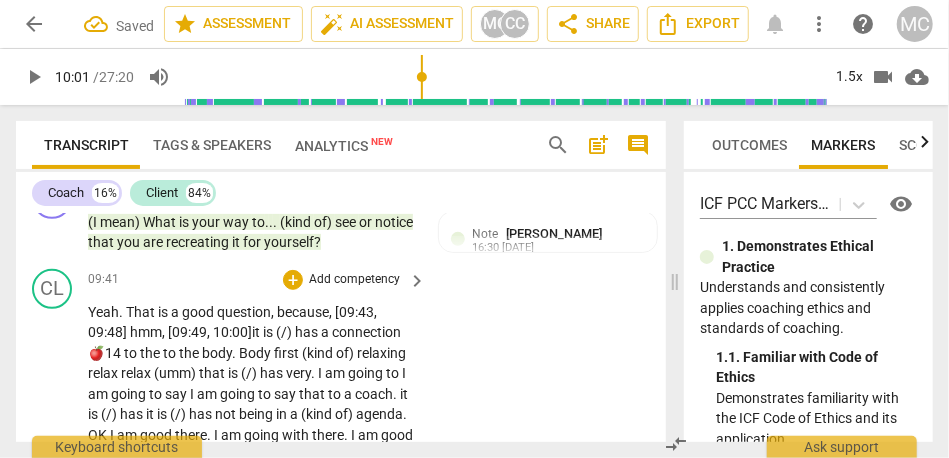 click on "is" at bounding box center [269, 332] 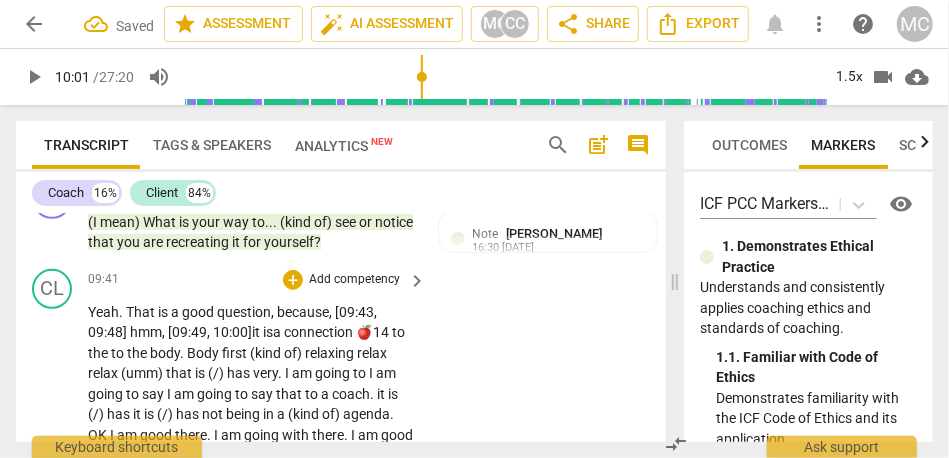 click on "a" at bounding box center [278, 332] 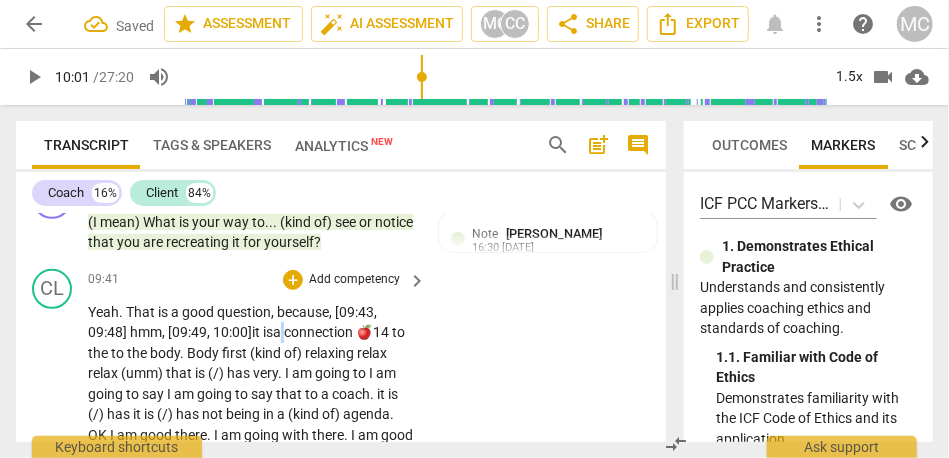 click on "a" at bounding box center [278, 332] 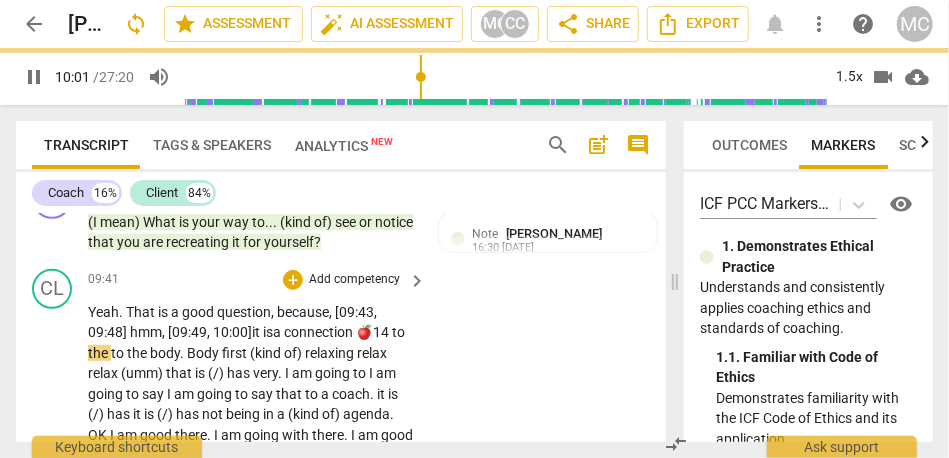 click on "🍎14" at bounding box center [374, 332] 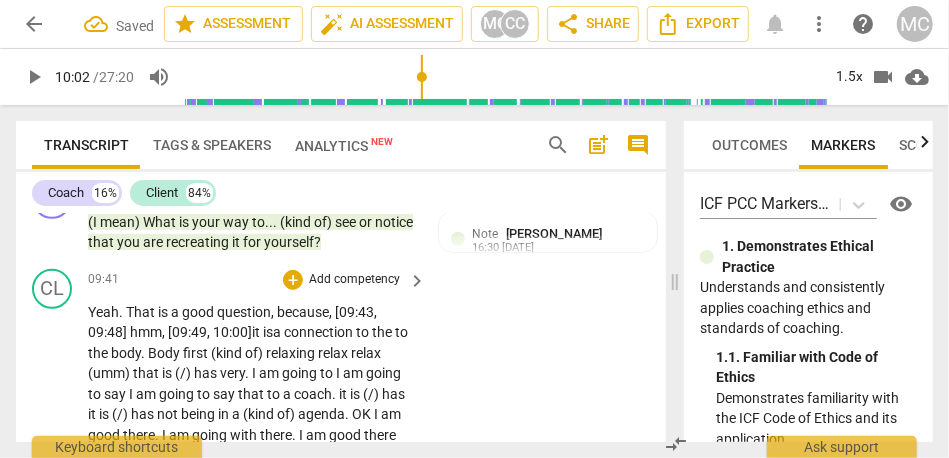 click on "connection" at bounding box center (320, 332) 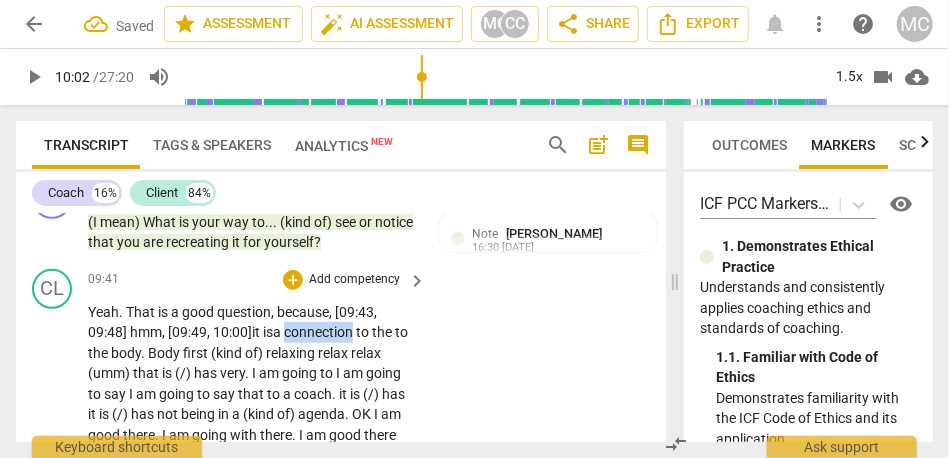 click on "connection" at bounding box center (320, 332) 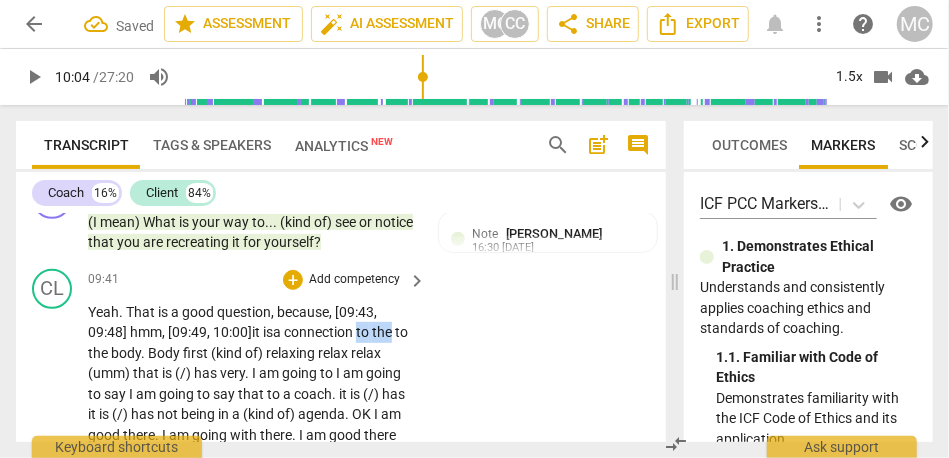 drag, startPoint x: 365, startPoint y: 330, endPoint x: 406, endPoint y: 330, distance: 41 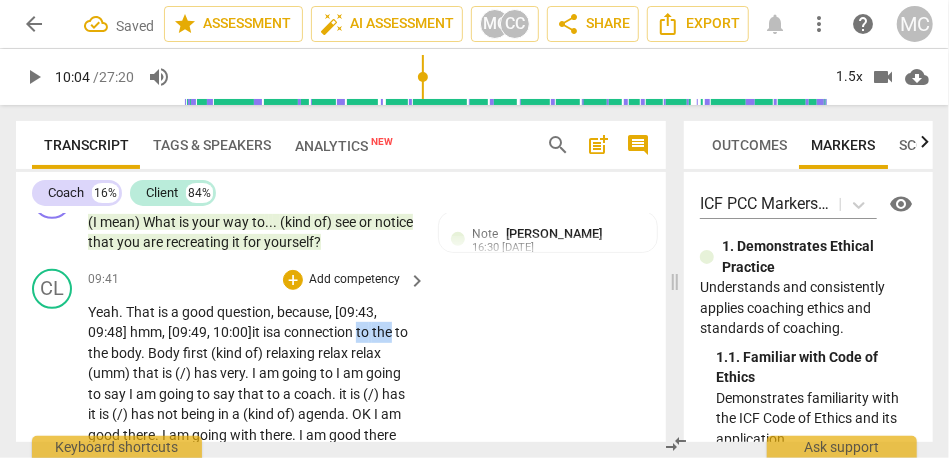 click on "Yeah .   That   is   a   good   question ,   because, [09:43, 09:48] hmm, [09:49, 10:00]  it   is  a   connection   to   the   to   the   body .   Body   first   (kind   of)   relaxing   relax   relax   (umm)   that   is   (/)   has   very .   I   am   going   to   I   am   going   to   say   I   am   going   to   say   that   to   a   coach .   it   is   (/)   has   it   is   (/)   has   not   being   in   a   (kind   of)   agenda .   OK   I   am   good   there .   I   am   going   with   there .   I   am   good   there   and   there   and   here ,   and   I   will   go   (Maybe)   it   is   (/)   has   not   having   an   agenda .   Mhm ,   and   (you   know)   the   interesting   part   is   I   am   doing   it   when ,   and   that   is   (/)   has   very   very   difficult   right   now   because   I   am   doing   it   when   I   can   walk ,   and   (umm)   I   am   doing   it   the   evening .   it   is   (/)   has   my   way   of   processing   (you   know)   I   a   lot   of   things   in   my   ," at bounding box center (252, 548) 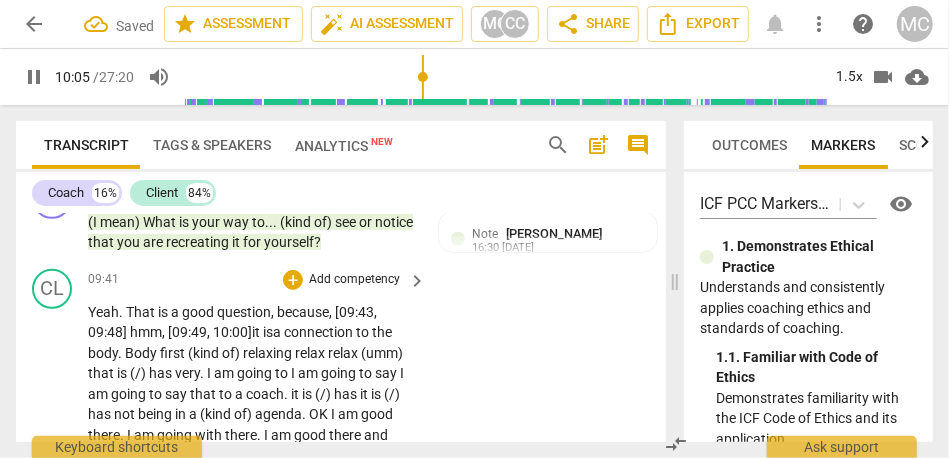 click on "CL play_arrow pause 09:41 + Add competency keyboard_arrow_right Yeah .   That   is   a   good   question ,   because, [09:43, 09:48] hmm, [09:49, 10:00]  it   is  a   connection   to   the   body .   Body   first   (kind   of)   relaxing   relax   relax   (umm)   that   is   (/)   has   very .   I   am   going   to   I   am   going   to   say   I   am   going   to   say   that   to   a   coach .   it   is   (/)   has   it   is   (/)   has   not   being   in   a   (kind   of)   agenda .   OK   I   am   good   there .   I   am   going   with   there .   I   am   good   there   and   there   and   here ,   and   I   will   go   (Maybe)   it   is   (/)   has   not   having   an   agenda .   Mhm ,   and   (you   know)   the   interesting   part   is   I   am   doing   it   when ,   and   that   is   (/)   has   very   very   difficult   right   now   because   I   am   doing   it   when   I   can   walk ,   and   (umm)   I   am   doing   it   the   evening .   it   is   (/)   has   my   way   of   processing" at bounding box center (341, 531) 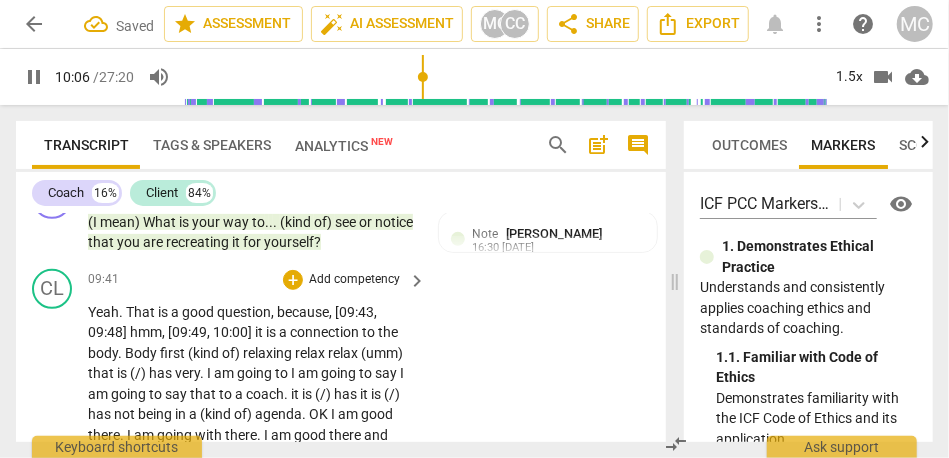 type on "607" 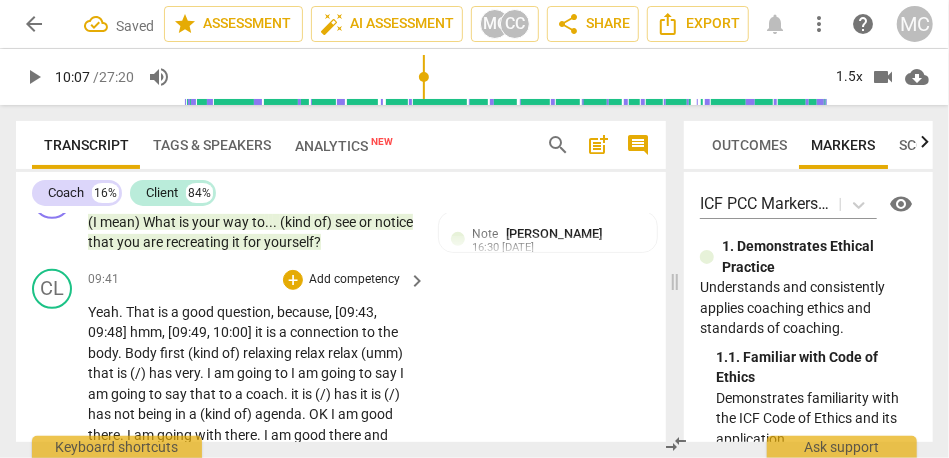 click on "Body" at bounding box center [142, 353] 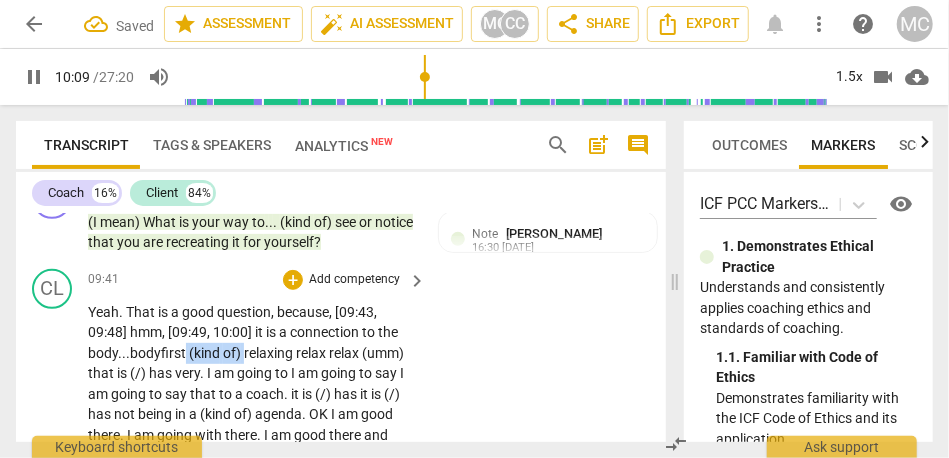 drag, startPoint x: 250, startPoint y: 352, endPoint x: 190, endPoint y: 351, distance: 60.00833 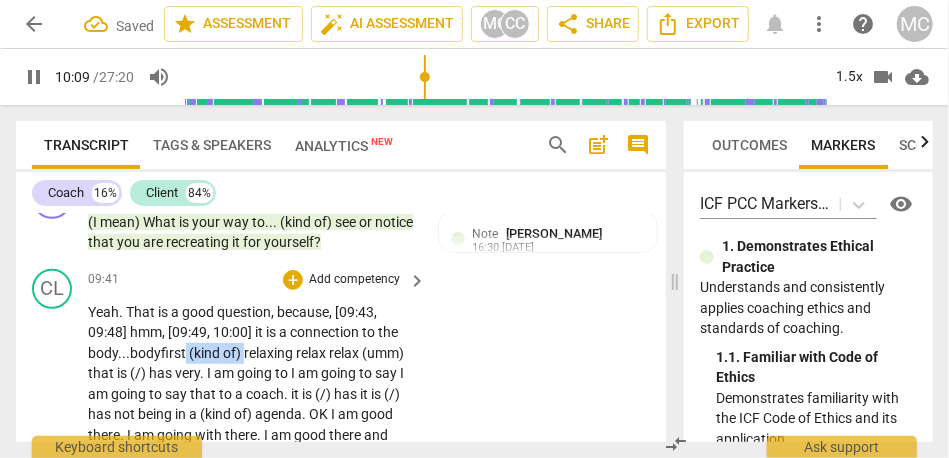click on "Yeah .   That   is   a   good   question ,   because ,   [09:43 ,   09:48]   hmm ,   [09:49 ,   10:00]   it   is   a   connection   to   the   body...  body  first   (kind   of)   relaxing   relax   relax   (umm)   that   is   (/)   has   very .   I   am   going   to   I   am   going   to   say   I   am   going   to   say   that   to   a   coach .   it   is   (/)   has   it   is   (/)   has   not   being   in   a   (kind   of)   agenda .   OK   I   am   good   there .   I   am   going   with   there .   I   am   good   there   and   there   and   here ,   and   I   will   go   (Maybe)   it   is   (/)   has   not   having   an   agenda .   Mhm ,   and   (you   know)   the   interesting   part   is   I   am   doing   it   when ,   and   that   is   (/)   has   very   very   difficult   right   now   because   I   am   doing   it   when   I   can   walk ,   and   (umm)   I   am   doing   it   the   evening .   it   is   (/)   has   my   way   of   processing   (you   know)   I   a   lot   of   things   in   my" at bounding box center [252, 548] 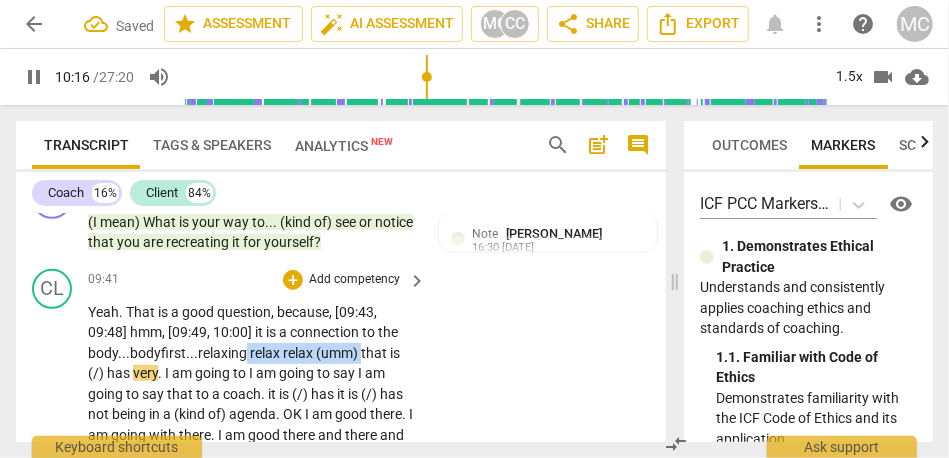 drag, startPoint x: 369, startPoint y: 354, endPoint x: 251, endPoint y: 350, distance: 118.06778 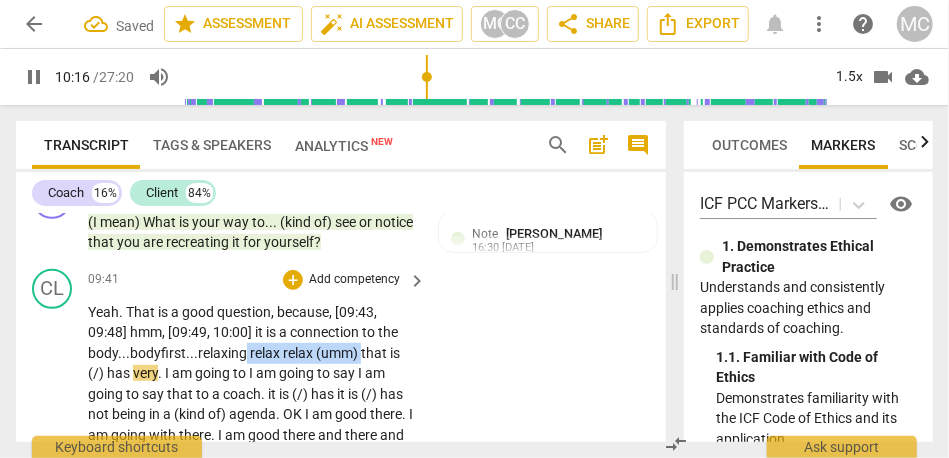 click on "Yeah .   That   is   a   good   question ,   because ,   [09:43 ,   09:48]   hmm ,   [09:49 ,   10:00]   it   is   a   connection   to   the   body...  body  first...  relaxing   relax   relax   (umm)   that   is   (/)   has   very .   I   am   going   to   I   am   going   to   say   I   am   going   to   say   that   to   a   coach .   it   is   (/)   has   it   is   (/)   has   not   being   in   a   (kind   of)   agenda .   OK   I   am   good   there .   I   am   going   with   there .   I   am   good   there   and   there   and   here ,   and   I   will   go   (Maybe)   it   is   (/)   has   not   having   an   agenda .   Mhm ,   and   (you   know)   the   interesting   part   is   I   am   doing   it   when ,   and   that   is   (/)   has   very   very   difficult   right   now   because   I   am   doing   it   when   I   can   walk ,   and   (umm)   I   am   doing   it   the   evening .   it   is   (/)   has   my   way   of   processing   (you   know)   I   a   lot   of   things   in   my   head ," at bounding box center (252, 548) 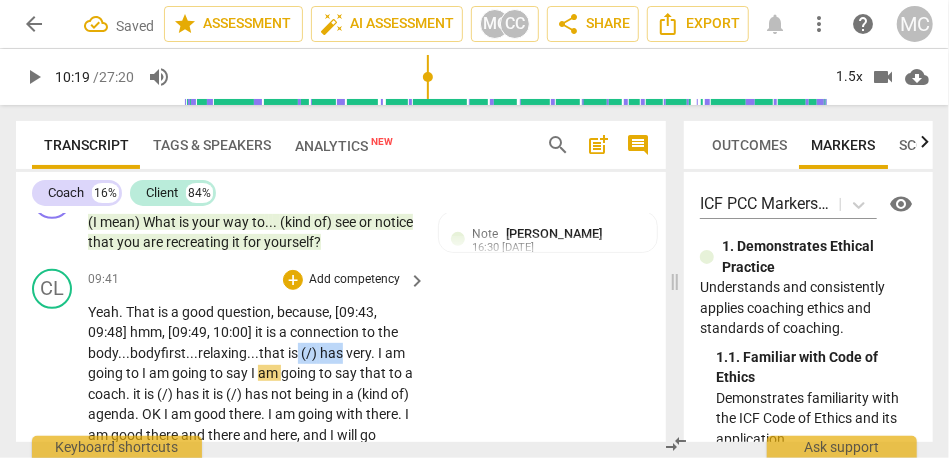 drag, startPoint x: 307, startPoint y: 354, endPoint x: 350, endPoint y: 352, distance: 43.046486 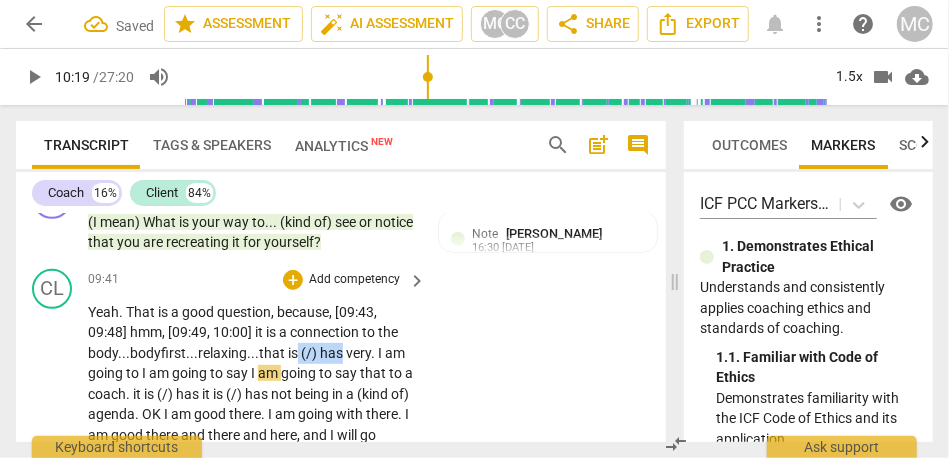 click on "Yeah .   That   is   a   good   question ,   because ,   [09:43 ,   09:48]   hmm ,   [09:49 ,   10:00]   it   is   a   connection   to   the   body...  body  first...  relaxing...  that   is   (/)   has   very .   I   am   going   to   I   am   going   to   say   I   am   going   to   say   that   to   a   coach .   it   is   (/)   has   it   is   (/)   has   not   being   in   a   (kind   of)   agenda .   OK   I   am   good   there .   I   am   going   with   there .   I   am   good   there   and   there   and   here ,   and   I   will   go   (Maybe)   it   is   (/)   has   not   having   an   agenda .   Mhm ,   and   (you   know)   the   interesting   part   is   I   am   doing   it   when ,   and   that   is   (/)   has   very   very   difficult   right   now   because   I   am   doing   it   when   I   can   walk ,   and   (umm)   I   am   doing   it   the   evening .   it   is   (/)   has   my   way   of   processing   (you   know)   I   a   lot   of   things   in   my   head ,   and   the   evening" at bounding box center (252, 538) 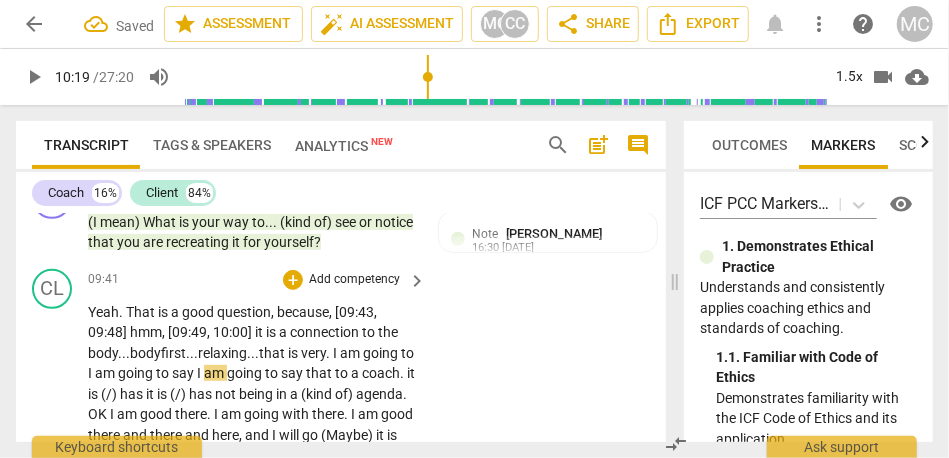 click on "Yeah .   That   is   a   good   question ,   because ,   [09:43 ,   09:48]   hmm ,   [09:49 ,   10:00]   it   is   a   connection   to   the   body...  body  first...  relaxing...  that   is   very .   I   am   going   to   I   am   going   to   say   I   am   going   to   say   that   to   a   coach .   it   is   (/)   has   it   is   (/)   has   not   being   in   a   (kind   of)   agenda .   OK   I   am   good   there .   I   am   going   with   there .   I   am   good   there   and   there   and   here ,   and   I   will   go   (Maybe)   it   is   (/)   has   not   having   an   agenda .   Mhm ,   and   (you   know)   the   interesting   part   is   I   am   doing   it   when ,   and   that   is   (/)   has   very   very   difficult   right   now   because   I   am   doing   it   when   I   can   walk ,   and   (umm)   I   am   doing   it   the   evening .   it   is   (/)   has   my   way   of   processing   (you   know)   I   a   lot   of   things   in   my   head ,   and   the   evening   when" at bounding box center (252, 538) 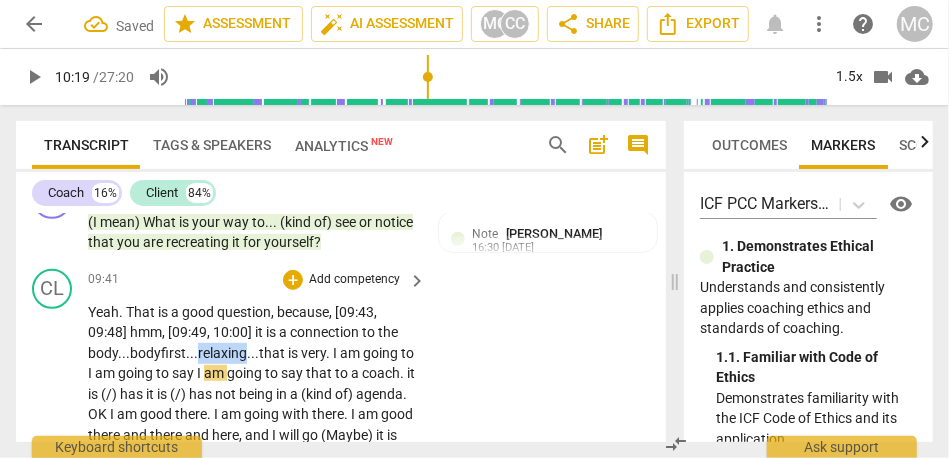 click on "Yeah .   That   is   a   good   question ,   because ,   [09:43 ,   09:48]   hmm ,   [09:49 ,   10:00]   it   is   a   connection   to   the   body...  body  first...  relaxing...  that   is   very .   I   am   going   to   I   am   going   to   say   I   am   going   to   say   that   to   a   coach .   it   is   (/)   has   it   is   (/)   has   not   being   in   a   (kind   of)   agenda .   OK   I   am   good   there .   I   am   going   with   there .   I   am   good   there   and   there   and   here ,   and   I   will   go   (Maybe)   it   is   (/)   has   not   having   an   agenda .   Mhm ,   and   (you   know)   the   interesting   part   is   I   am   doing   it   when ,   and   that   is   (/)   has   very   very   difficult   right   now   because   I   am   doing   it   when   I   can   walk ,   and   (umm)   I   am   doing   it   the   evening .   it   is   (/)   has   my   way   of   processing   (you   know)   I   a   lot   of   things   in   my   head ,   and   the   evening   when" at bounding box center [252, 538] 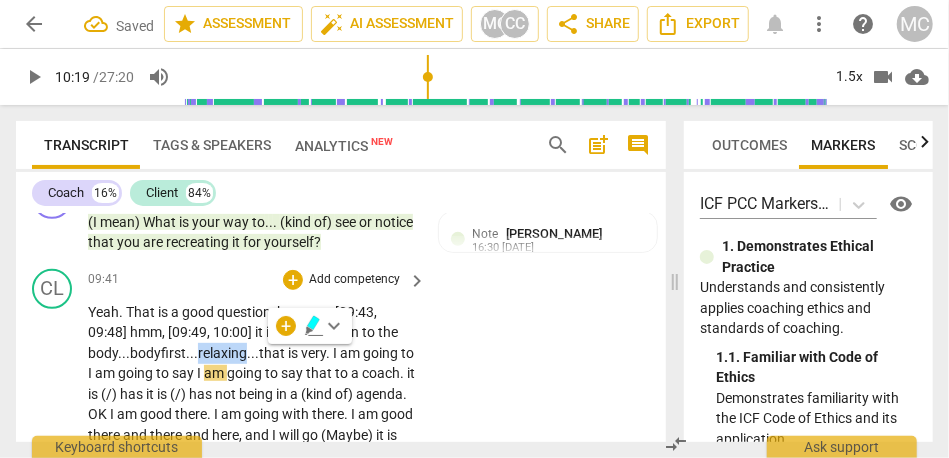 click on "relaxing..." at bounding box center [228, 353] 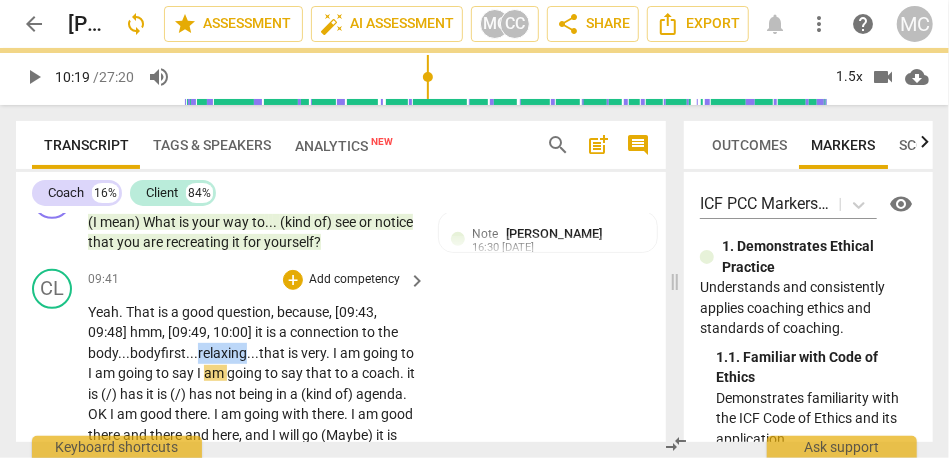 click on "relaxing..." at bounding box center (228, 353) 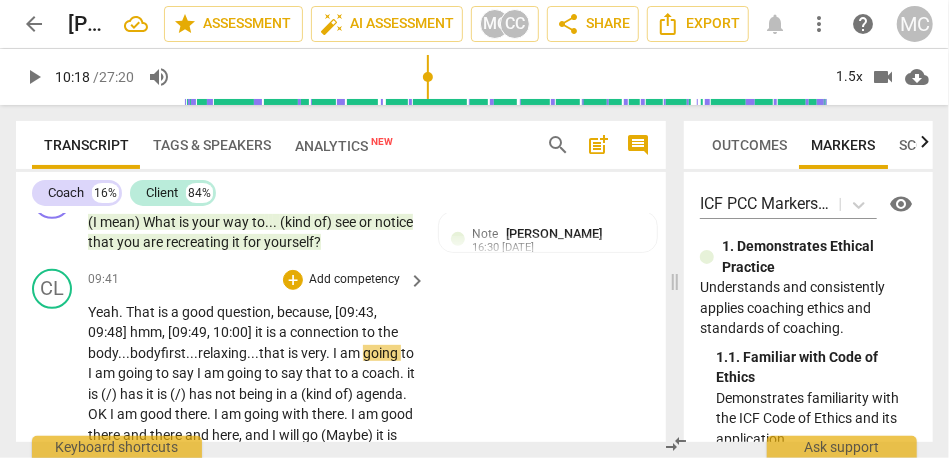 click on "I" at bounding box center [336, 353] 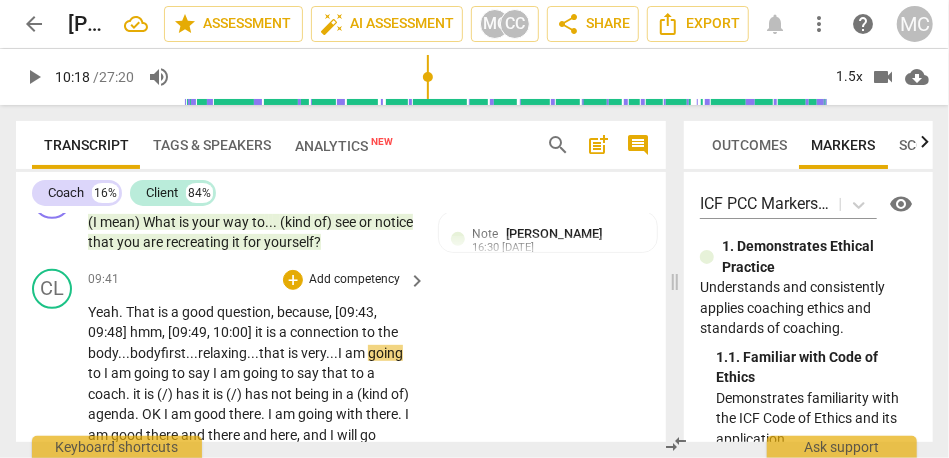 click on "is" at bounding box center (293, 353) 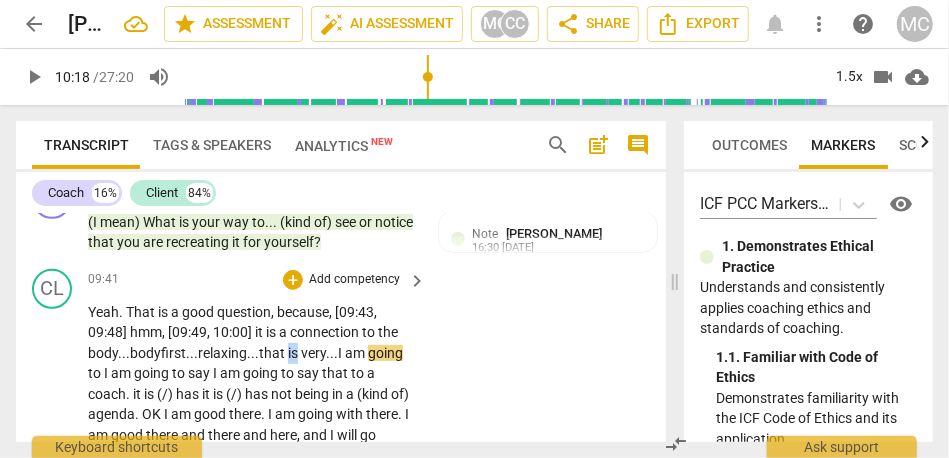 click on "is" at bounding box center [293, 353] 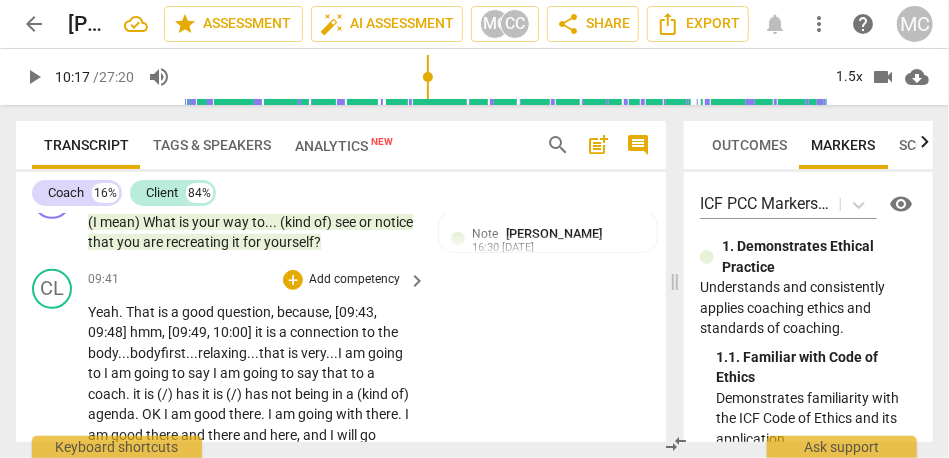 click on "I" at bounding box center [341, 353] 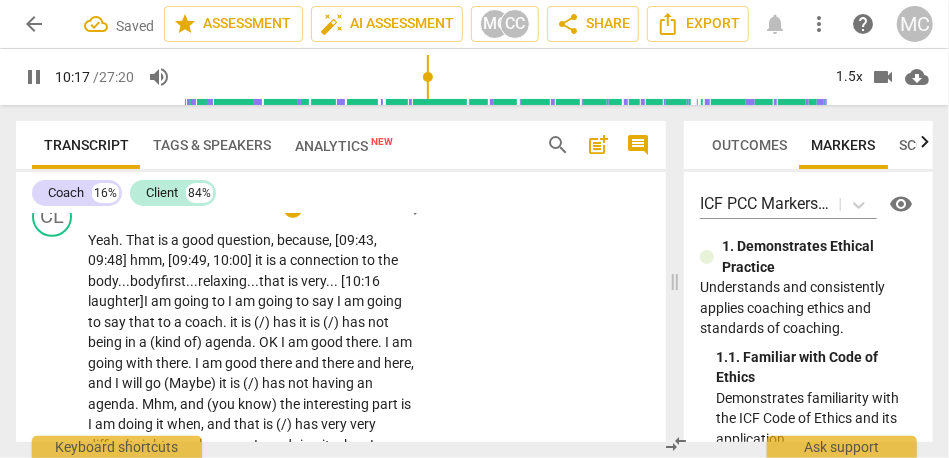scroll, scrollTop: 3312, scrollLeft: 0, axis: vertical 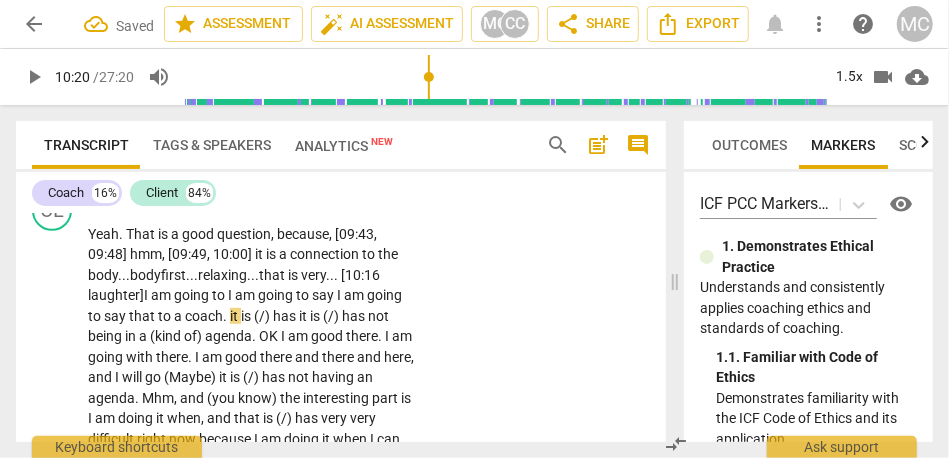 click on "to" at bounding box center [220, 295] 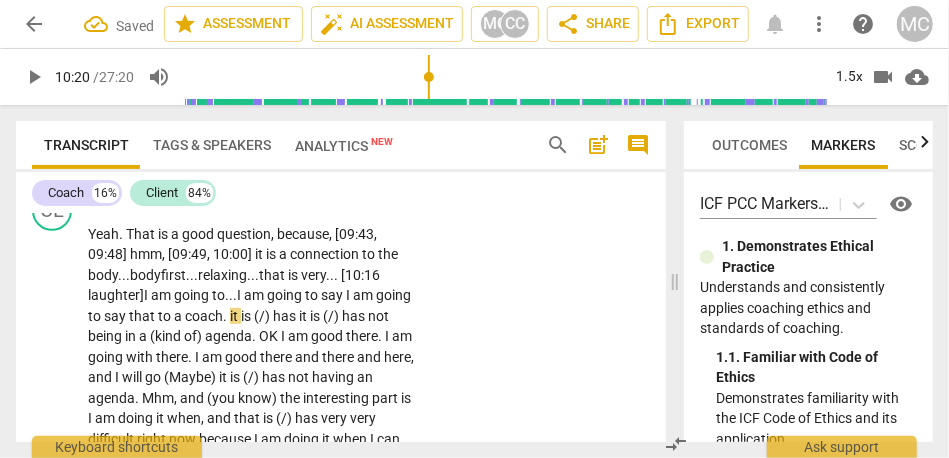 click on "to..." at bounding box center [224, 295] 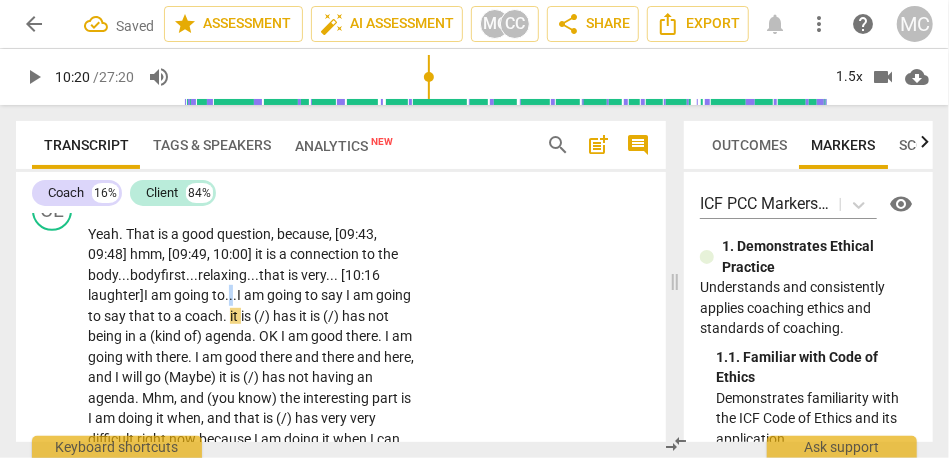 click on "to..." at bounding box center (224, 295) 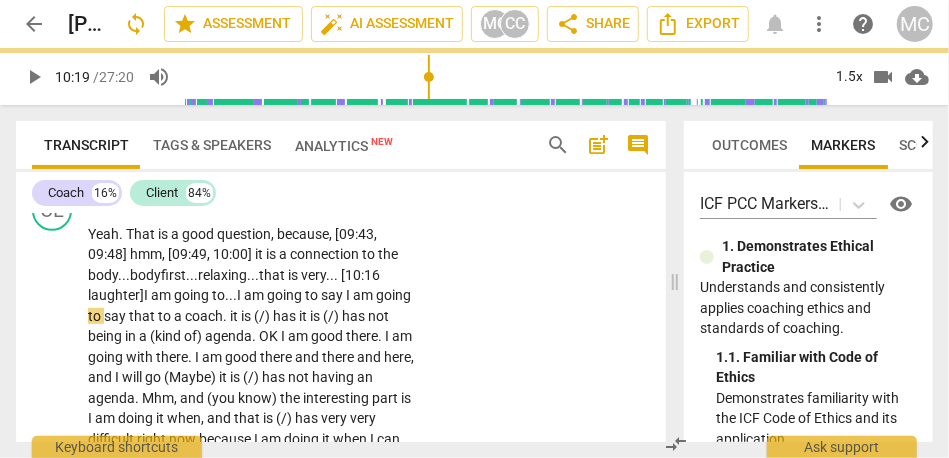 click on "I" at bounding box center [349, 295] 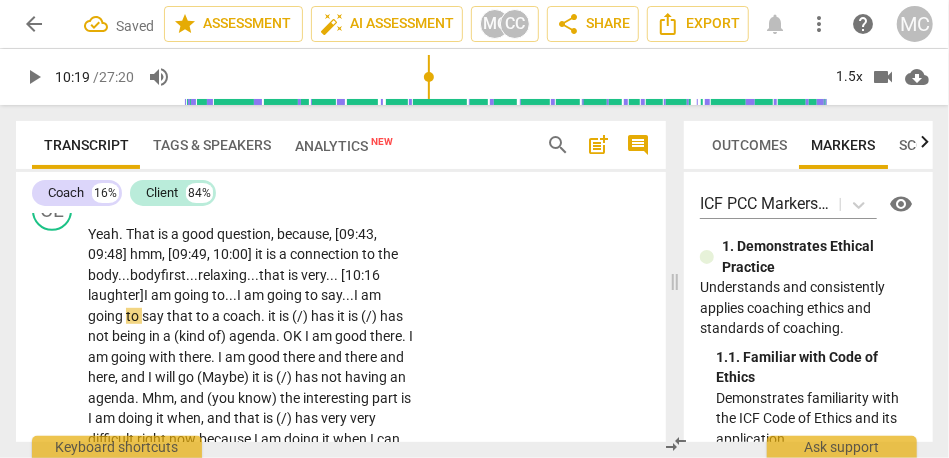 click on "say..." at bounding box center (337, 295) 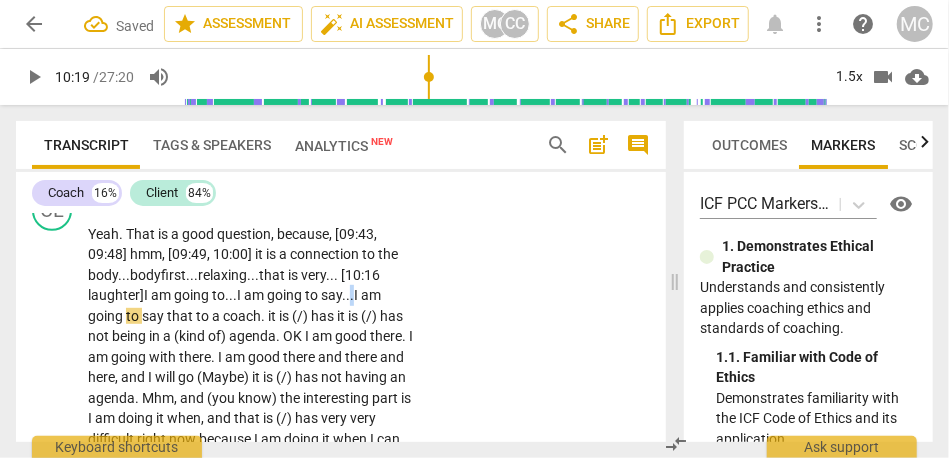 click on "say..." at bounding box center [337, 295] 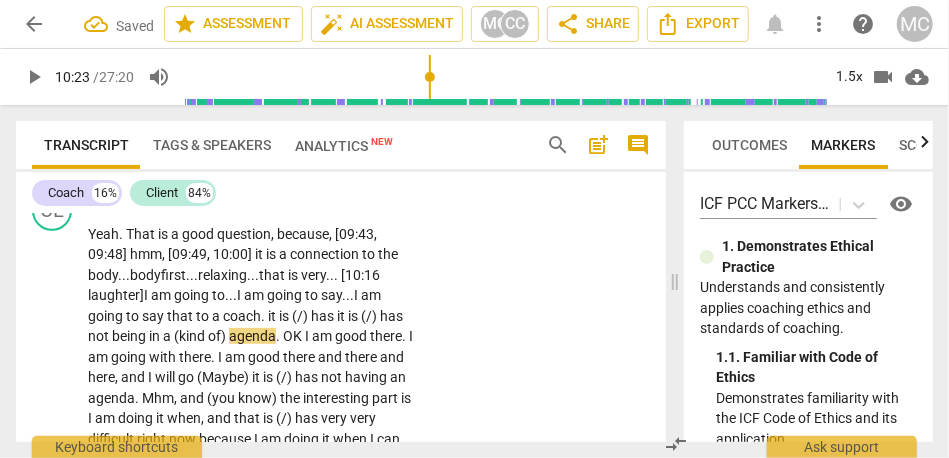 click on "coach" at bounding box center [242, 316] 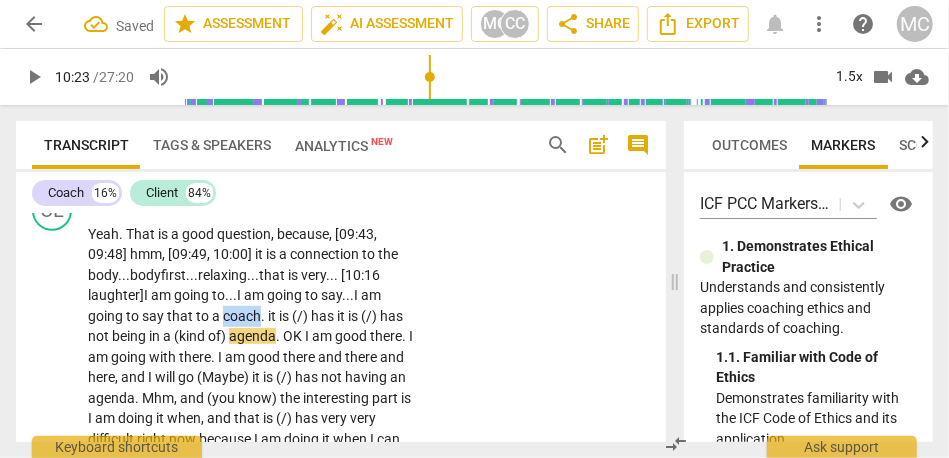click on "coach" at bounding box center (242, 316) 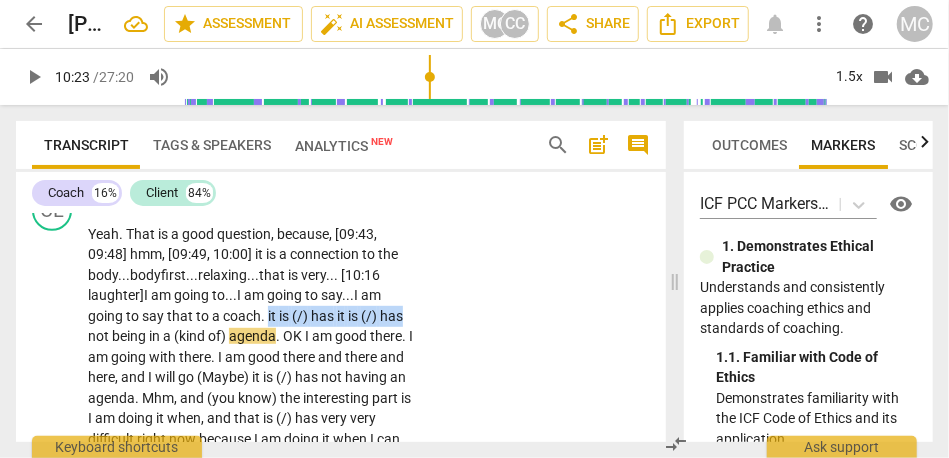 drag, startPoint x: 265, startPoint y: 314, endPoint x: 423, endPoint y: 305, distance: 158.25612 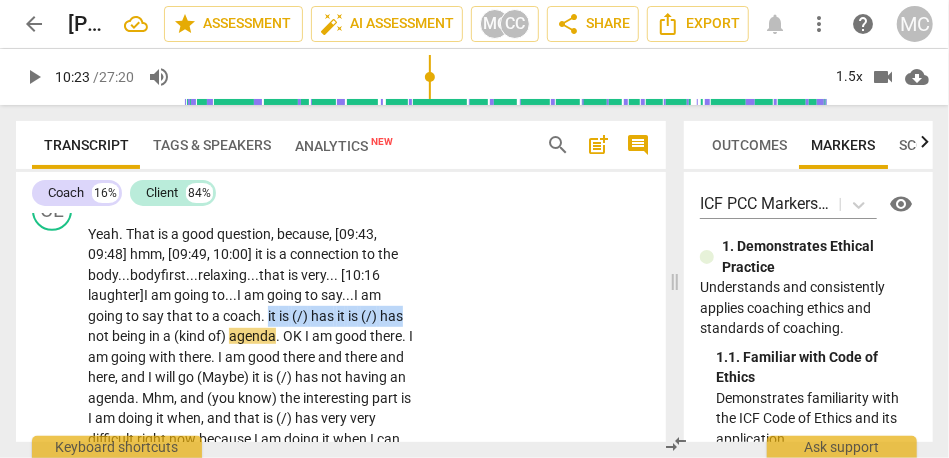 click on "Yeah .   That   is   a   good   question ,   because ,   [09:43 ,   09:48]   hmm ,   [09:49 ,   10:00]   it   is   a   connection   to   the   body...  body  first...  relaxing...  that   is   very... [10:16 laughter]  I   am   going   to...  I   am   going   to   say...  I   am   going   to   say   that   to   a   coach .   it   is   (/)   has   it   is   (/)   has   not   being   in   a   (kind   of)   agenda .   OK   I   am   good   there .   I   am   going   with   there .   I   am   good   there   and   there   and   here ,   and   I   will   go   (Maybe)   it   is   (/)   has   not   having   an   agenda .   Mhm ,   and   (you   know)   the   interesting   part   is   I   am   doing   it   when ,   and   that   is   (/)   has   very   very   difficult   right   now   because   I   am   doing   it   when   I   can   walk ,   and   (umm)   I   am   doing   it   the   evening .   it   is   (/)   has   my   way   of   processing   (you   know)   I   a   lot   of   things   in   my   head ,   and" at bounding box center (258, 470) 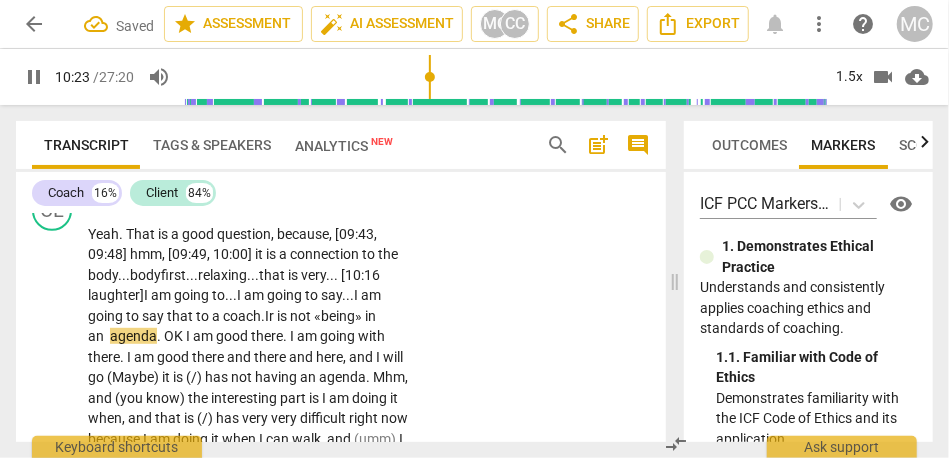 click on "CL play_arrow pause 09:41 + Add competency keyboard_arrow_right Yeah .   That   is   a   good   question ,   because ,   [09:43 ,   09:48]   hmm ,   [09:49 ,   10:00]   it   is   a   connection   to   the   body...  body  first...  relaxing...  that   is   very... [10:16 laughter]  I   am   going   to...  I   am   going   to   say...  I   am   going   to   say   that   to   a   coach .  Ir is not « being»   in   an    agenda .   OK   I   am   good   there .   I   am   going   with   there .   I   am   good   there   and   there   and   here ,   and   I   will   go   (Maybe)   it   is   (/)   has   not   having   an   agenda .   Mhm ,   and   (you   know)   the   interesting   part   is   I   am   doing   it   when ,   and   that   is   (/)   has   very   very   difficult   right   now   because   I   am   doing   it   when   I   can   walk ,   and   (umm)   I   am   doing   it   the   evening .   it   is   (/)   has   my   way   of   processing   (you   know)   I   a   lot   of   things   in   my" at bounding box center (341, 443) 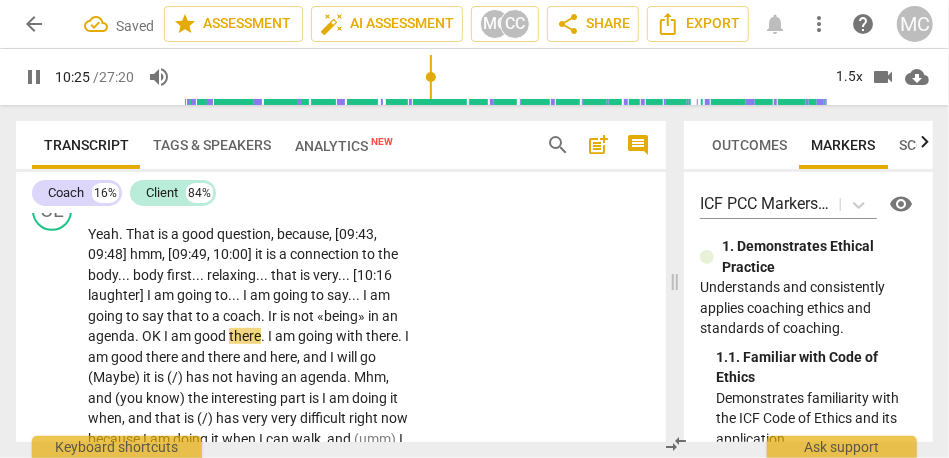 type on "626" 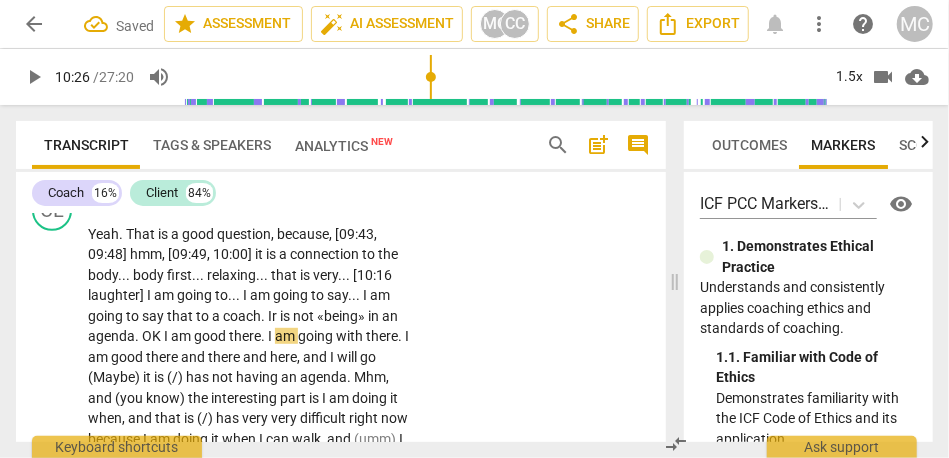 click on "I" at bounding box center [167, 336] 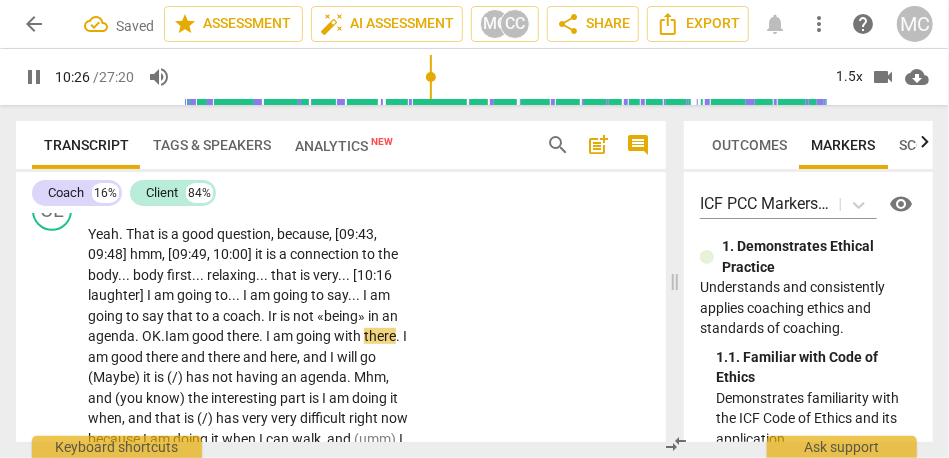 click on "going" at bounding box center (315, 336) 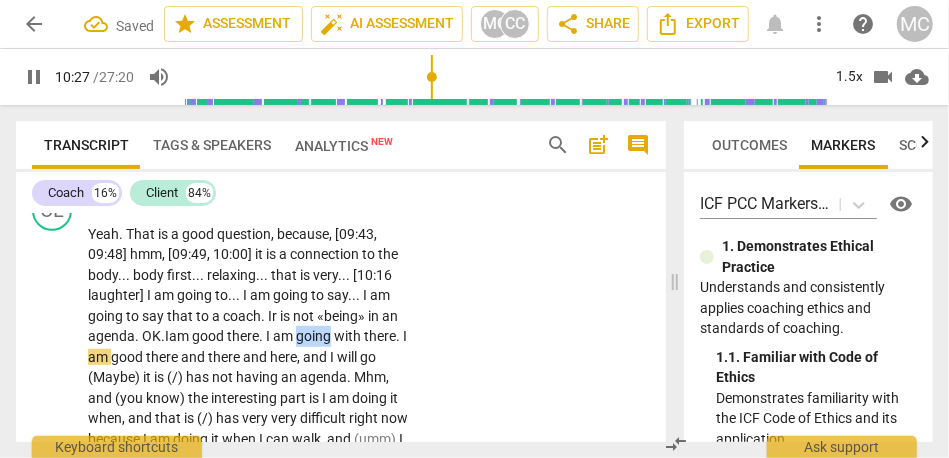 click on "going" at bounding box center (315, 336) 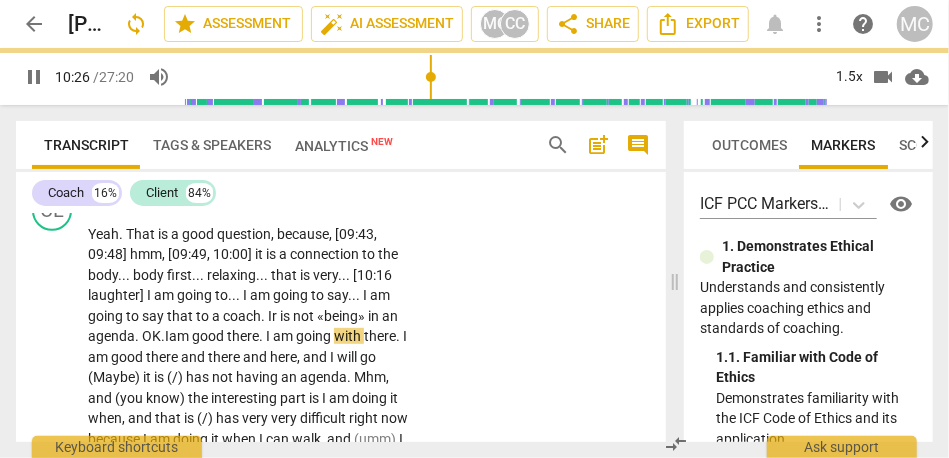 scroll, scrollTop: 3356, scrollLeft: 0, axis: vertical 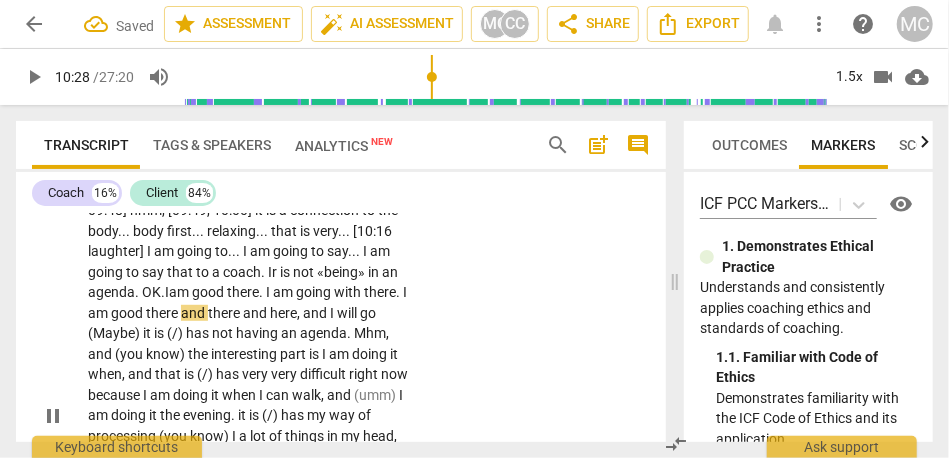 click on "there" at bounding box center (243, 292) 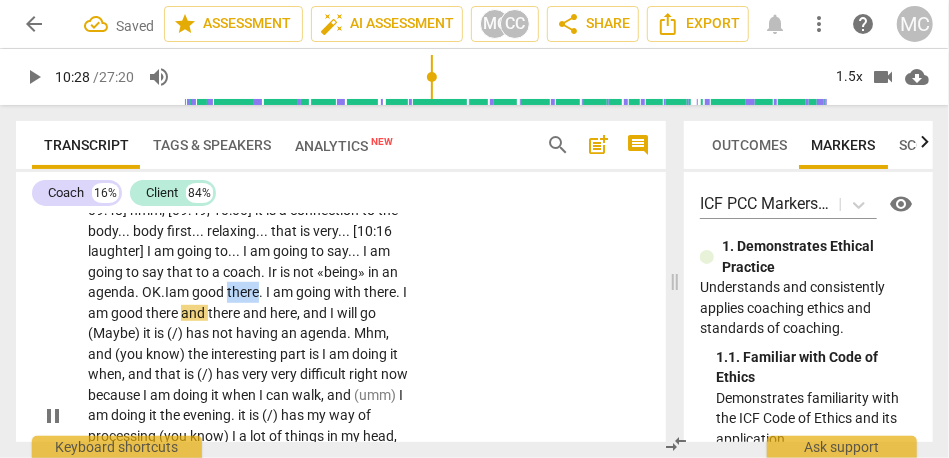 click on "there" at bounding box center [243, 292] 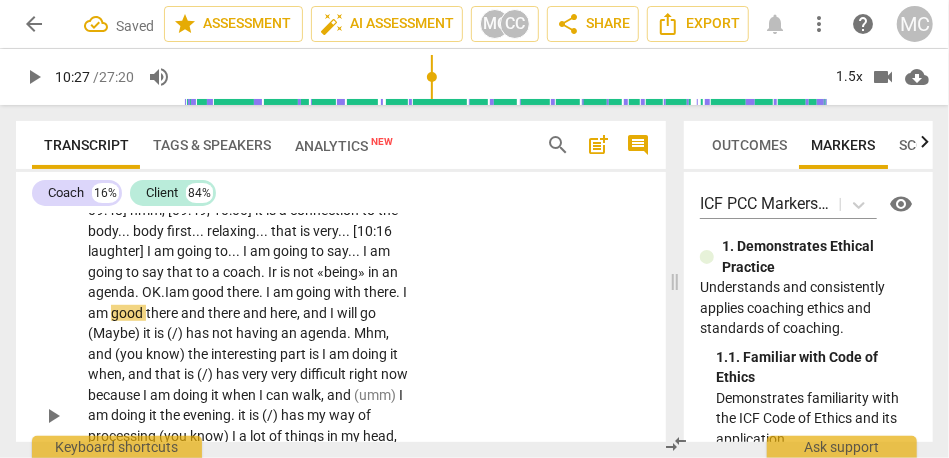 click on "there" at bounding box center (243, 292) 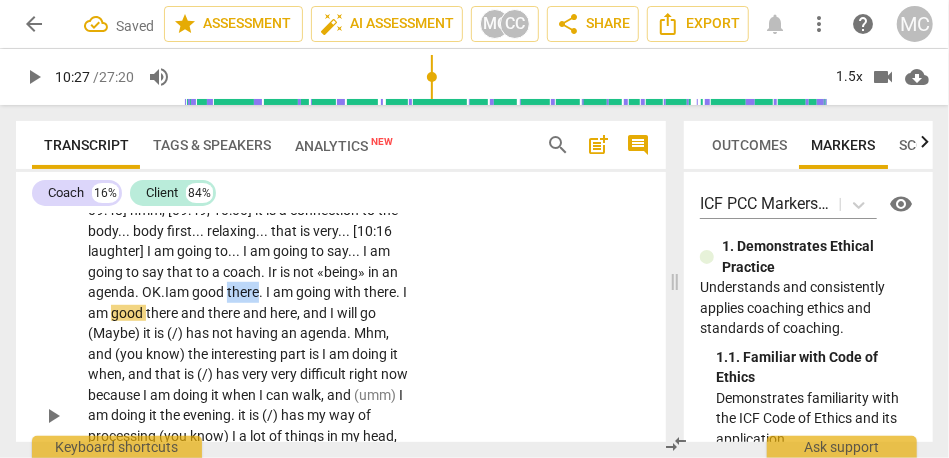 click on "there" at bounding box center (243, 292) 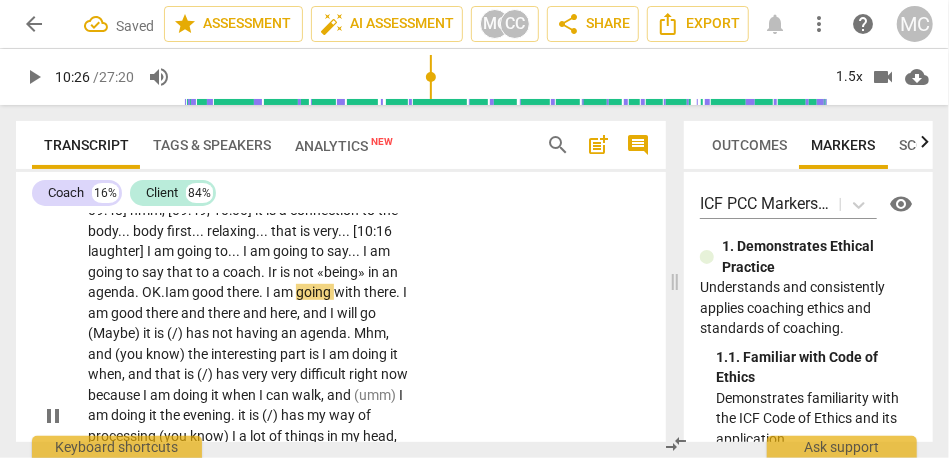 click on "am" at bounding box center (284, 292) 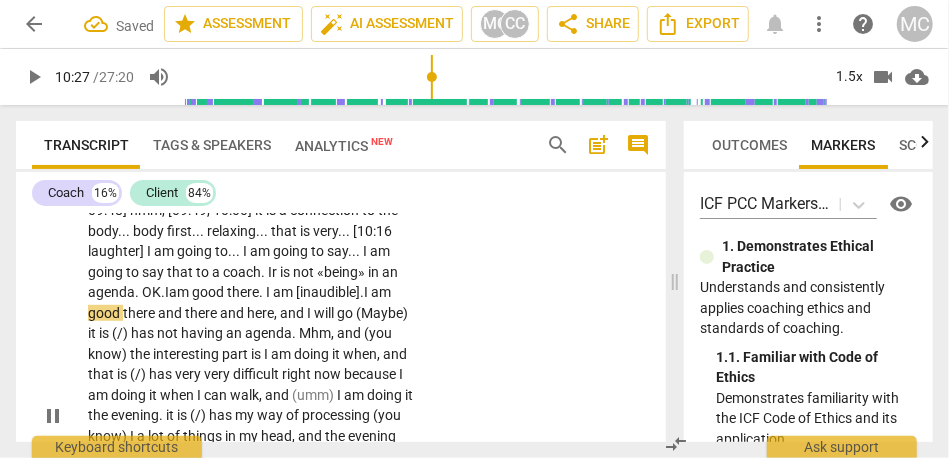 click on "I" at bounding box center (367, 292) 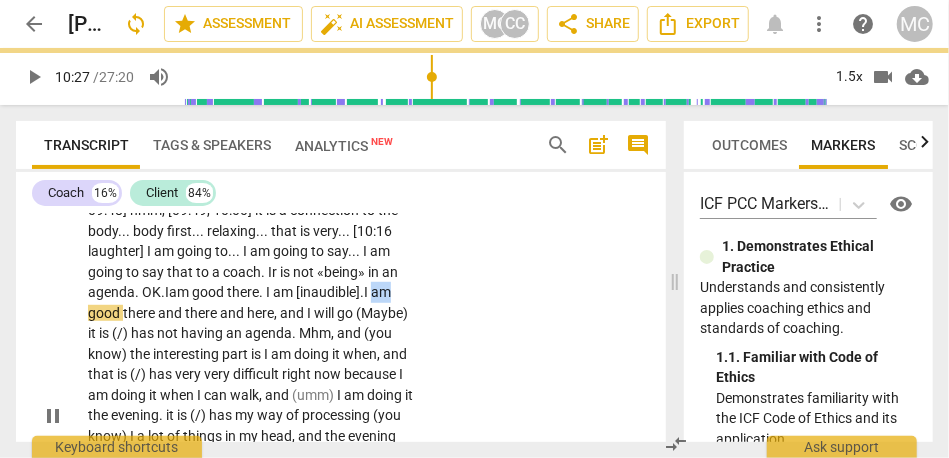 click on "I" at bounding box center [367, 292] 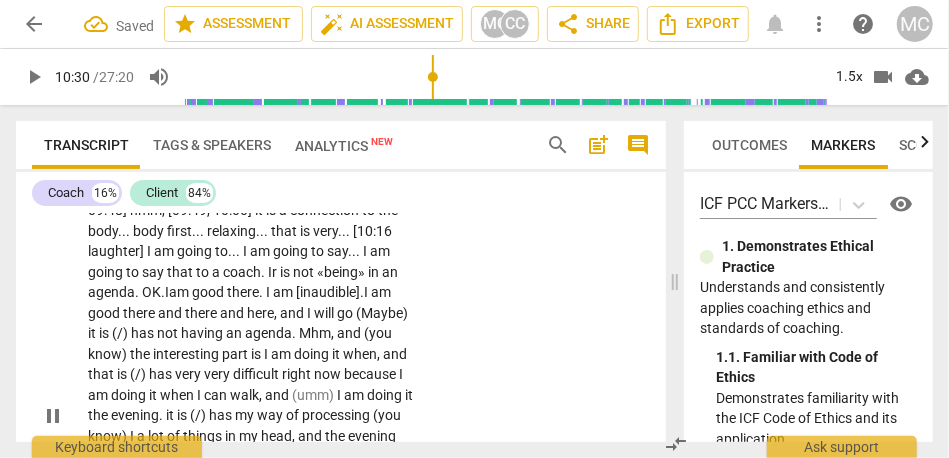 click on "there" at bounding box center [140, 313] 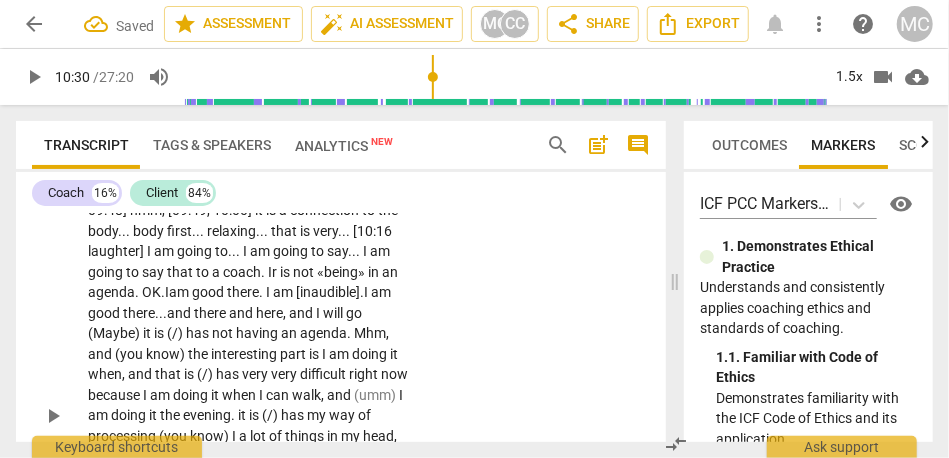 click on "there" at bounding box center (211, 313) 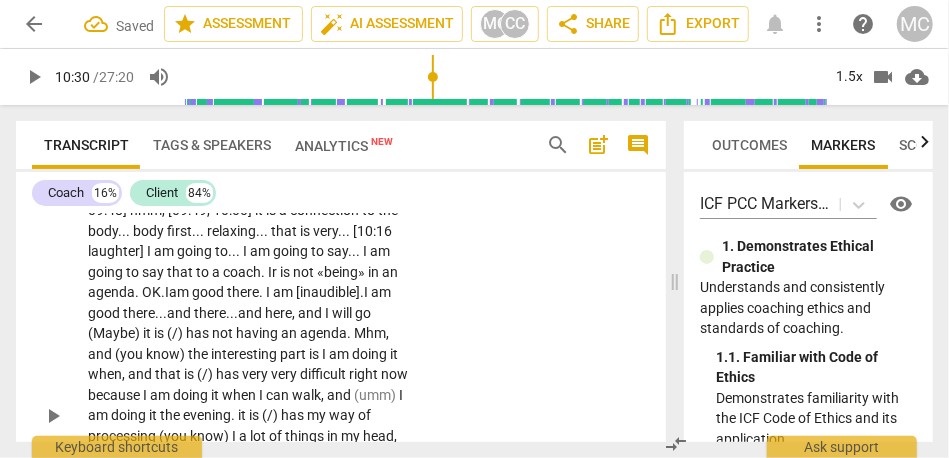 click on "and" at bounding box center (251, 313) 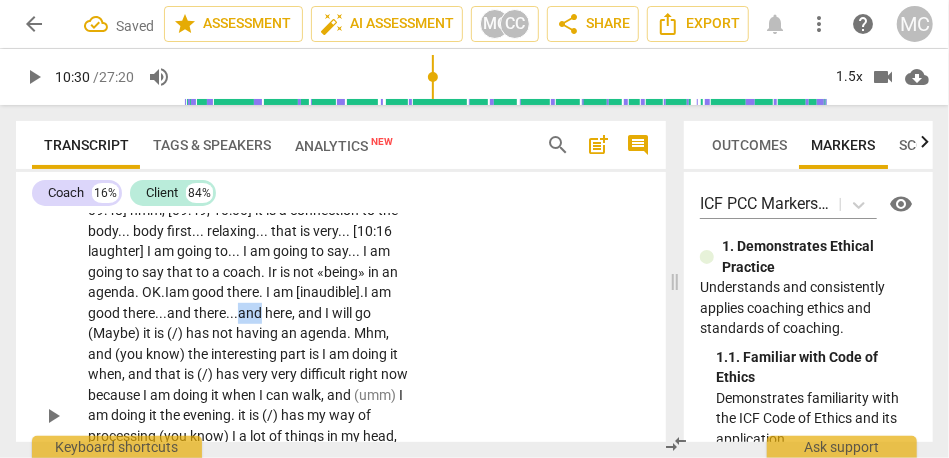 click on "and" at bounding box center [251, 313] 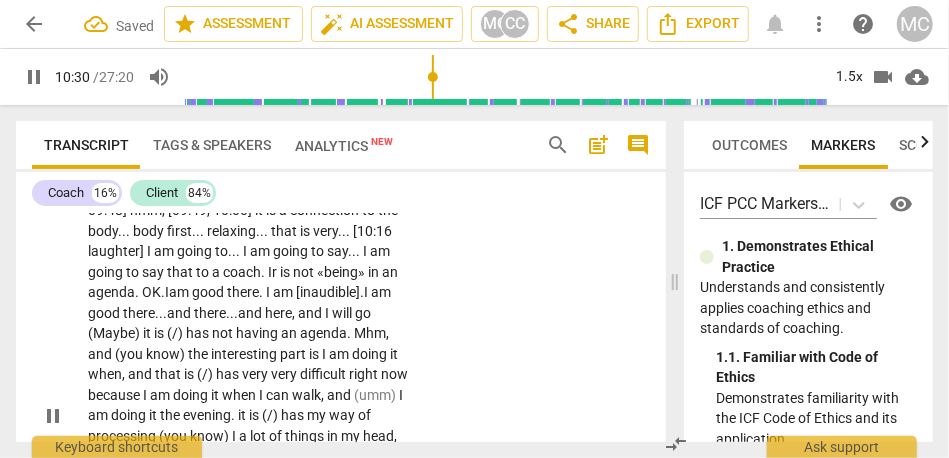 click on "I" at bounding box center (328, 313) 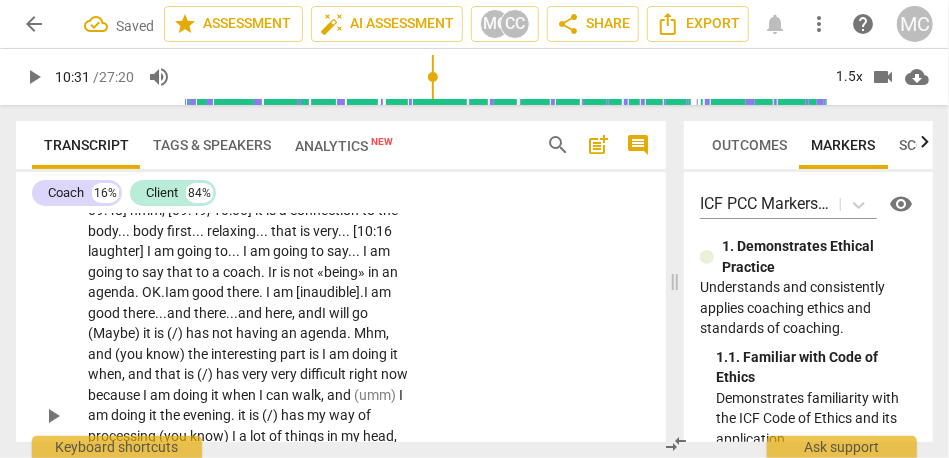 click on "Yeah .   That   is   a   good   question ,   because ,   [09:43 ,   09:48]   hmm ,   [09:49 ,   10:00]   it   is   a   connection   to   the   body . . .   body   first . . .   relaxing . . .   that   is   very . . .   [10:16   laughter]   I   am   going   to . . .   I   am   going   to   say . . .   I   am   going   to   say   that   to   a   coach .   Ir   is   not   «being»   in   an   agenda .   OK.  I  am   good   there .   I   am [inaudible].  I   am   good   there...  and   there...  and   here, and  I   will   go   (Maybe)   it   is   (/)   has   not   having   an   agenda .   Mhm ,   and   (you   know)   the   interesting   part   is   I   am   doing   it   when ,   and   that   is   (/)   has   very   very   difficult   right   now   because   I   am   doing   it   when   I   can   walk ,   and   (umm)   I   am   doing   it   the   evening .   it   is   (/)   has   my   way   of   processing   (you   know)   I   a   lot   of   things   in   my   head ,   and   the   evening   when   dark   is" at bounding box center (252, 416) 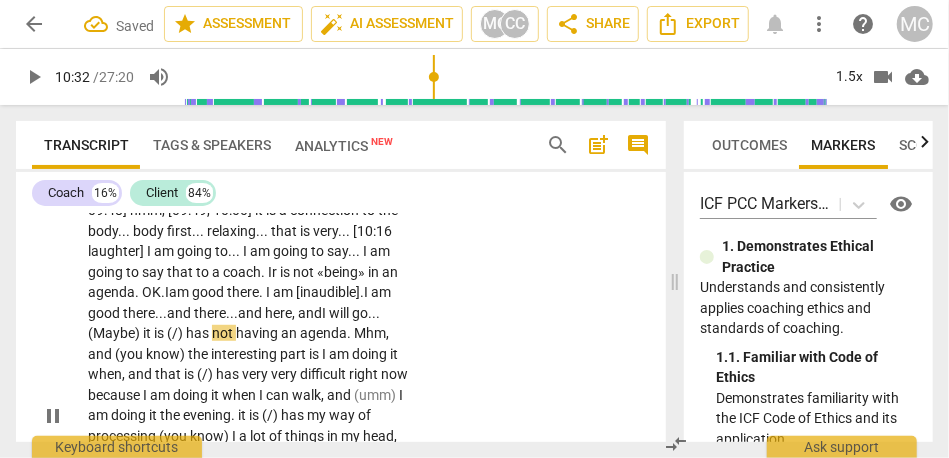 click on "(Maybe)" at bounding box center [115, 333] 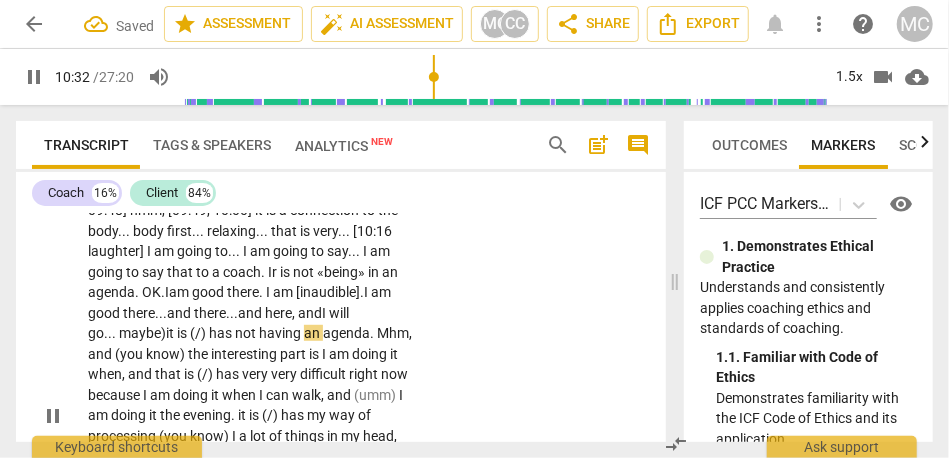 click on "maybe)" at bounding box center [142, 333] 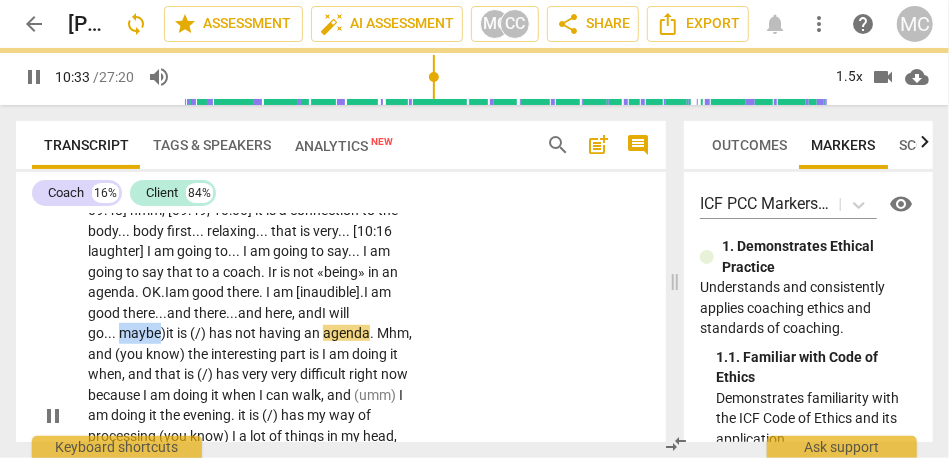 click on "maybe)" at bounding box center [142, 333] 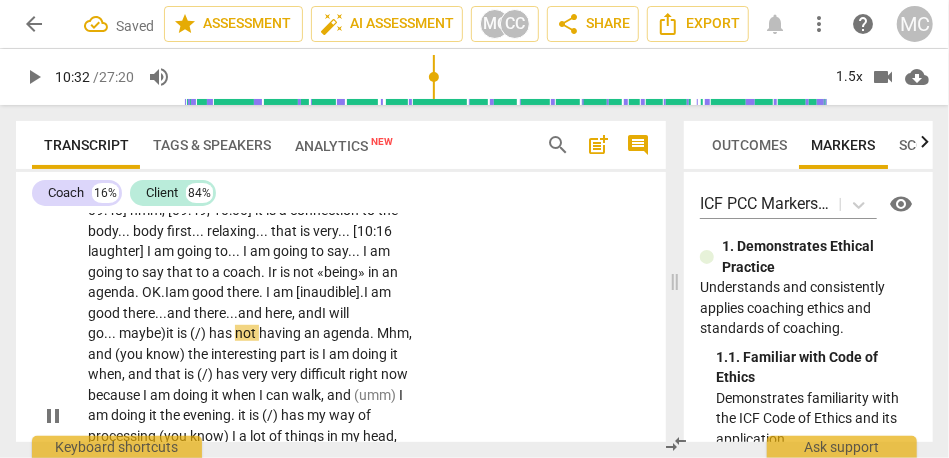 click on "maybe)" at bounding box center (142, 333) 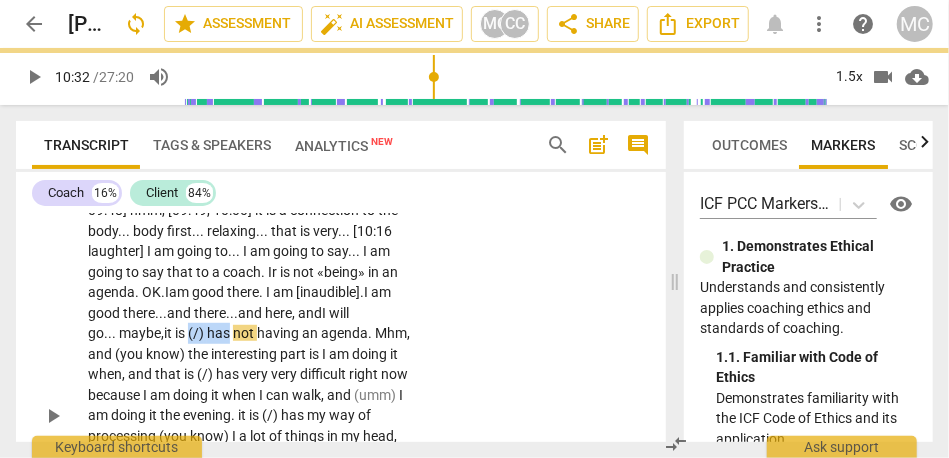 drag, startPoint x: 200, startPoint y: 334, endPoint x: 242, endPoint y: 334, distance: 42 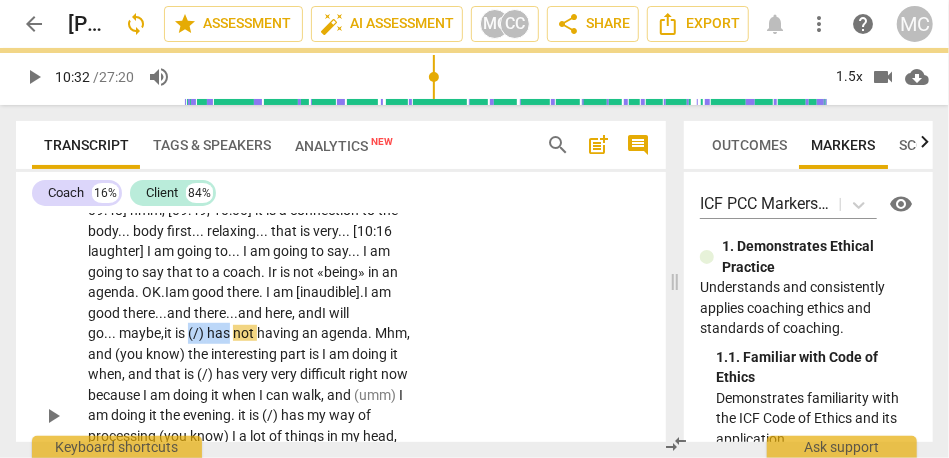 click on "Yeah .   That   is   a   good   question ,   because ,   [09:43 ,   09:48]   hmm ,   [09:49 ,   10:00]   it   is   a   connection   to   the   body . . .   body   first . . .   relaxing . . .   that   is   very . . .   [10:16   laughter]   I   am   going   to . . .   I   am   going   to   say . . .   I   am   going   to   say   that   to   a   coach .   Ir   is   not   «being»   in   an   agenda .   OK.  I  am   good   there .   I   am [inaudible].  I   am   good   there...  and   there...  and   here, and  I   will   go...    maybe,   it   is   (/)   has   not   having   an   agenda .   Mhm ,   and   (you   know)   the   interesting   part   is   I   am   doing   it   when ,   and   that   is   (/)   has   very   very   difficult   right   now   because   I   am   doing   it   when   I   can   walk ,   and   (umm)   I   am   doing   it   the   evening .   it   is   (/)   has   my   way   of   processing   (you   know)   I   a   lot   of   things   in   my   head ,   and   the   evening   when" at bounding box center [252, 416] 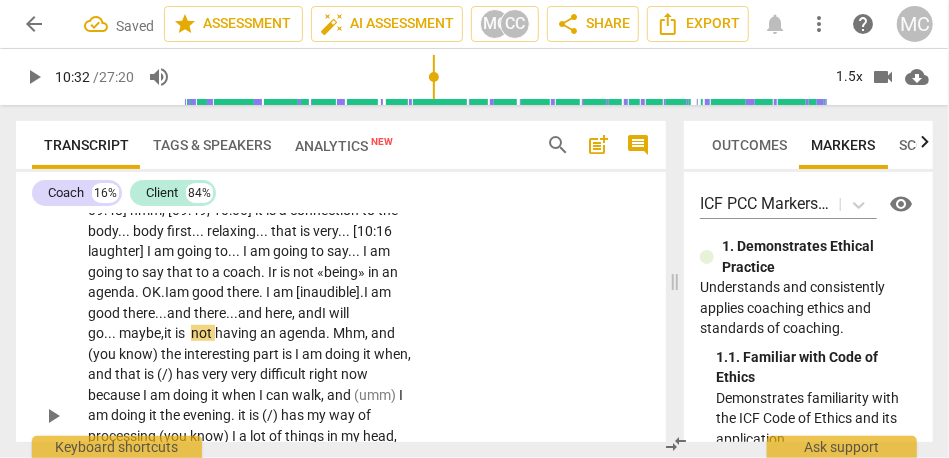 click on "CL play_arrow pause 09:41 + Add competency keyboard_arrow_right Yeah .   That   is   a   good   question ,   because ,   [09:43 ,   09:48]   hmm ,   [09:49 ,   10:00]   it   is   a   connection   to   the   body . . .   body   first . . .   relaxing . . .   that   is   very . . .   [10:16   laughter]   I   am   going   to . . .   I   am   going   to   say . . .   I   am   going   to   say   that   to   a   coach .   Ir   is   not   «being»   in   an   agenda .   OK.  I  am   good   there .   I   am [inaudible].  I   am   good   there...  and   there...  and   here, and  I   will   go...    maybe,   it   is     not   having   an   agenda .   Mhm ,   and   (you   know)   the   interesting   part   is   I   am   doing   it   when ,   and   that   is   (/)   has   very   very   difficult   right   now   because   I   am   doing   it   when   I   can   walk ,   and   (umm)   I   am   doing   it   the   evening .   it   is   (/)   has   my   way   of   processing   (you   know)   I   a   lot   of     in" at bounding box center (341, 399) 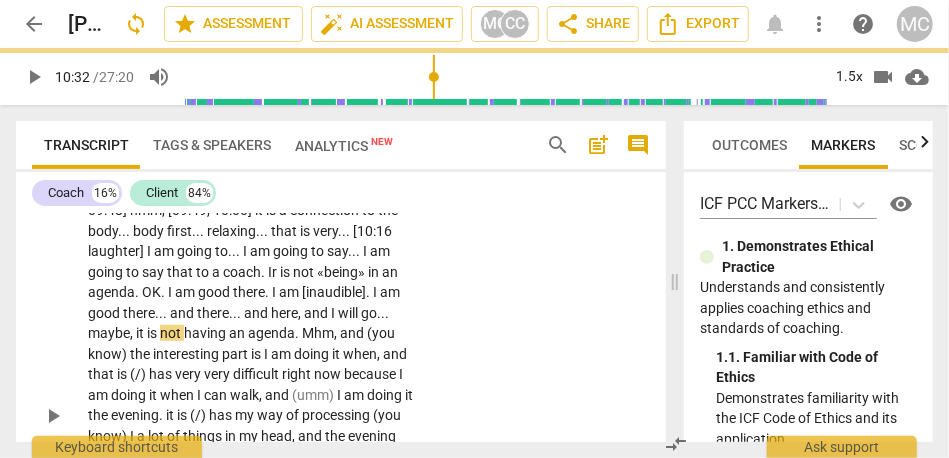 scroll, scrollTop: 3346, scrollLeft: 0, axis: vertical 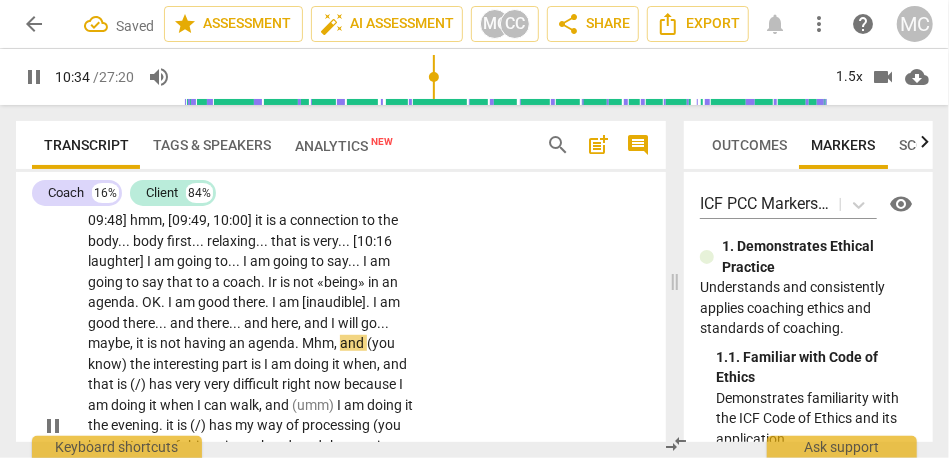 click on "an" at bounding box center (238, 343) 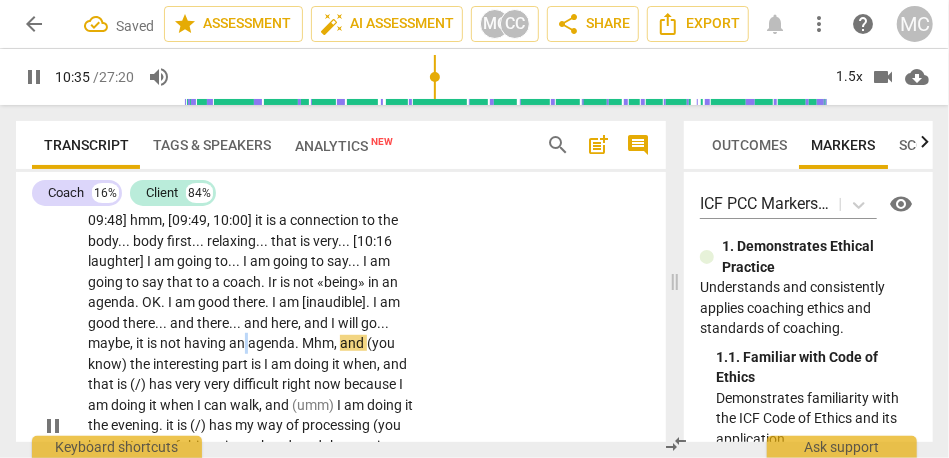 click on "an" at bounding box center (238, 343) 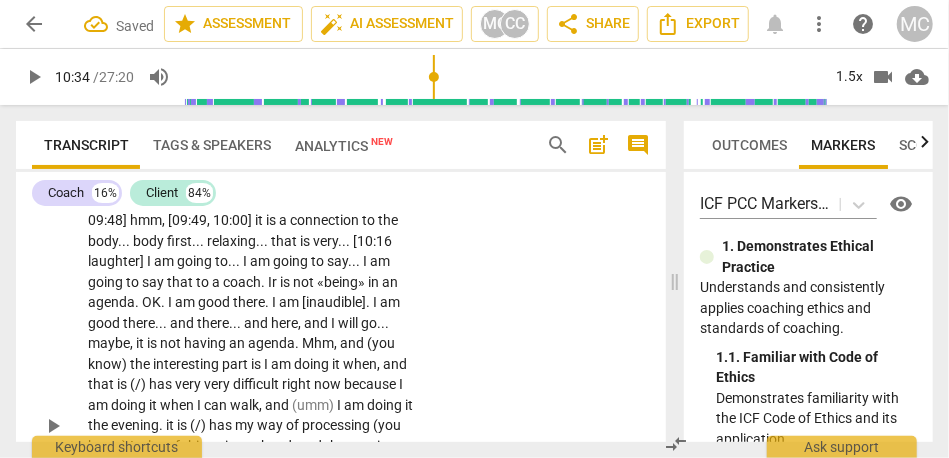 type on "634" 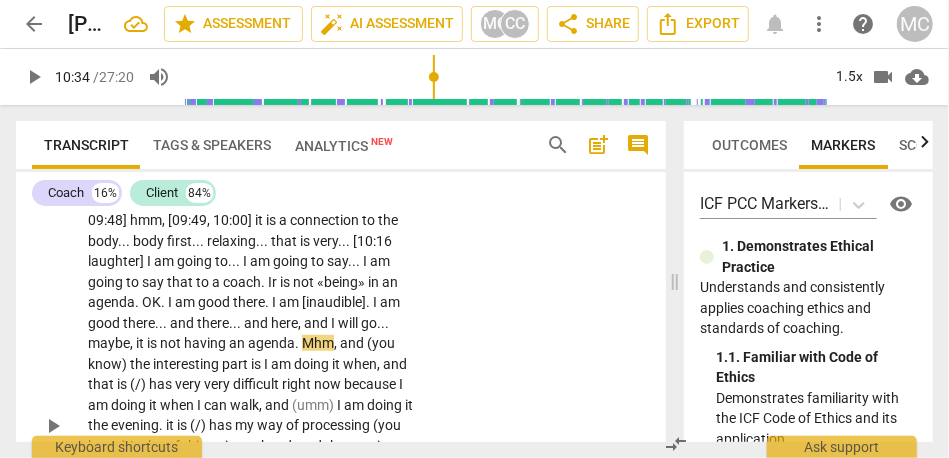click on "Mhm" at bounding box center [318, 343] 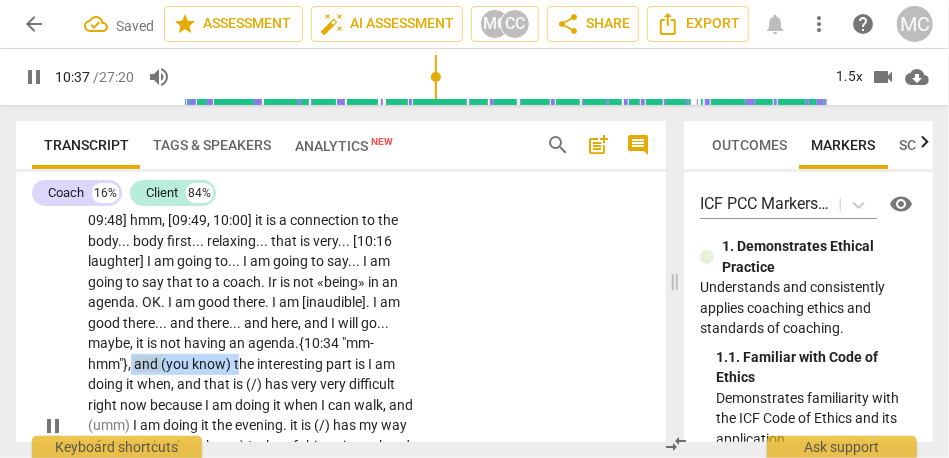 drag, startPoint x: 238, startPoint y: 361, endPoint x: 130, endPoint y: 356, distance: 108.11568 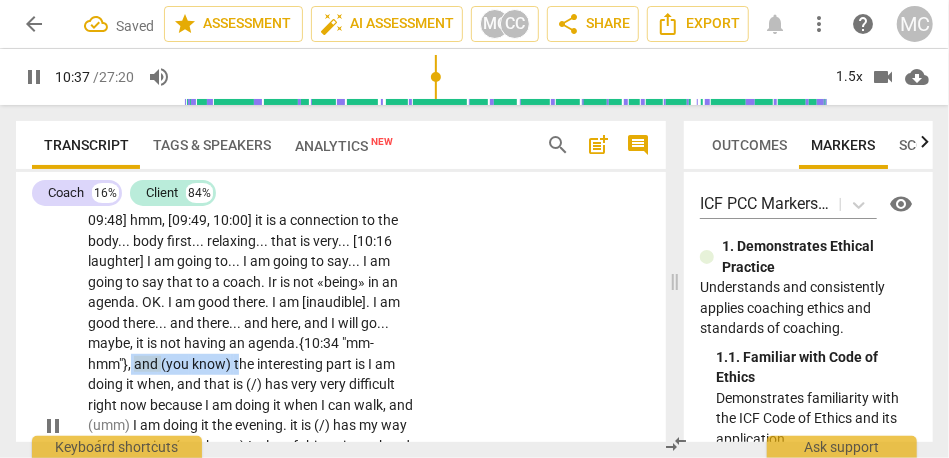 click on "Yeah .   That   is   a   good   question ,   because ,   [09:43 ,   09:48]   hmm ,   [09:49 ,   10:00]   it   is   a   connection   to   the   body . . .   body   first . . .   relaxing . . .   that   is   very . . .   [10:16   laughter]   I   am   going   to . . .   I   am   going   to   say . . .   I   am   going   to   say   that   to   a   coach .   Ir   is   not   «being»   in   an   agenda .   OK .   I   am   good   there .   I   am   [inaudible] .   I   am   good   there . . .   and   there . . .   and   here ,   and   I   will   go . . .   maybe ,   it   is   not   having   an   agenda .  {10:34 " mm-hmm"} ,   and   (you   know)   the   interesting   part   is   I   am   doing   it   when ,   and   that   is   (/)   has   very   very   difficult   right   now   because   I   am   doing   it   when   I   can   walk ,   and   (umm)   I   am   doing   it   the   evening .   it   is   (/)   has   my   way   of   processing   (you   know)   I   a   lot   of   things   in   my   head ,   and   the" at bounding box center (252, 426) 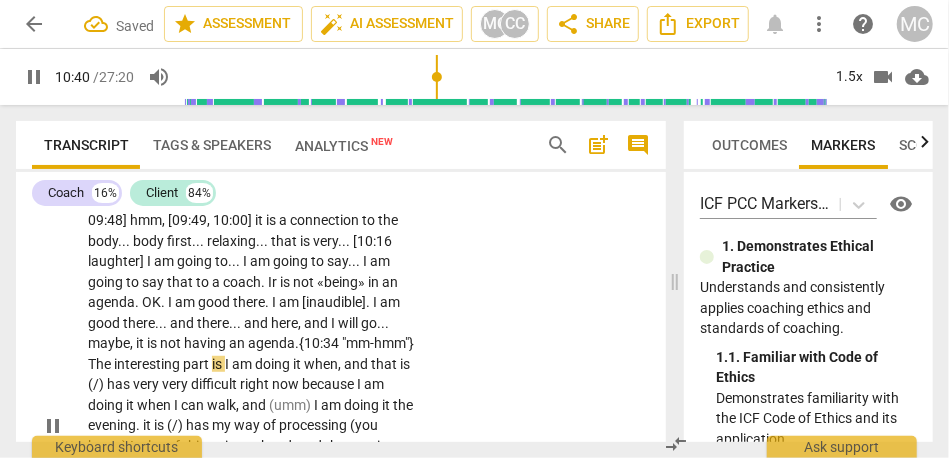 click on "I" at bounding box center (228, 364) 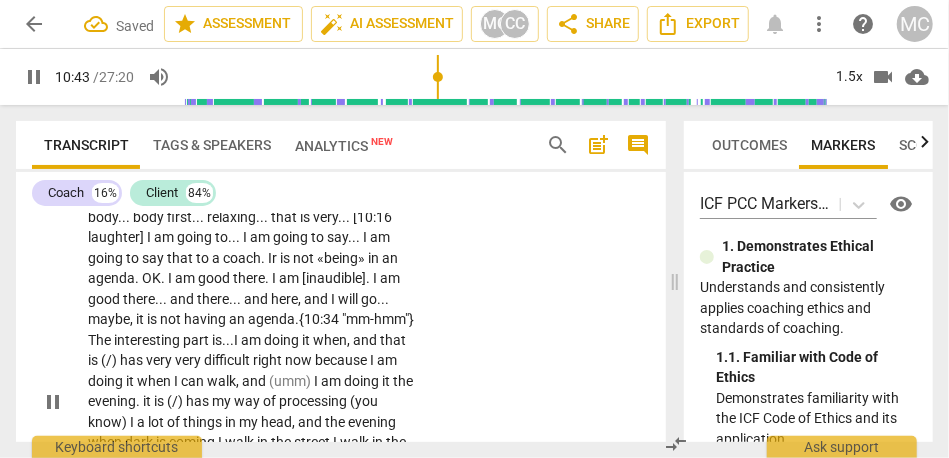 scroll, scrollTop: 3379, scrollLeft: 0, axis: vertical 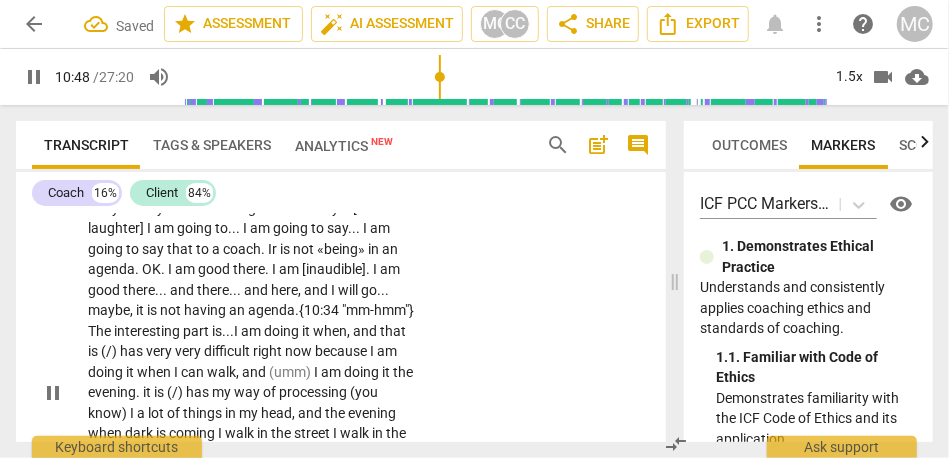 click on "part" at bounding box center (197, 331) 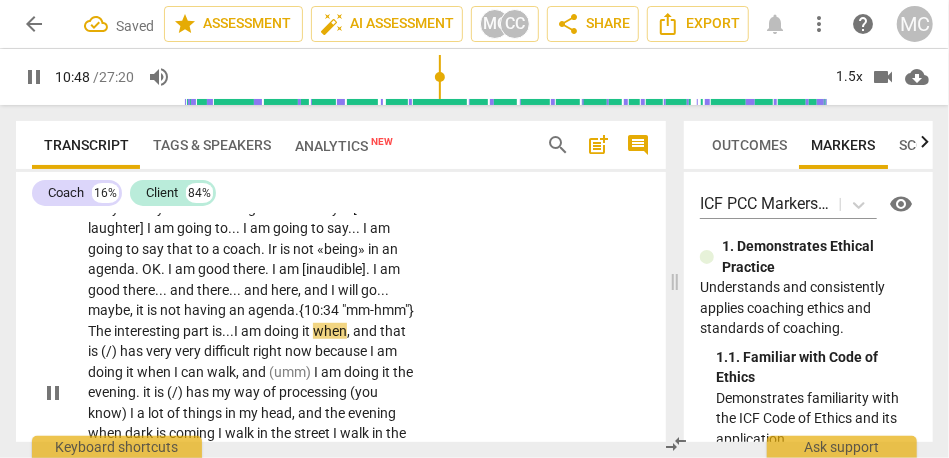 click on "part" at bounding box center [197, 331] 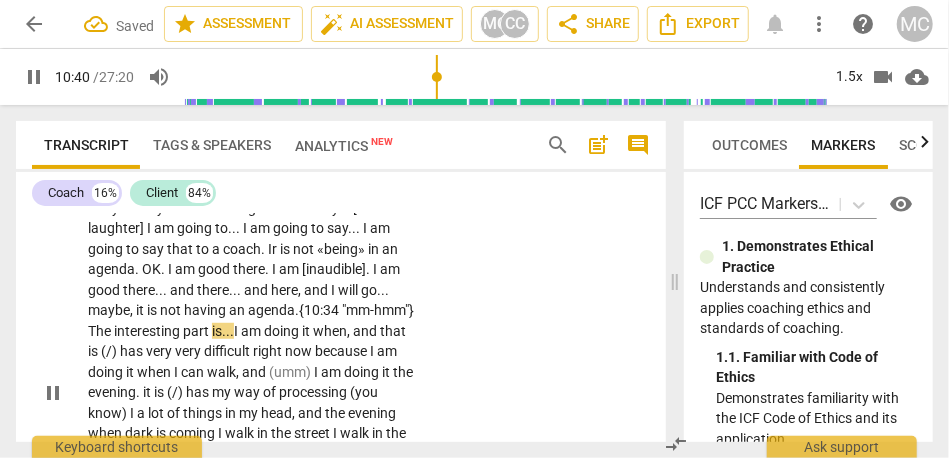 click on "am" at bounding box center [252, 331] 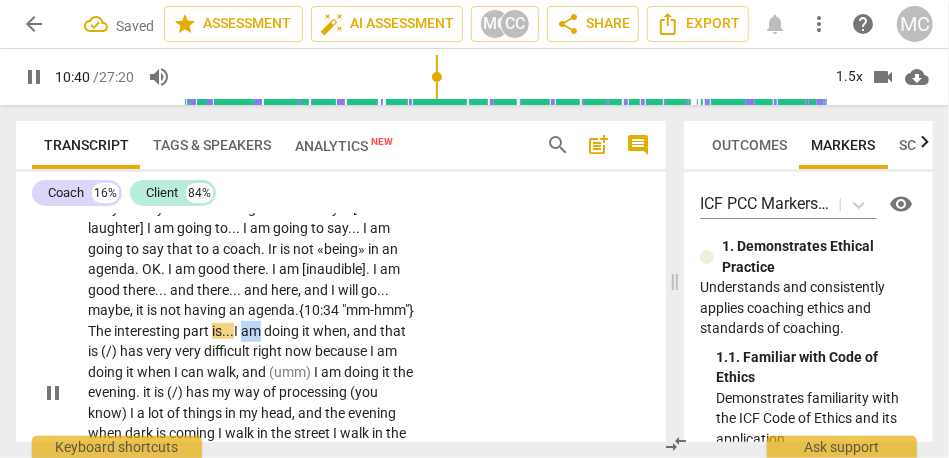 click on "am" at bounding box center (252, 331) 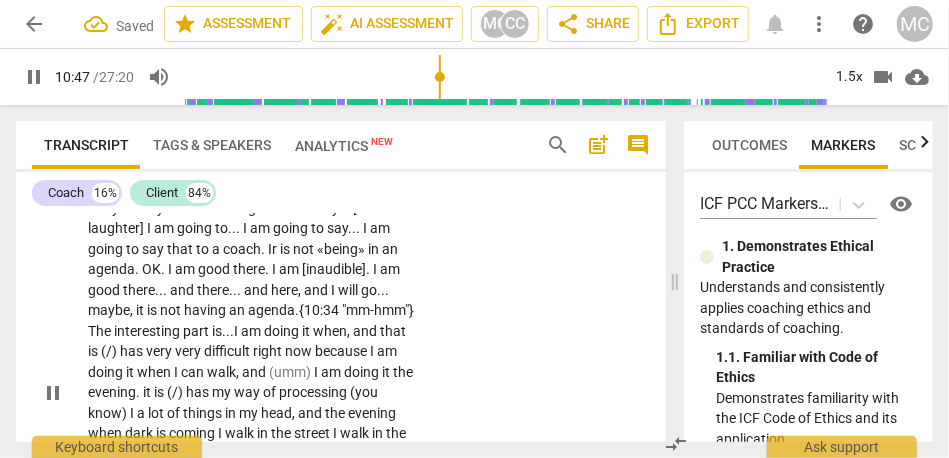 click on "interesting" at bounding box center [148, 331] 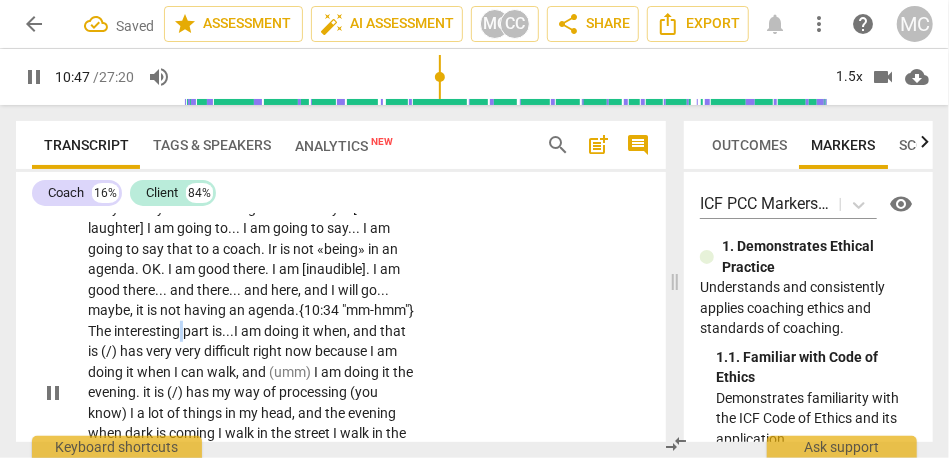 click on "interesting" at bounding box center [148, 331] 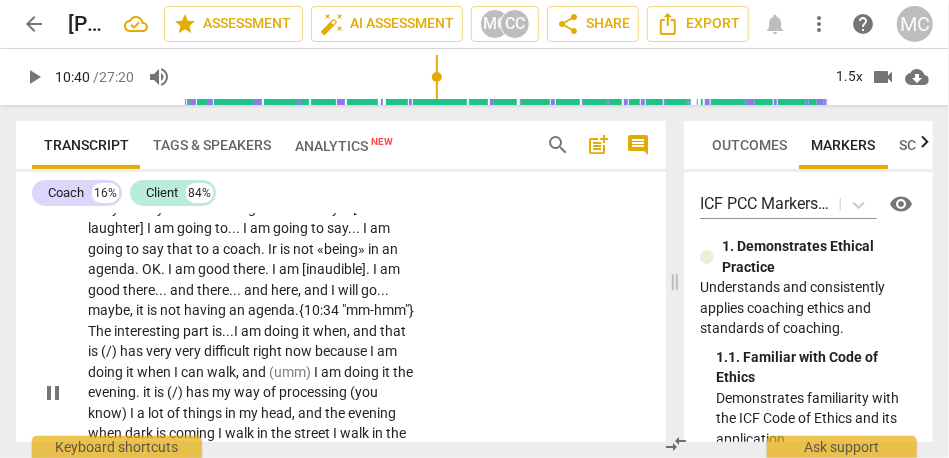 click on "is..." at bounding box center [223, 331] 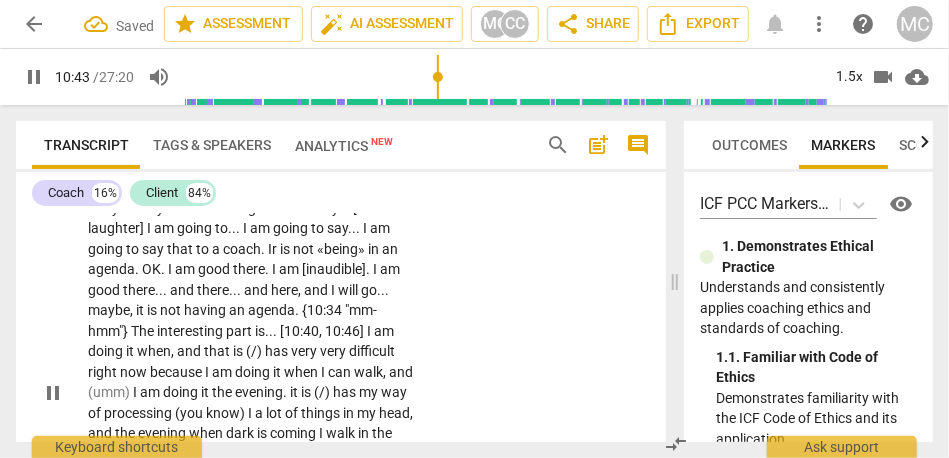click on "CL play_arrow pause 09:41 + Add competency keyboard_arrow_right Yeah .   That   is   a   good   question ,   because ,   [09:43 ,   09:48]   hmm ,   [09:49 ,   10:00]   it   is   a   connection   to   the   body . . .   body   first . . .   relaxing . . .   that   is   very . . .   [10:16   laughter]   I   am   going   to . . .   I   am   going   to   say . . .   I   am   going   to   say   that   to   a   coach .   Ir   is   not   «being»   in   an   agenda .   OK .   I   am   good   there .   I   am   [inaudible] .   I   am   good   there . . .   and   there . . .   and   here ,   and   I   will   go . . .   maybe ,   it   is   not   having   an   agenda .   {10:34   "mm-hmm"}   The   interesting   part   is . . .   [10:40 ,   10:46]   I   am   doing   it   when ,   and   that   is   (/)   has   very   very   difficult   right   now   because   I   am   doing   it   when   I   can   walk ,   and   (umm)   I   am   doing   it   the   evening .   it   is   (/)   has   my   way   of   processing   (you     I" at bounding box center [341, 376] 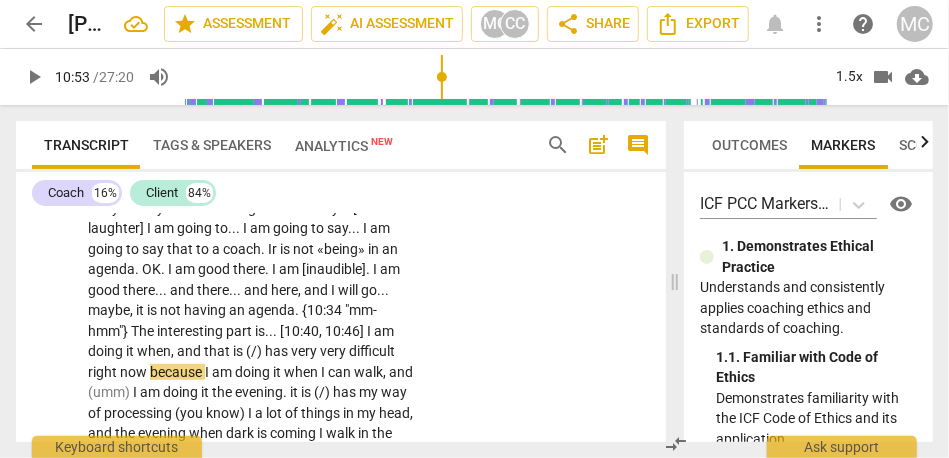 type on "654" 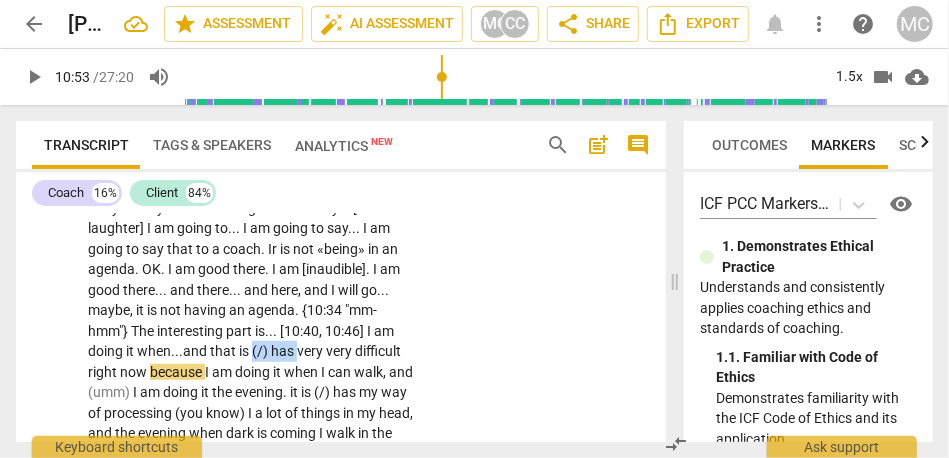 drag, startPoint x: 256, startPoint y: 350, endPoint x: 300, endPoint y: 350, distance: 44 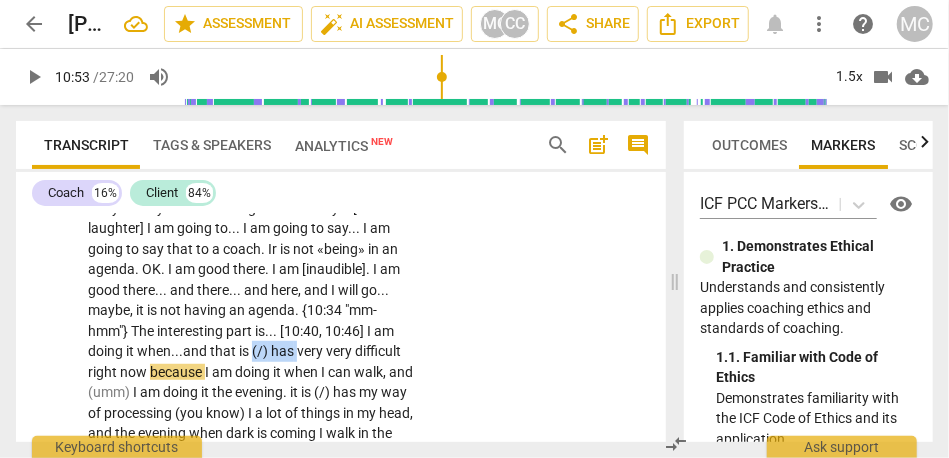 click on "Yeah .   That   is   a   good   question ,   because ,   [09:43 ,   09:48]   hmm ,   [09:49 ,   10:00]   it   is   a   connection   to   the   body . . .   body   first . . .   relaxing . . .   that   is   very . . .   [10:16   laughter]   I   am   going   to . . .   I   am   going   to   say . . .   I   am   going   to   say   that   to   a   coach .   Ir   is   not   «being»   in   an   agenda .   OK .   I   am   good   there .   I   am   [inaudible] .   I   am   good   there . . .   and   there . . .   and   here ,   and   I   will   go . . .   maybe ,   it   is   not   having   an   agenda .   {10:34   "mm-hmm"}   The   interesting   part   is . . .   [10:40 ,   10:46]   I   am   doing   it   when...  and   that   is   (/)   has   very   very   difficult   right   now   because   I   am   doing   it   when   I   can   walk ,   and   (umm)   I   am   doing   it   the   evening .   it   is   (/)   has   my   way   of   processing   (you   know)   I   a   lot   of   things   in   my   head ,   and   the" at bounding box center [252, 393] 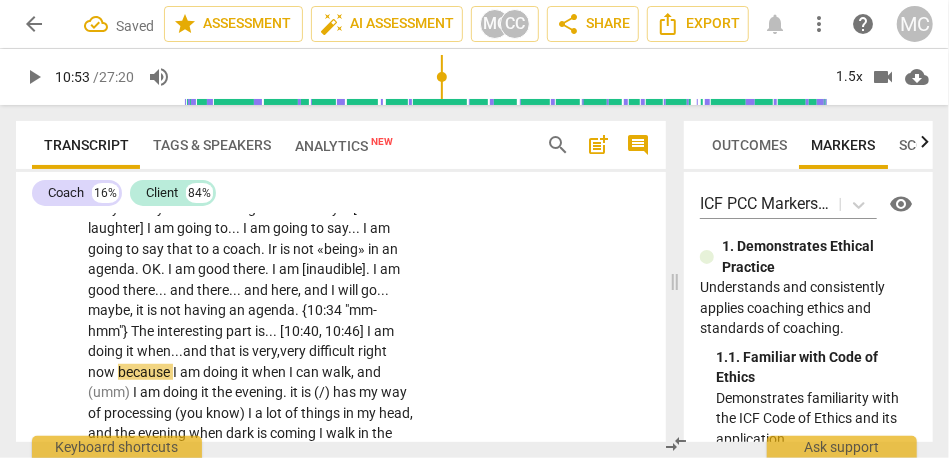 click on "very" at bounding box center [294, 351] 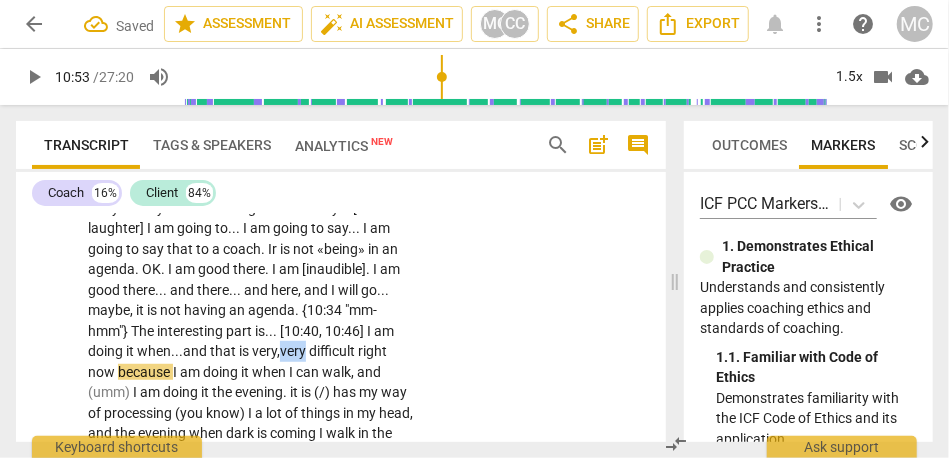 click on "very" at bounding box center [294, 351] 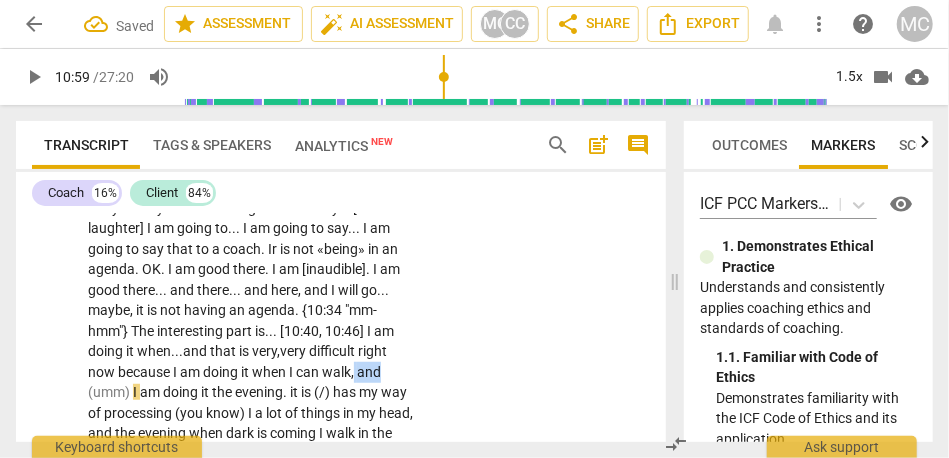 drag, startPoint x: 355, startPoint y: 375, endPoint x: 391, endPoint y: 375, distance: 36 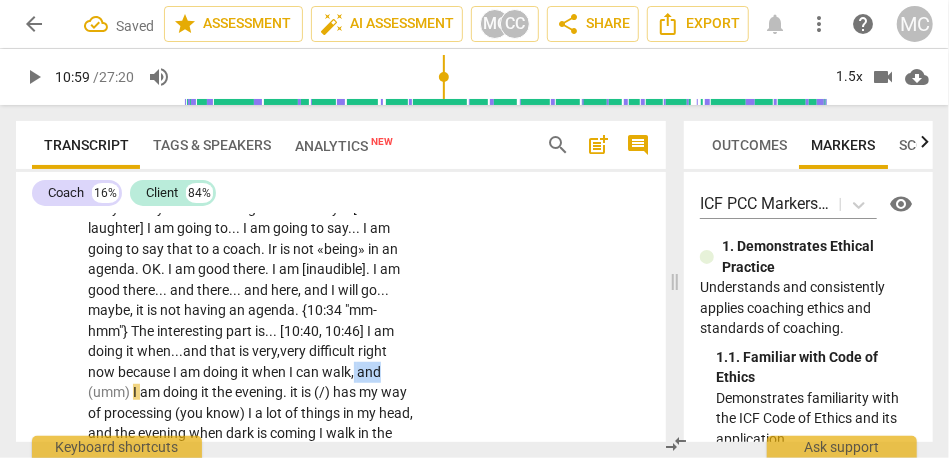 click on "Yeah .   That   is   a   good   question ,   because ,   [09:43 ,   09:48]   hmm ,   [09:49 ,   10:00]   it   is   a   connection   to   the   body . . .   body   first . . .   relaxing . . .   that   is   very . . .   [10:16   laughter]   I   am   going   to . . .   I   am   going   to   say . . .   I   am   going   to   say   that   to   a   coach .   Ir   is   not   «being»   in   an   agenda .   OK .   I   am   good   there .   I   am   [inaudible] .   I   am   good   there . . .   and   there . . .   and   here ,   and   I   will   go . . .   maybe ,   it   is   not   having   an   agenda .   {10:34   "mm-hmm"}   The   interesting   part   is . . .   [10:40 ,   10:46]   I   am   doing   it   when...  and   that   is   very,  very   difficult   right   now   because   I   am   doing   it   when   I   can   walk ,   and   (umm)   I   am   doing   it   the   evening .   it   is   (/)   has   my   way   of   processing   (you   know)   I   a   lot   of   things   in   my   head ,   and   the   evening" at bounding box center [252, 393] 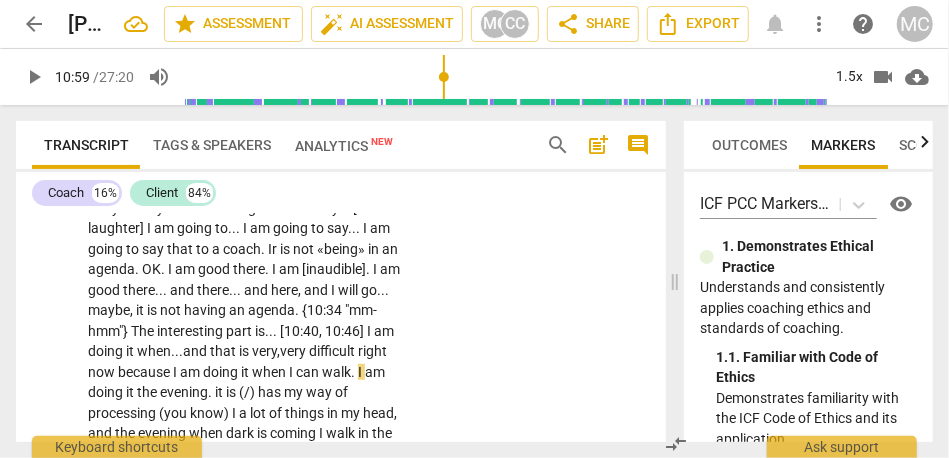click on "am" at bounding box center [375, 372] 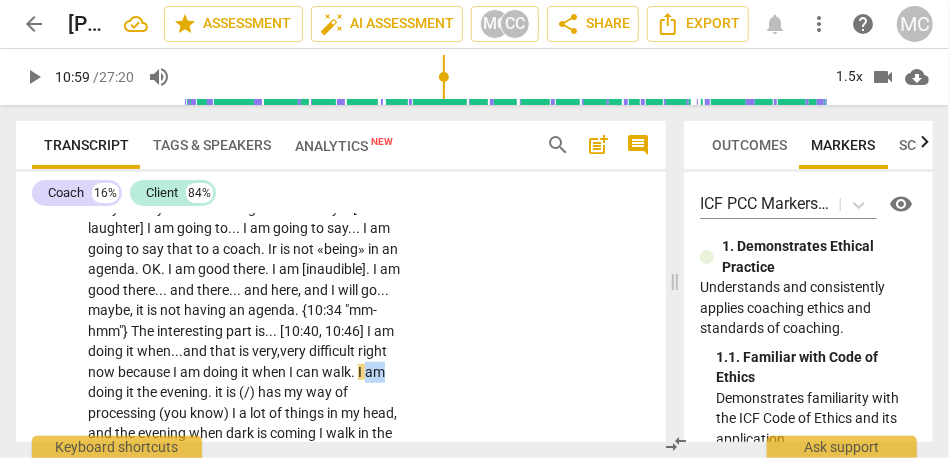 click on "am" at bounding box center [375, 372] 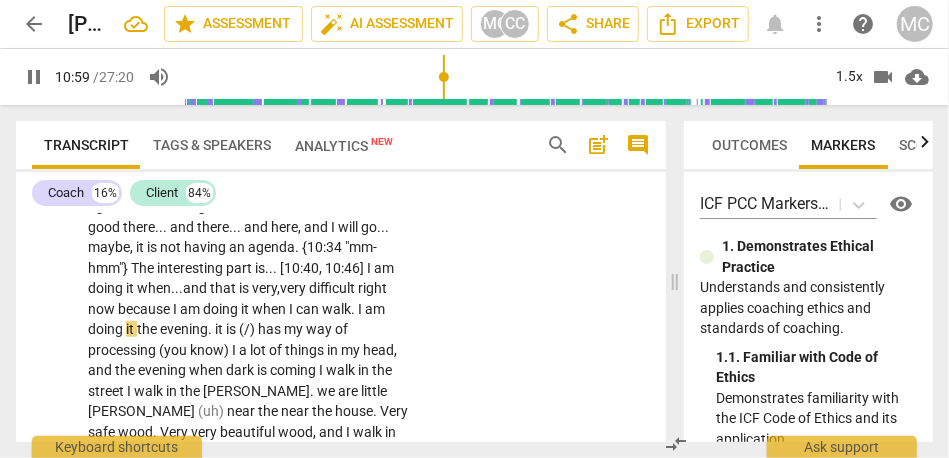 scroll, scrollTop: 3446, scrollLeft: 0, axis: vertical 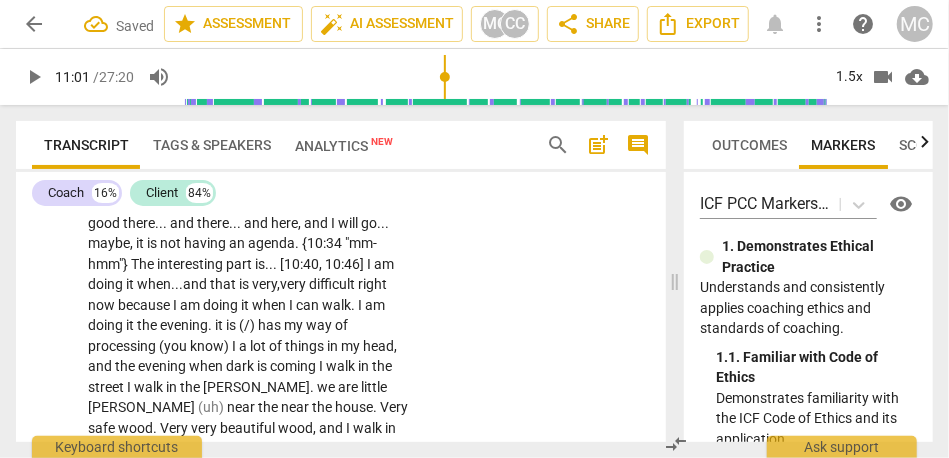 click on "it" at bounding box center (131, 325) 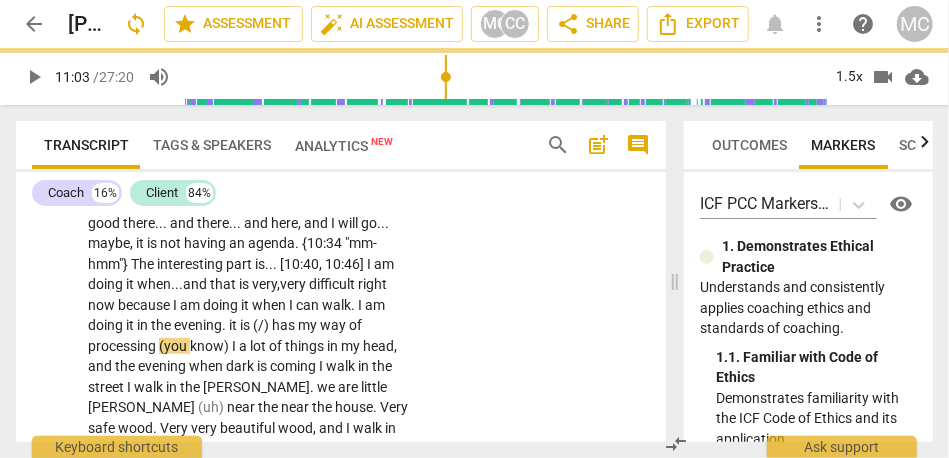 click on "it" at bounding box center [234, 325] 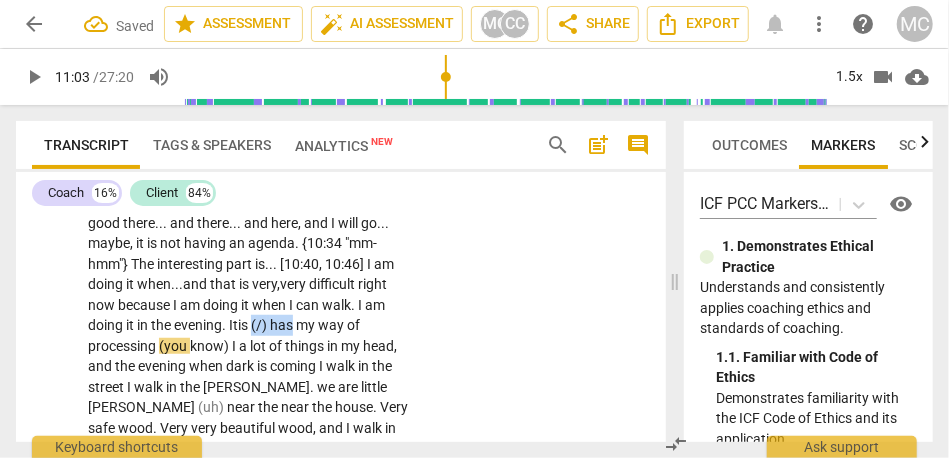 drag, startPoint x: 256, startPoint y: 323, endPoint x: 297, endPoint y: 323, distance: 41 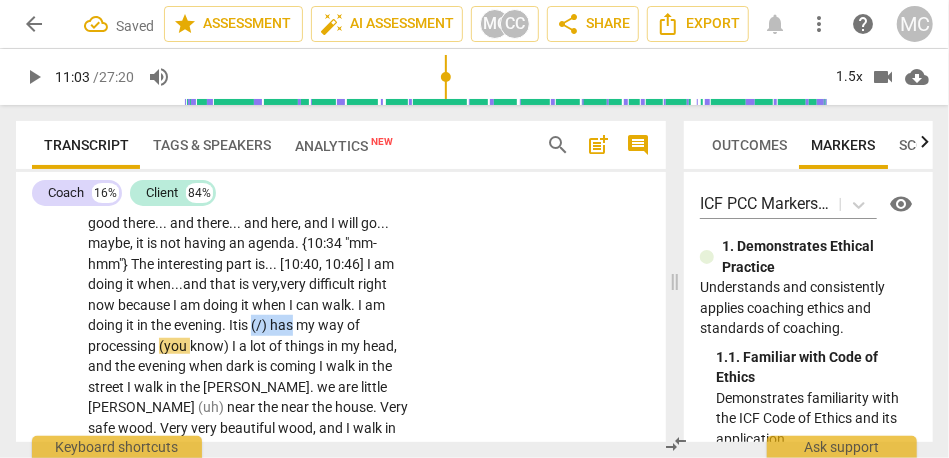 click on "Yeah .   That   is   a   good   question ,   because ,   [09:43 ,   09:48]   hmm ,   [09:49 ,   10:00]   it   is   a   connection   to   the   body . . .   body   first . . .   relaxing . . .   that   is   very . . .   [10:16   laughter]   I   am   going   to . . .   I   am   going   to   say . . .   I   am   going   to   say   that   to   a   coach .   Ir   is   not   «being»   in   an   agenda .   OK .   I   am   good   there .   I   am   [inaudible] .   I   am   good   there . . .   and   there . . .   and   here ,   and   I   will   go . . .   maybe ,   it   is   not   having   an   agenda .   {10:34   "mm-hmm"}   The   interesting   part   is . . .   [10:40 ,   10:46]   I   am   doing   it   when...  and   that   is   very,  very   difficult   right   now   because   I   am   doing   it   when   I   can   walk.   I   am   doing   it in   the   evening. I t  is   (/)   has   my   way   of   processing   (you   know)   I   a   lot   of   things   in   my   head ,   and   the   evening   when   dark" at bounding box center (252, 326) 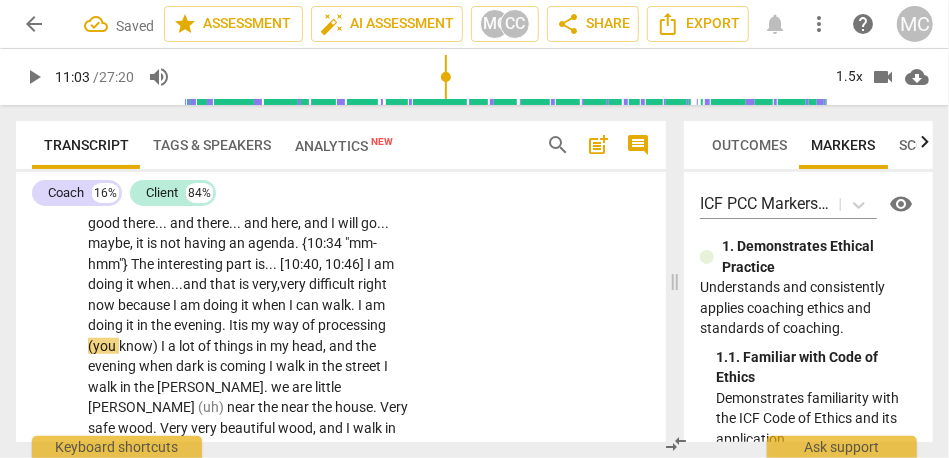 click at bounding box center [249, 325] 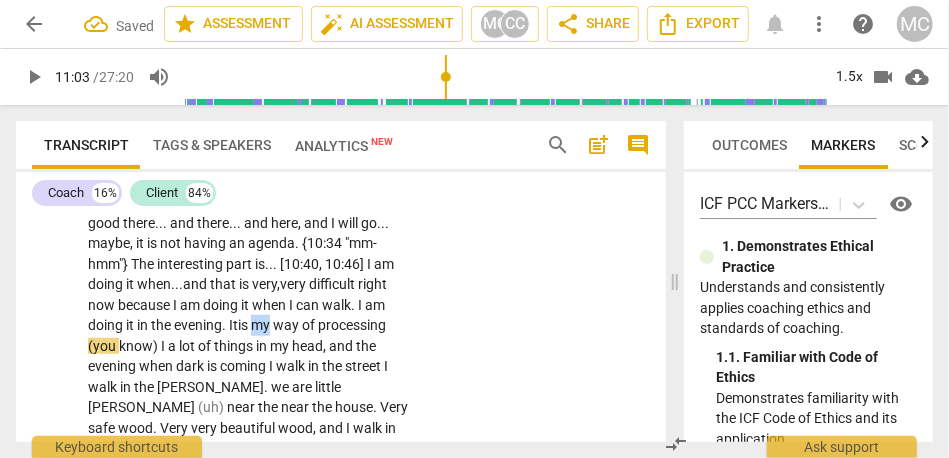 click at bounding box center (249, 325) 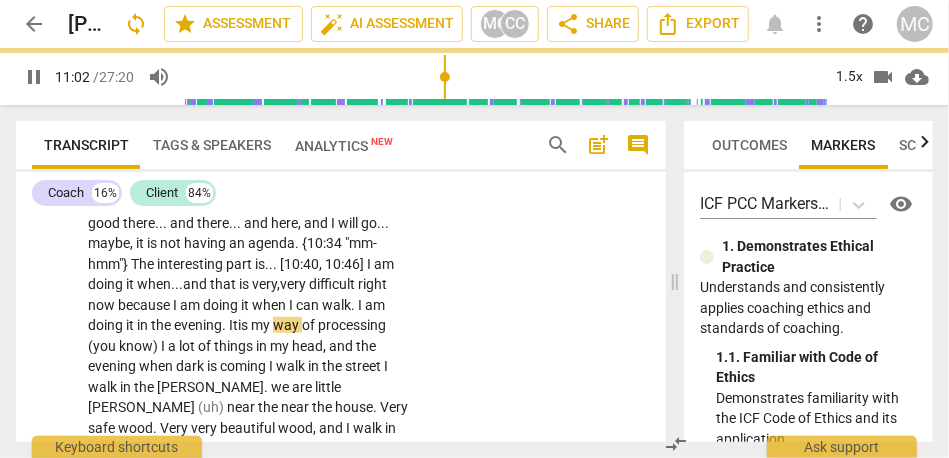 scroll, scrollTop: 3475, scrollLeft: 0, axis: vertical 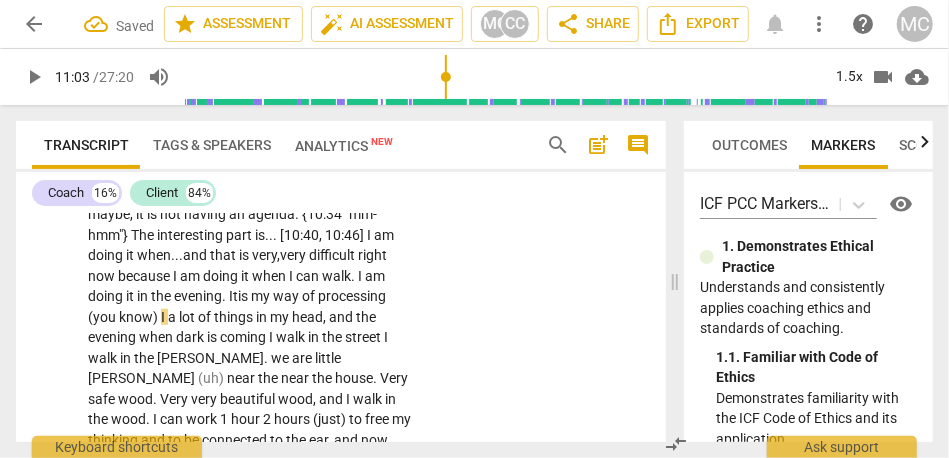 click on "processing" at bounding box center [352, 296] 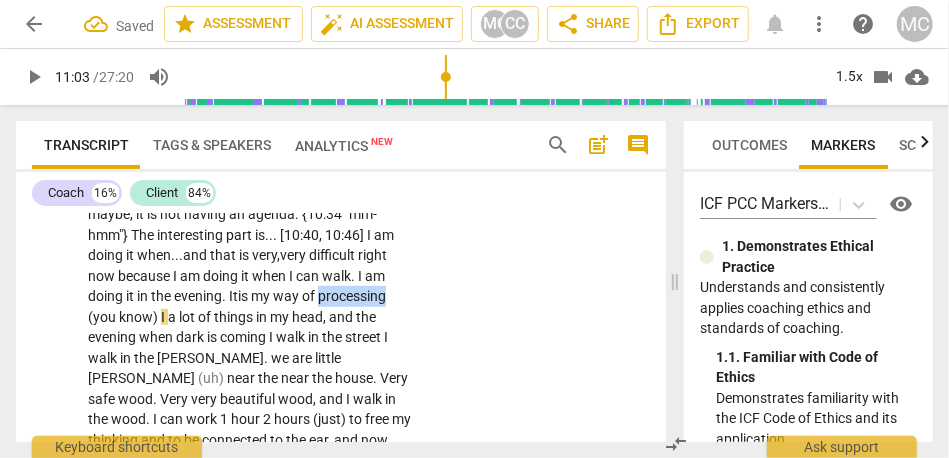 click on "processing" at bounding box center (352, 296) 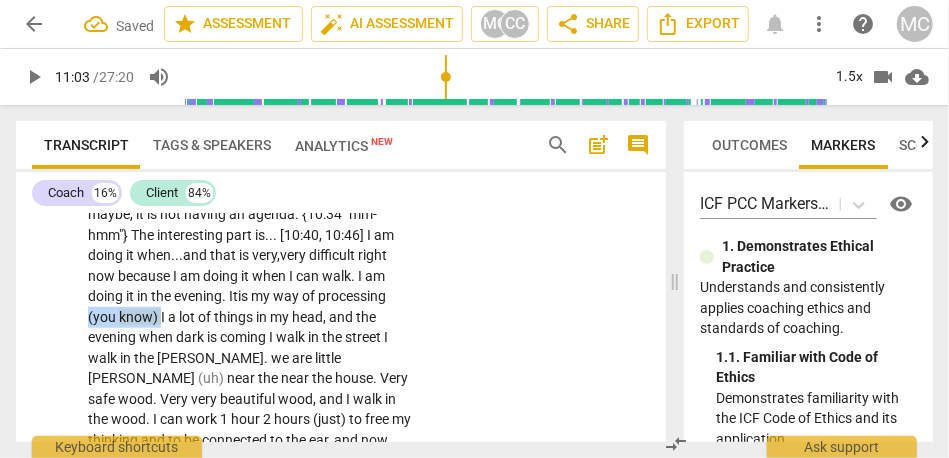 drag, startPoint x: 159, startPoint y: 315, endPoint x: 47, endPoint y: 315, distance: 112 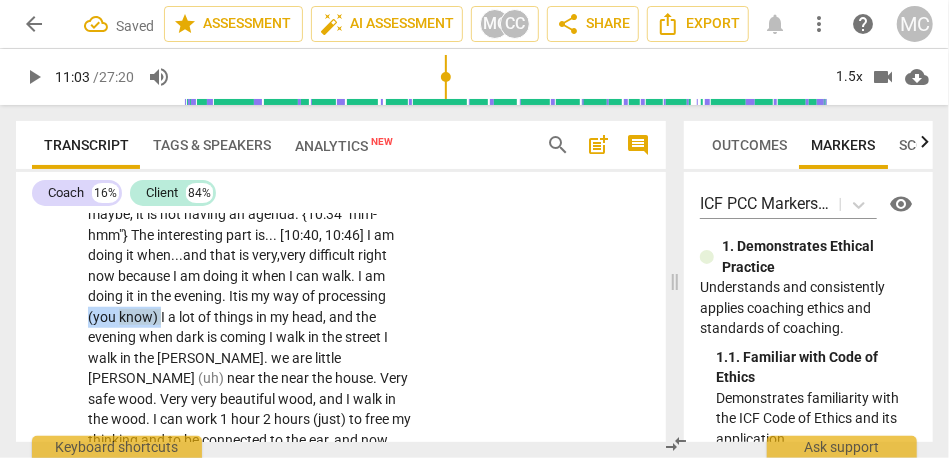 click on "CL play_arrow pause 09:41 + Add competency keyboard_arrow_right Yeah .   That   is   a   good   question ,   because ,   [09:43 ,   09:48]   hmm ,   [09:49 ,   10:00]   it   is   a   connection   to   the   body . . .   body   first . . .   relaxing . . .   that   is   very . . .   [10:16   laughter]   I   am   going   to . . .   I   am   going   to   say . . .   I   am   going   to   say   that   to   a   coach .   Ir   is   not   «being»   in   an   agenda .   OK .   I   am   good   there .   I   am   [inaudible] .   I   am   good   there . . .   and   there . . .   and   here ,   and   I   will   go . . .   maybe ,   it   is   not   having   an   agenda .   {10:34   "mm-hmm"}   The   interesting   part   is . . .   [10:40 ,   10:46]   I   am   doing   it   when...  and   that   is   very,  very   difficult   right   now   because   I   am   doing   it   when   I   can   walk.   I   am   doing   it in   the   evening. I t  is   my   way   of   processing   (you   know)   I   a   lot   of   things   in" at bounding box center [341, 280] 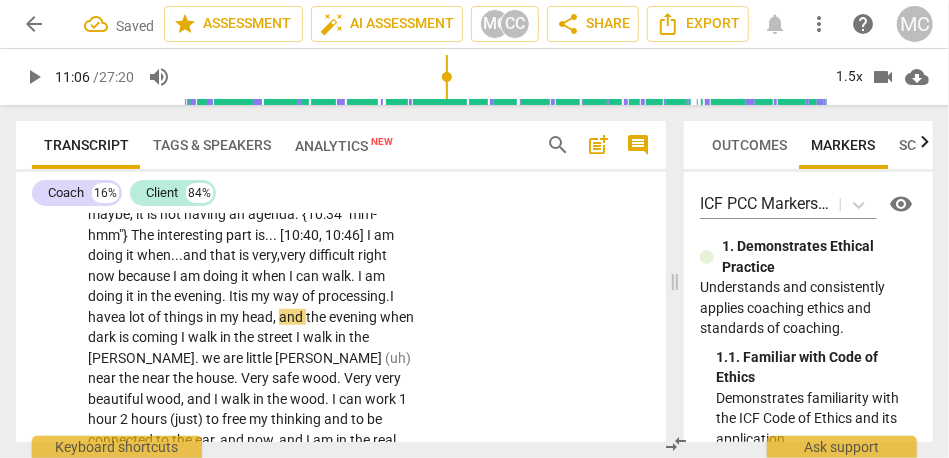 click on "I have" at bounding box center [241, 306] 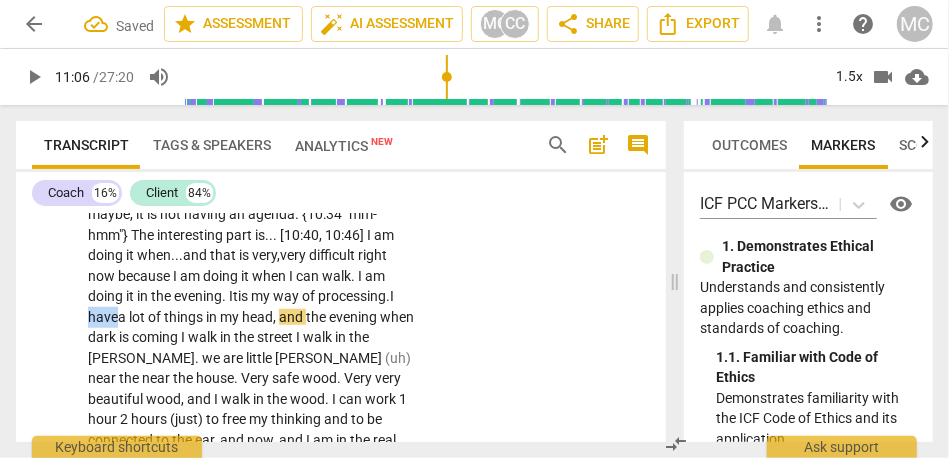 click on "I have" at bounding box center (241, 306) 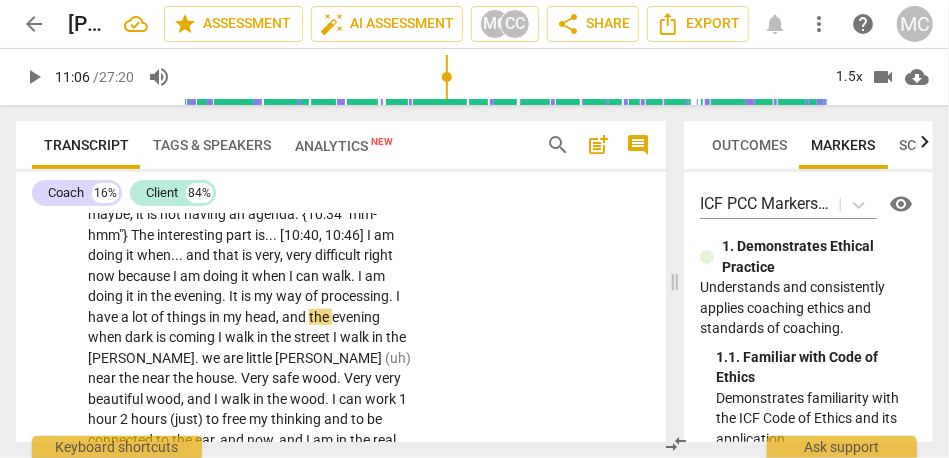 click on "Yeah .   That   is   a   good   question ,   because ,   [09:43 ,   09:48]   hmm ,   [09:49 ,   10:00]   it   is   a   connection   to   the   body . . .   body   first . . .   relaxing . . .   that   is   very . . .   [10:16   laughter]   I   am   going   to . . .   I   am   going   to   say . . .   I   am   going   to   say   that   to   a   coach .   Ir   is   not   «being»   in   an   agenda .   OK .   I   am   good   there .   I   am   [inaudible] .   I   am   good   there . . .   and   there . . .   and   here ,   and   I   will   go . . .   maybe ,   it   is   not   having   an   agenda .   {10:34   "mm-hmm"}   The   interesting   part   is . . .   [10:40 ,   10:46]   I   am   doing   it   when . . .   and   that   is   very ,   very   difficult   right   now   because   I   am   doing   it   when   I   can   walk .   I   am   doing   it   in   the   evening .   It   is   my   way   of   processing .   I   have   a   lot   of   things   in   my   head ,   and   the   evening   when   dark   is     I" at bounding box center [252, 297] 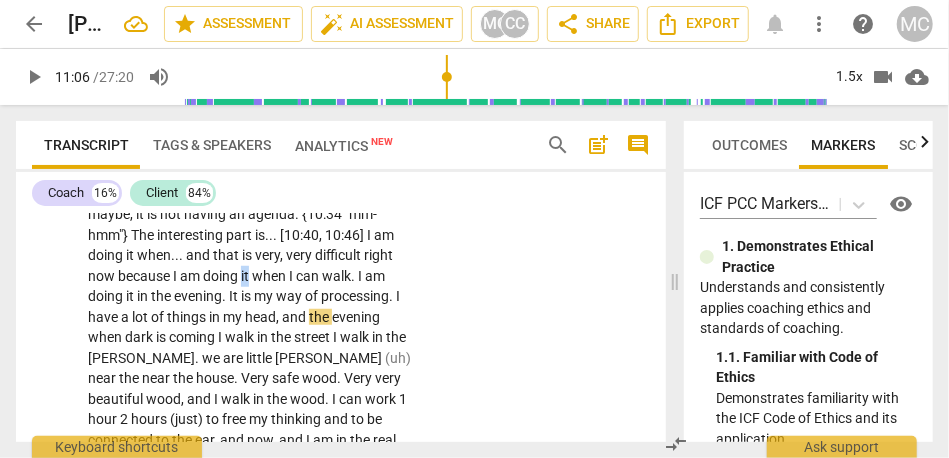 click on "Yeah .   That   is   a   good   question ,   because ,   [09:43 ,   09:48]   hmm ,   [09:49 ,   10:00]   it   is   a   connection   to   the   body . . .   body   first . . .   relaxing . . .   that   is   very . . .   [10:16   laughter]   I   am   going   to . . .   I   am   going   to   say . . .   I   am   going   to   say   that   to   a   coach .   Ir   is   not   «being»   in   an   agenda .   OK .   I   am   good   there .   I   am   [inaudible] .   I   am   good   there . . .   and   there . . .   and   here ,   and   I   will   go . . .   maybe ,   it   is   not   having   an   agenda .   {10:34   "mm-hmm"}   The   interesting   part   is . . .   [10:40 ,   10:46]   I   am   doing   it   when . . .   and   that   is   very ,   very   difficult   right   now   because   I   am   doing   it   when   I   can   walk .   I   am   doing   it   in   the   evening .   It   is   my   way   of   processing .   I   have   a   lot   of   things   in   my   head ,   and   the   evening   when   dark   is     I" at bounding box center [252, 297] 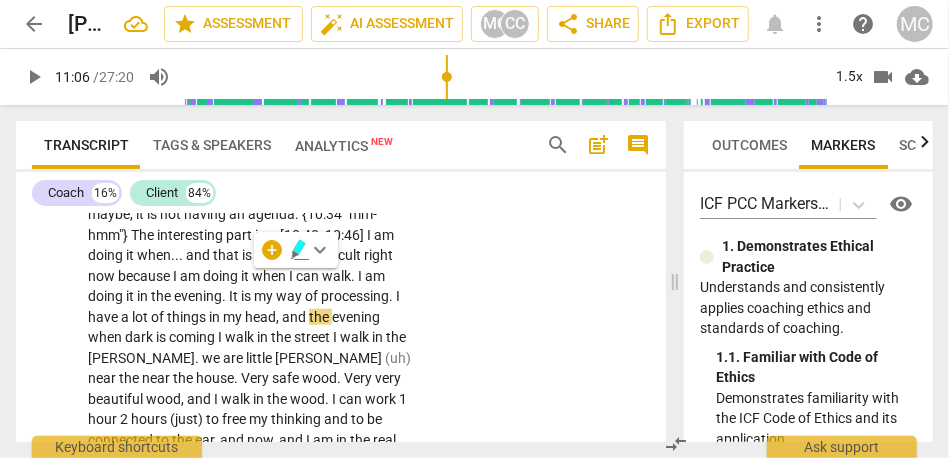 click on "is" at bounding box center (247, 296) 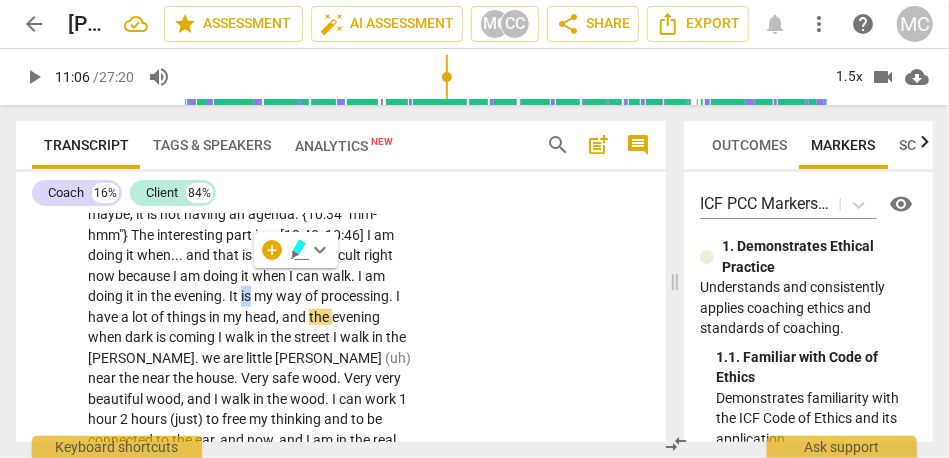 click on "is" at bounding box center [247, 296] 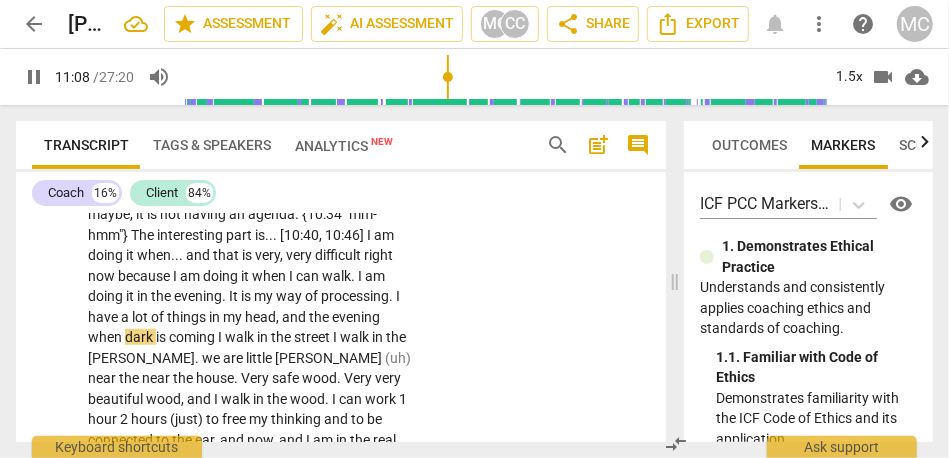 click on "evening" at bounding box center [356, 317] 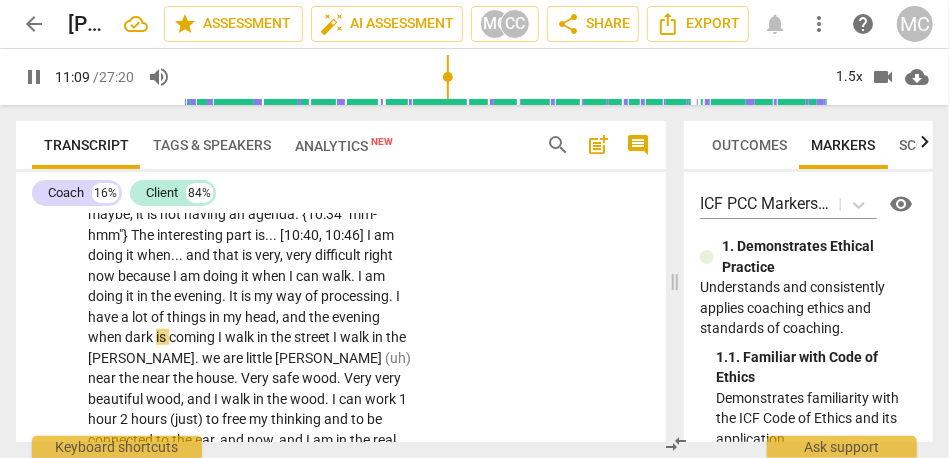 type on "670" 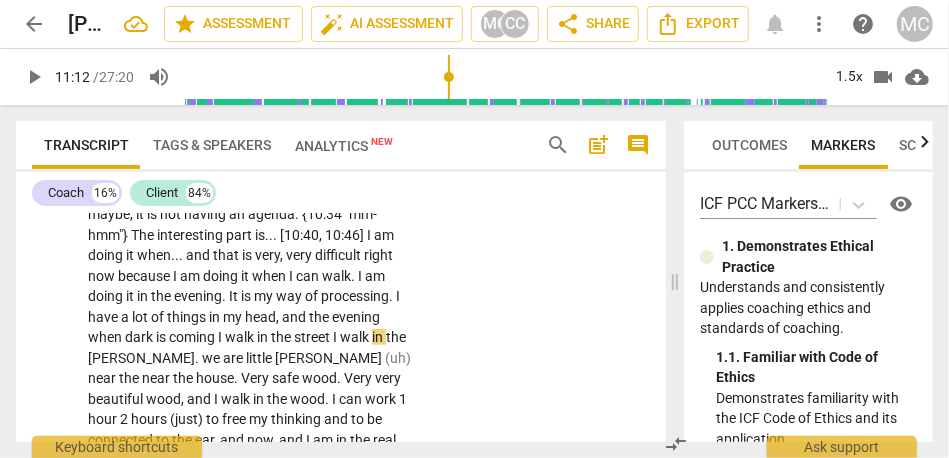 click on "my" at bounding box center [234, 317] 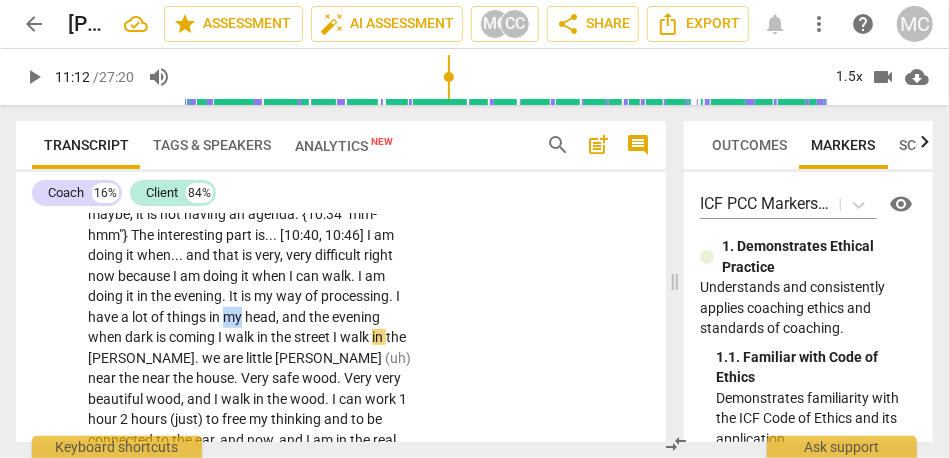 click on "my" at bounding box center (234, 317) 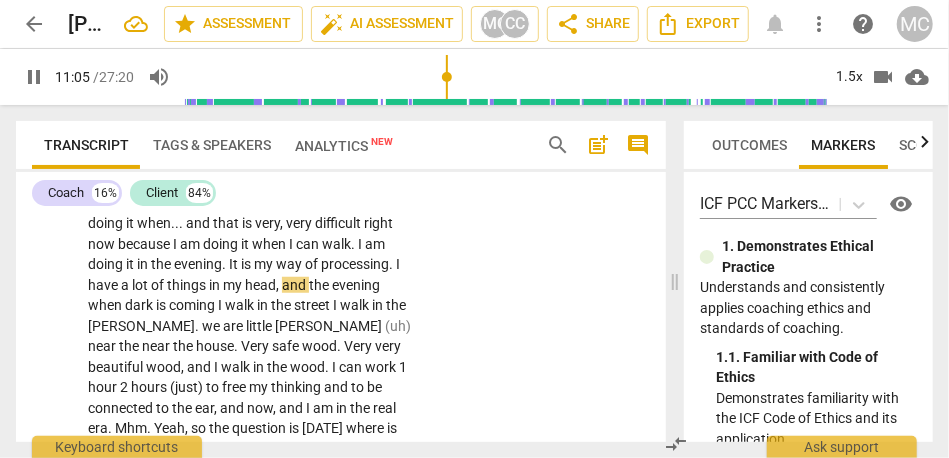scroll, scrollTop: 3508, scrollLeft: 0, axis: vertical 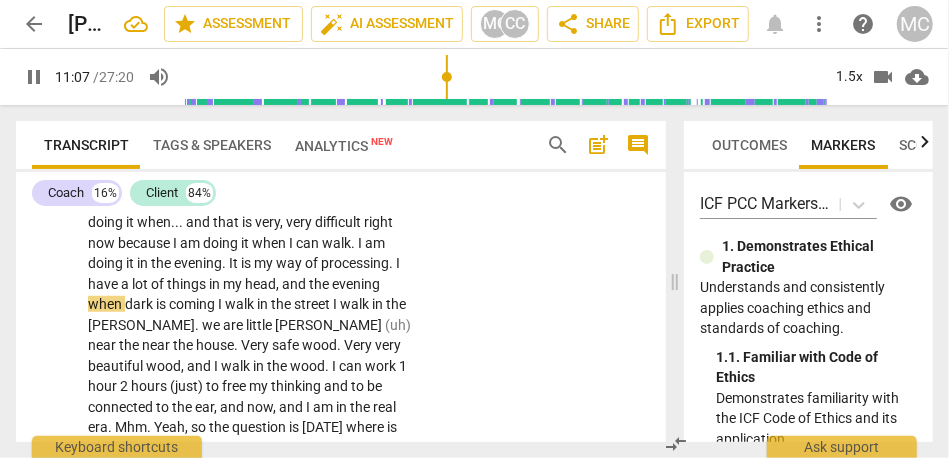 click on "Yeah .   That   is   a   good   question ,   because ,   [09:43 ,   09:48]   hmm ,   [09:49 ,   10:00]   it   is   a   connection   to   the   body . . .   body   first . . .   relaxing . . .   that   is   very . . .   [10:16   laughter]   I   am   going   to . . .   I   am   going   to   say . . .   I   am   going   to   say   that   to   a   coach .   Ir   is   not   «being»   in   an   agenda .   OK .   I   am   good   there .   I   am   [inaudible] .   I   am   good   there . . .   and   there . . .   and   here ,   and   I   will   go . . .   maybe ,   it   is   not   having   an   agenda .   {10:34   "mm-hmm"}   The   interesting   part   is . . .   [10:40 ,   10:46]   I   am   doing   it   when . . .   and   that   is   very ,   very   difficult   right   now   because   I   am   doing   it   when   I   can   walk .   I   am   doing   it   in   the   evening .   It   is   my   way   of   processing .   I   have   a   lot   of   things   in   my   head ,   and   the   evening   when   dark   is     I" at bounding box center [252, 264] 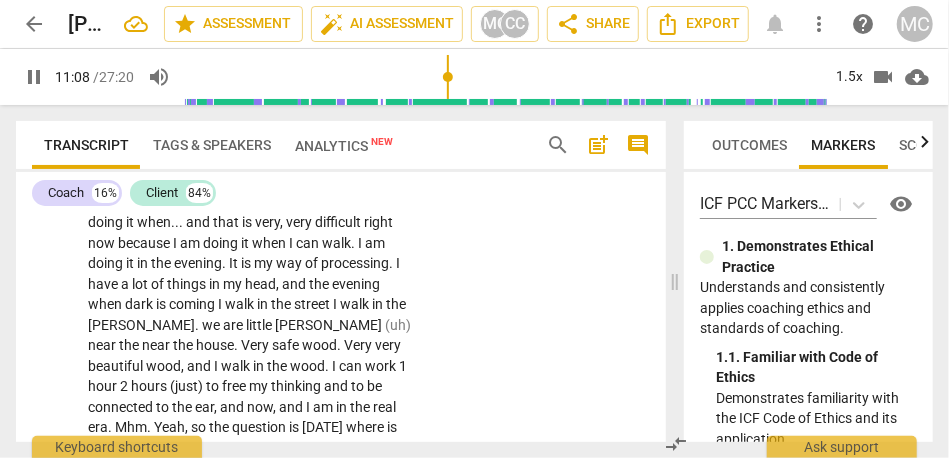 type on "669" 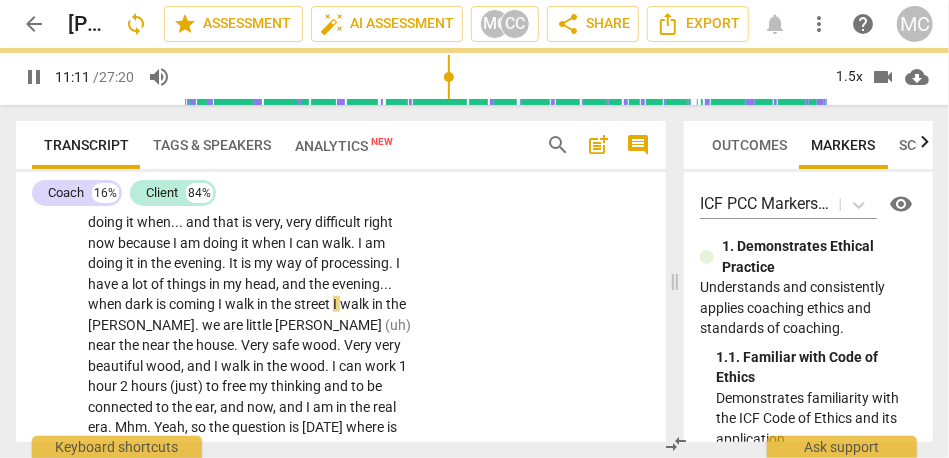 click on "coming" at bounding box center [193, 304] 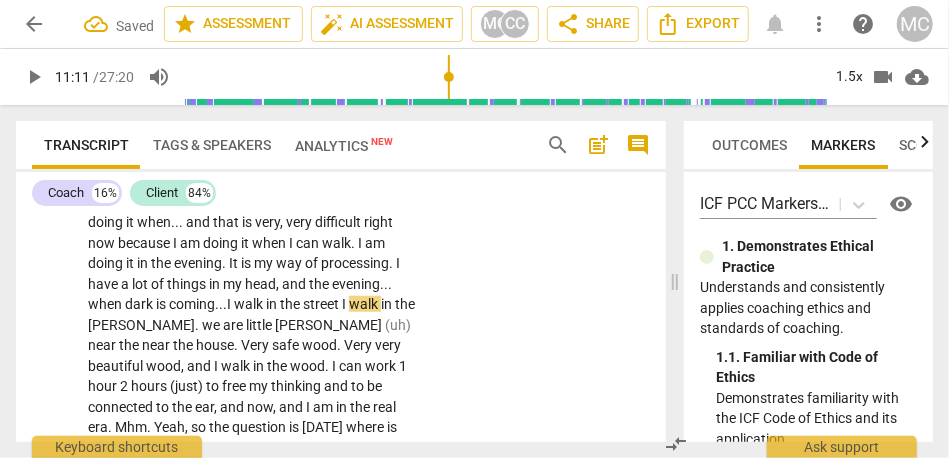click on "walk" at bounding box center (250, 304) 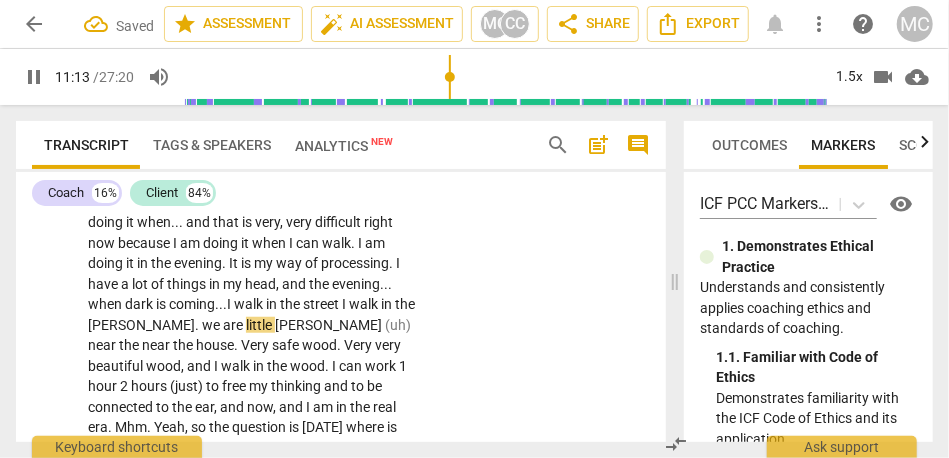 click on "street" at bounding box center (322, 304) 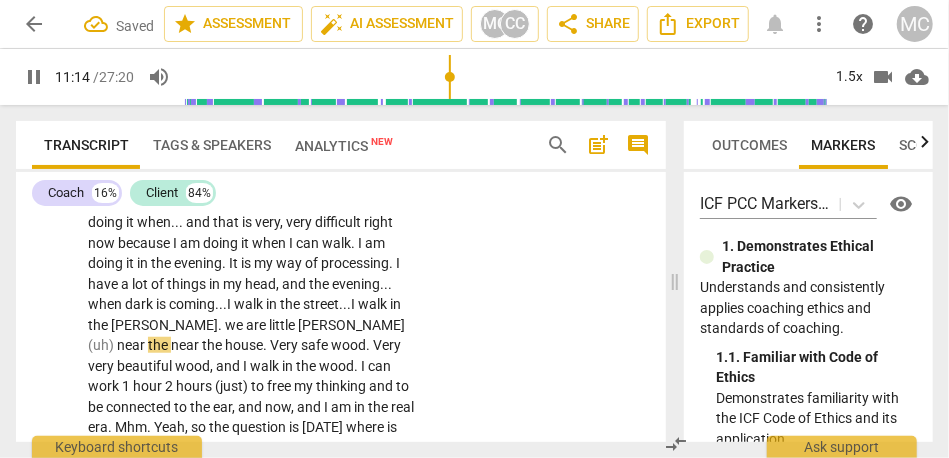 click on "I" at bounding box center [354, 304] 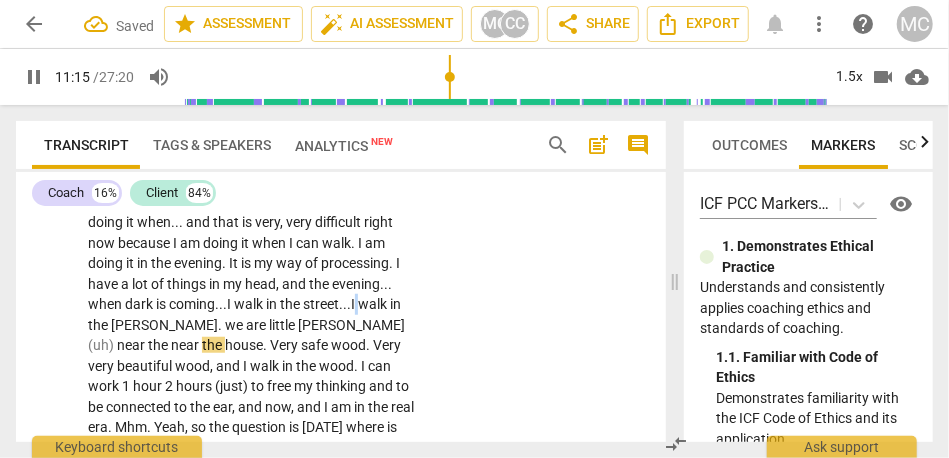 click on "I" at bounding box center [354, 304] 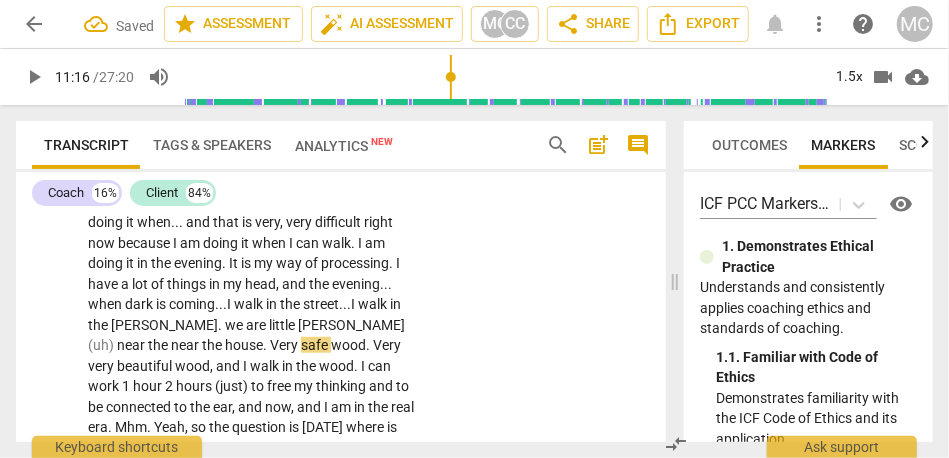 click on "[PERSON_NAME]" at bounding box center (164, 325) 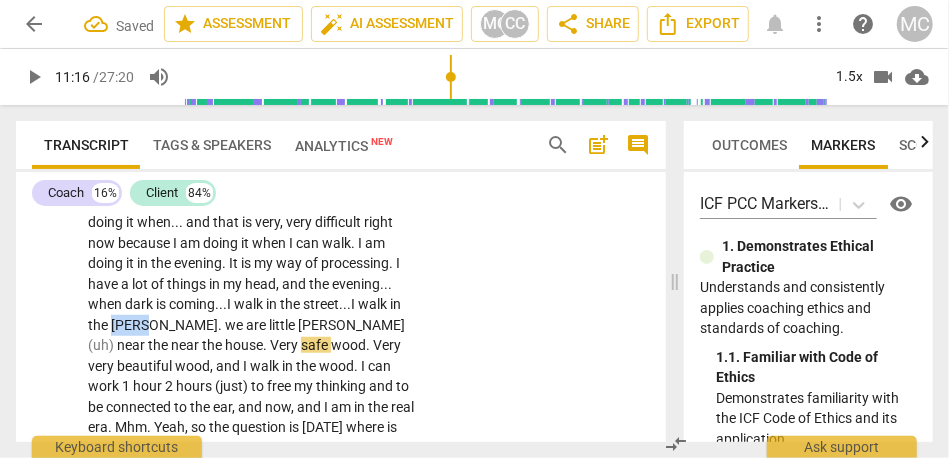 click on "[PERSON_NAME]" at bounding box center [164, 325] 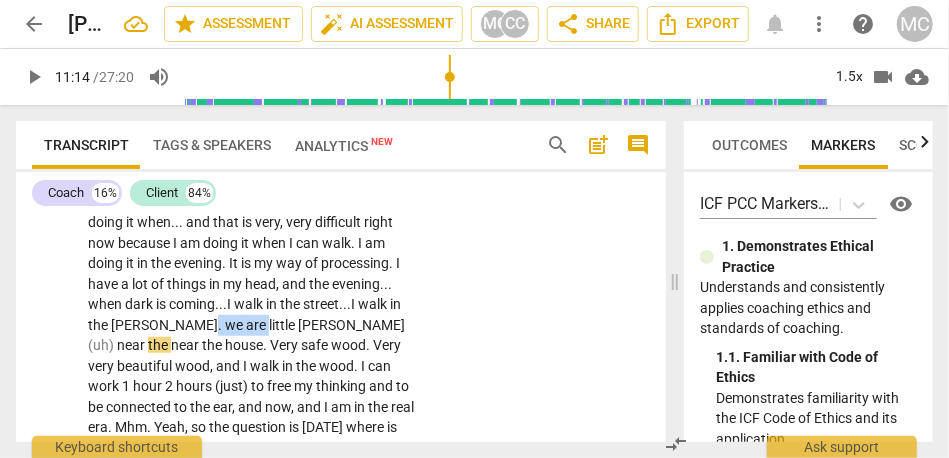 drag, startPoint x: 204, startPoint y: 325, endPoint x: 152, endPoint y: 321, distance: 52.153618 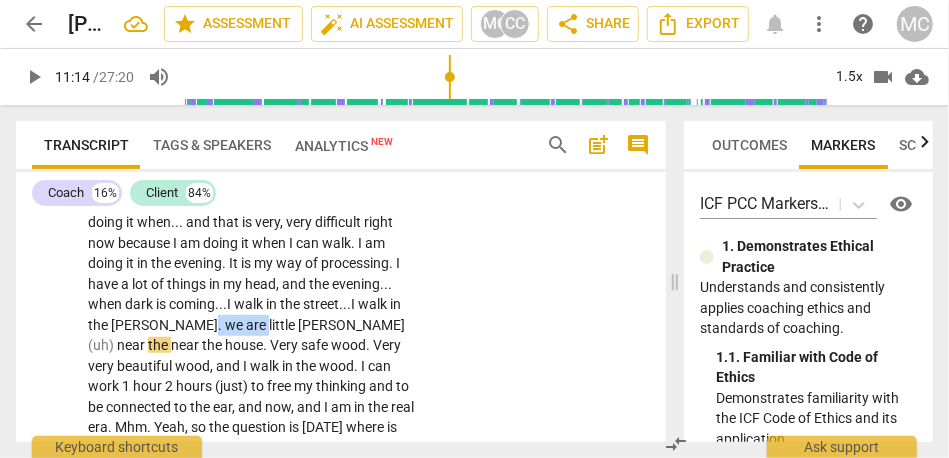 click on "Yeah .   That   is   a   good   question ,   because ,   [09:43 ,   09:48]   hmm ,   [09:49 ,   10:00]   it   is   a   connection   to   the   body . . .   body   first . . .   relaxing . . .   that   is   very . . .   [10:16   laughter]   I   am   going   to . . .   I   am   going   to   say . . .   I   am   going   to   say   that   to   a   coach .   Ir   is   not   «being»   in   an   agenda .   OK .   I   am   good   there .   I   am   [inaudible] .   I   am   good   there . . .   and   there . . .   and   here ,   and   I   will   go . . .   maybe ,   it   is   not   having   an   agenda .   {10:34   "mm-hmm"}   The   interesting   part   is . . .   [10:40 ,   10:46]   I   am   doing   it   when . . .   and   that   is   very ,   very   difficult   right   now   because   I   am   doing   it   when   I   can   walk .   I   am   doing   it   in   the   evening .   It   is   my   way   of   processing .   I   have   a   lot   of   things   in   my   head ,   and   the   evening...    when   dark   is" at bounding box center [252, 264] 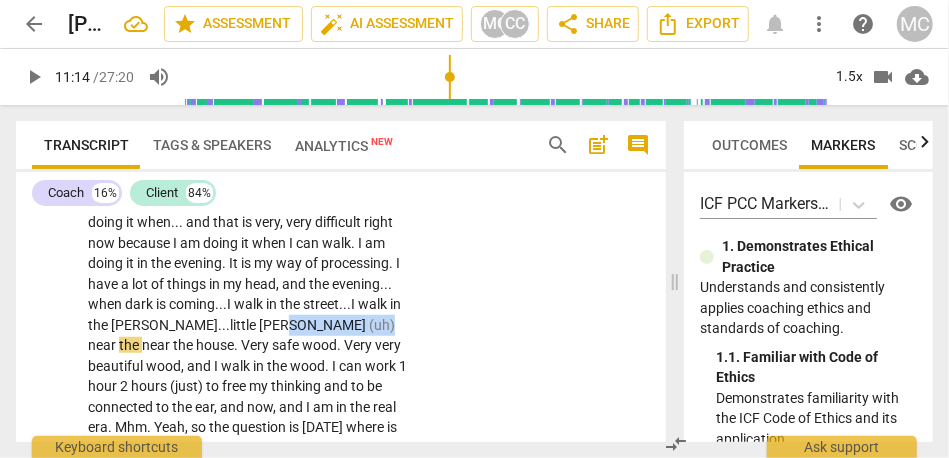 drag, startPoint x: 269, startPoint y: 323, endPoint x: 232, endPoint y: 323, distance: 37 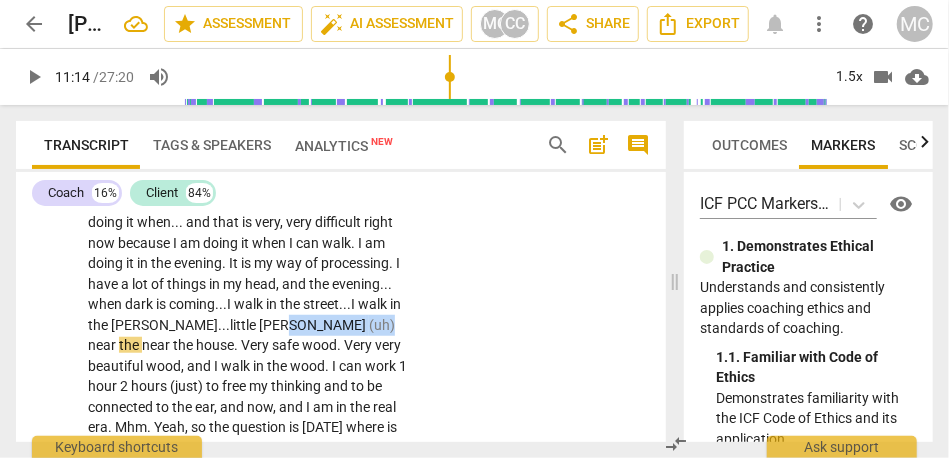 click on "Yeah .   That   is   a   good   question ,   because ,   [09:43 ,   09:48]   hmm ,   [09:49 ,   10:00]   it   is   a   connection   to   the   body . . .   body   first . . .   relaxing . . .   that   is   very . . .   [10:16   laughter]   I   am   going   to . . .   I   am   going   to   say . . .   I   am   going   to   say   that   to   a   coach .   Ir   is   not   «being»   in   an   agenda .   OK .   I   am   good   there .   I   am   [inaudible] .   I   am   good   there . . .   and   there . . .   and   here ,   and   I   will   go . . .   maybe ,   it   is   not   having   an   agenda .   {10:34   "mm-hmm"}   The   interesting   part   is . . .   [10:40 ,   10:46]   I   am   doing   it   when . . .   and   that   is   very ,   very   difficult   right   now   because   I   am   doing   it   when   I   can   walk .   I   am   doing   it   in   the   evening .   It   is   my   way   of   processing .   I   have   a   lot   of   things   in   my   head ,   and   the   evening...    when   dark   is" at bounding box center [252, 264] 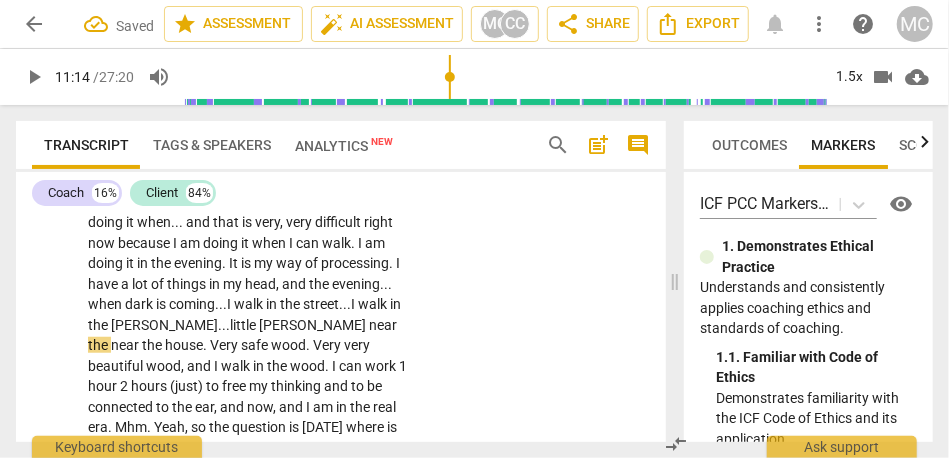 click on "I" at bounding box center (230, 304) 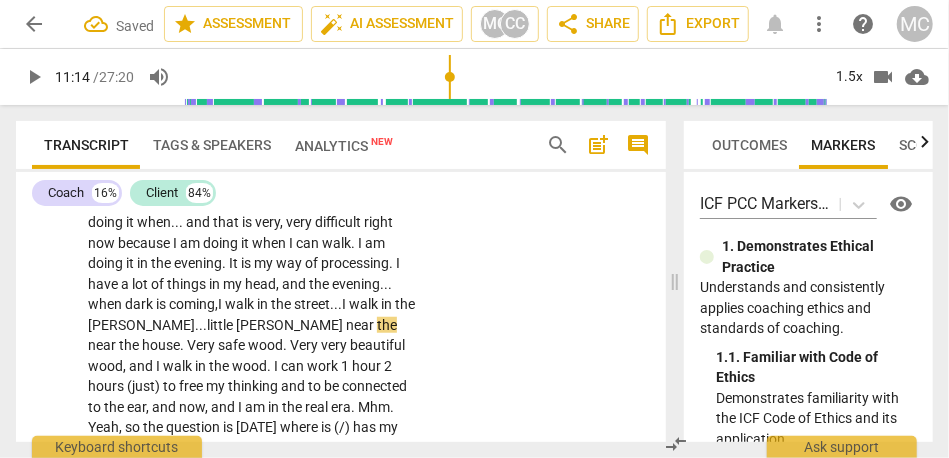 click on "street..." at bounding box center (318, 304) 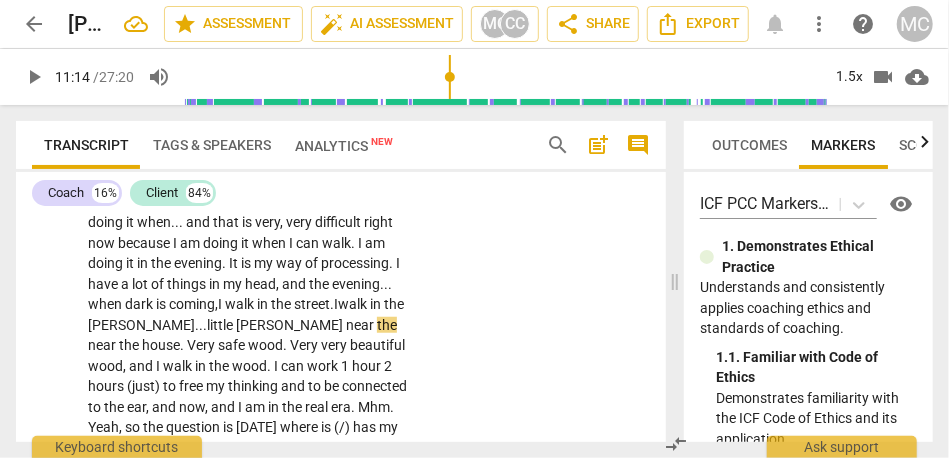 click on "[PERSON_NAME]..." at bounding box center [147, 325] 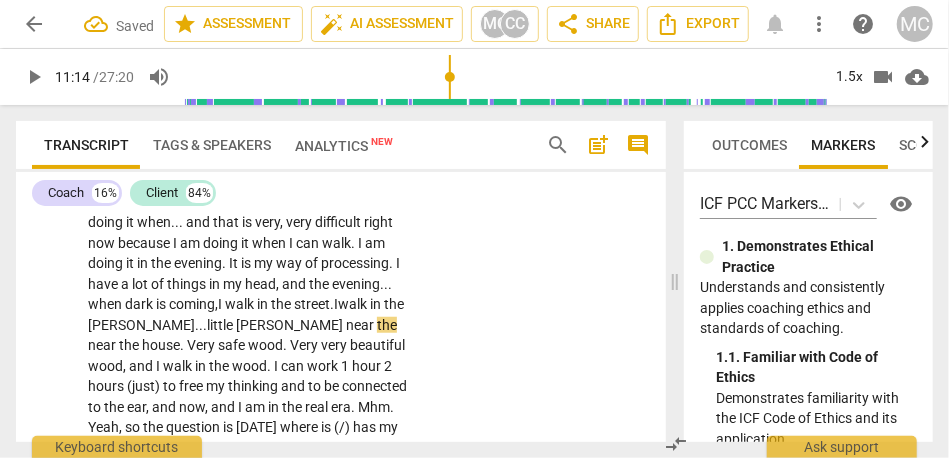 click on "[PERSON_NAME]" at bounding box center (289, 325) 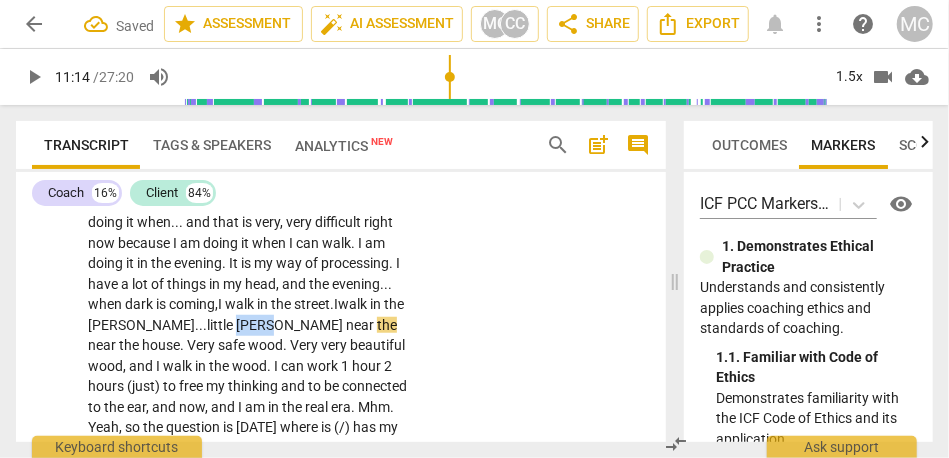 click on "[PERSON_NAME]" at bounding box center (289, 325) 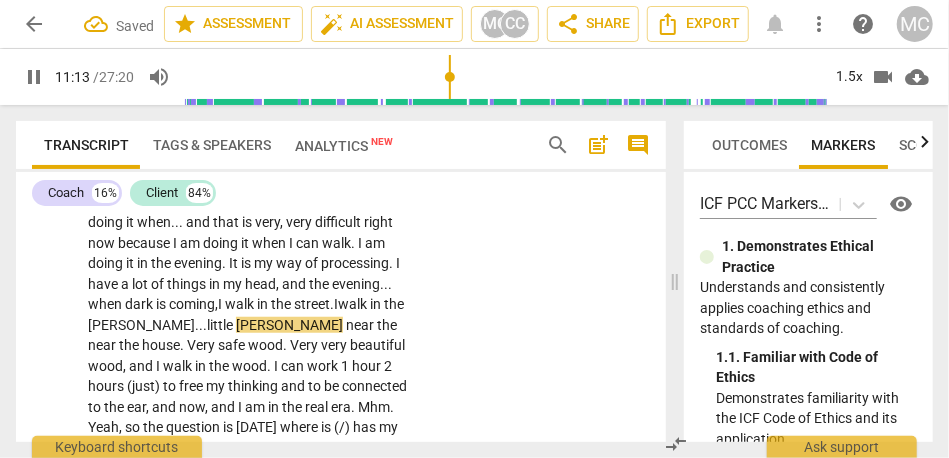 click on "CL play_arrow pause 09:41 + Add competency keyboard_arrow_right Yeah .   That   is   a   good   question ,   because ,   [09:43 ,   09:48]   hmm ,   [09:49 ,   10:00]   it   is   a   connection   to   the   body . . .   body   first . . .   relaxing . . .   that   is   very . . .   [10:16   laughter]   I   am   going   to . . .   I   am   going   to   say . . .   I   am   going   to   say   that   to   a   coach .   Ir   is   not   «being»   in   an   agenda .   OK .   I   am   good   there .   I   am   [inaudible] .   I   am   good   there . . .   and   there . . .   and   here ,   and   I   will   go . . .   maybe ,   it   is   not   having   an   agenda .   {10:34   "mm-hmm"}   The   interesting   part   is . . .   [10:40 ,   10:46]   I   am   doing   it   when . . .   and   that   is   very ,   very   difficult   right   now   because   I   am   doing   it   when   I   can   walk .   I   am   doing   it   in   the   evening .   It   is   my   way   of   processing .   I   have   a   lot   of   things" at bounding box center [341, 237] 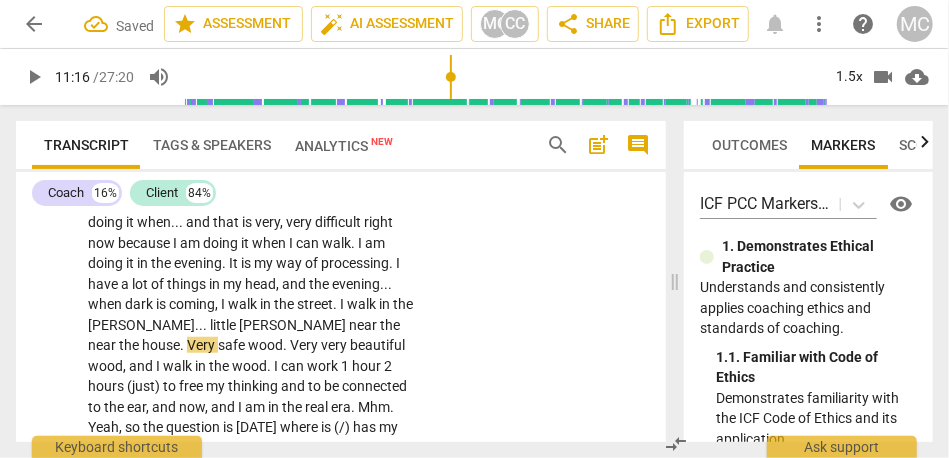 type on "676" 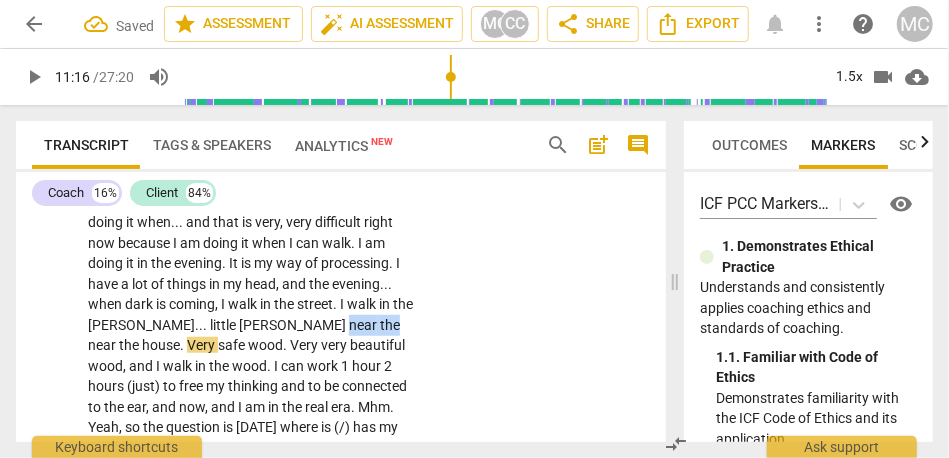 drag, startPoint x: 245, startPoint y: 327, endPoint x: 294, endPoint y: 326, distance: 49.010204 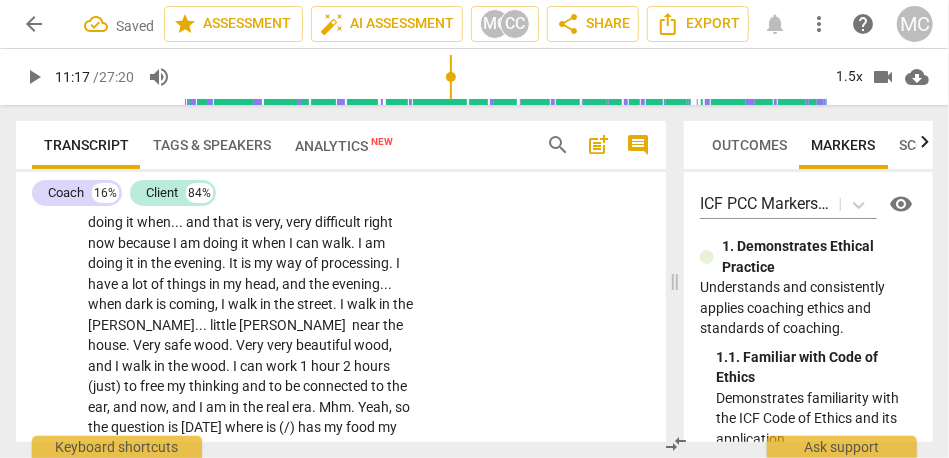 click on "Very" at bounding box center [148, 345] 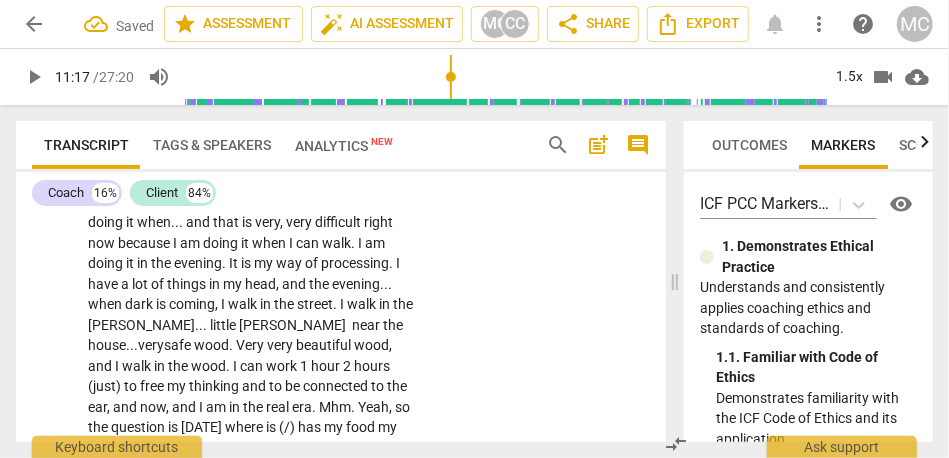 click on "very" at bounding box center [151, 345] 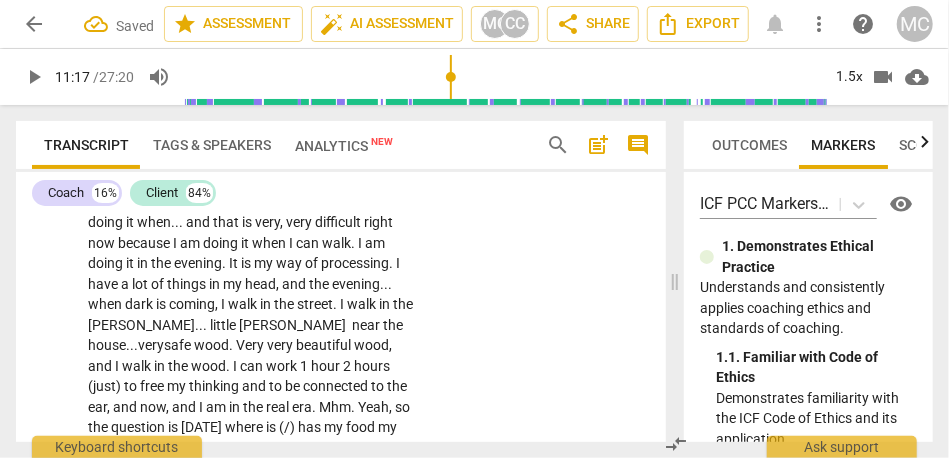 click on "very" at bounding box center (151, 345) 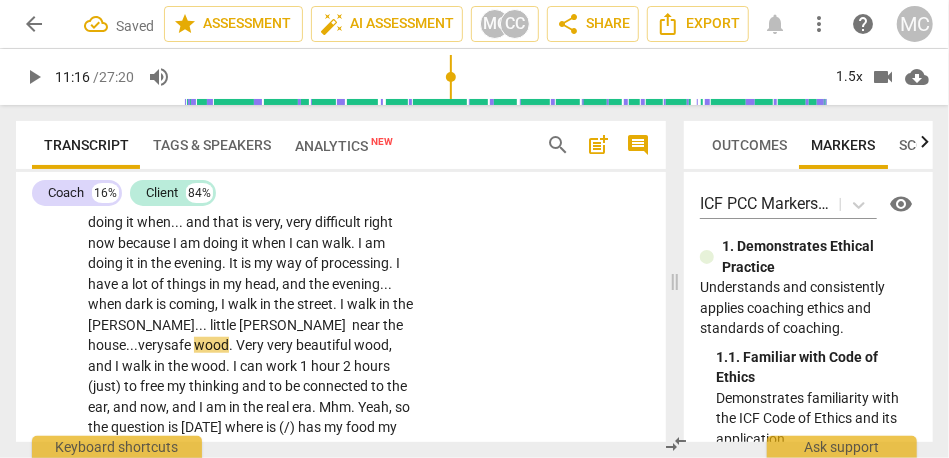 click on "wood" at bounding box center (211, 345) 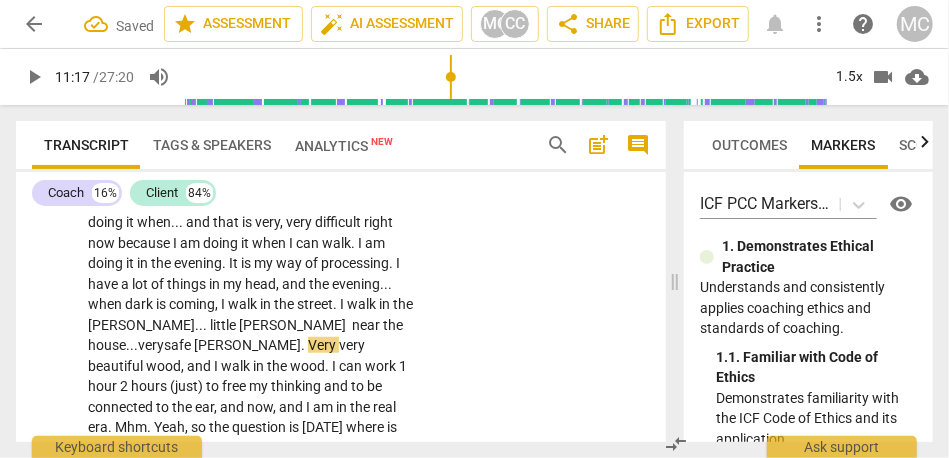 click on "Very" at bounding box center (323, 345) 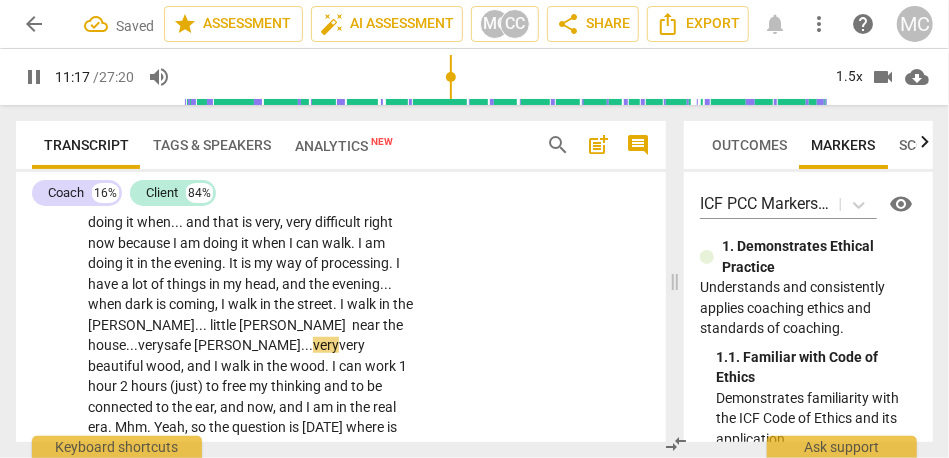 click on "very" at bounding box center (352, 345) 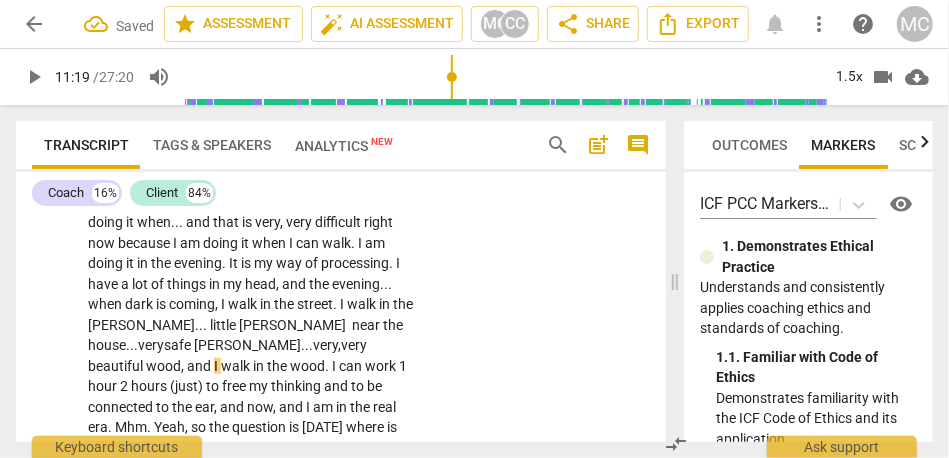 click on "wood" at bounding box center (163, 366) 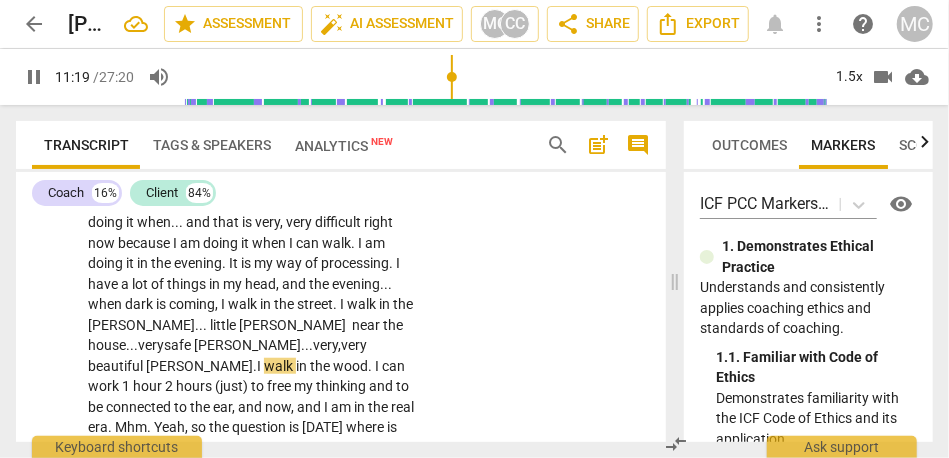 click on "CL play_arrow pause 09:41 + Add competency keyboard_arrow_right Yeah .   That   is   a   good   question ,   because ,   [09:43 ,   09:48]   hmm ,   [09:49 ,   10:00]   it   is   a   connection   to   the   body . . .   body   first . . .   relaxing . . .   that   is   very . . .   [10:16   laughter]   I   am   going   to . . .   I   am   going   to   say . . .   I   am   going   to   say   that   to   a   coach .   Ir   is   not   «being»   in   an   agenda .   OK .   I   am   good   there .   I   am   [inaudible] .   I   am   good   there . . .   and   there . . .   and   here ,   and   I   will   go . . .   maybe ,   it   is   not   having   an   agenda .   {10:34   "mm-hmm"}   The   interesting   part   is . . .   [10:40 ,   10:46]   I   am   doing   it   when . . .   and   that   is   very ,   very   difficult   right   now   because   I   am   doing   it   when   I   can   walk .   I   am   doing   it   in   the   evening .   It   is   my   way   of   processing .   I   have   a   lot   of   things" at bounding box center [341, 247] 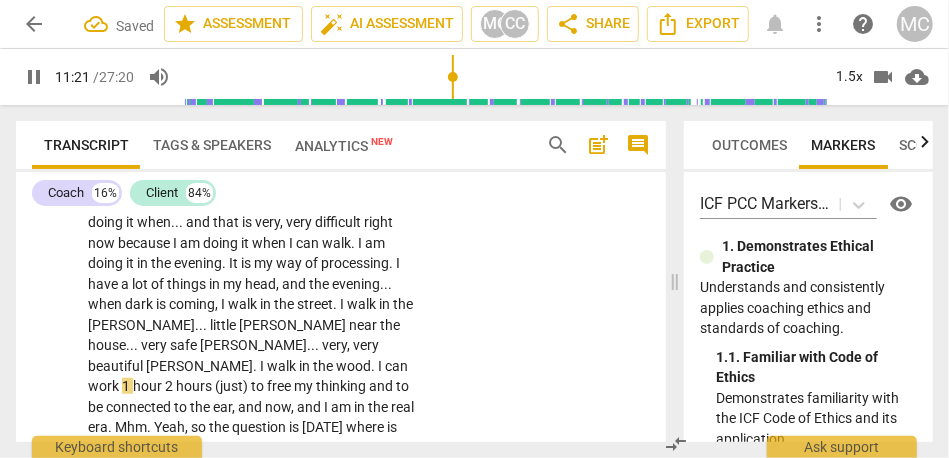 click on "wood" at bounding box center [353, 366] 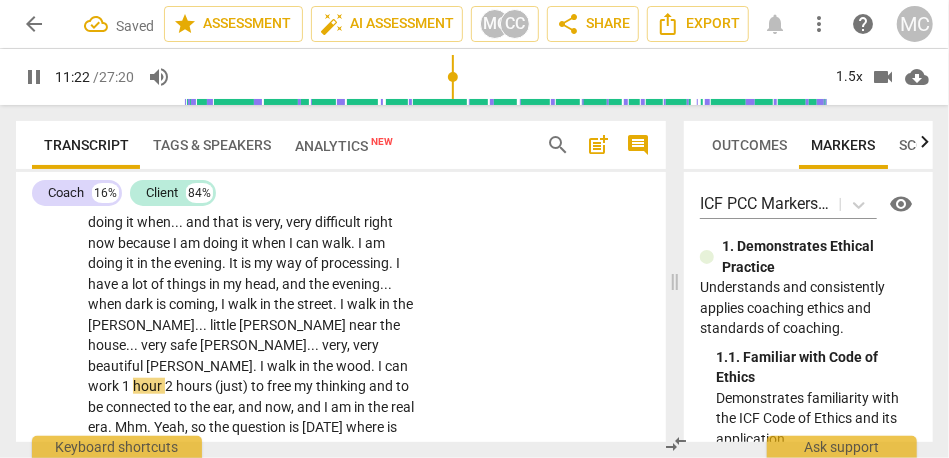 type on "683" 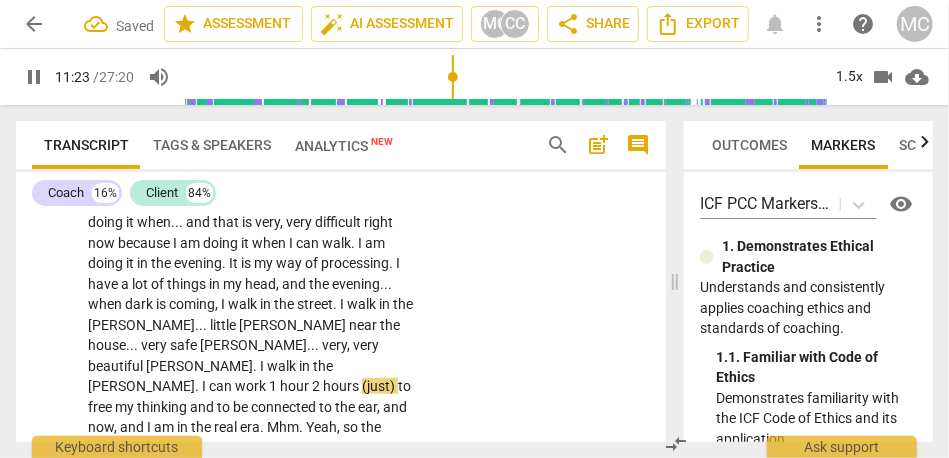 click on "[PERSON_NAME]" at bounding box center (141, 386) 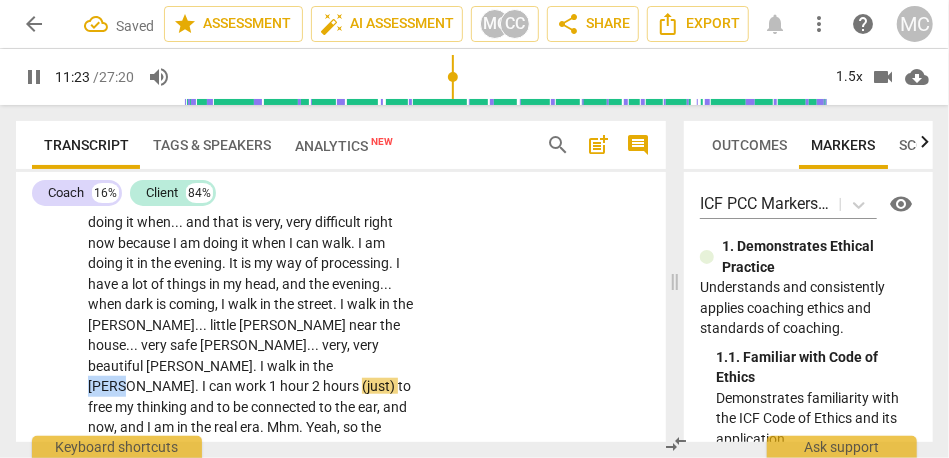 click on "[PERSON_NAME]" at bounding box center (141, 386) 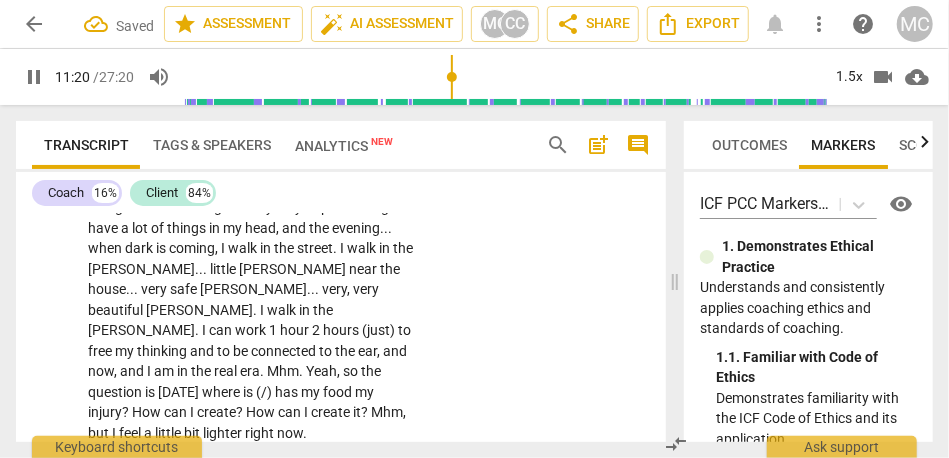 scroll, scrollTop: 3563, scrollLeft: 0, axis: vertical 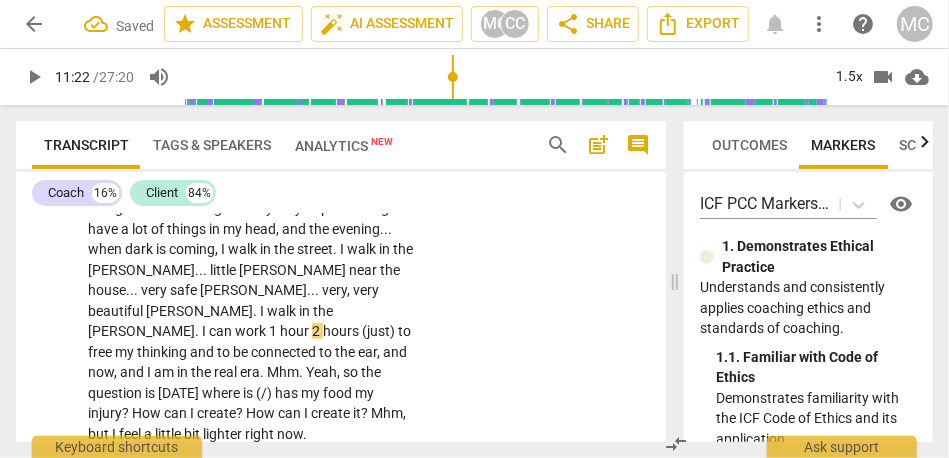click on "can" at bounding box center (222, 331) 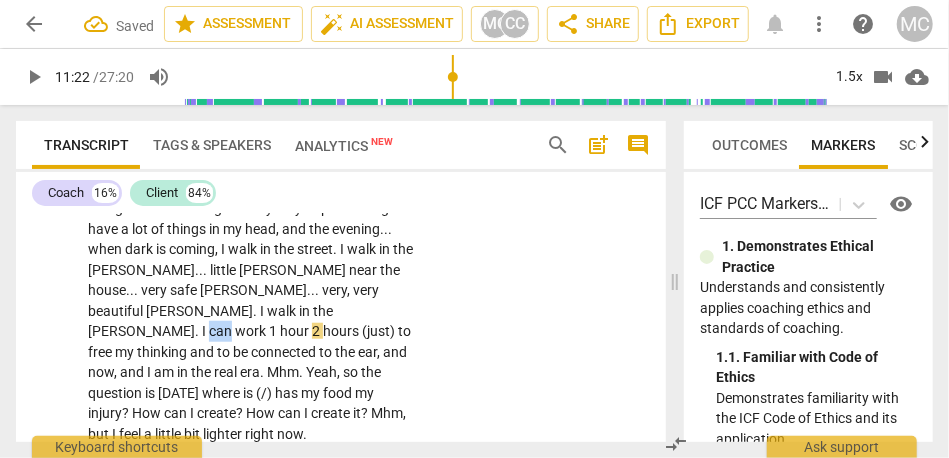 click on "can" at bounding box center (222, 331) 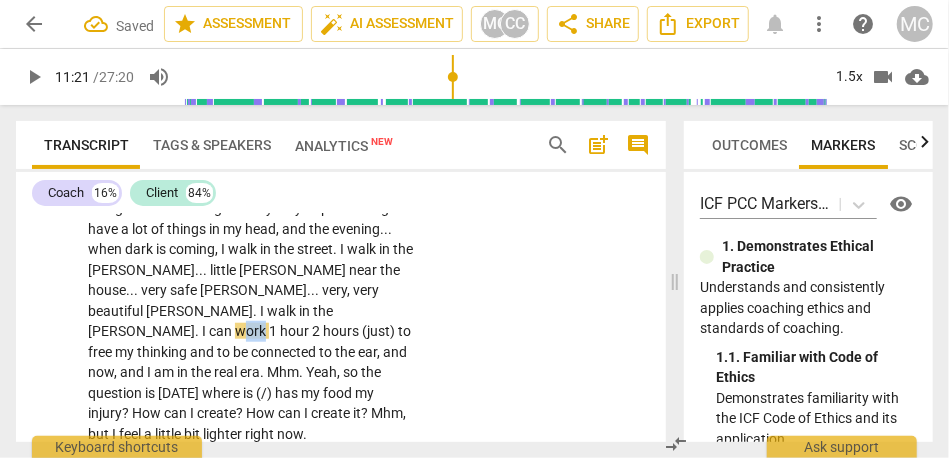 drag, startPoint x: 176, startPoint y: 311, endPoint x: 197, endPoint y: 311, distance: 21 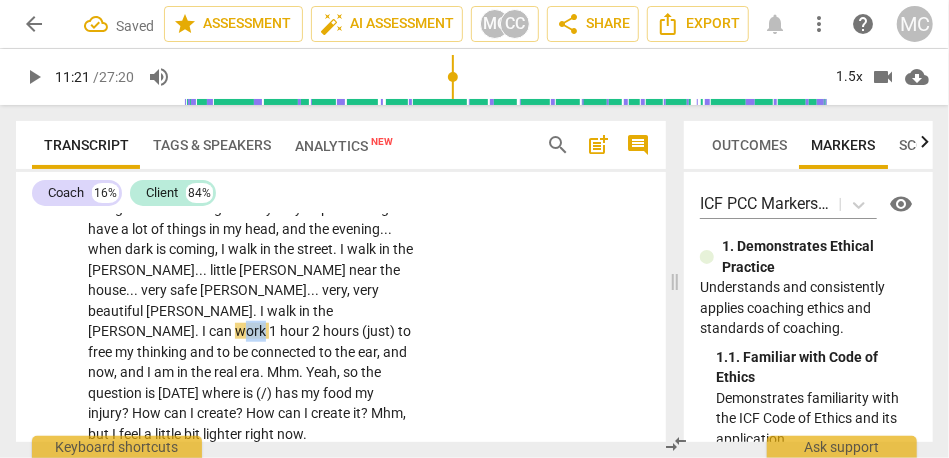 click on "work" at bounding box center (252, 331) 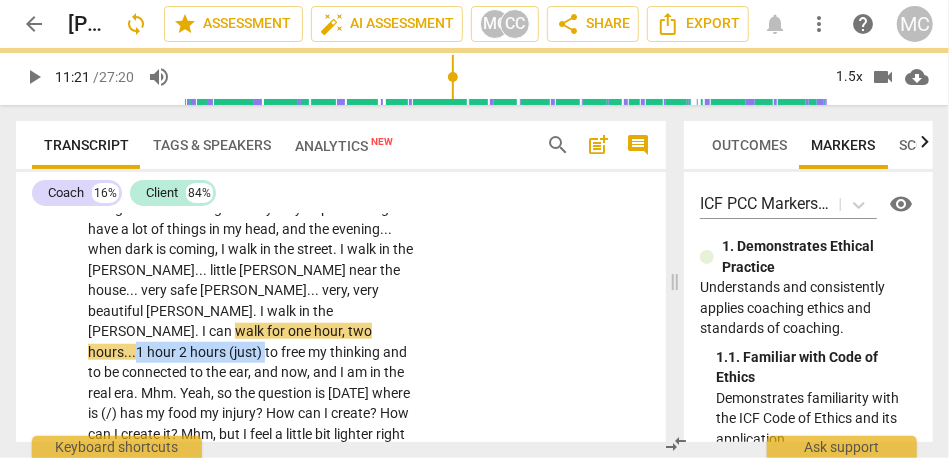 click on "to" at bounding box center (273, 352) 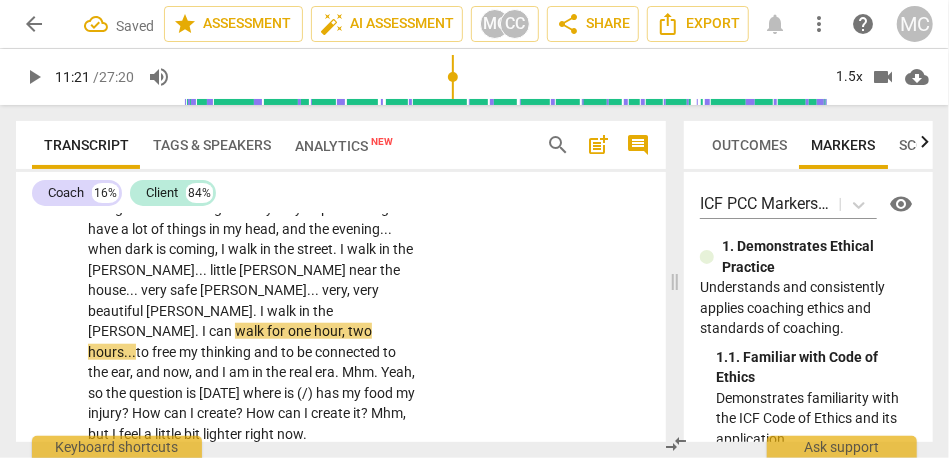 click on "CL play_arrow pause 09:41 + Add competency keyboard_arrow_right Yeah .   That   is   a   good   question ,   because ,   [09:43 ,   09:48]   hmm ,   [09:49 ,   10:00]   it   is   a   connection   to   the   body . . .   body   first . . .   relaxing . . .   that   is   very . . .   [10:16   laughter]   I   am   going   to . . .   I   am   going   to   say . . .   I   am   going   to   say   that   to   a   coach .   Ir   is   not   «being»   in   an   agenda .   OK .   I   am   good   there .   I   am   [inaudible] .   I   am   good   there . . .   and   there . . .   and   here ,   and   I   will   go . . .   maybe ,   it   is   not   having   an   agenda .   {10:34   "mm-hmm"}   The   interesting   part   is . . .   [10:40 ,   10:46]   I   am   doing   it   when . . .   and   that   is   very ,   very   difficult   right   now   because   I   am   doing   it   when   I   can   walk .   I   am   doing   it   in   the   evening .   It   is   my   way   of   processing .   I   have   a   lot   of   things" at bounding box center [341, 192] 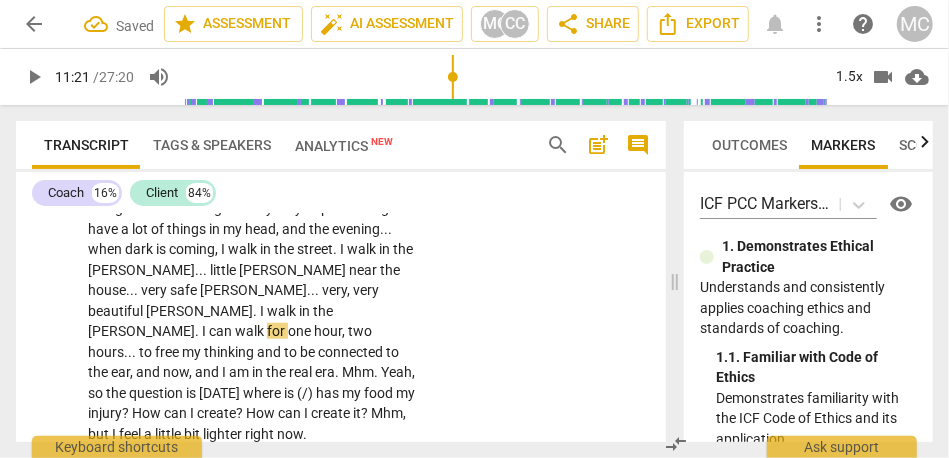 click on "walk" at bounding box center [283, 311] 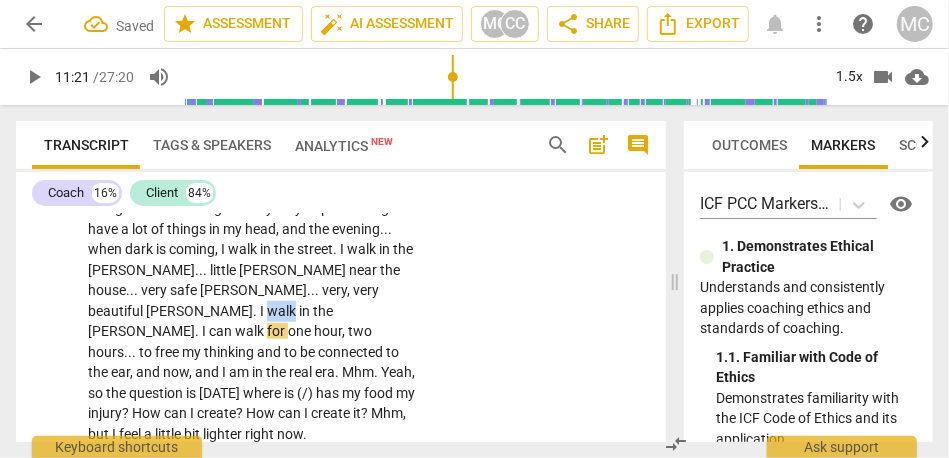 click on "walk" at bounding box center (283, 311) 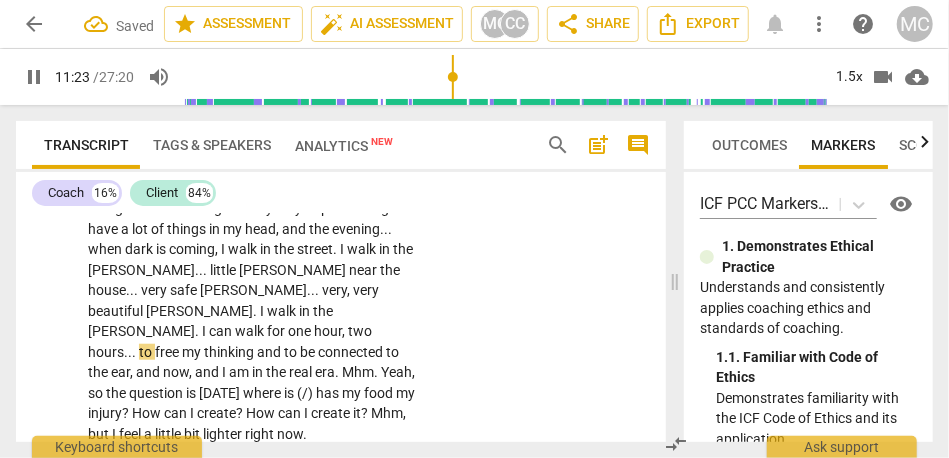 click on "house" at bounding box center (107, 290) 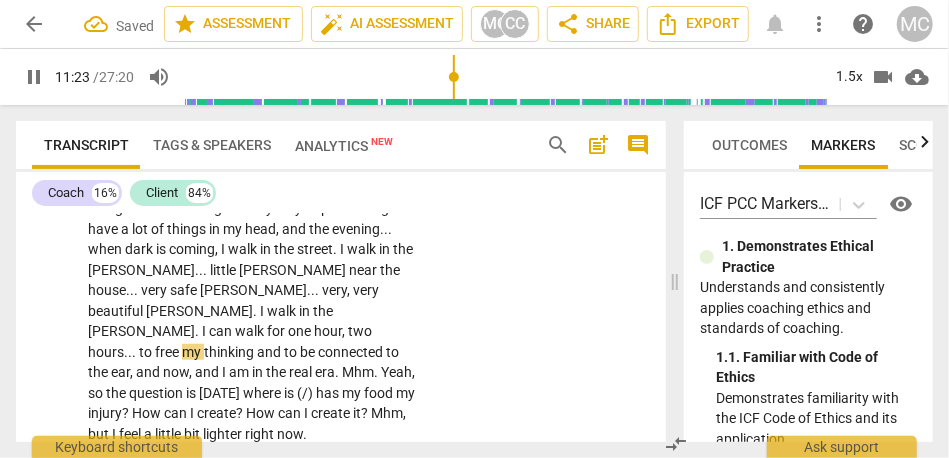 click on "walk" at bounding box center (283, 311) 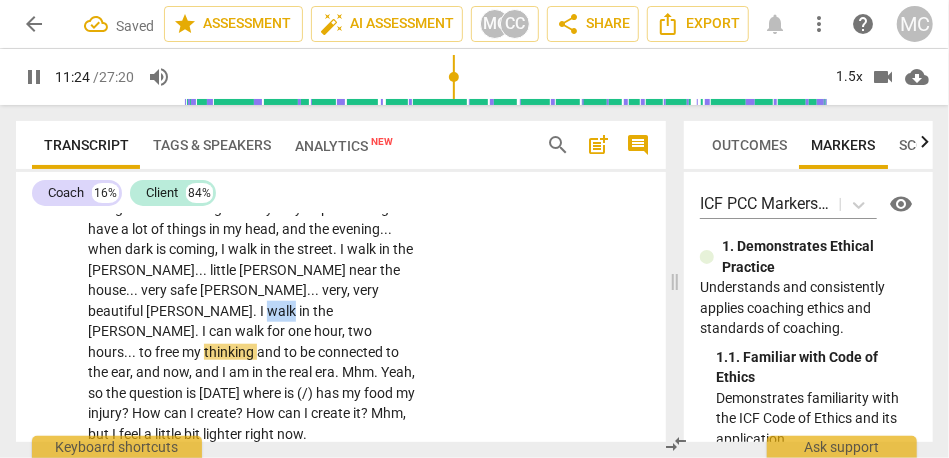 click on "walk" at bounding box center (283, 311) 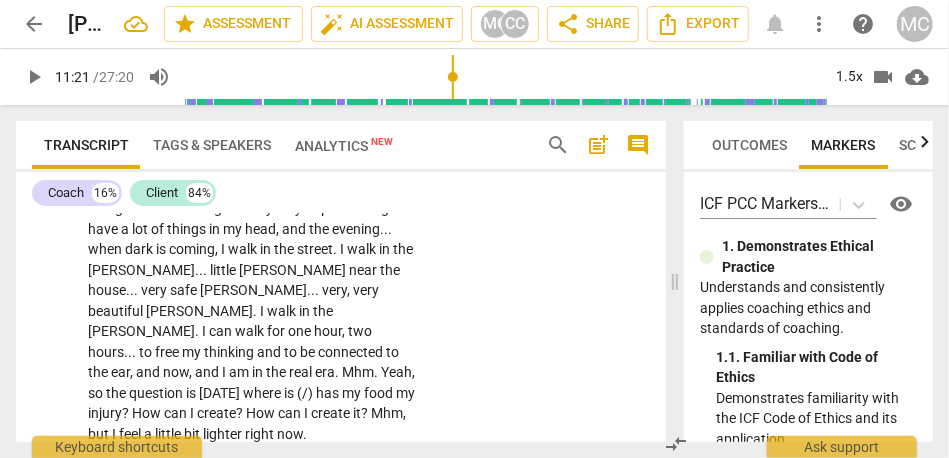 click on "can" at bounding box center (222, 331) 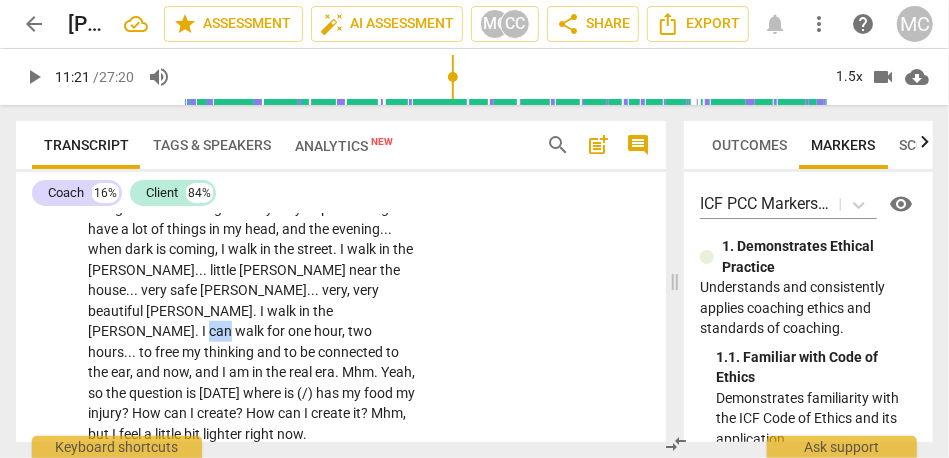 click on "can" at bounding box center (222, 331) 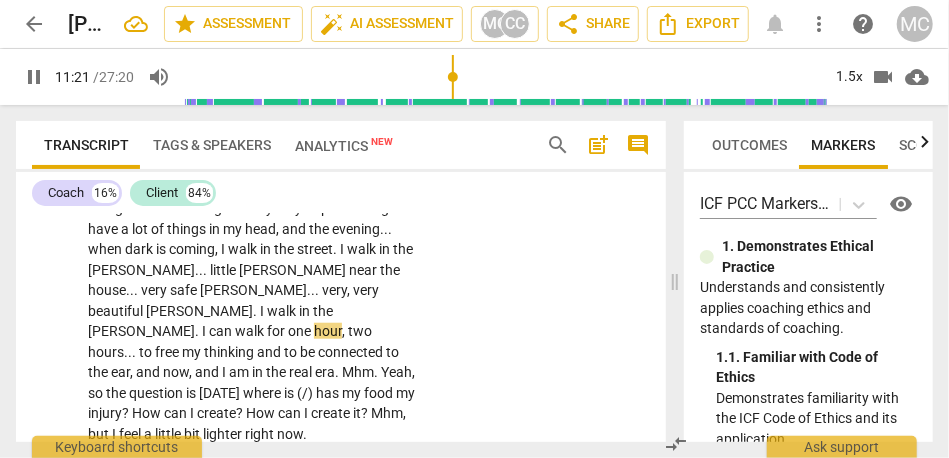 scroll, scrollTop: 3602, scrollLeft: 0, axis: vertical 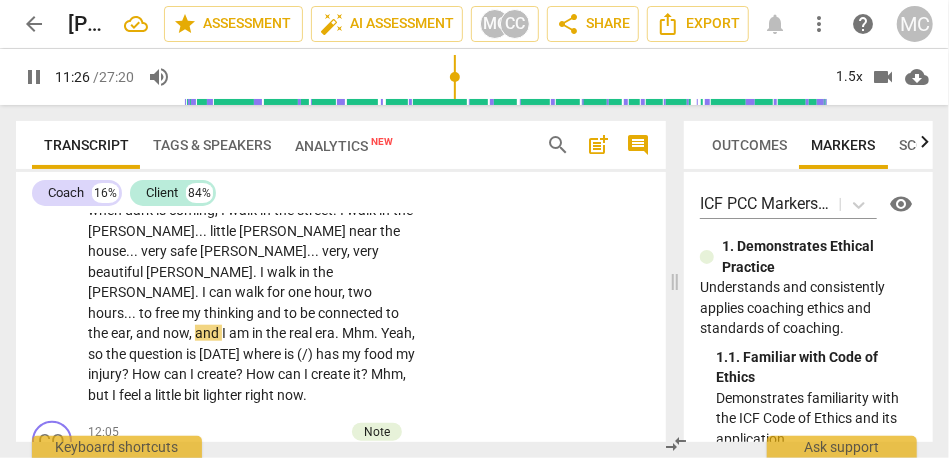 click on "and" at bounding box center (270, 313) 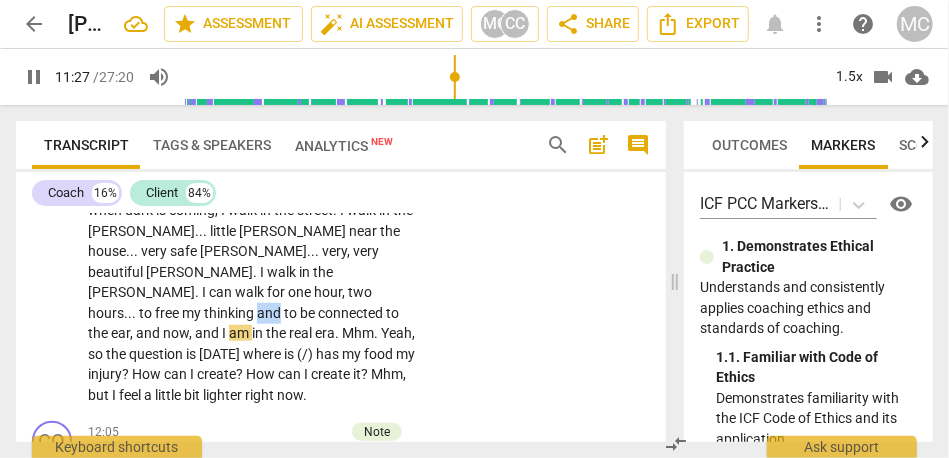 click on "and" at bounding box center [270, 313] 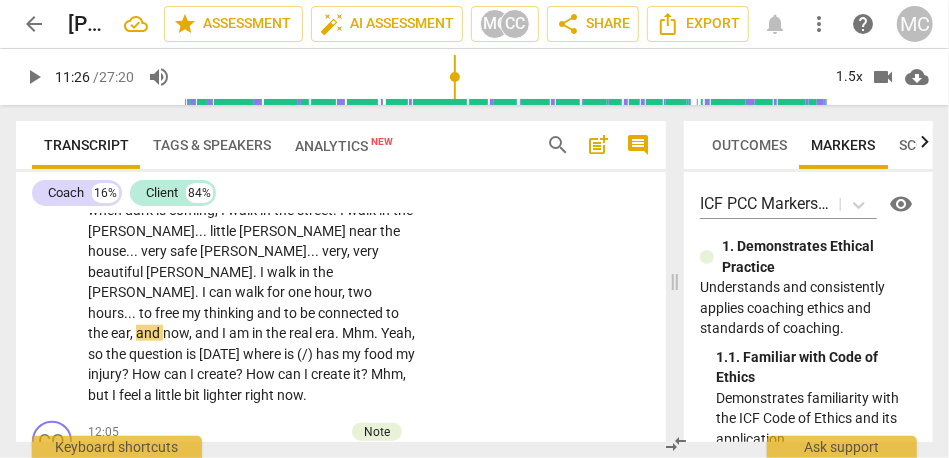 click on "the" at bounding box center [99, 333] 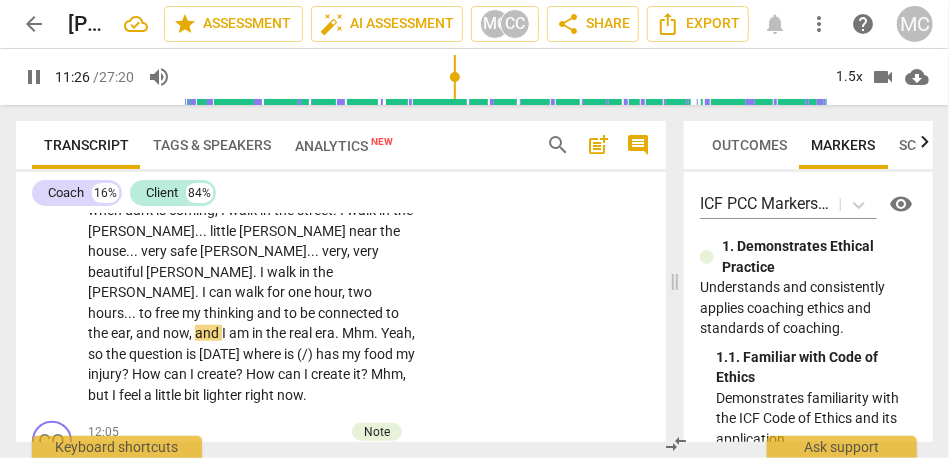 click on "the" at bounding box center [99, 333] 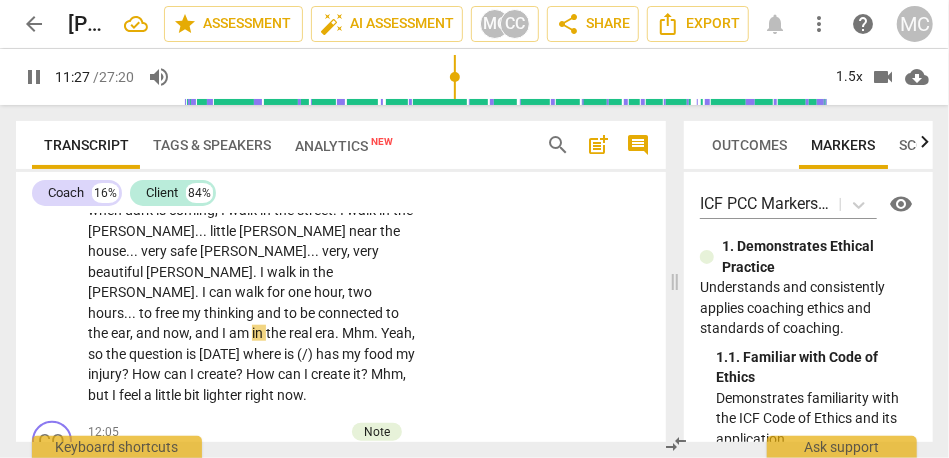 type on "688" 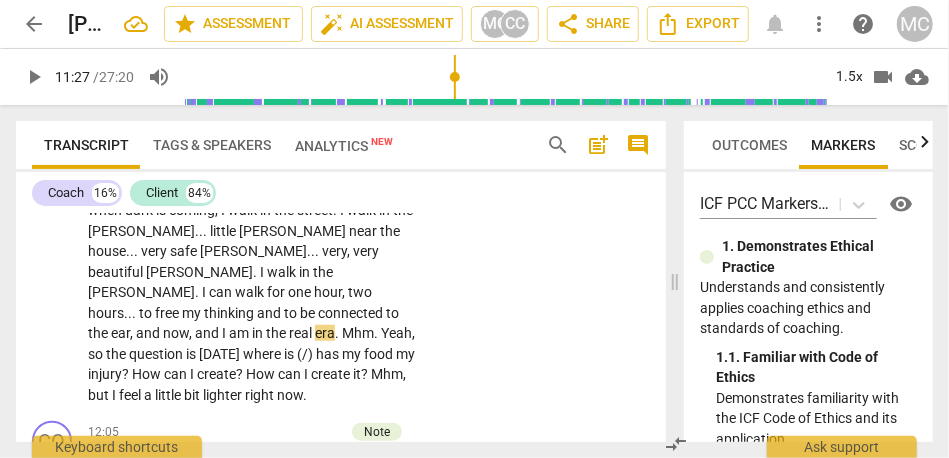 click on "and" at bounding box center [149, 333] 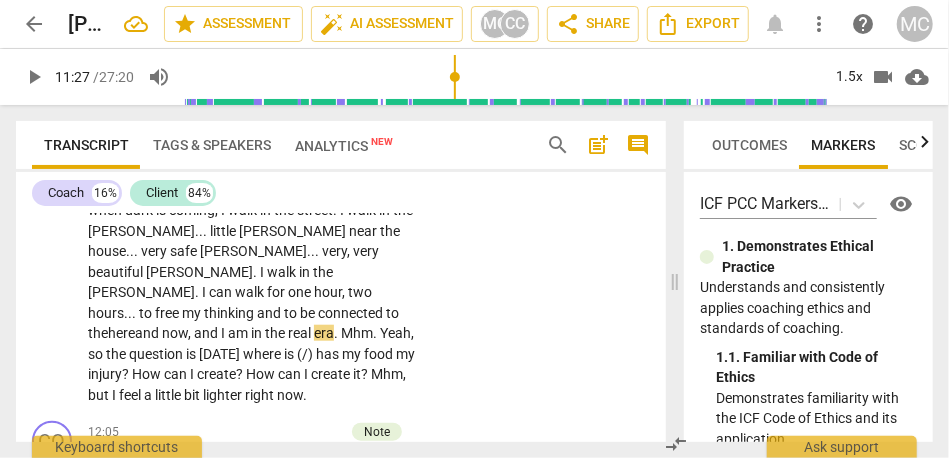 click on "the  here" at bounding box center (111, 333) 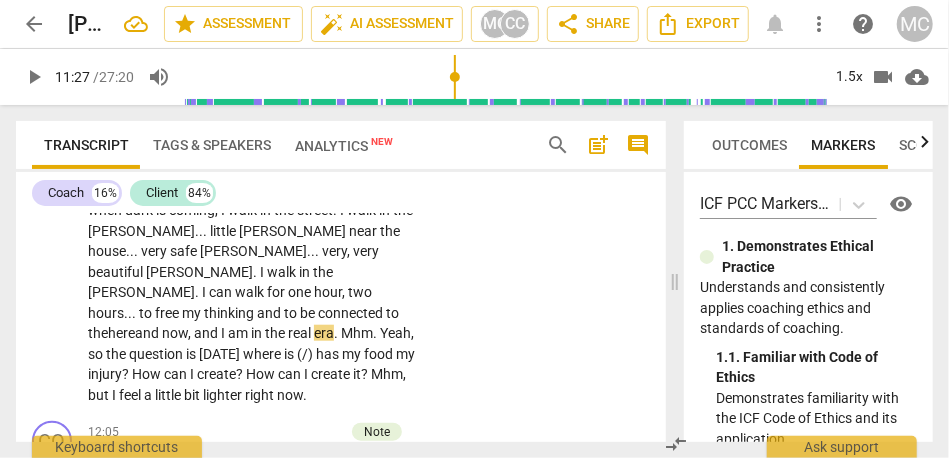 click on "the  here" at bounding box center [111, 333] 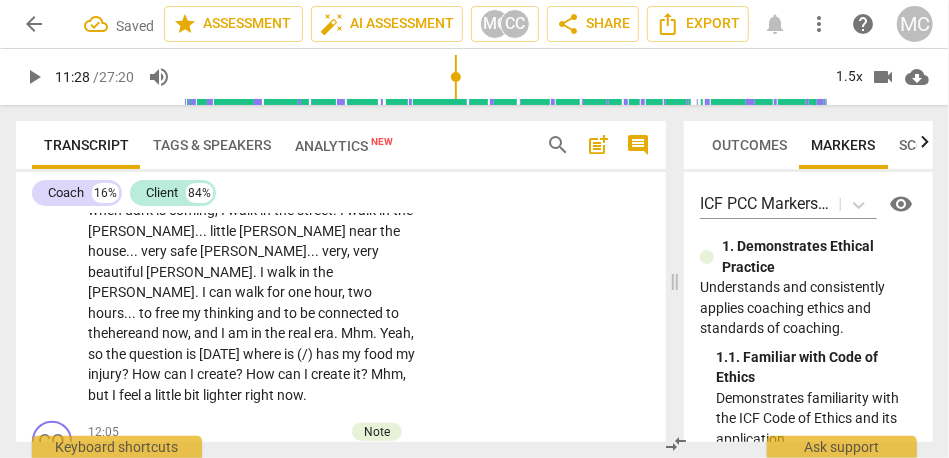 click on "I" at bounding box center (224, 333) 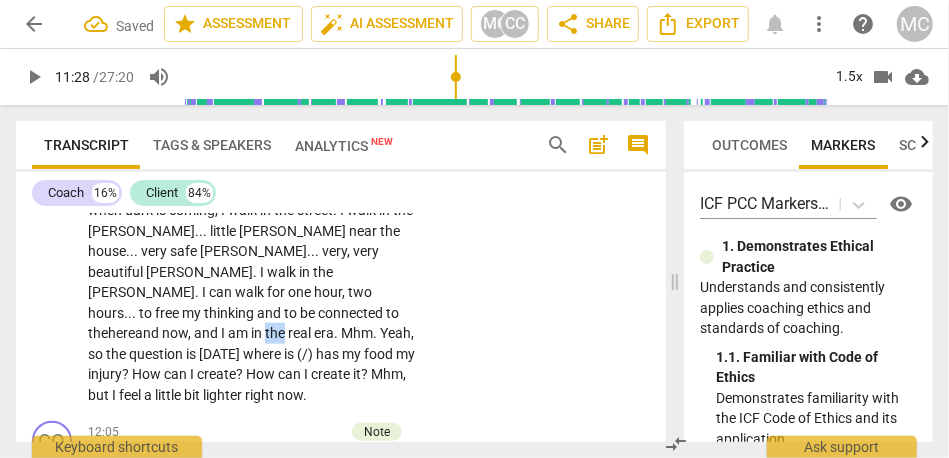 click on "the" at bounding box center [276, 333] 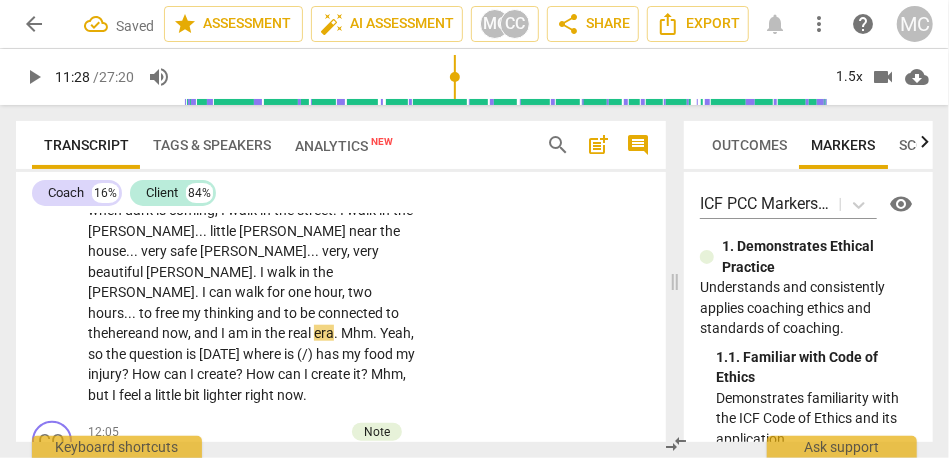 click on "." at bounding box center [337, 333] 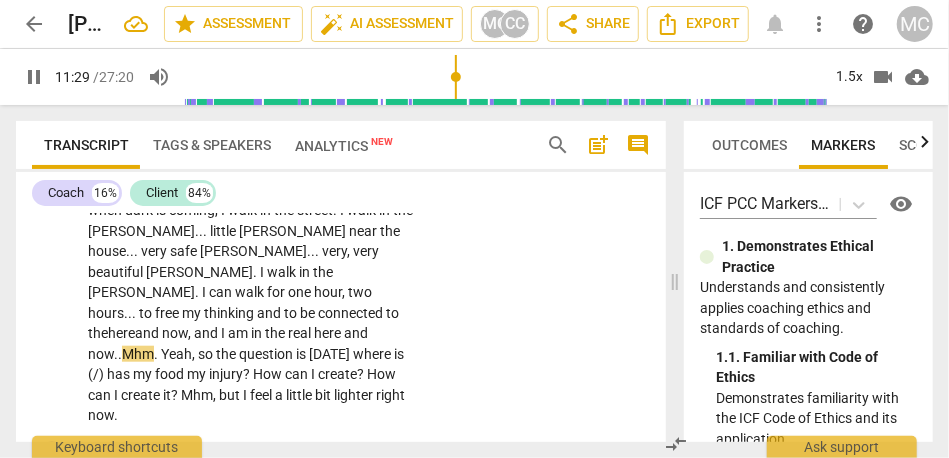 click on "CL play_arrow pause 09:41 + Add competency keyboard_arrow_right Yeah .   That   is   a   good   question ,   because ,   [09:43 ,   09:48]   hmm ,   [09:49 ,   10:00]   it   is   a   connection   to   the   body . . .   body   first . . .   relaxing . . .   that   is   very . . .   [10:16   laughter]   I   am   going   to . . .   I   am   going   to   say . . .   I   am   going   to   say   that   to   a   coach .   Ir   is   not   «being»   in   an   agenda .   OK .   I   am   good   there .   I   am   [inaudible] .   I   am   good   there . . .   and   there . . .   and   here ,   and   I   will   go . . .   maybe ,   it   is   not   having   an   agenda .   {10:34   "mm-hmm"}   The   interesting   part   is . . .   [10:40 ,   10:46]   I   am   doing   it   when . . .   and   that   is   very ,   very   difficult   right   now   because   I   am   doing   it   when   I   can   walk .   I   am   doing   it   in   the   evening .   It   is   my   way   of   processing .   I   have   a   lot   of   things" at bounding box center (341, 163) 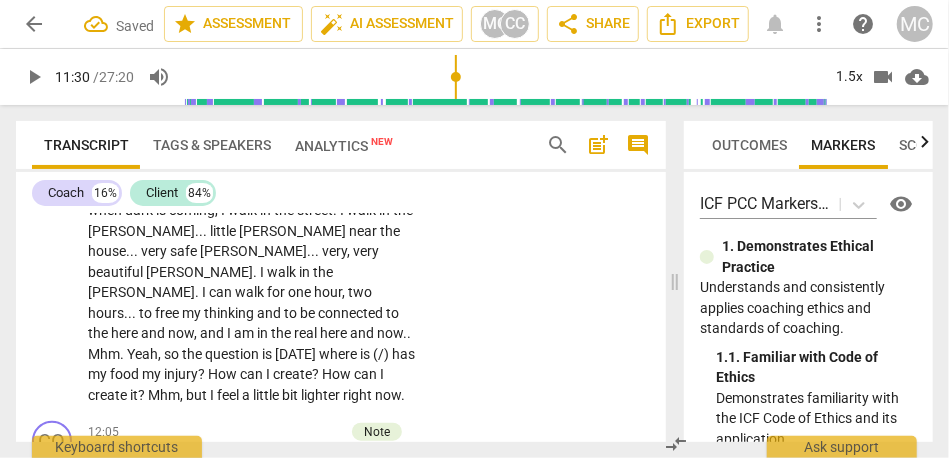 click on "and" at bounding box center (363, 333) 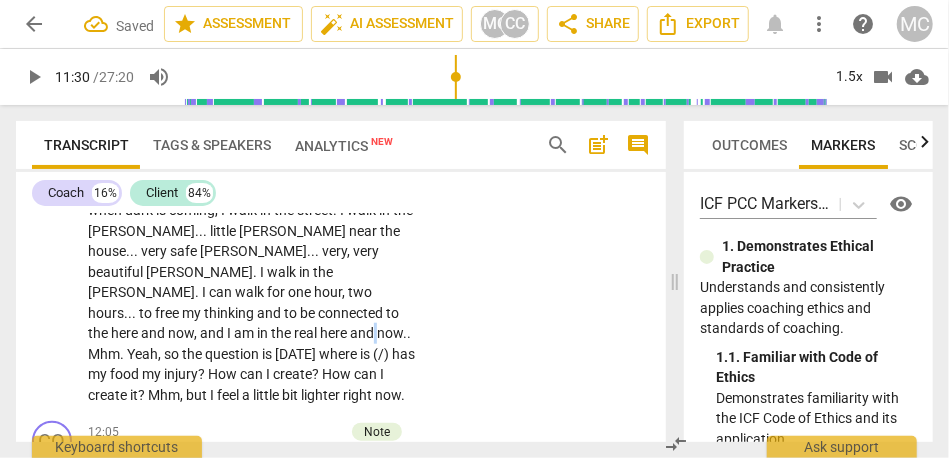 click on "and" at bounding box center (363, 333) 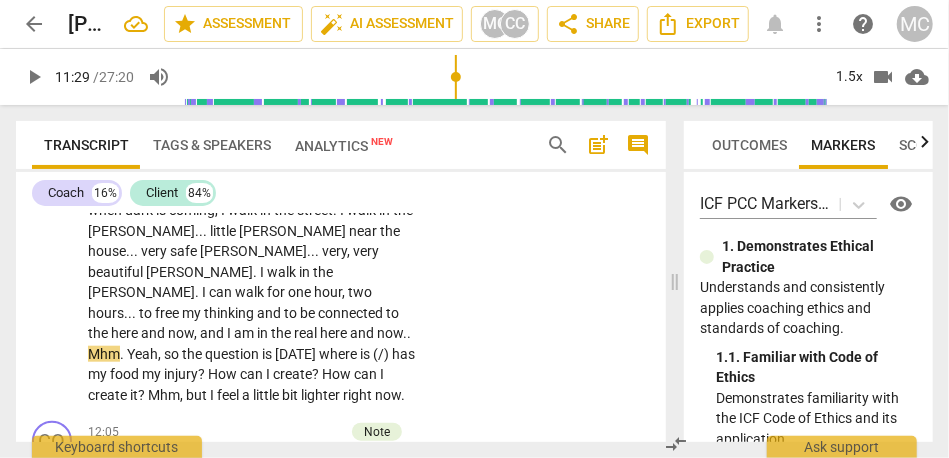 click on "here" at bounding box center (335, 333) 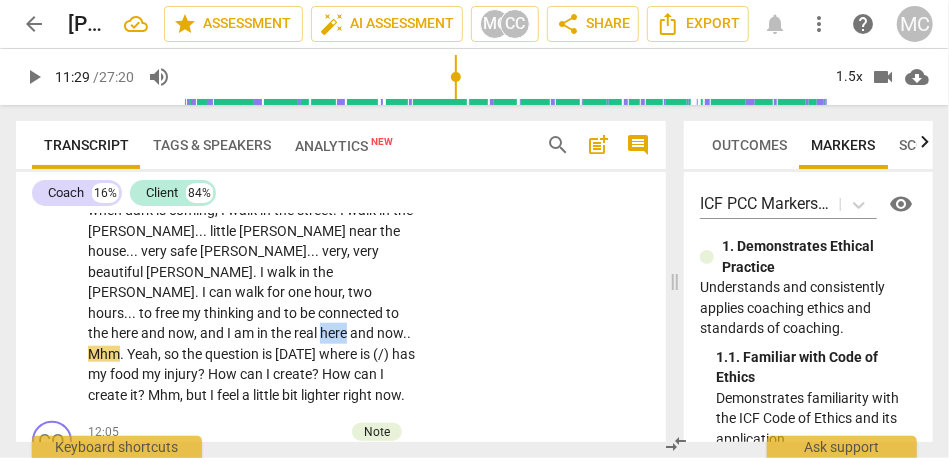click on "here" at bounding box center (335, 333) 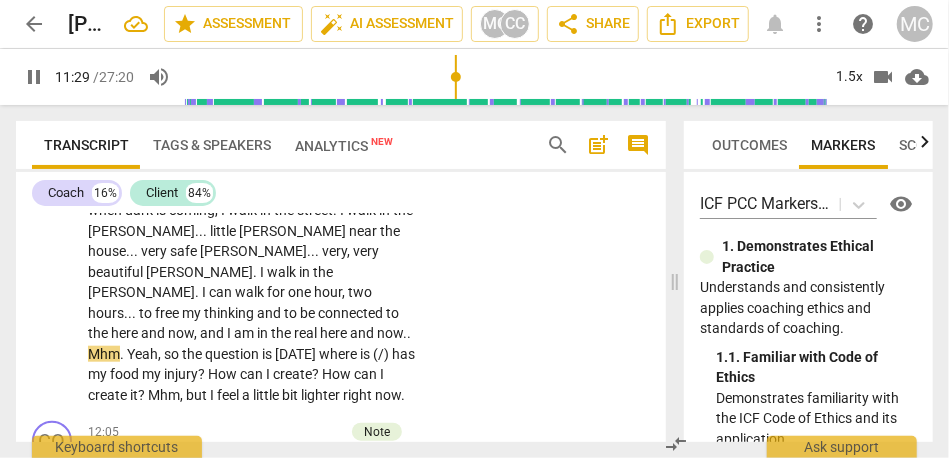 click on "here" at bounding box center [335, 333] 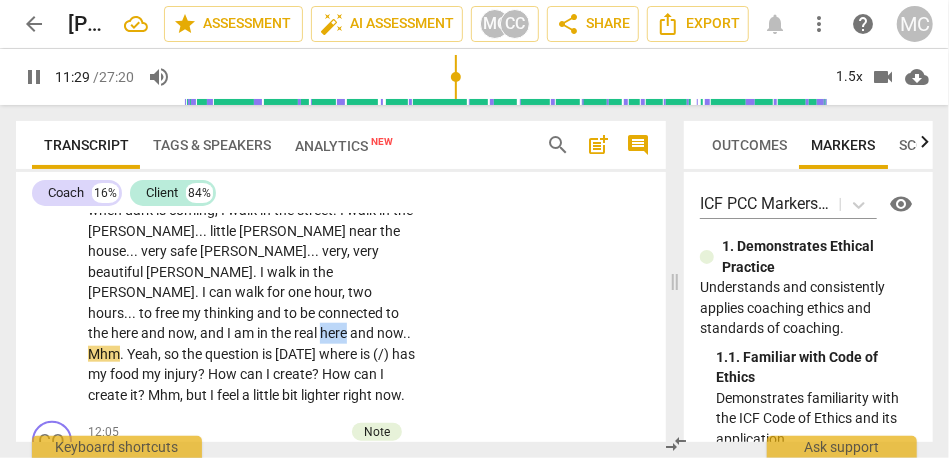click on "here" at bounding box center [335, 333] 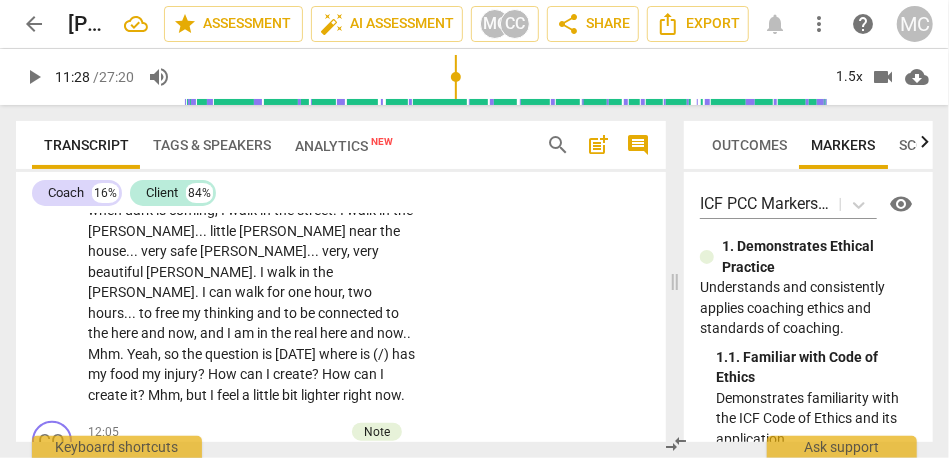 click on "Mhm" at bounding box center (104, 354) 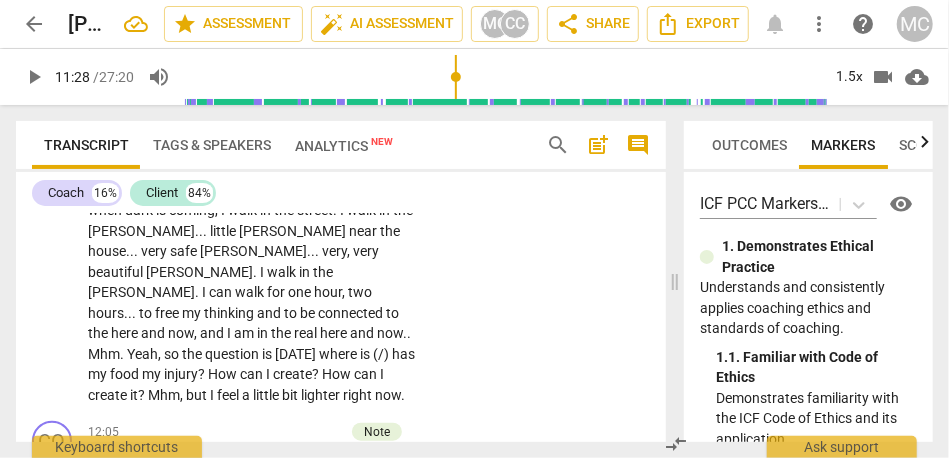 type on "689" 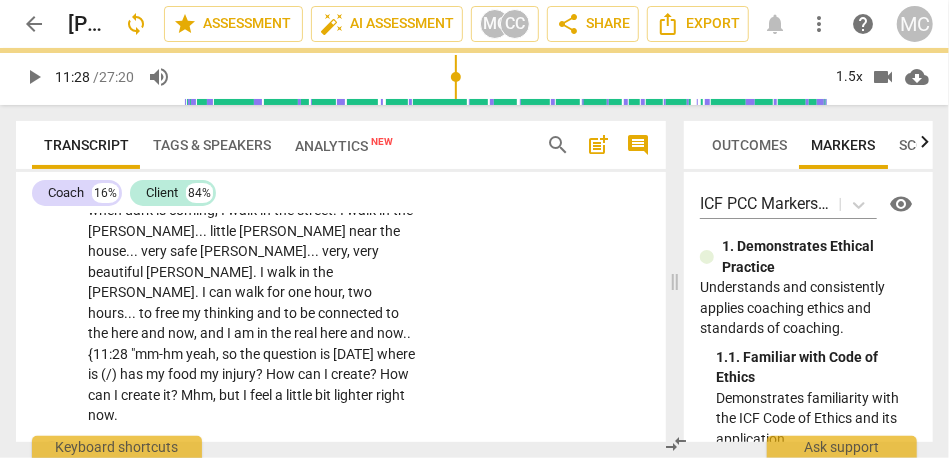 click on ".. {11:28 "" at bounding box center [249, 343] 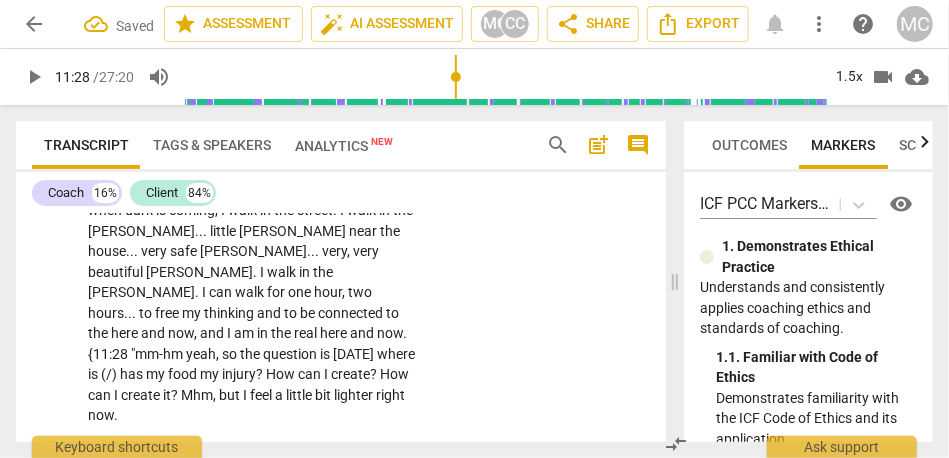 click at bounding box center [184, 354] 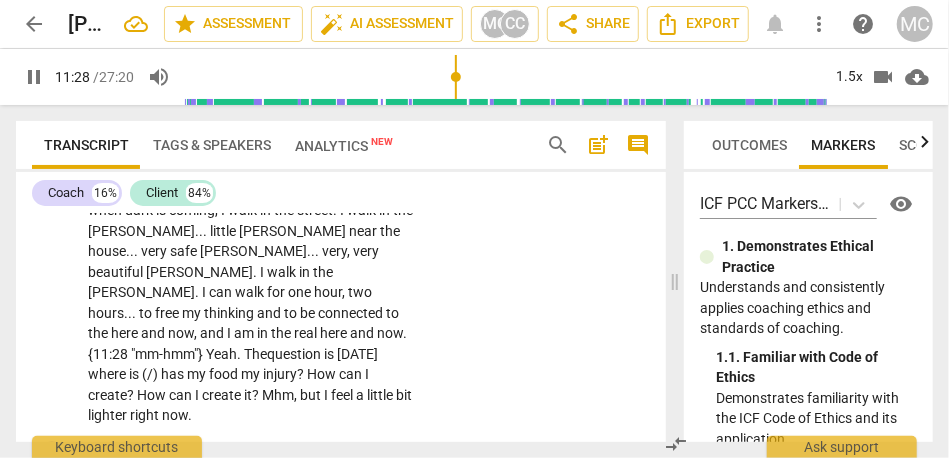 click on "CL play_arrow pause 09:41 + Add competency keyboard_arrow_right Yeah .   That   is   a   good   question ,   because ,   [09:43 ,   09:48]   hmm ,   [09:49 ,   10:00]   it   is   a   connection   to   the   body . . .   body   first . . .   relaxing . . .   that   is   very . . .   [10:16   laughter]   I   am   going   to . . .   I   am   going   to   say . . .   I   am   going   to   say   that   to   a   coach .   Ir   is   not   «being»   in   an   agenda .   OK .   I   am   good   there .   I   am   [inaudible] .   I   am   good   there . . .   and   there . . .   and   here ,   and   I   will   go . . .   maybe ,   it   is   not   having   an   agenda .   {10:34   "mm-hmm"}   The   interesting   part   is . . .   [10:40 ,   10:46]   I   am   doing   it   when . . .   and   that   is   very ,   very   difficult   right   now   because   I   am   doing   it   when   I   can   walk .   I   am   doing   it   in   the   evening .   It   is   my   way   of   processing .   I   have   a   lot   of   things" at bounding box center [341, 163] 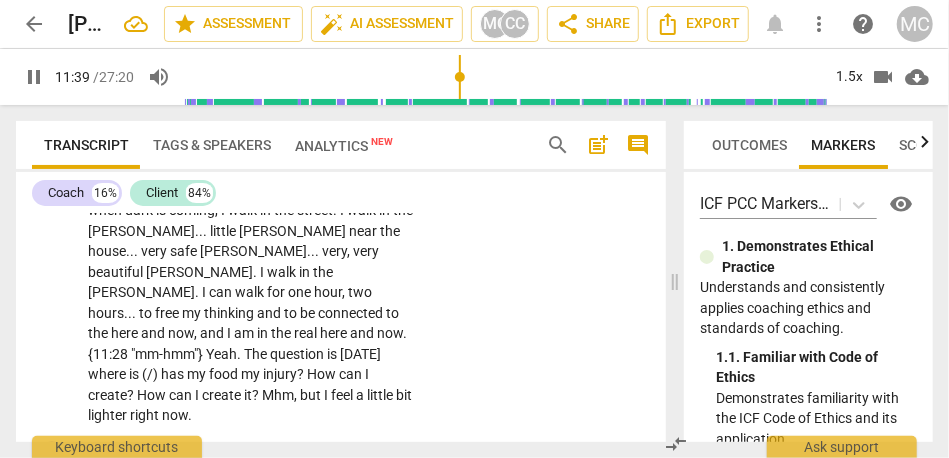 click on "." at bounding box center (405, 333) 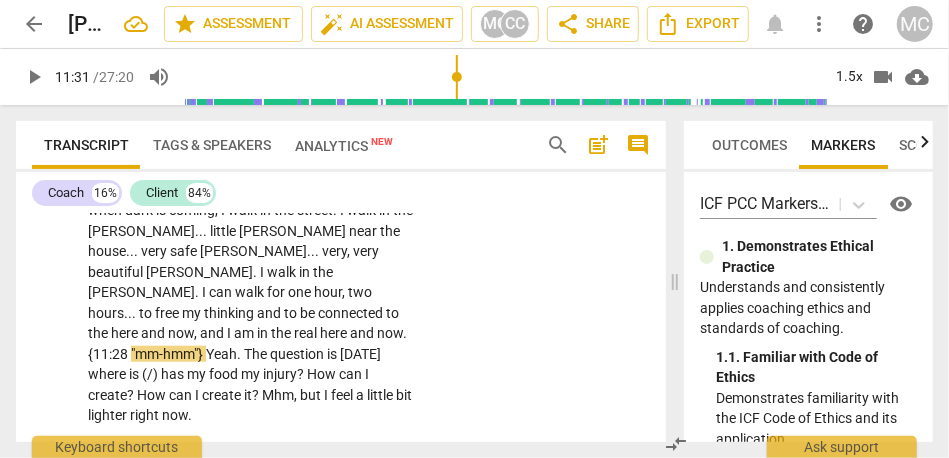 click on "." at bounding box center (240, 354) 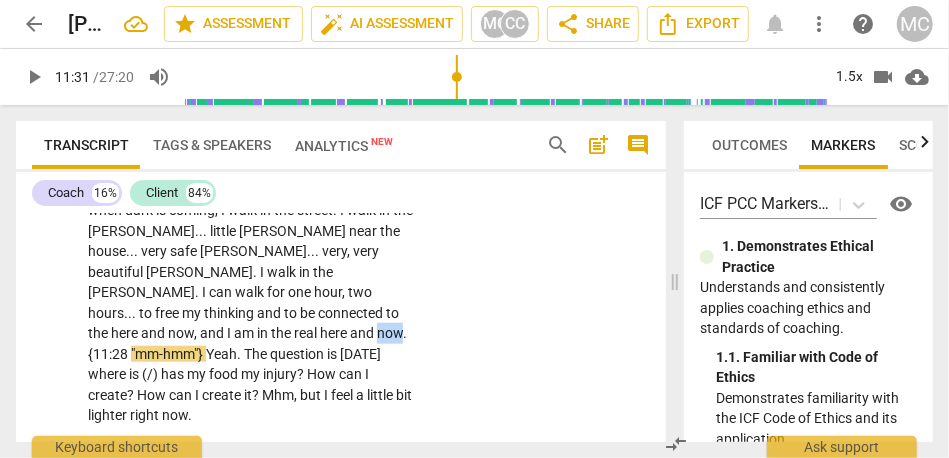 click on "now" at bounding box center (390, 333) 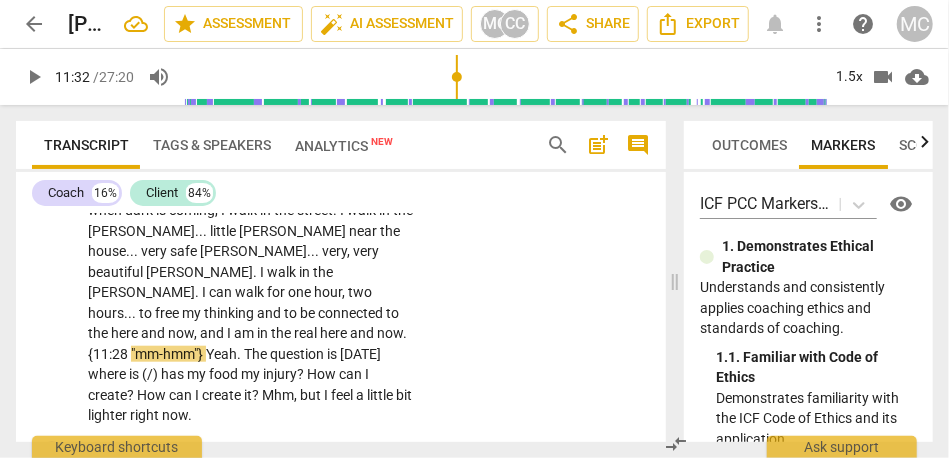 type on "693" 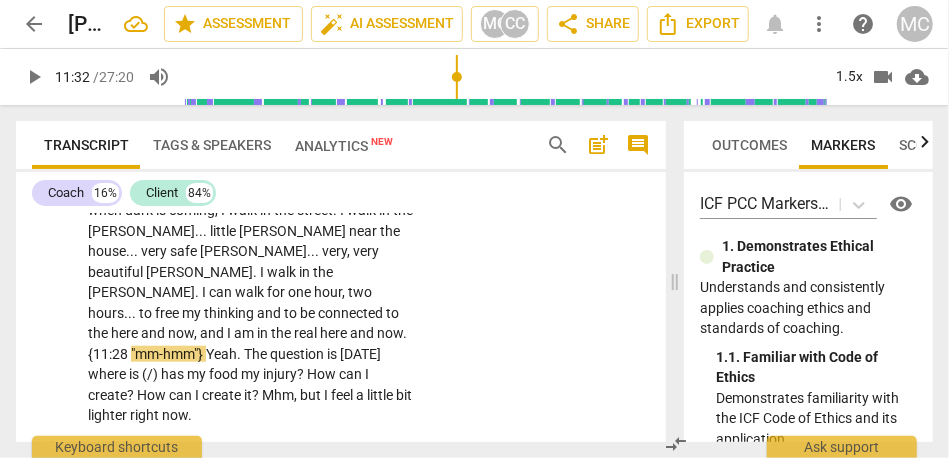 click on "." at bounding box center [240, 354] 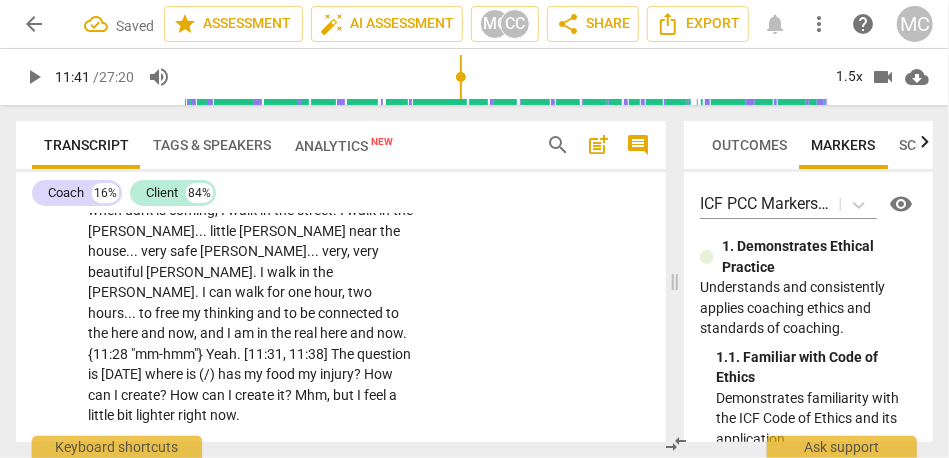 click on "where" at bounding box center [165, 374] 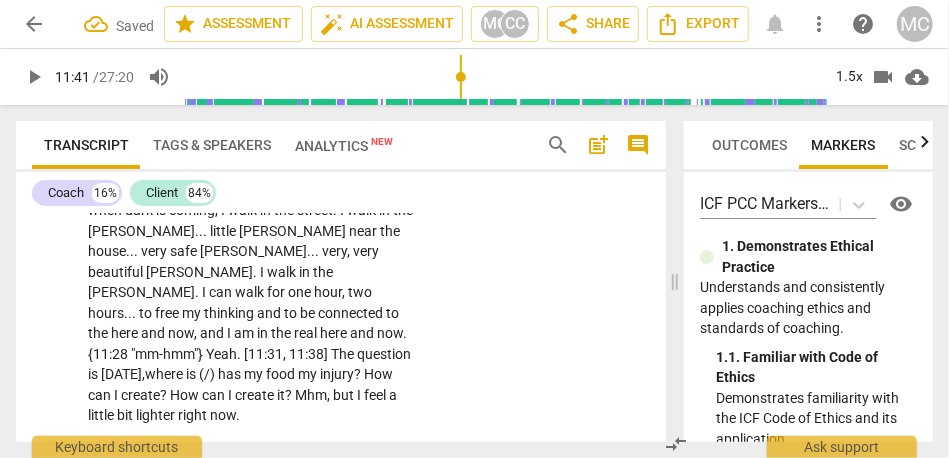click on "where" at bounding box center [165, 374] 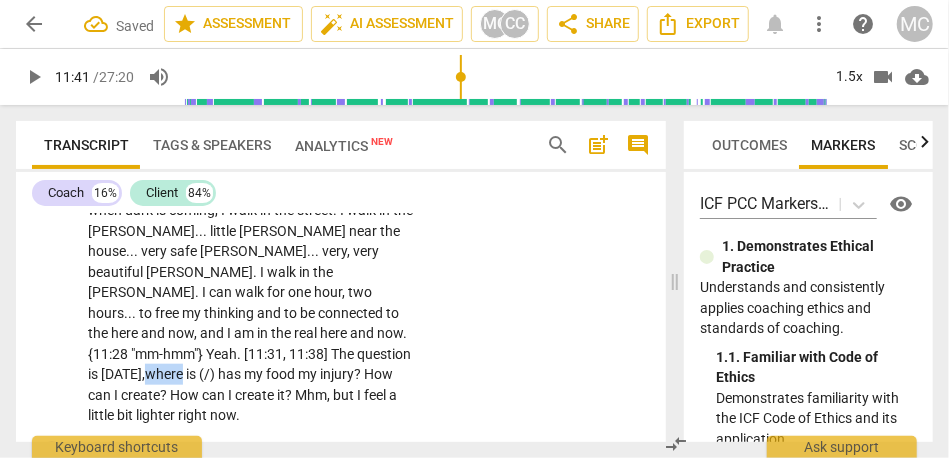 click on "where" at bounding box center [165, 374] 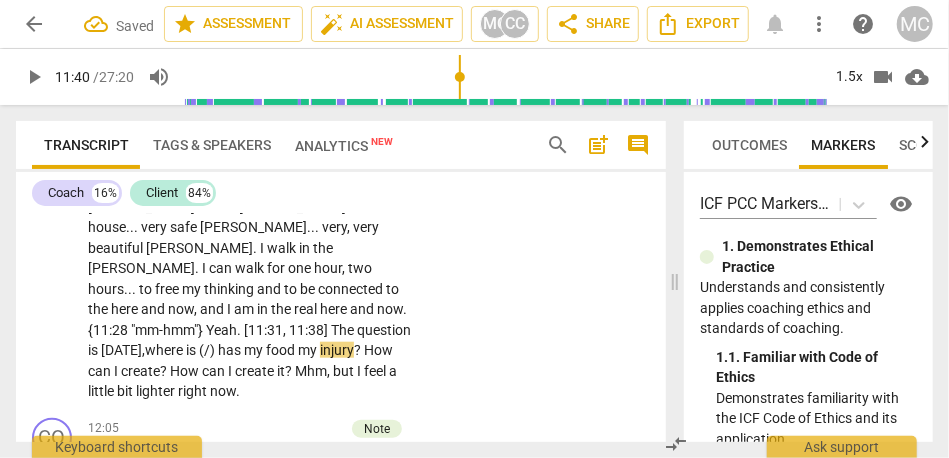 scroll, scrollTop: 3635, scrollLeft: 0, axis: vertical 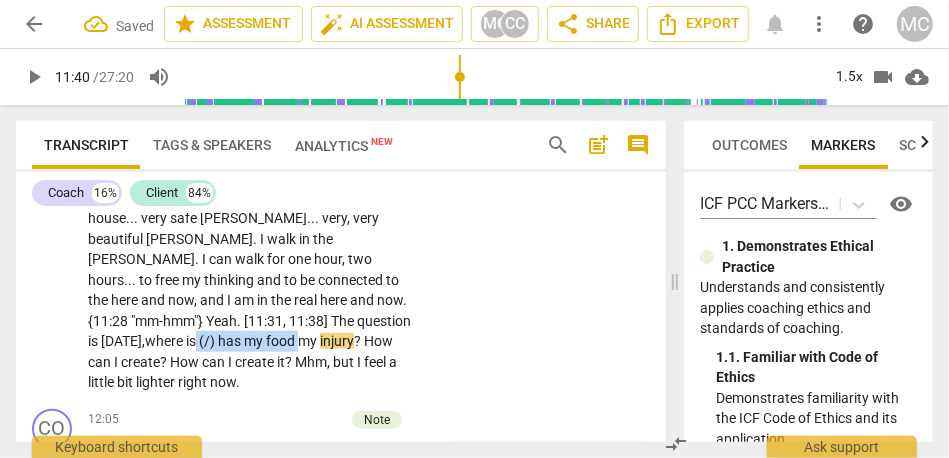 drag, startPoint x: 283, startPoint y: 320, endPoint x: 179, endPoint y: 319, distance: 104.00481 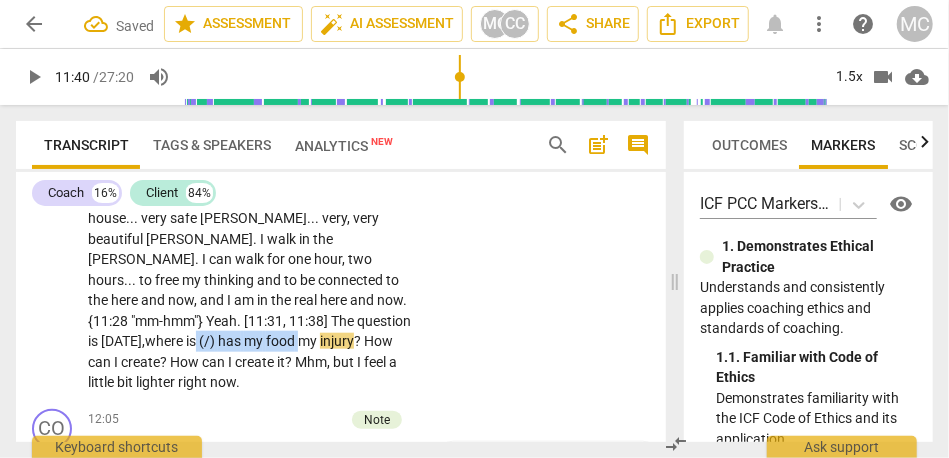 click on "Yeah .   That   is   a   good   question ,   because ,   [09:43 ,   09:48]   hmm ,   [09:49 ,   10:00]   it   is   a   connection   to   the   body . . .   body   first . . .   relaxing . . .   that   is   very . . .   [10:16   laughter]   I   am   going   to . . .   I   am   going   to   say . . .   I   am   going   to   say   that   to   a   coach .   Ir   is   not   «being»   in   an   agenda .   OK .   I   am   good   there .   I   am   [inaudible] .   I   am   good   there . . .   and   there . . .   and   here ,   and   I   will   go . . .   maybe ,   it   is   not   having   an   agenda .   {10:34   "mm-hmm"}   The   interesting   part   is . . .   [10:40 ,   10:46]   I   am   doing   it   when . . .   and   that   is   very ,   very   difficult   right   now   because   I   am   doing   it   when   I   can   walk .   I   am   doing   it   in   the   evening .   It   is   my   way   of   processing .   I   have   a   lot   of   things   in   my   head ,   and   the   evening . . .   when   dark   is" at bounding box center [252, 147] 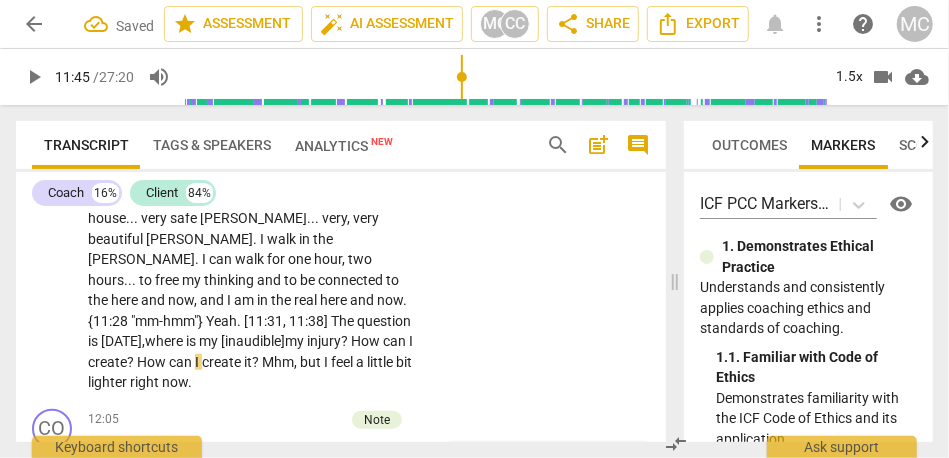 click on "How" at bounding box center (153, 362) 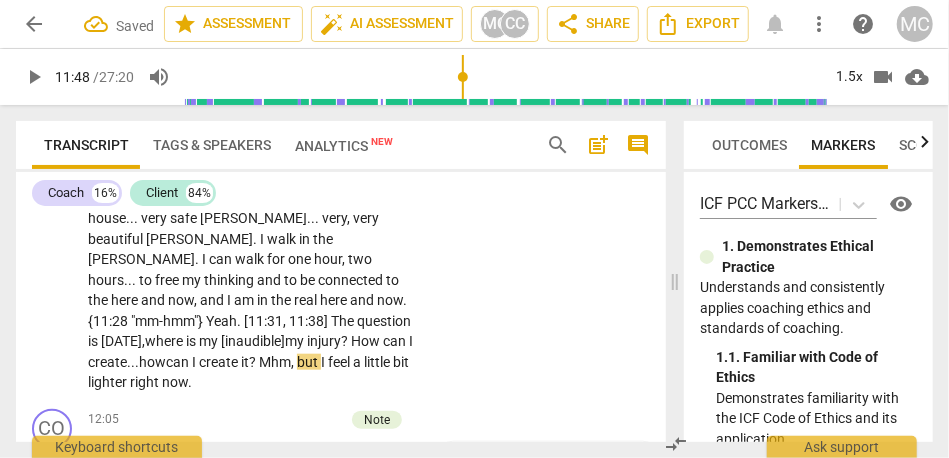 click on "Mhm" at bounding box center (275, 362) 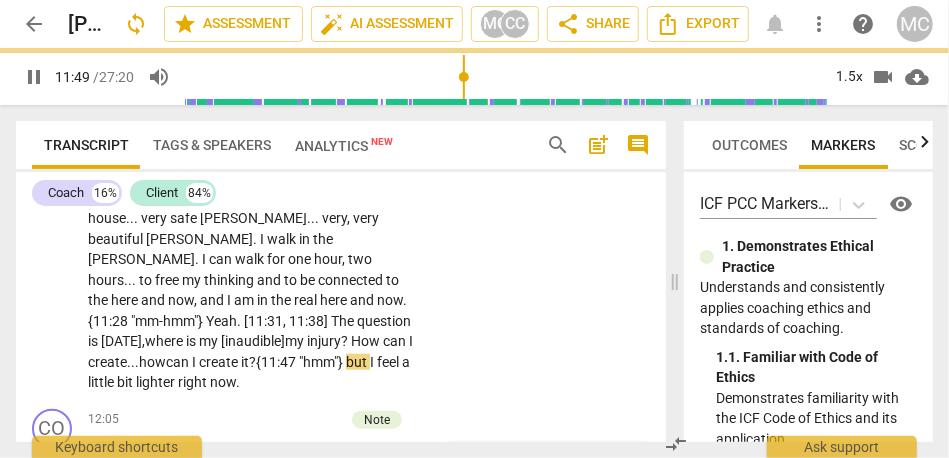 click on "but" at bounding box center (358, 362) 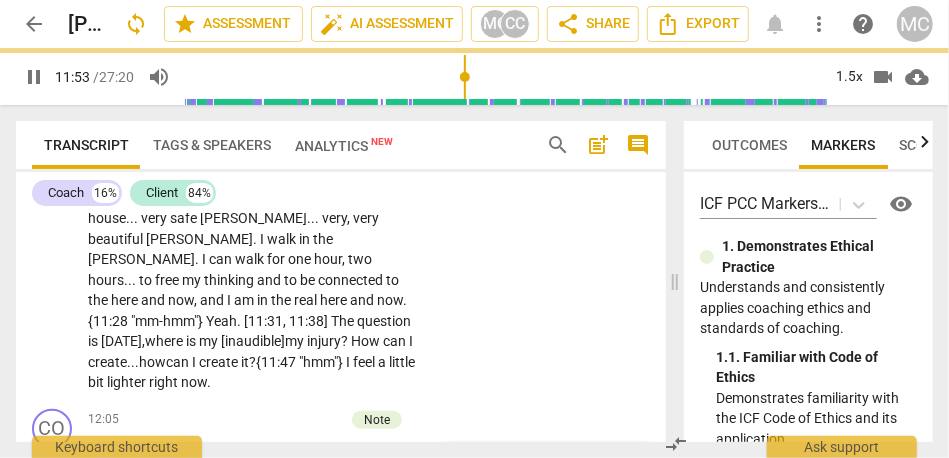click on "create" at bounding box center (220, 362) 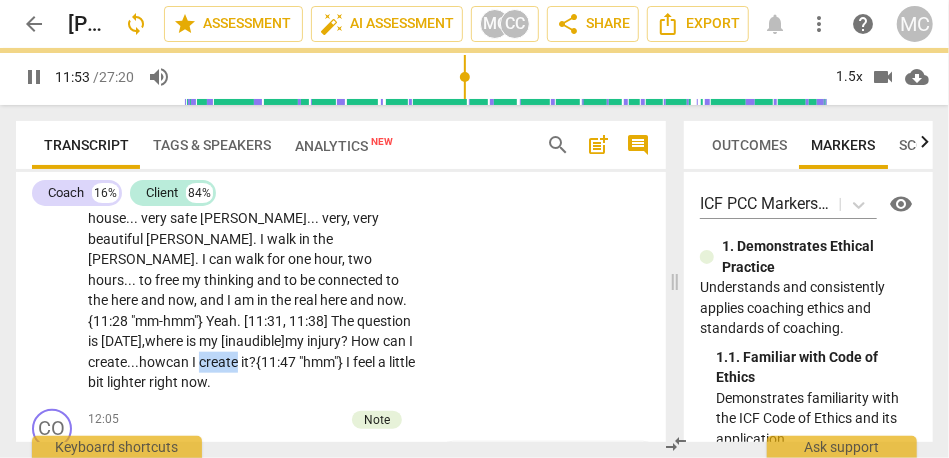 click on "create" at bounding box center [220, 362] 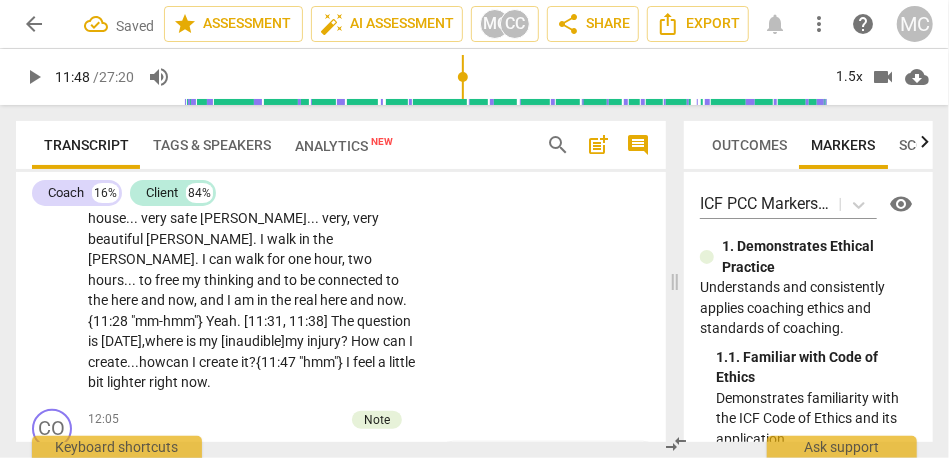 click at bounding box center [344, 362] 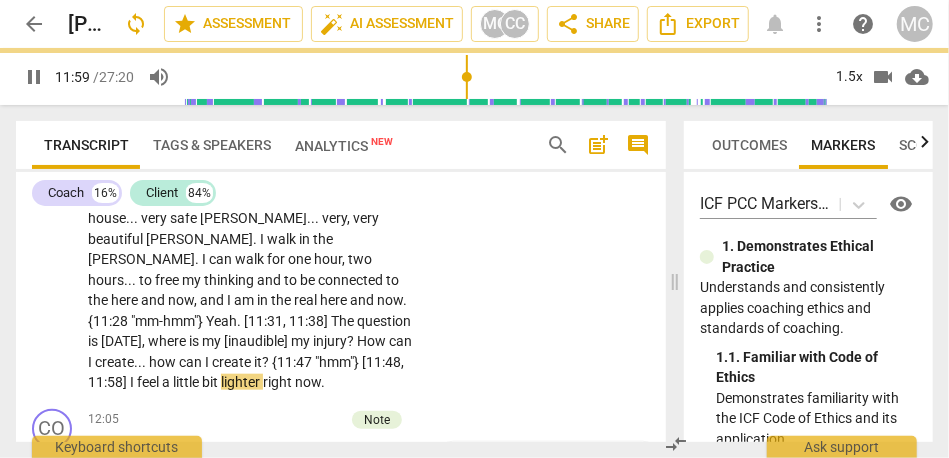 click on "CL play_arrow pause 09:41 + Add competency keyboard_arrow_right Yeah .   That   is   a   good   question ,   because ,   [09:43 ,   09:48]   hmm ,   [09:49 ,   10:00]   it   is   a   connection   to   the   body . . .   body   first . . .   relaxing . . .   that   is   very . . .   [10:16   laughter]   I   am   going   to . . .   I   am   going   to   say . . .   I   am   going   to   say   that   to   a   coach .   Ir   is   not   «being»   in   an   agenda .   OK .   I   am   good   there .   I   am   [inaudible] .   I   am   good   there . . .   and   there . . .   and   here ,   and   I   will   go . . .   maybe ,   it   is   not   having   an   agenda .   {10:34   "mm-hmm"}   The   interesting   part   is . . .   [10:40 ,   10:46]   I   am   doing   it   when . . .   and   that   is   very ,   very   difficult   right   now   because   I   am   doing   it   when   I   can   walk .   I   am   doing   it   in   the   evening .   It   is   my   way   of   processing .   I   have   a   lot   of   things" at bounding box center (341, 130) 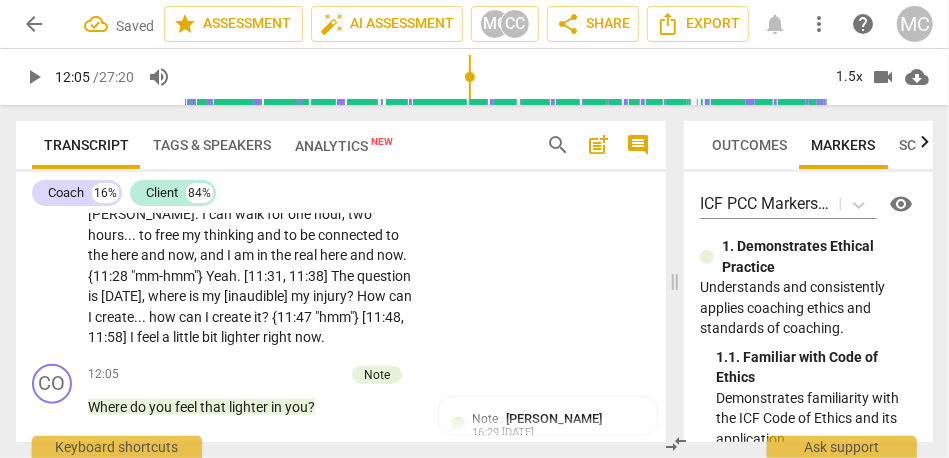 scroll, scrollTop: 3650, scrollLeft: 0, axis: vertical 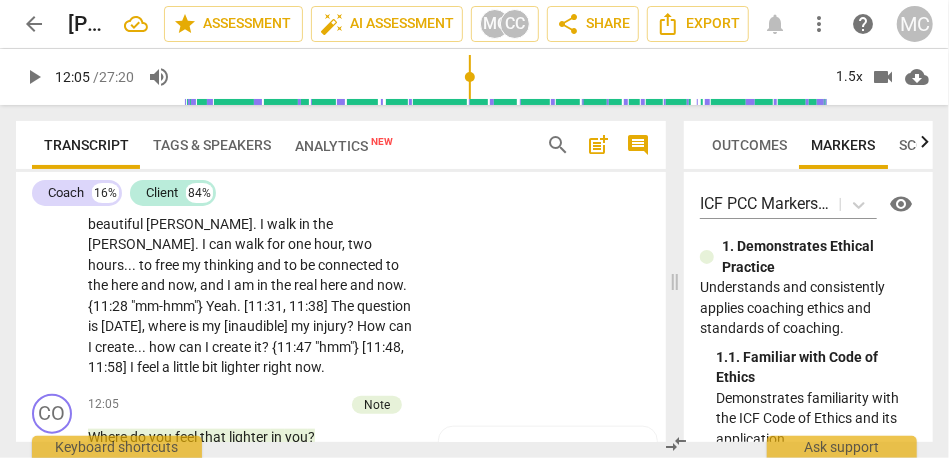 click on "lighter" at bounding box center (242, 367) 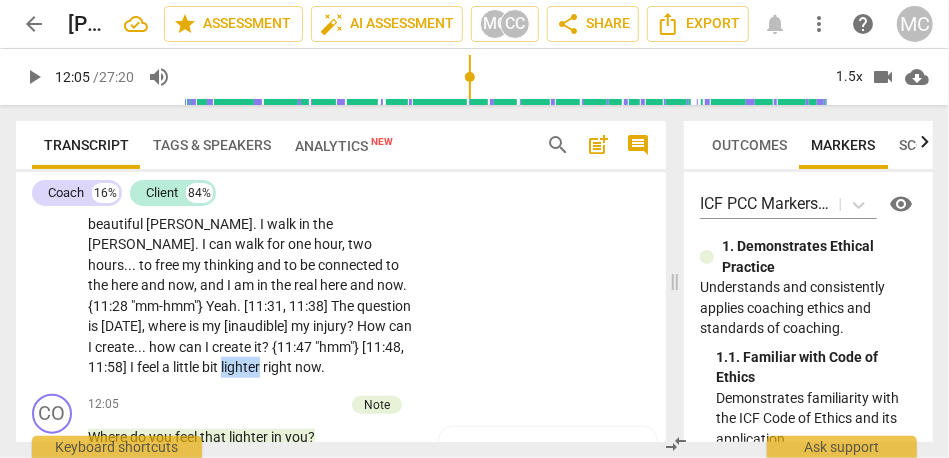 click on "lighter" at bounding box center [242, 367] 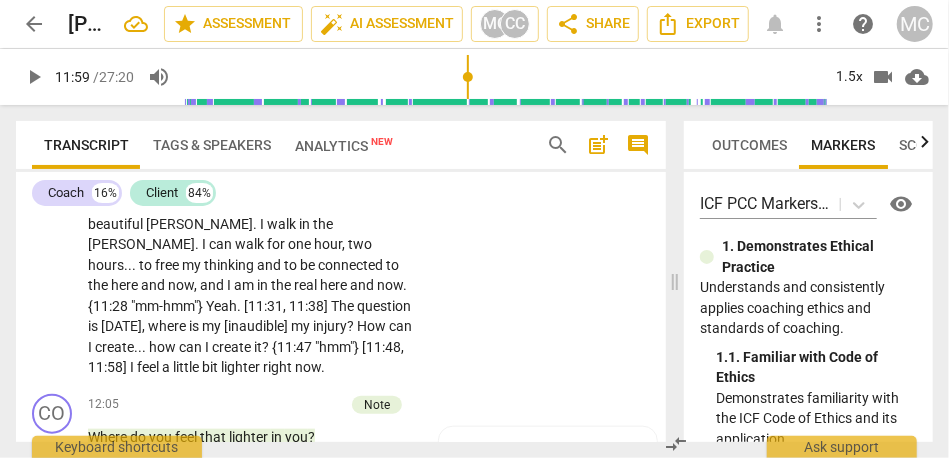 type on "720" 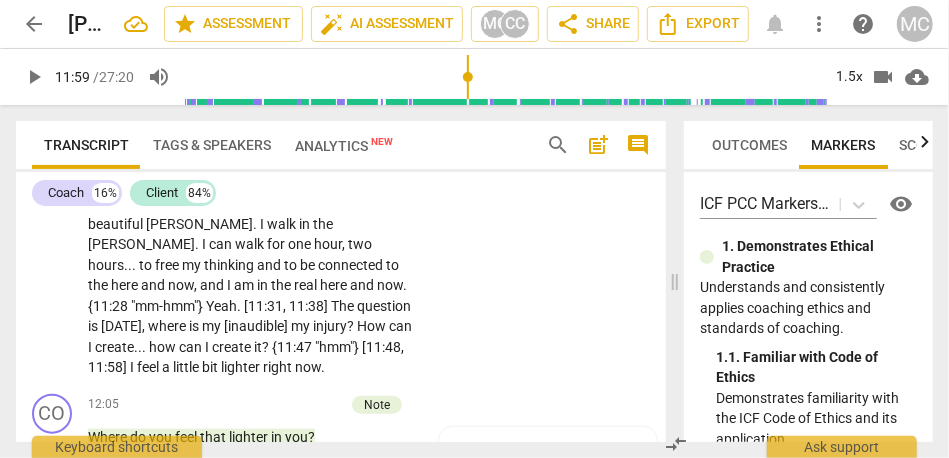 click on "now" at bounding box center [308, 367] 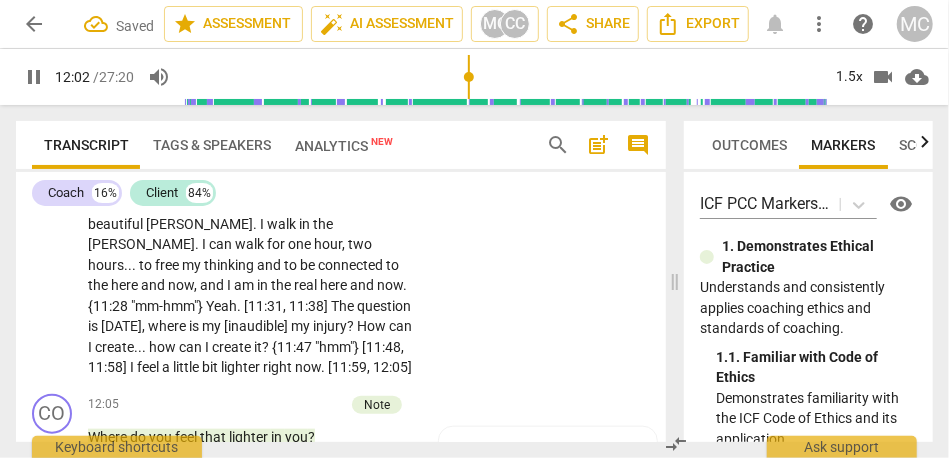click on "CL play_arrow pause 09:41 + Add competency keyboard_arrow_right Yeah .   That   is   a   good   question ,   because ,   [09:43 ,   09:48]   hmm ,   [09:49 ,   10:00]   it   is   a   connection   to   the   body . . .   body   first . . .   relaxing . . .   that   is   very . . .   [10:16   laughter]   I   am   going   to . . .   I   am   going   to   say . . .   I   am   going   to   say   that   to   a   coach .   Ir   is   not   «being»   in   an   agenda .   OK .   I   am   good   there .   I   am   [inaudible] .   I   am   good   there . . .   and   there . . .   and   here ,   and   I   will   go . . .   maybe ,   it   is   not   having   an   agenda .   {10:34   "mm-hmm"}   The   interesting   part   is . . .   [10:40 ,   10:46]   I   am   doing   it   when . . .   and   that   is   very ,   very   difficult   right   now   because   I   am   doing   it   when   I   can   walk .   I   am   doing   it   in   the   evening .   It   is   my   way   of   processing .   I   have   a   lot   of   things" at bounding box center (341, 115) 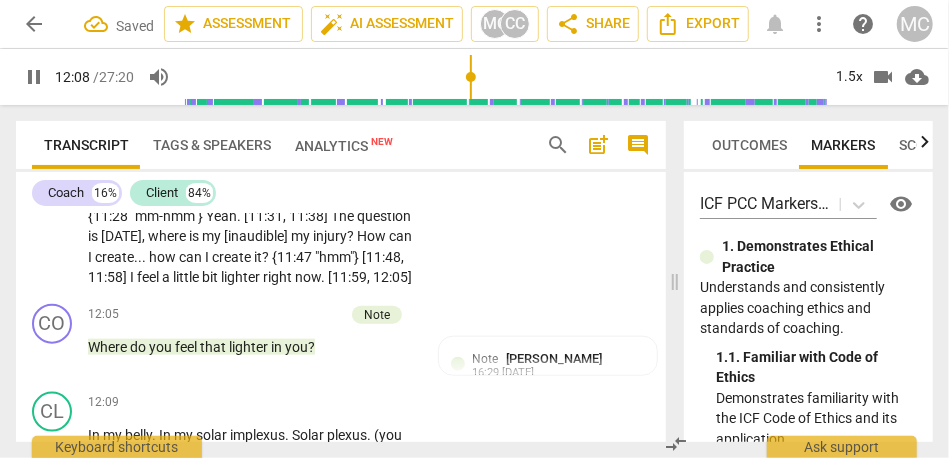 scroll, scrollTop: 3808, scrollLeft: 0, axis: vertical 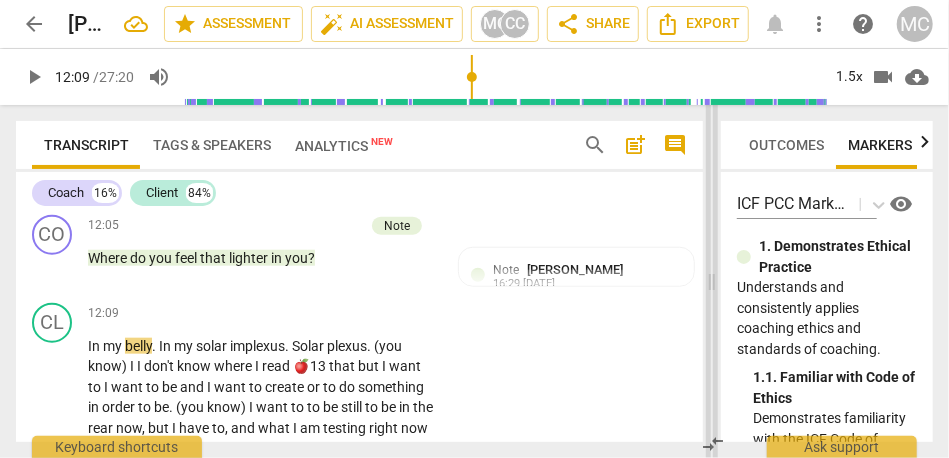 drag, startPoint x: 674, startPoint y: 284, endPoint x: 711, endPoint y: 283, distance: 37.01351 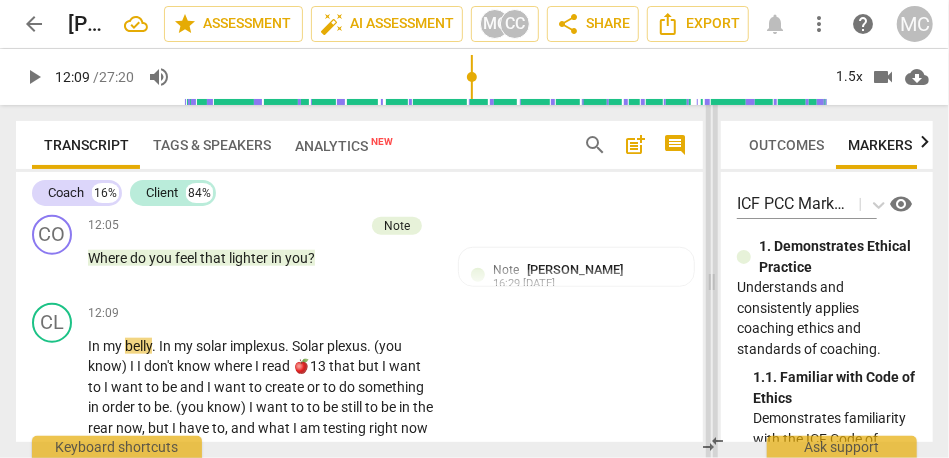 click at bounding box center [712, 281] 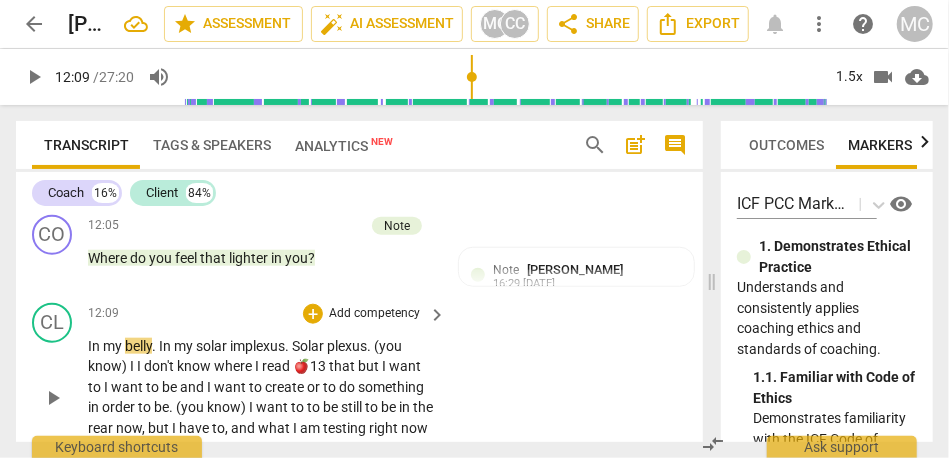 scroll, scrollTop: 3636, scrollLeft: 0, axis: vertical 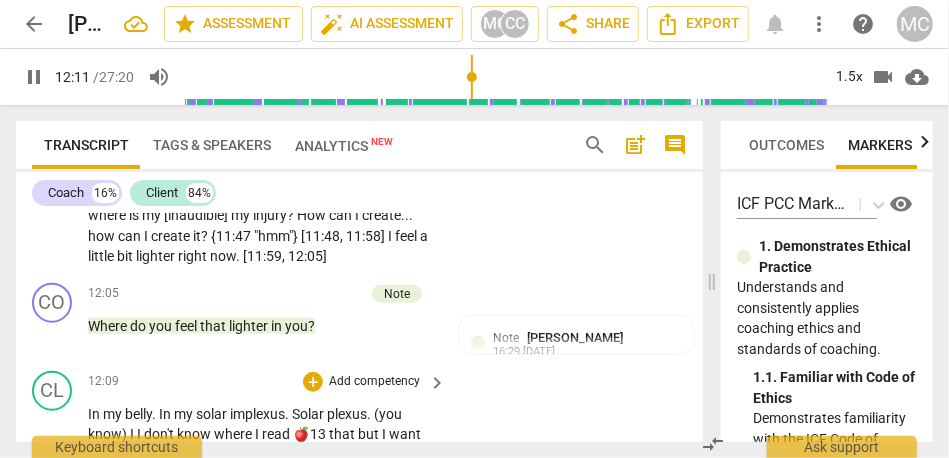 click on "In" at bounding box center [166, 414] 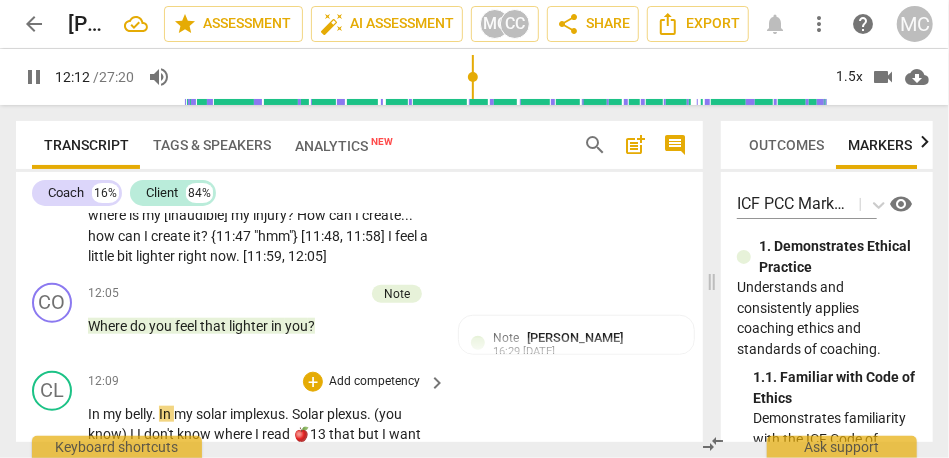 type on "732" 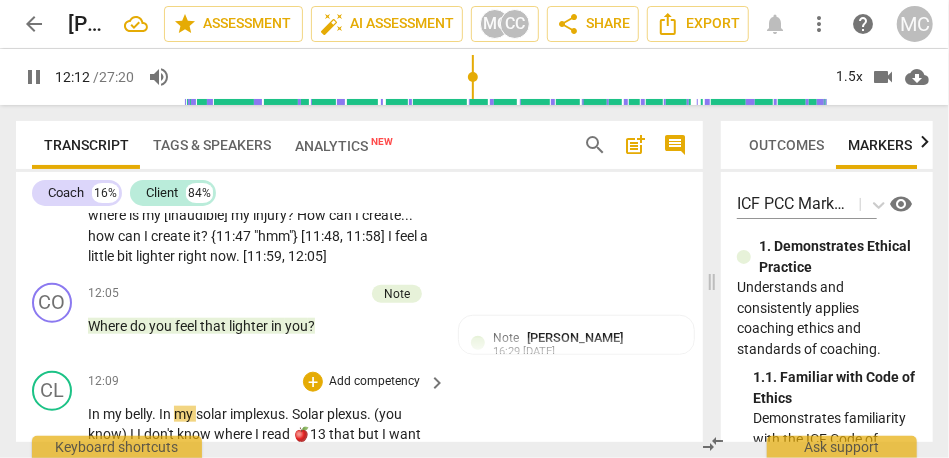 type 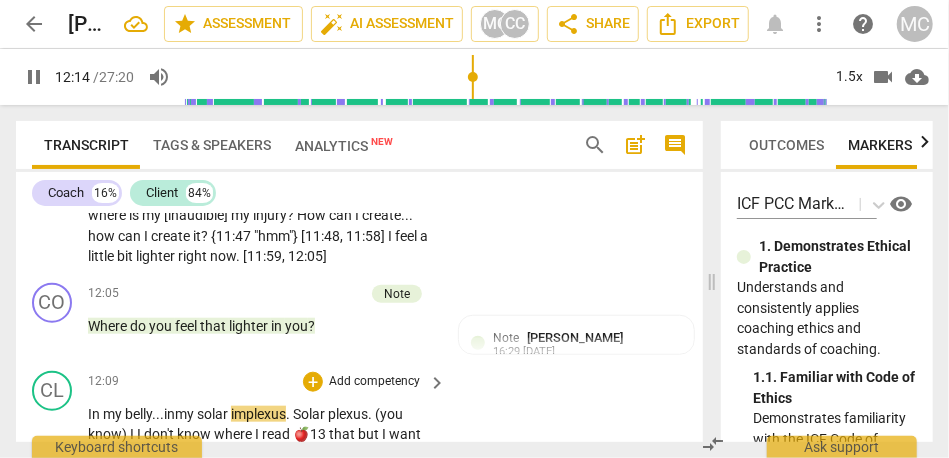 click on "Solar" at bounding box center [310, 414] 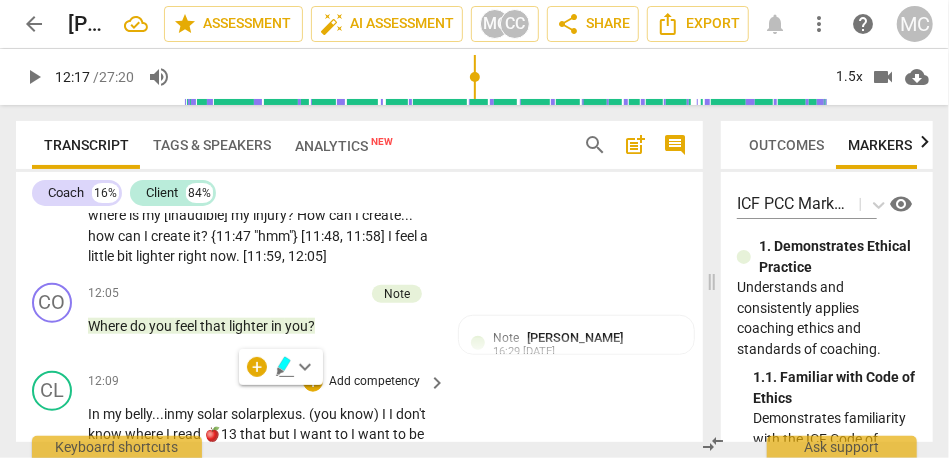 click on "my" at bounding box center (186, 414) 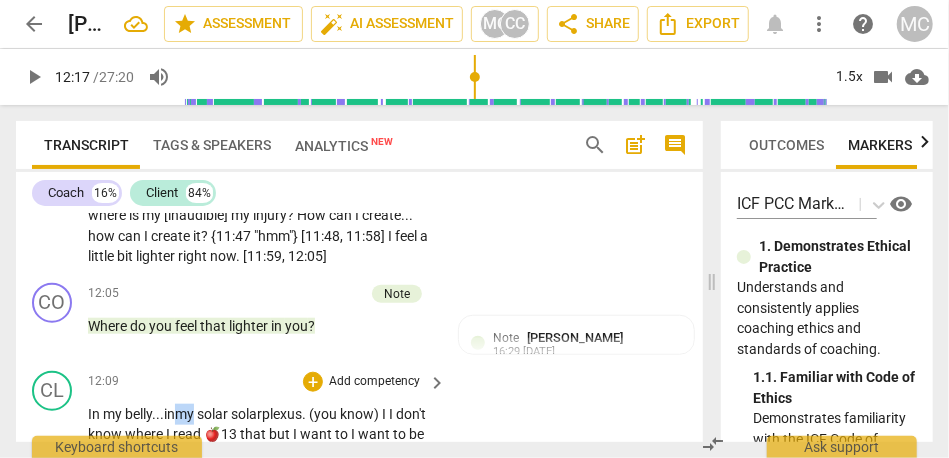 click on "my" at bounding box center (186, 414) 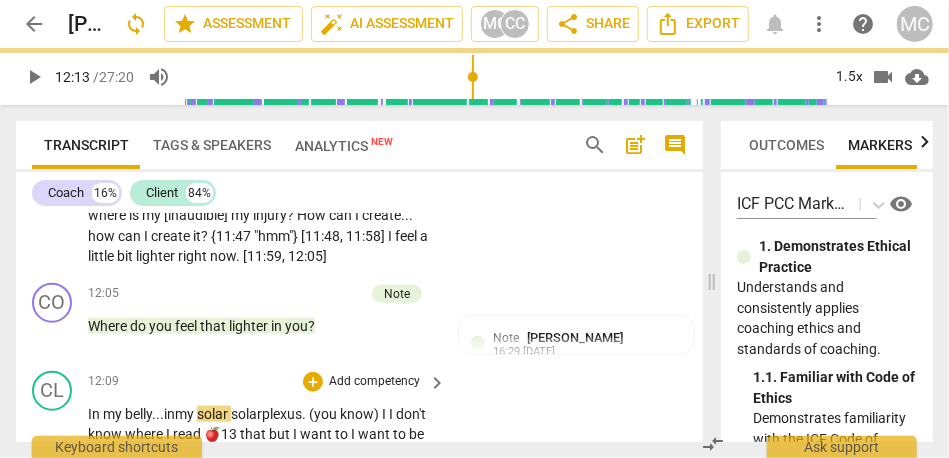 click on "solar" at bounding box center (246, 414) 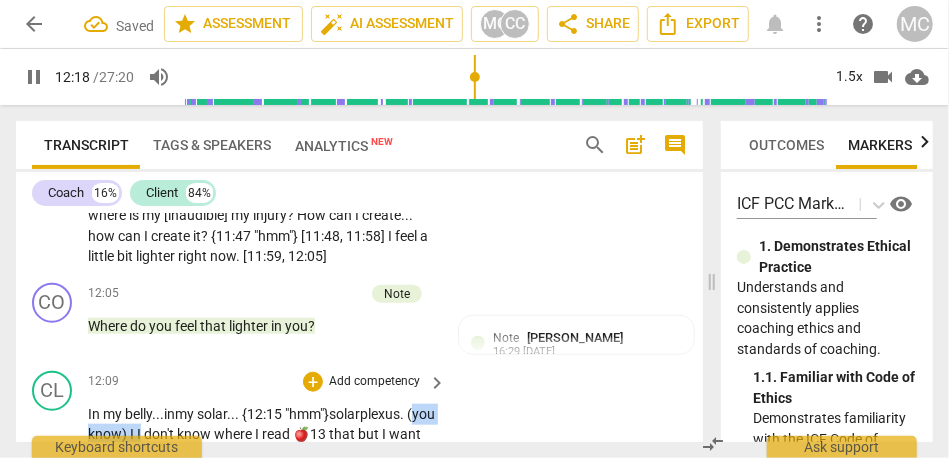 drag, startPoint x: 170, startPoint y: 415, endPoint x: 95, endPoint y: 412, distance: 75.059975 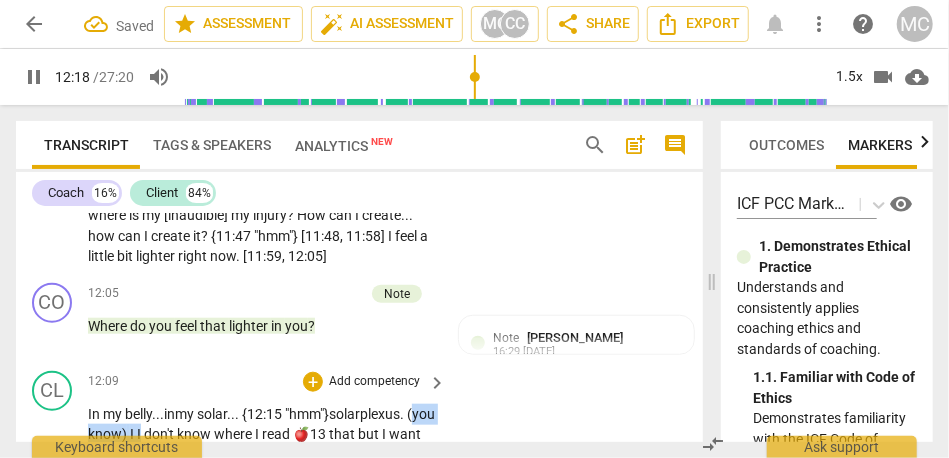 click on "In   my   belly...  in  my   solar... {12:15 "hmm"}  [MEDICAL_DATA] .   (you   know)   I   I   don't   know   where   I   read   🍎13   that   but   I   want   to   I   want   to   be   and   I   want   to   create   or   to   do   something   in   order   to   be .   (you   know)   I   want   to   to   be   still   to   be   in   the   rear   now ,   but   I   have   to ,   and   what   I   am   testing   right   now   is   (just)   be ." at bounding box center [262, 465] 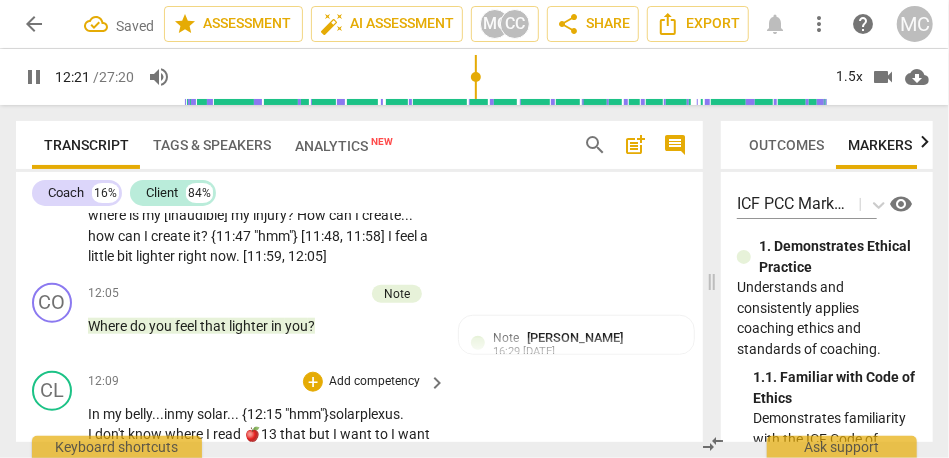 click on "CL play_arrow pause 12:09 + Add competency keyboard_arrow_right In   my   belly...  in  my   solar... {12:15 "hmm"}  [MEDICAL_DATA] . I   don't   know   where   I   read   🍎13   that   but   I   want   to   I   want   to   be   and   I   want   to   create   or   to   do   something   in   order   to   be .   (you   know)   I   want   to   to   be   still   to   be   in   the   rear   now ,   but   I   have   to ,   and   what   I   am   testing   right   now   is   (just)   be ." at bounding box center (359, 449) 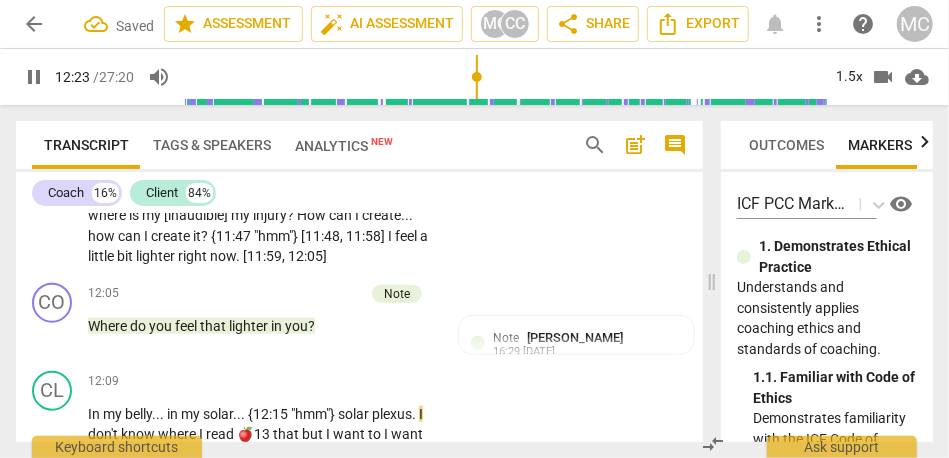 click on "plexus" at bounding box center (392, 414) 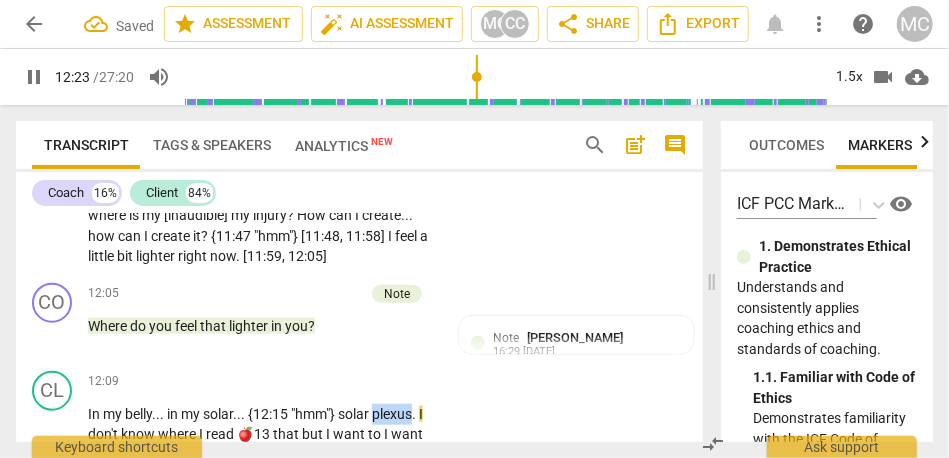 click on "plexus" at bounding box center (392, 414) 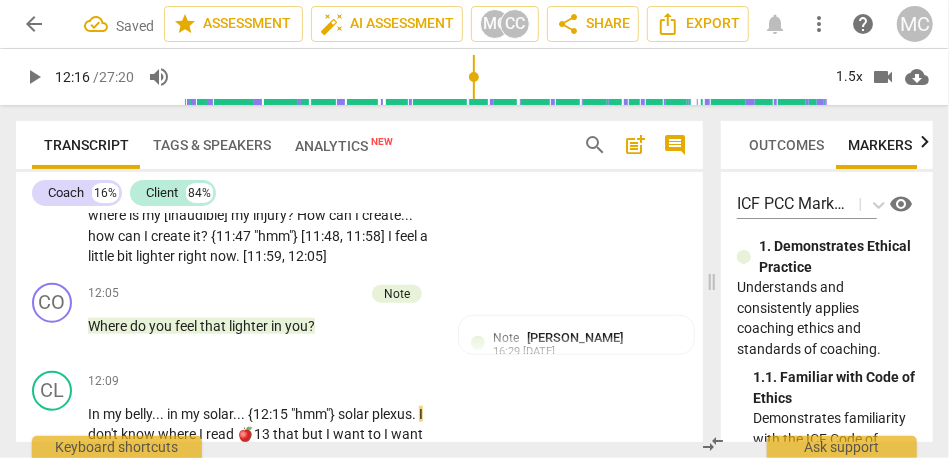 click on "." at bounding box center [415, 414] 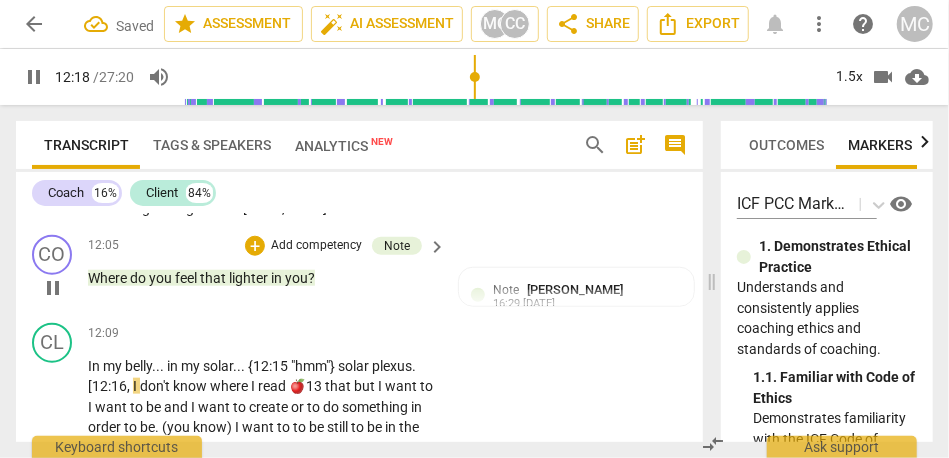 scroll, scrollTop: 3686, scrollLeft: 0, axis: vertical 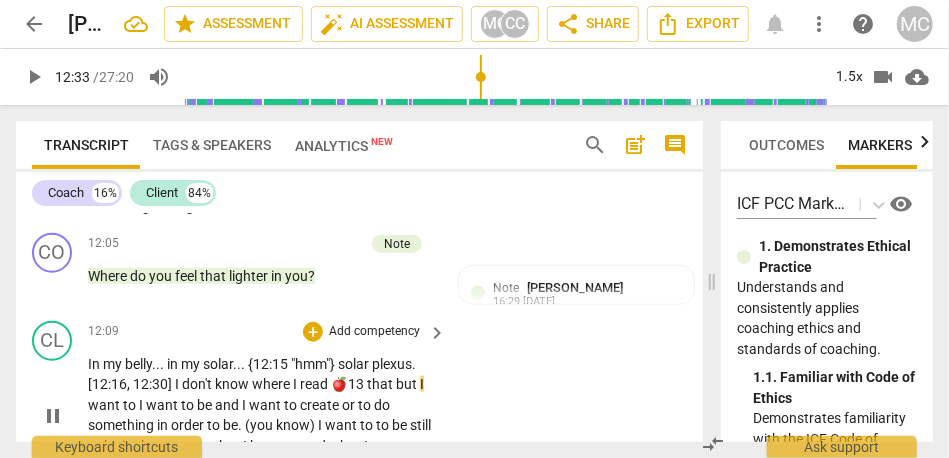 click on "that" at bounding box center (381, 384) 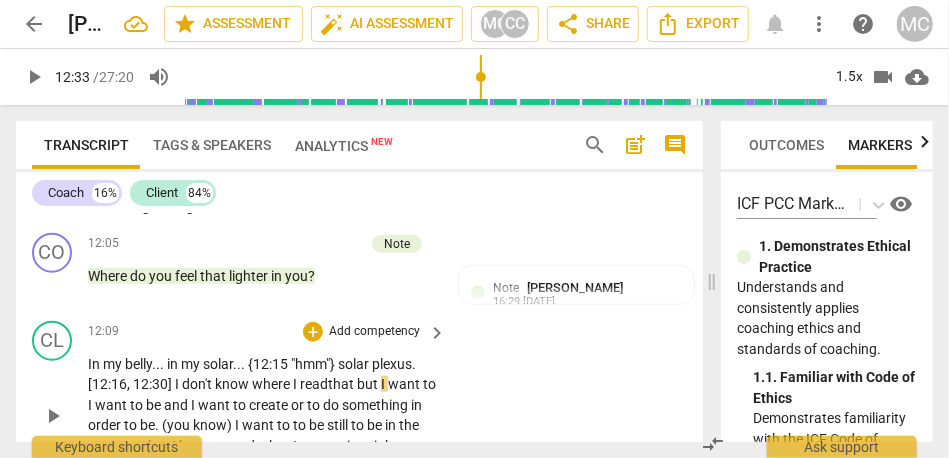 click on "but" at bounding box center [369, 384] 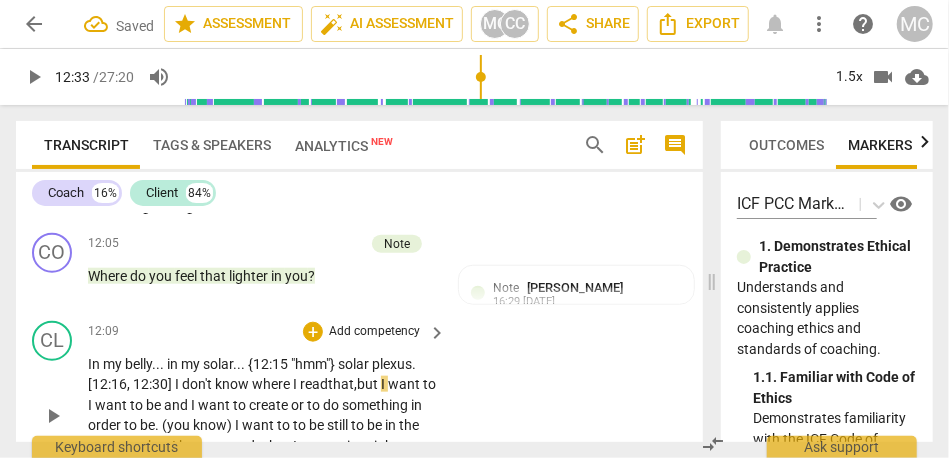 click on "but" at bounding box center (369, 384) 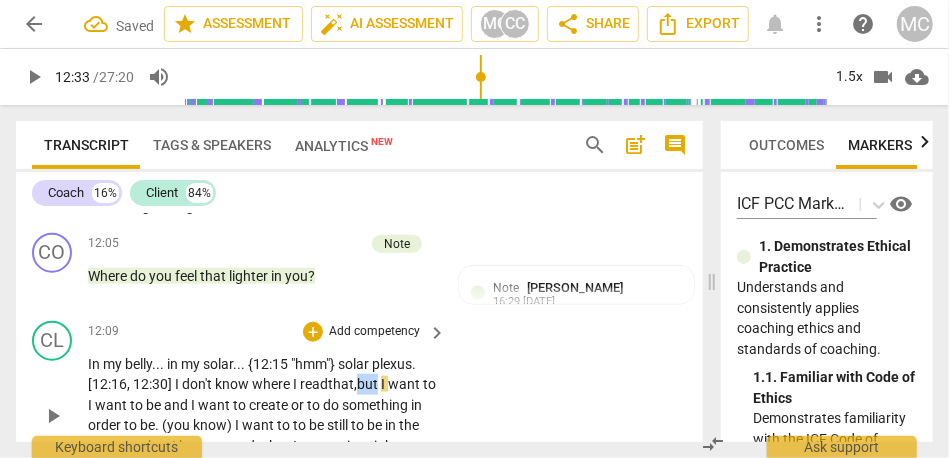 click on "but" at bounding box center (369, 384) 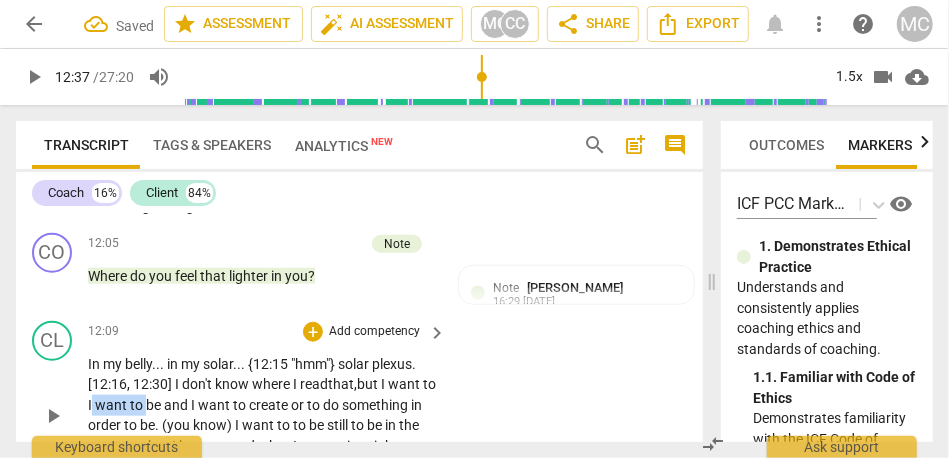 drag, startPoint x: 160, startPoint y: 384, endPoint x: 106, endPoint y: 384, distance: 54 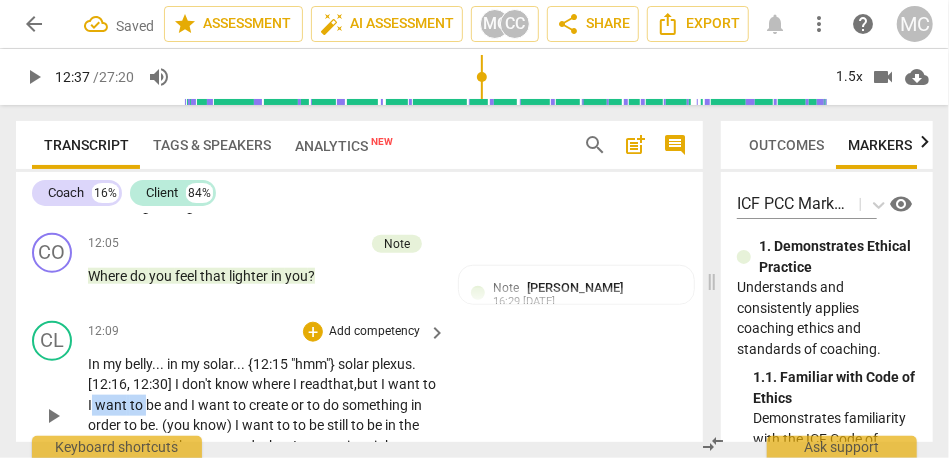 click on "In   my   belly . . .   in   my   solar . . .   {12:15   "hmm"}   [MEDICAL_DATA] . [12:16, 12:30]   I   don't   know   where   I   read  that,  but   I   want   to   I   want   to   be   and   I   want   to   create   or   to   do   something   in   order   to   be .   (you   know)   I   want   to   to   be   still   to   be   in   the   rear   now ,   but   I   have   to ,   and   what   I   am   testing   right   now   is   (just)   be ." at bounding box center [262, 415] 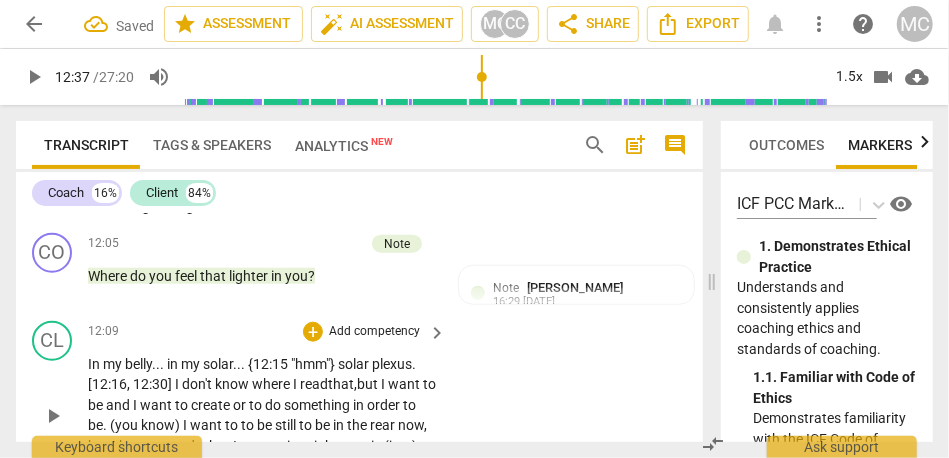 click on "want" at bounding box center (405, 384) 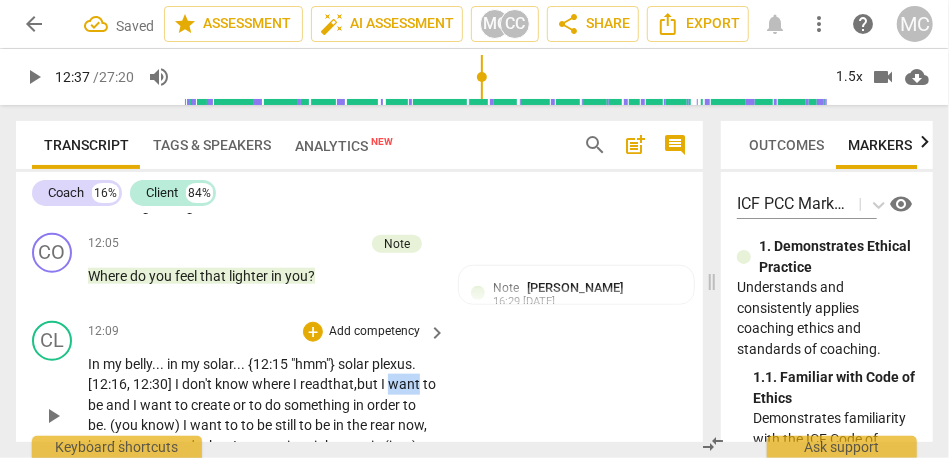 click on "want" at bounding box center [405, 384] 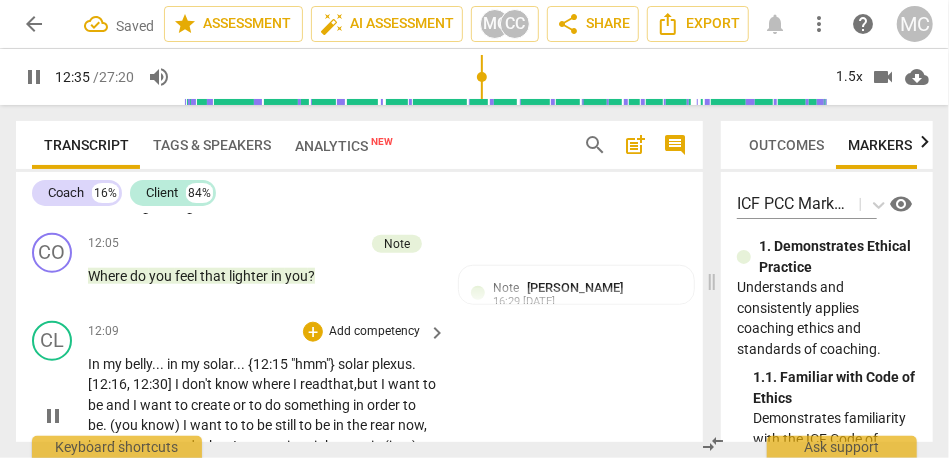 click on "and" at bounding box center (119, 405) 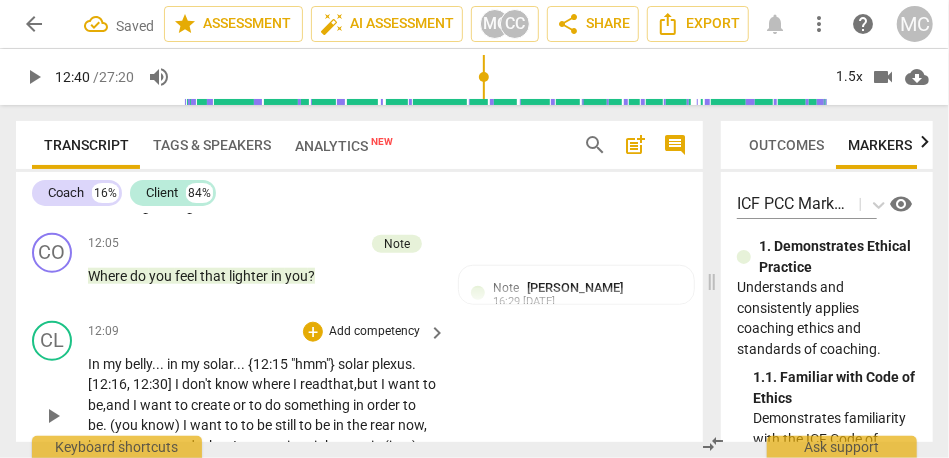 click on "want" at bounding box center [157, 405] 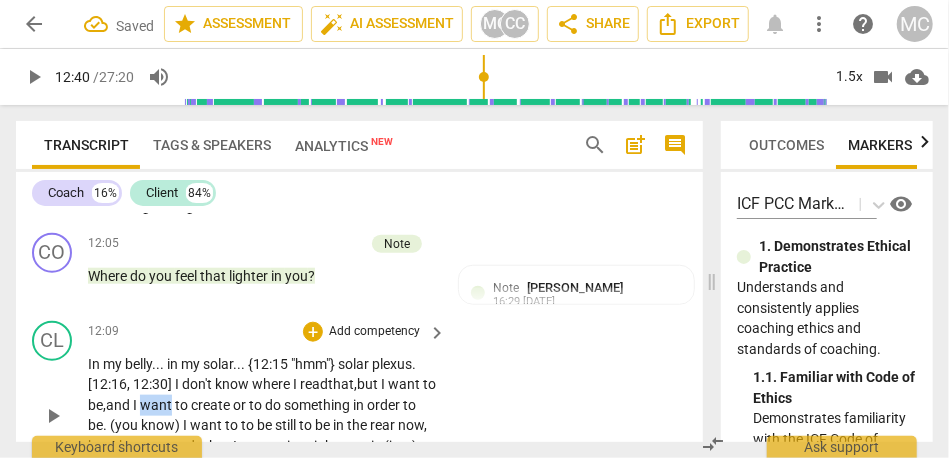 click on "want" at bounding box center [157, 405] 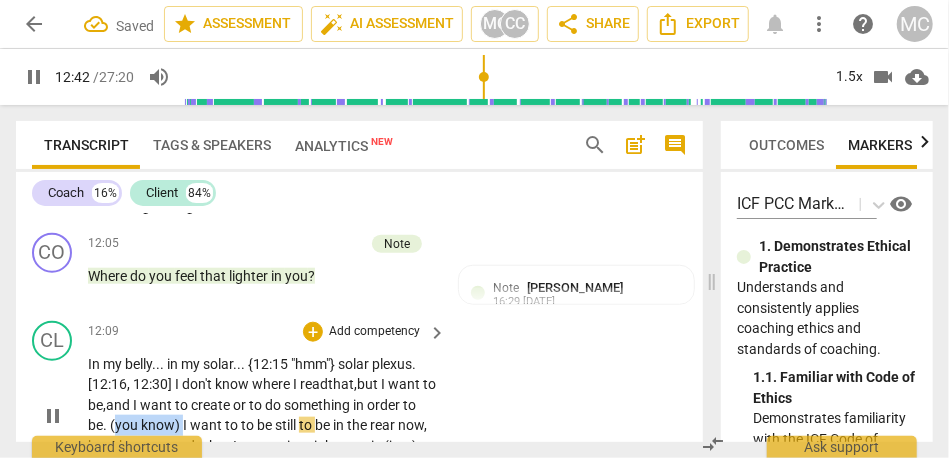 drag, startPoint x: 198, startPoint y: 402, endPoint x: 132, endPoint y: 403, distance: 66.007576 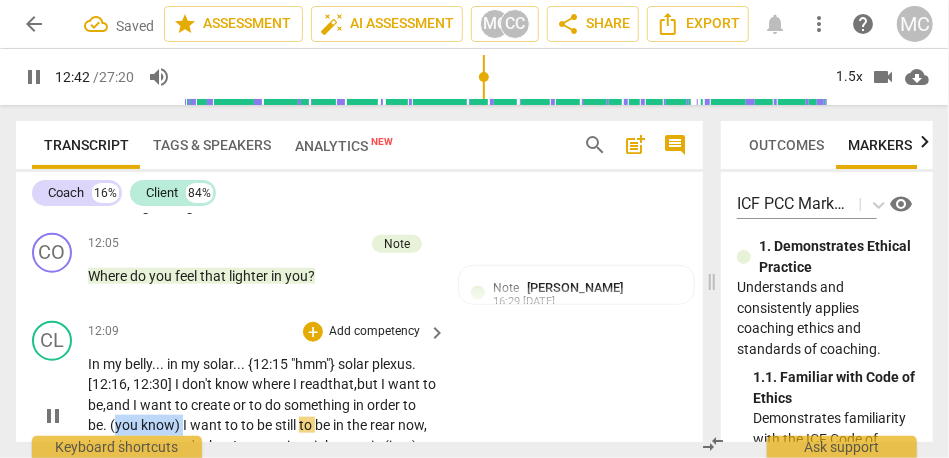 click on "In   my   belly . . .   in   my   solar . . .   {12:15   "hmm"}   [MEDICAL_DATA] . [12:16, 12:30]   I   don't   know   where   I   read  that,  but   I   want   to   be,  and   I   want   to   create   or   to   do   something   in   order   to   be .   (you   know)   I   want   to   to   be   still   to   be   in   the   rear   now ,   but   I   have   to ,   and   what   I   am   testing   right   now   is   (just)   be ." at bounding box center (262, 415) 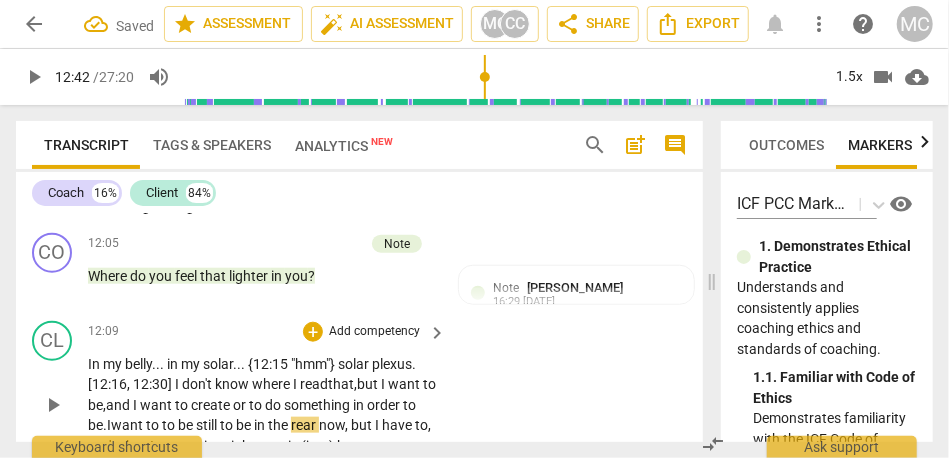 click on "want" at bounding box center [128, 425] 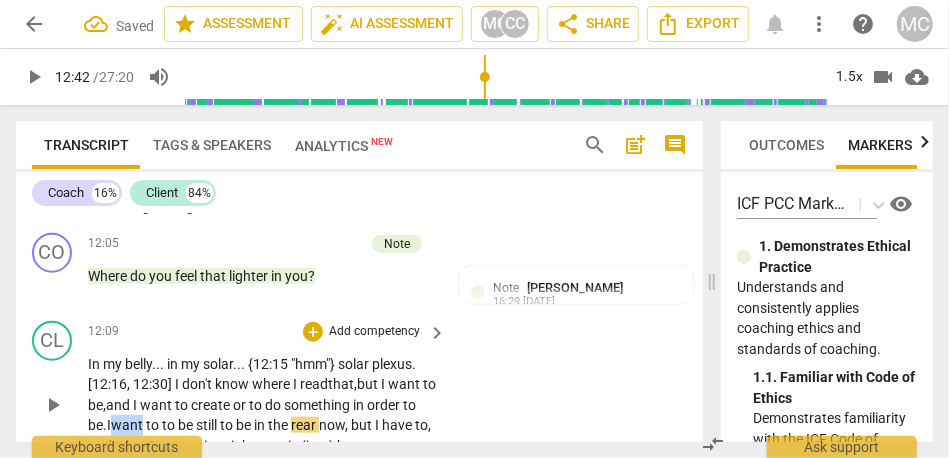 click on "want" at bounding box center [128, 425] 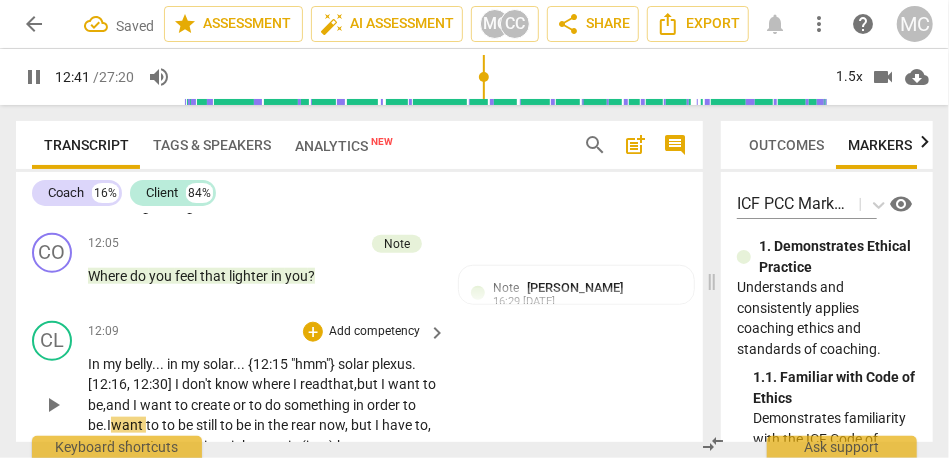 scroll, scrollTop: 3764, scrollLeft: 0, axis: vertical 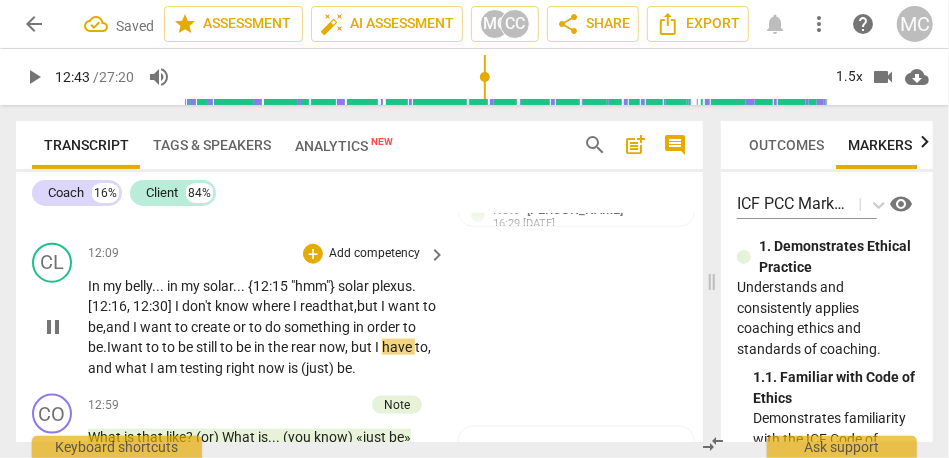 click on "still" at bounding box center (208, 347) 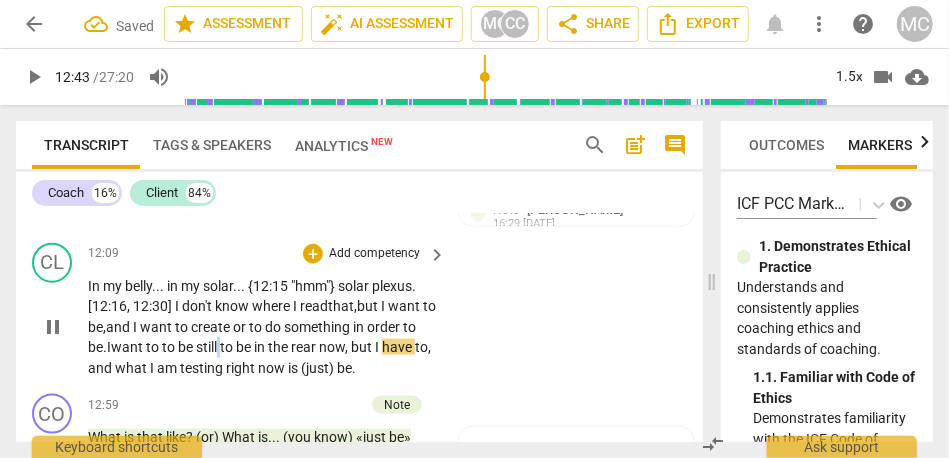 click on "still" at bounding box center [208, 347] 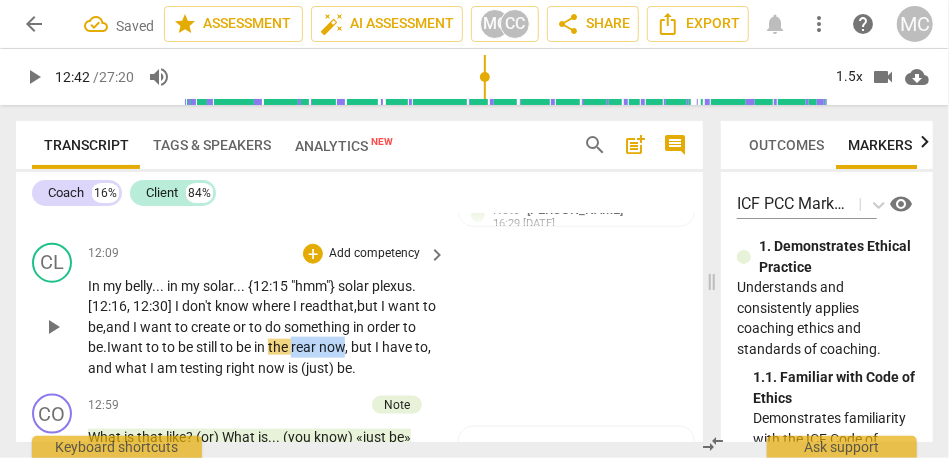 drag, startPoint x: 314, startPoint y: 327, endPoint x: 367, endPoint y: 327, distance: 53 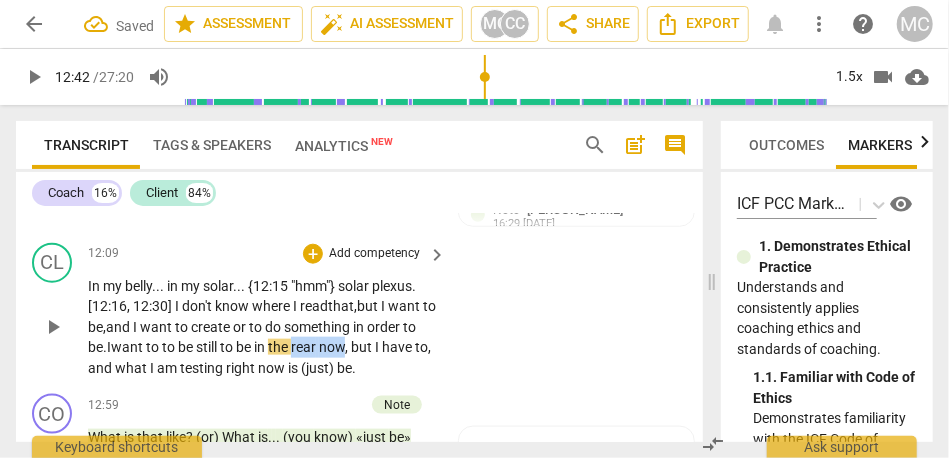 click on "In   my   belly . . .   in   my   solar . . .   {12:15   "hmm"}   [MEDICAL_DATA] . [12:16, 12:30]   I   don't   know   where   I   read  that,  but   I   want   to   be,  and   I   want   to   create   or   to   do   something   in   order   to   be.  I  want   to   to   be   still   to   be   in   the   rear   now ,   but   I   have   to ,   and   what   I   am   testing   right   now   is   (just)   be ." at bounding box center [262, 327] 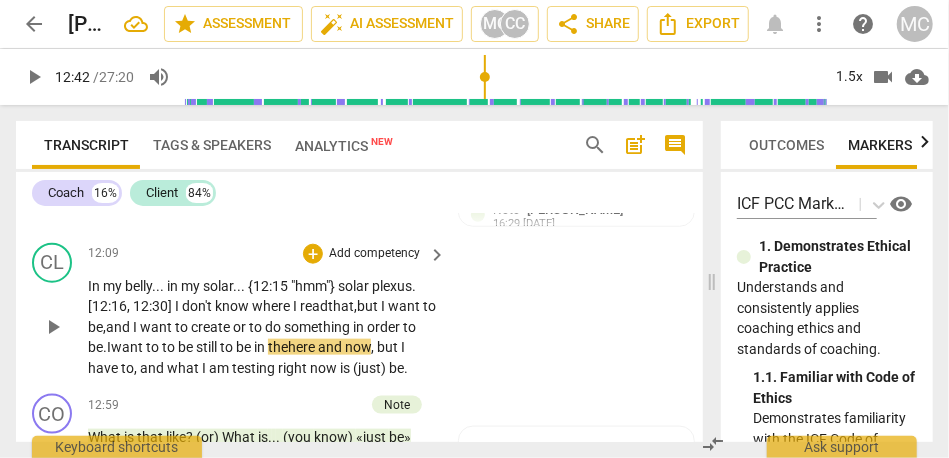 click on "be" at bounding box center [245, 347] 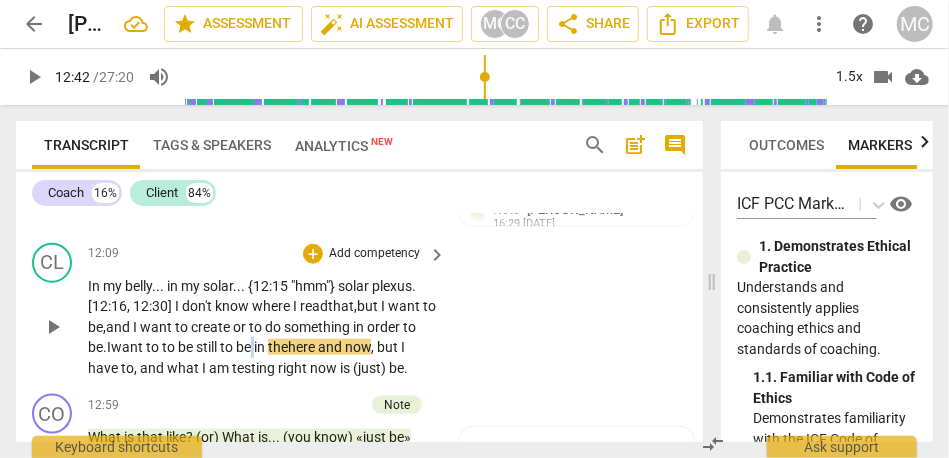 click on "be" at bounding box center (245, 347) 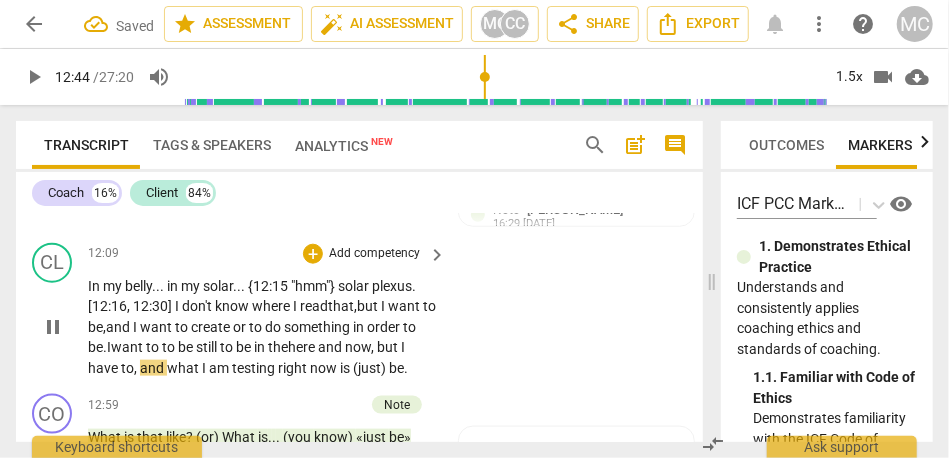click on "be" at bounding box center [245, 347] 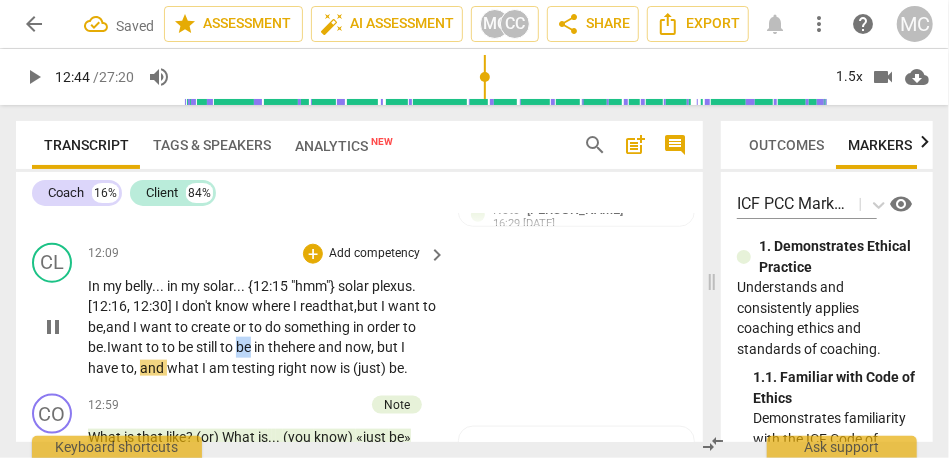 click on "be" at bounding box center (245, 347) 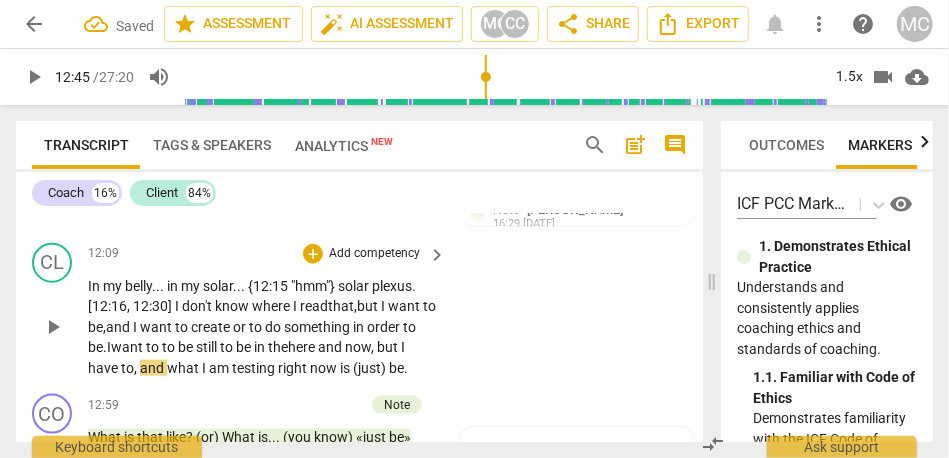 click on "," at bounding box center [137, 368] 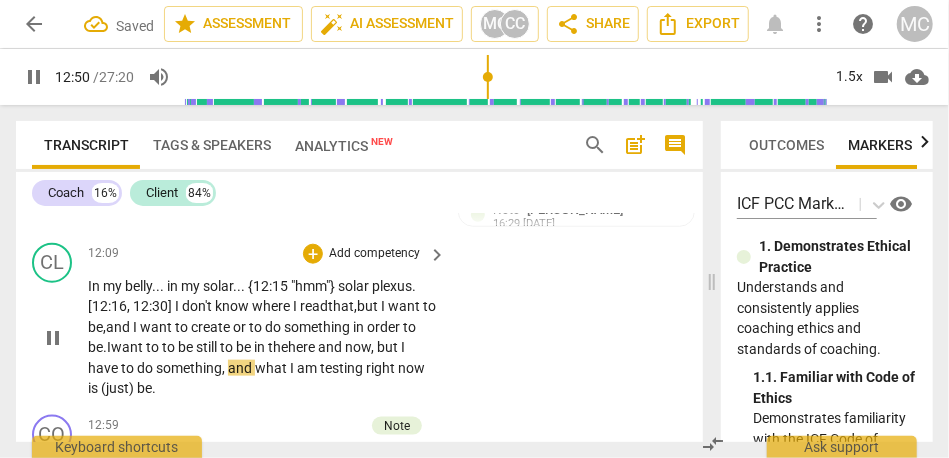 click on "to do something" at bounding box center [171, 368] 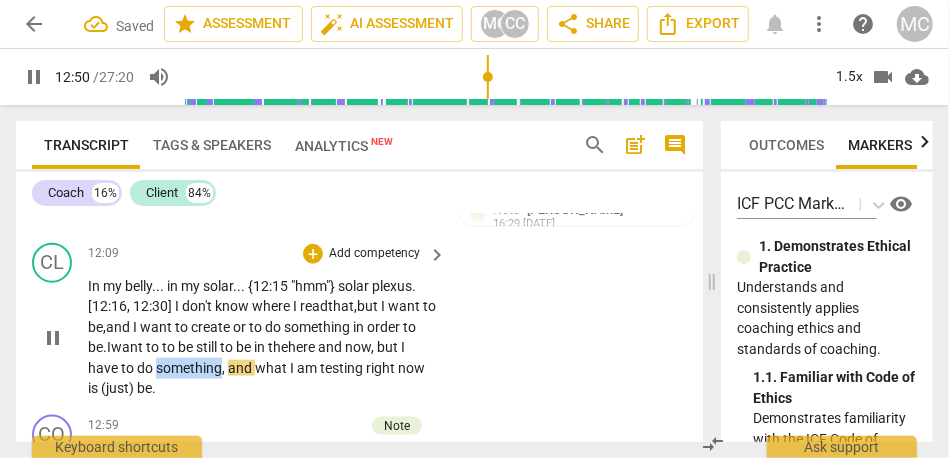 click on "to do something" at bounding box center [171, 368] 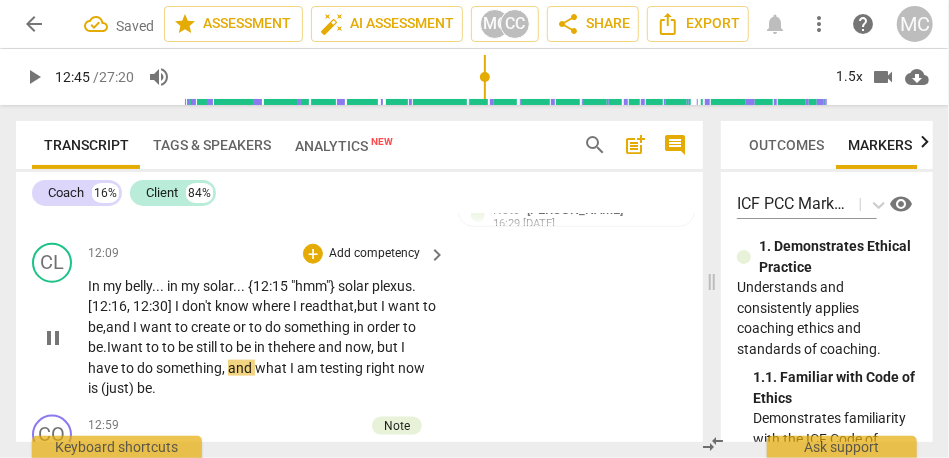 click on "and" at bounding box center [241, 368] 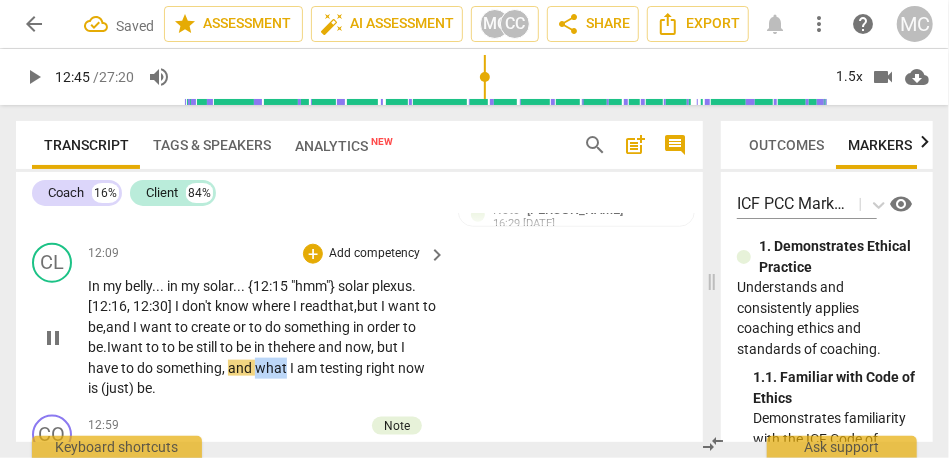 click on "and" at bounding box center (241, 368) 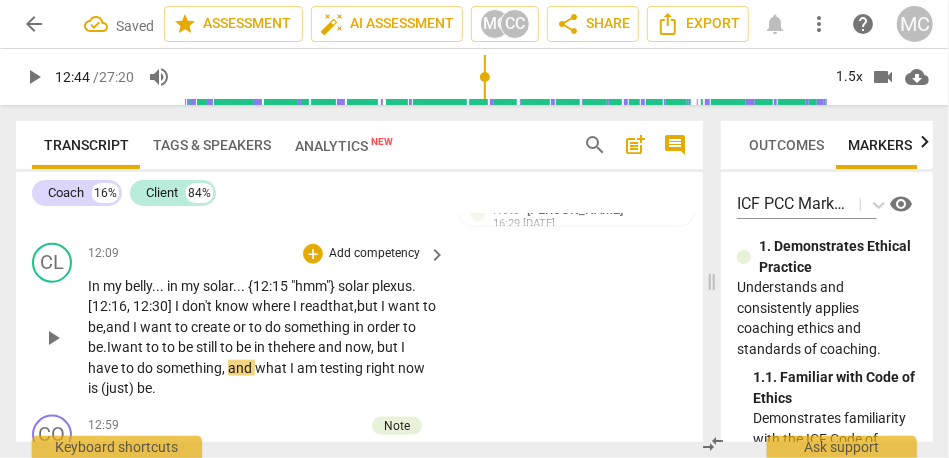 click on "what" at bounding box center (272, 368) 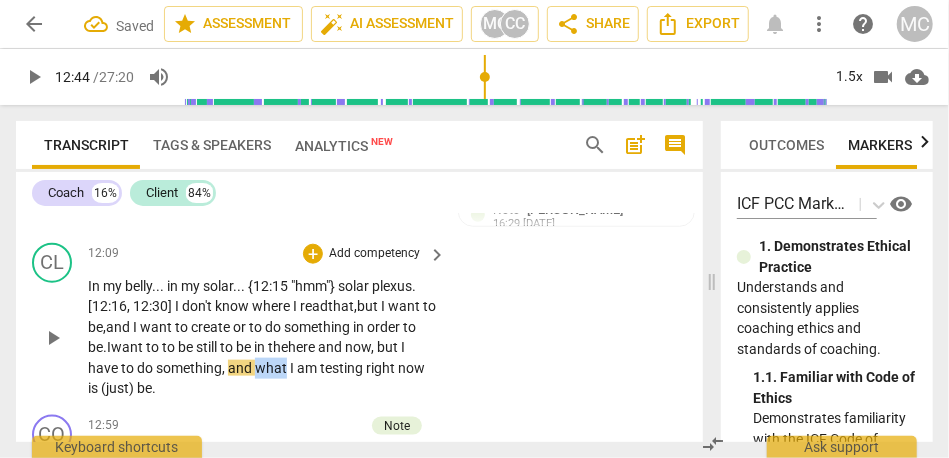 click on "what" at bounding box center [272, 368] 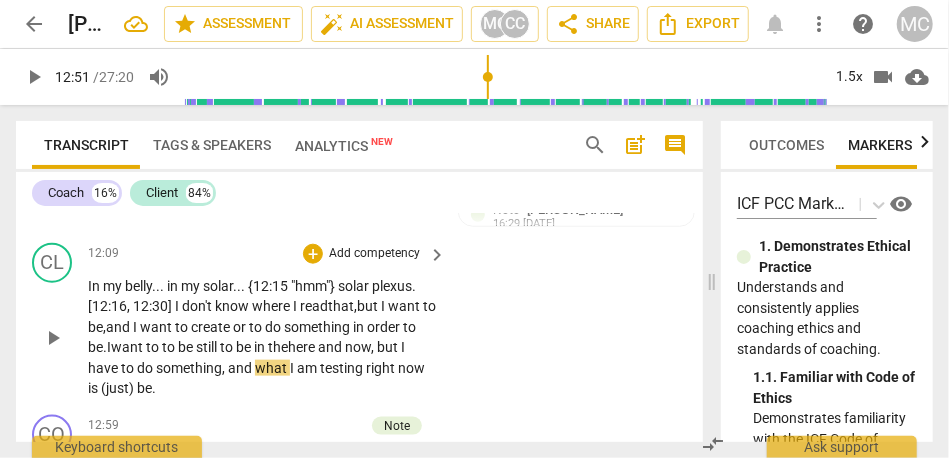 click on "to do something" at bounding box center (171, 368) 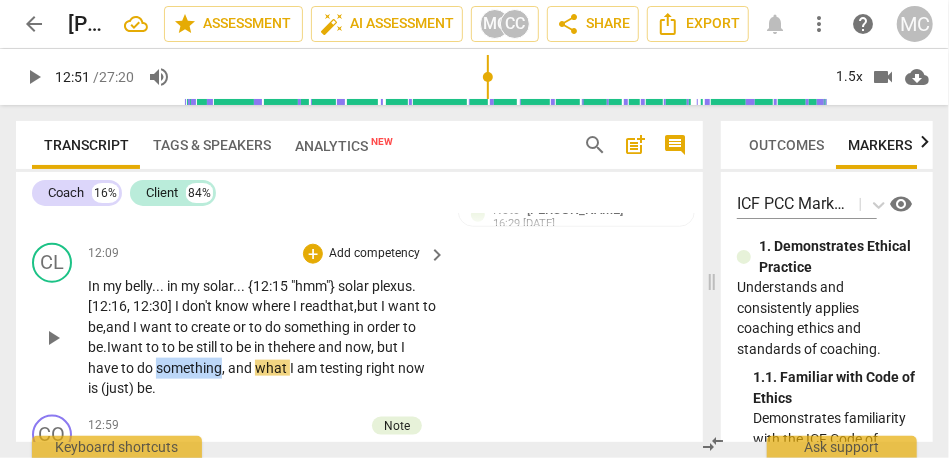 click on "to do something" at bounding box center (171, 368) 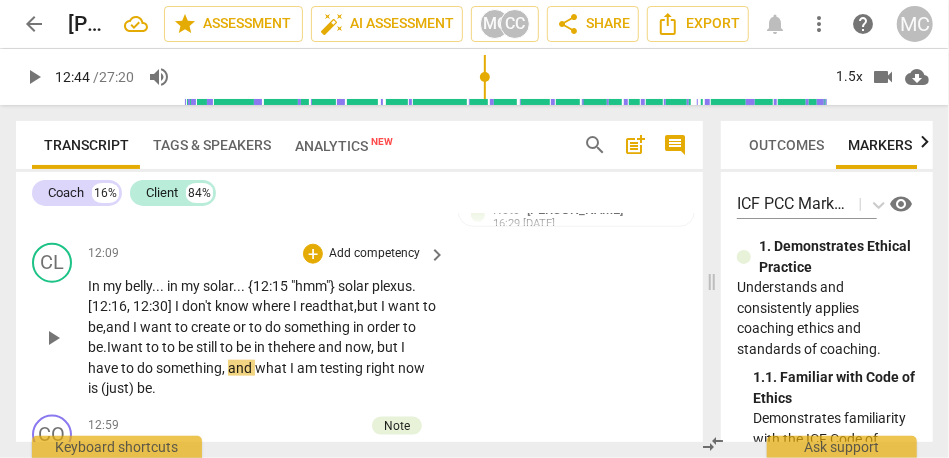 click on "," at bounding box center (225, 368) 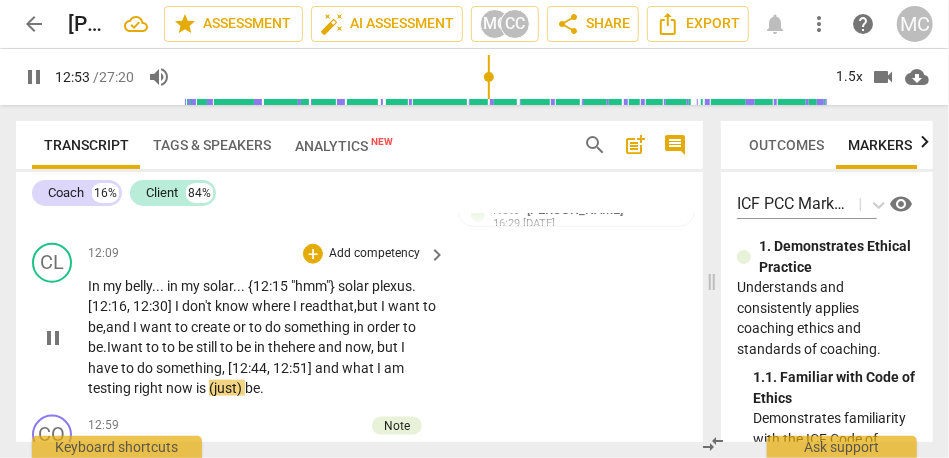 click on "what" at bounding box center [359, 368] 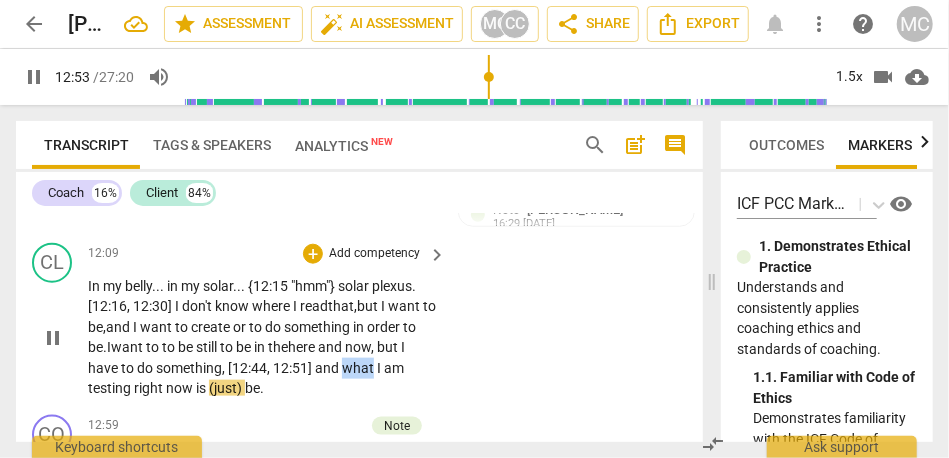 click on "what" at bounding box center (359, 368) 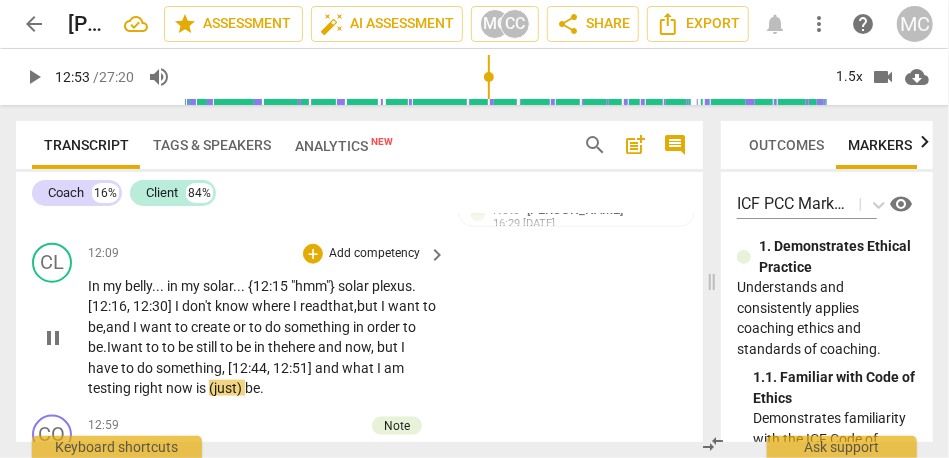 click on "(just)" at bounding box center [227, 388] 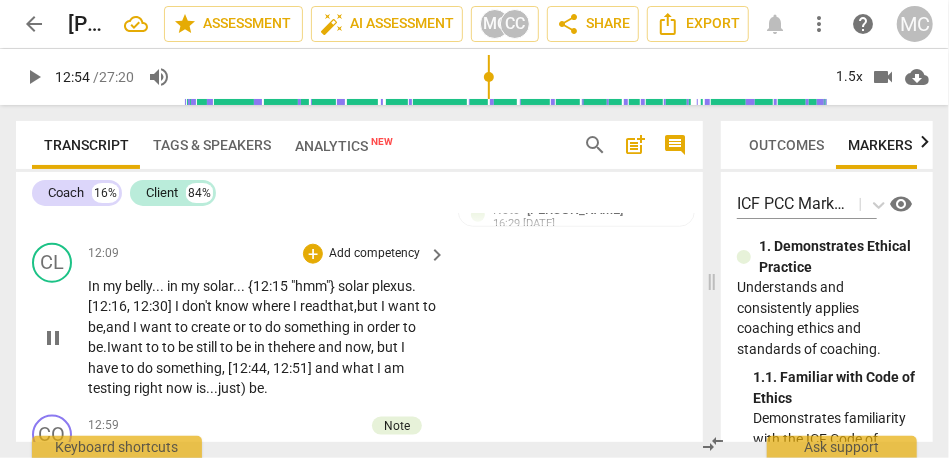 click on "just)" at bounding box center [233, 388] 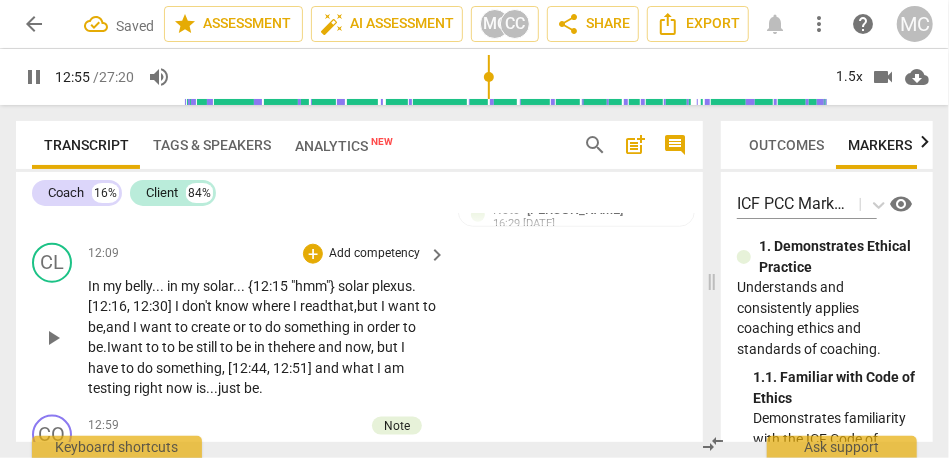 click on "just" at bounding box center [231, 388] 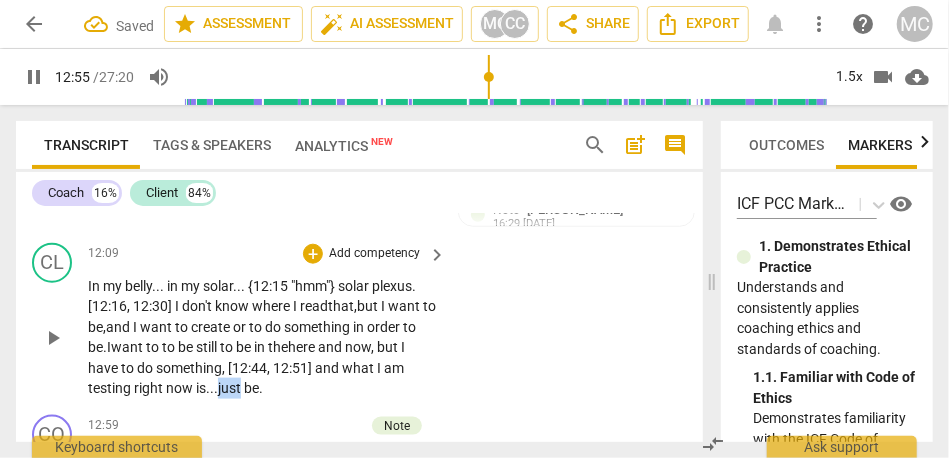 click on "just" at bounding box center (231, 388) 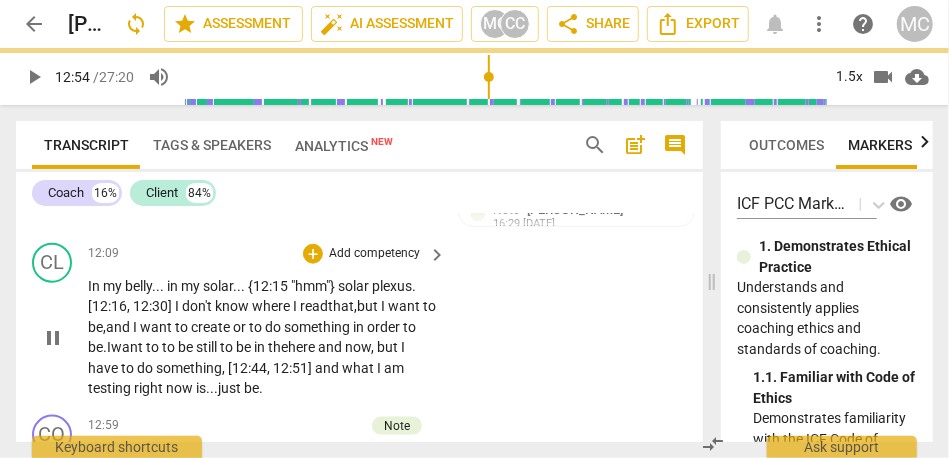 click on "be" at bounding box center [251, 388] 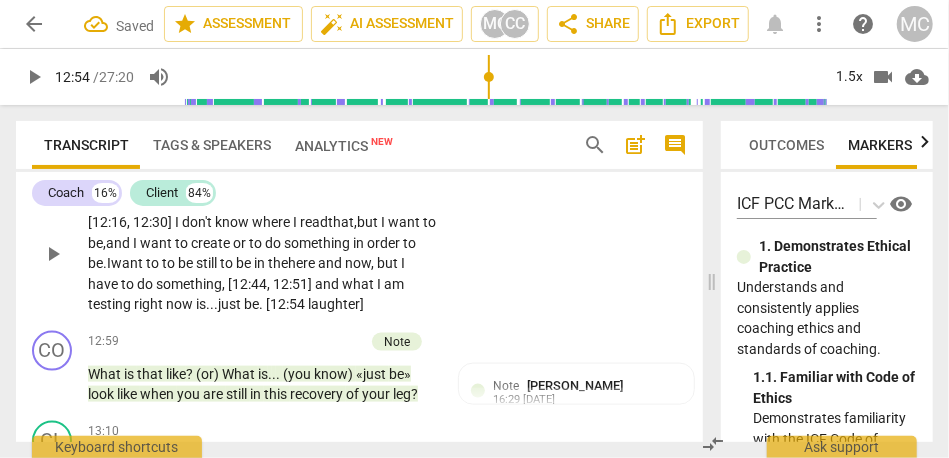 scroll, scrollTop: 3848, scrollLeft: 0, axis: vertical 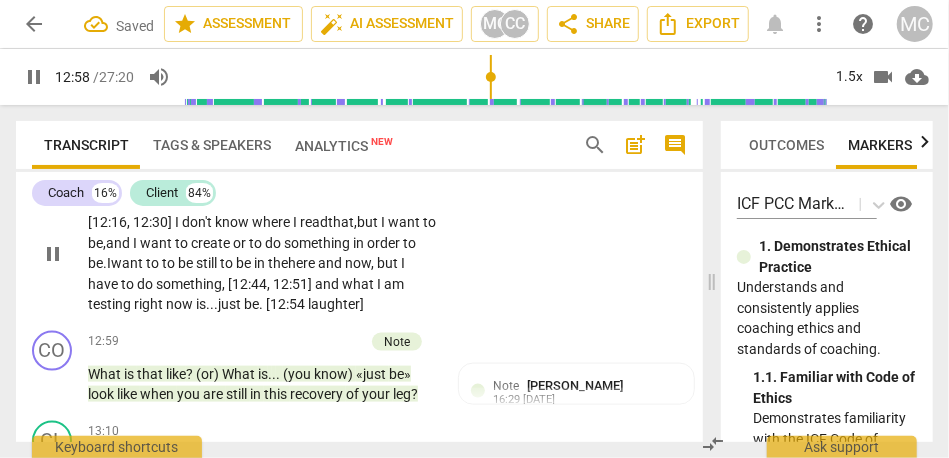 click on "just" at bounding box center [231, 304] 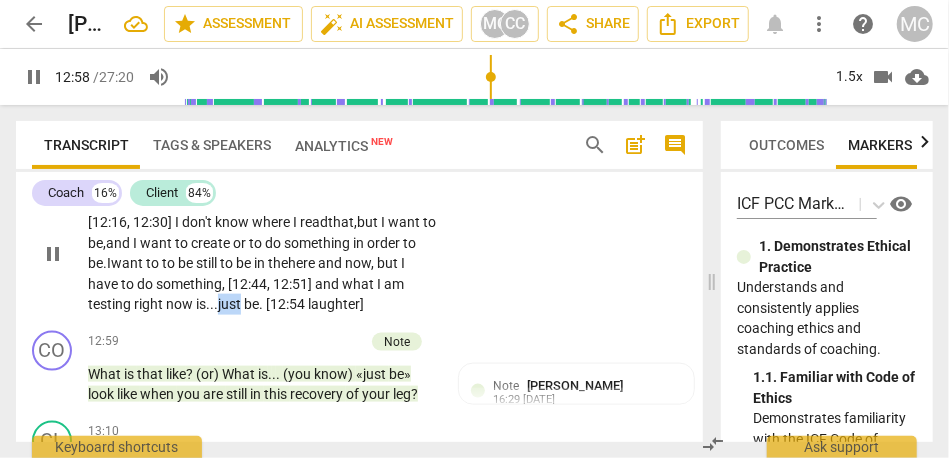 click on "just" at bounding box center (231, 304) 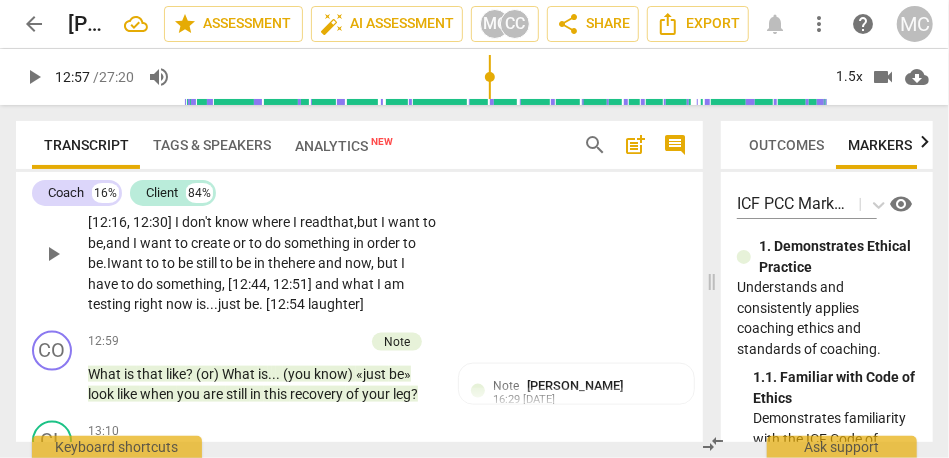 click on "be. [12:54 laughter]" at bounding box center [304, 304] 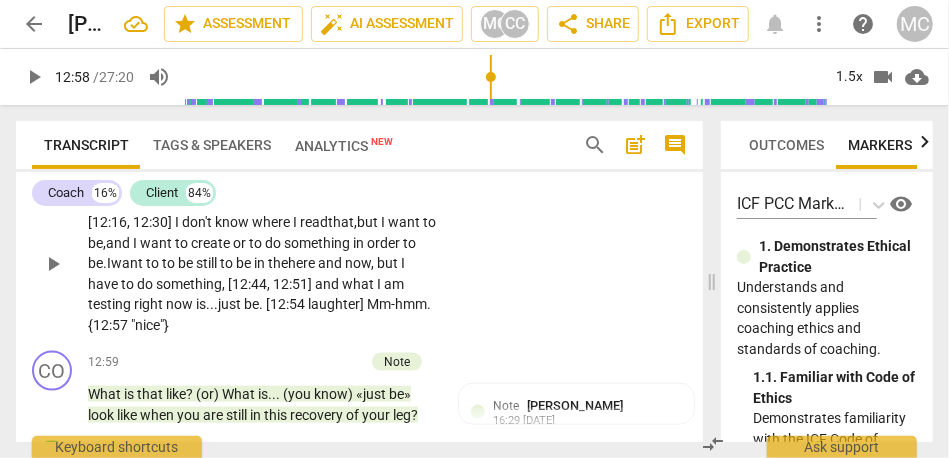 click on "be. [12:54 laughter] Mm-hmm. {12:57 "nice"}" at bounding box center (259, 314) 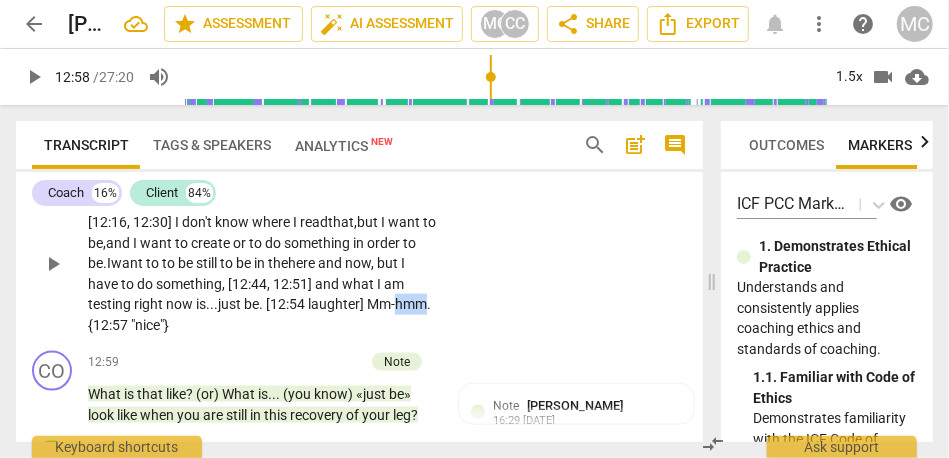 click on "be. [12:54 laughter] Mm-hmm. {12:57 "nice"}" at bounding box center (259, 314) 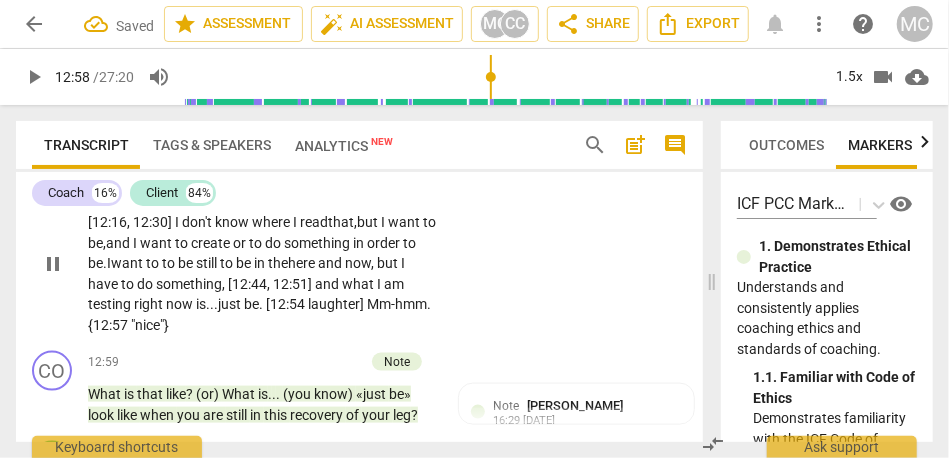 type on "778" 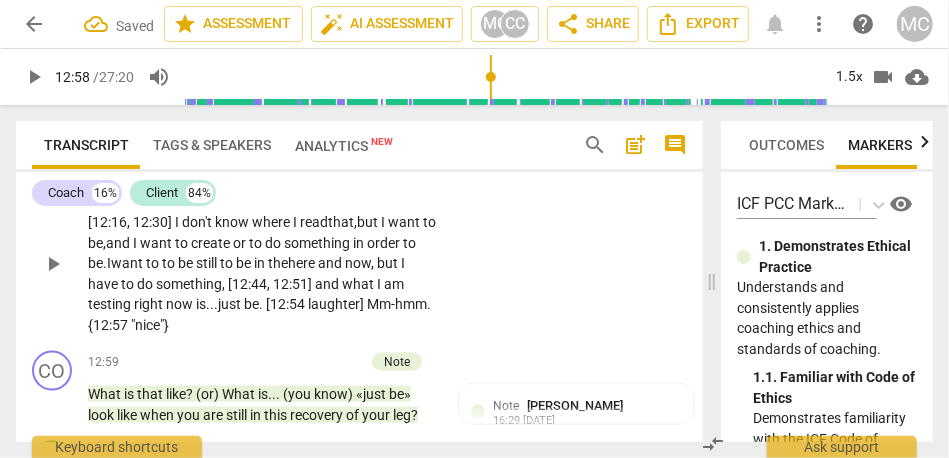 click on "be. [12:54 laughter] Mm-hmm. {12:57 "nice"}" at bounding box center [259, 314] 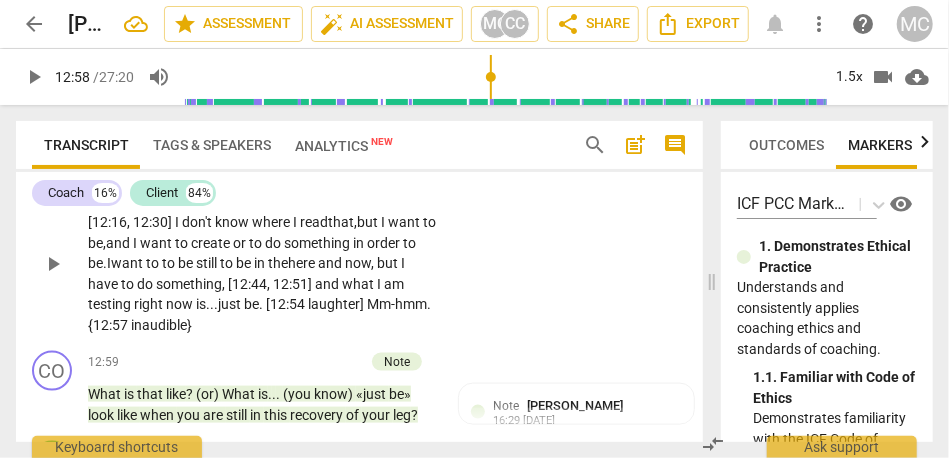 click on "In   my   belly . . .   in   my   solar . . .   {12:15   "hmm"}   [MEDICAL_DATA] . [12:16, 12:30]   I   don't   know   where   I   read  that,  but   I   want   to   be,  and   I   want   to   create   or   to   do   something   in   order   to   be.  I  want   to   to   be   still   to   be   in   the  here and now ,   but   I   have   to do something , [12:44, 12:51]   and   what   I   am   testing   right   now   is...  just   be. [12:54 laughter] Mm-hmm. {12:57 inaudible}" at bounding box center (262, 264) 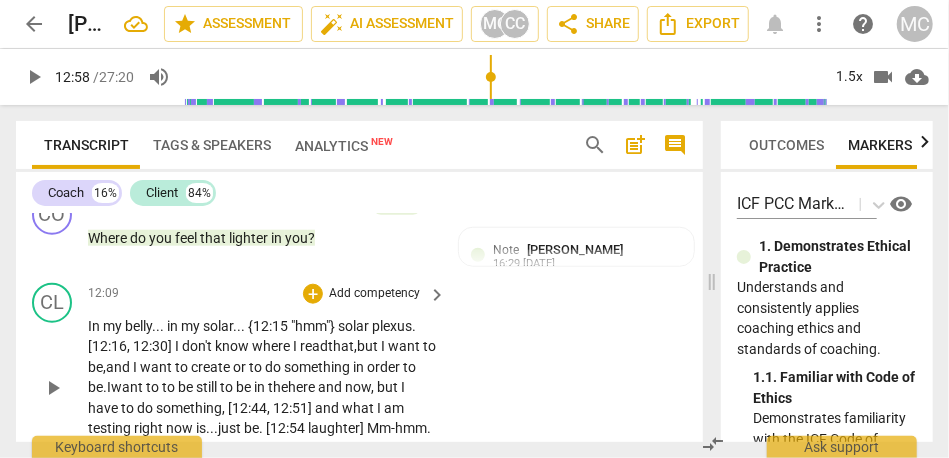 scroll, scrollTop: 3714, scrollLeft: 0, axis: vertical 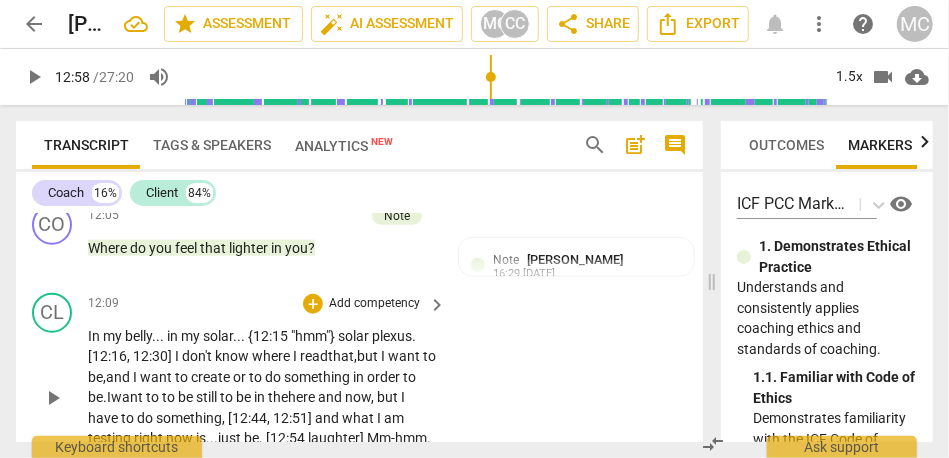 click on "Add competency" at bounding box center [374, 304] 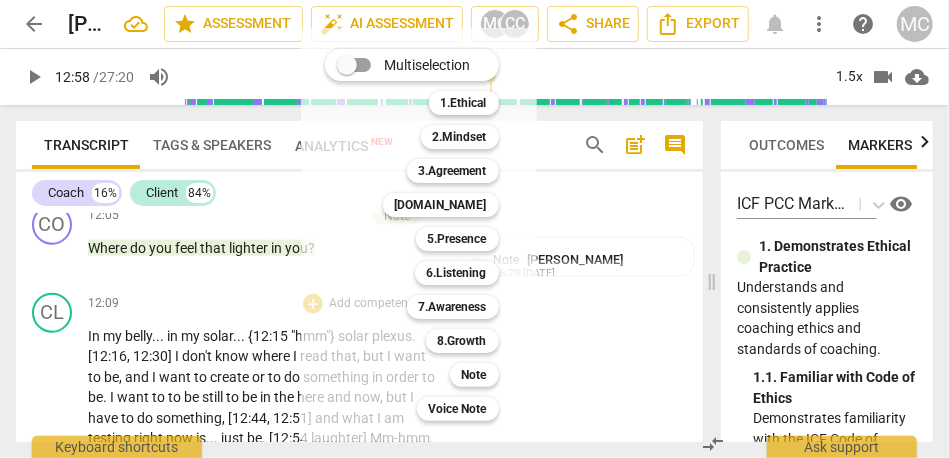 click on "Note 9" at bounding box center [485, 375] 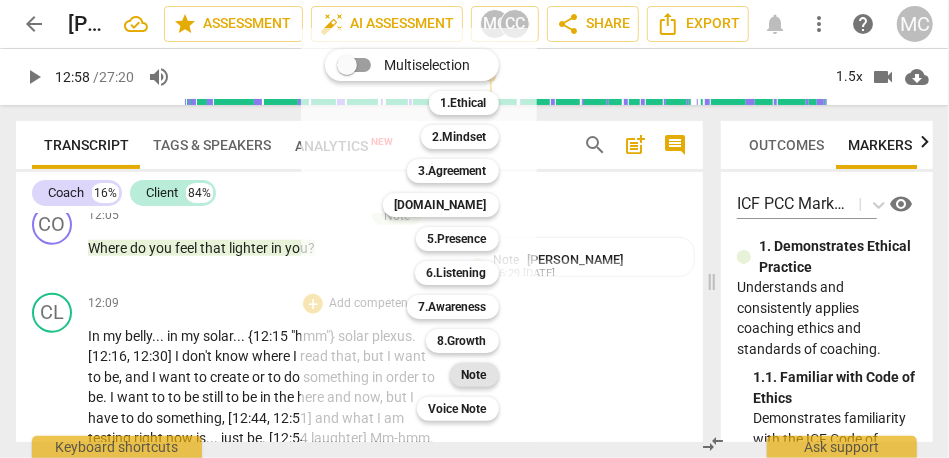 click on "Note" at bounding box center (474, 375) 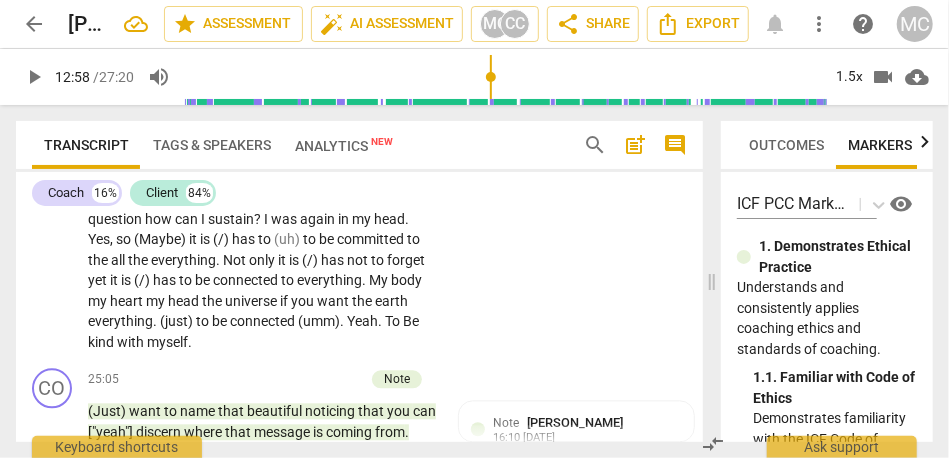 scroll, scrollTop: 7421, scrollLeft: 0, axis: vertical 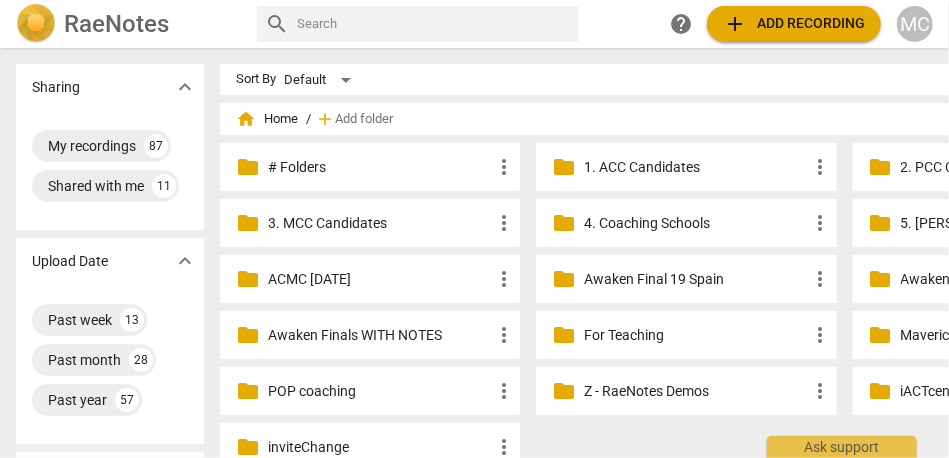 click at bounding box center [434, 24] 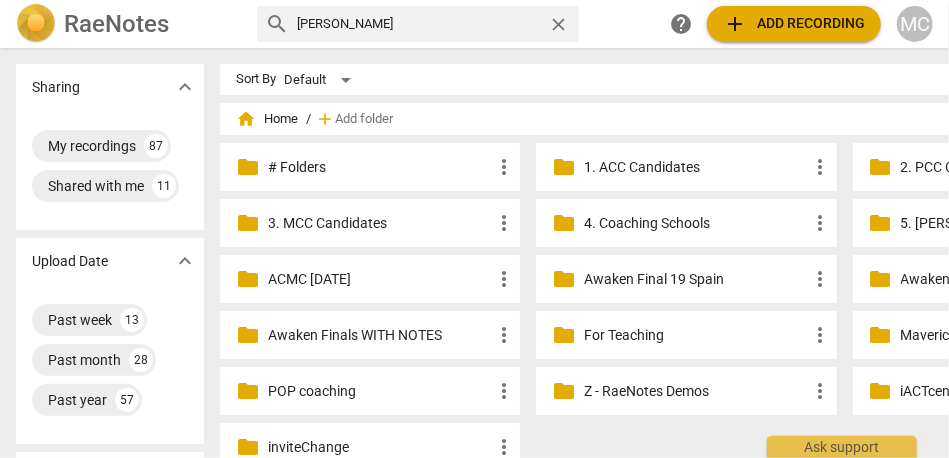 type on "[PERSON_NAME]" 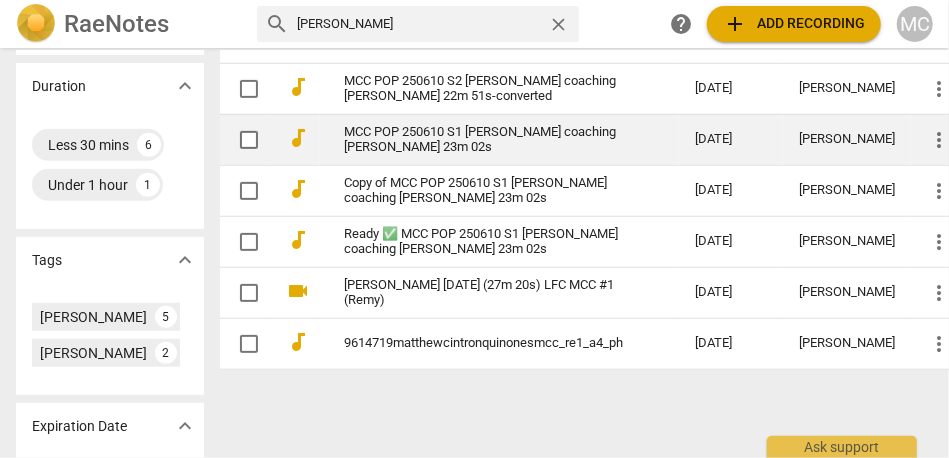 scroll, scrollTop: 525, scrollLeft: 0, axis: vertical 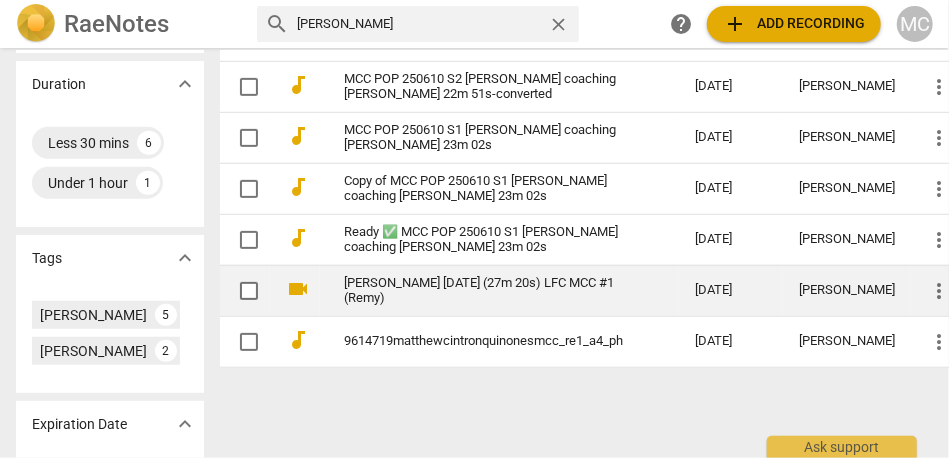 click on "[PERSON_NAME] [DATE] (27m 20s) LFC MCC #1 (Remy)" at bounding box center [483, 291] 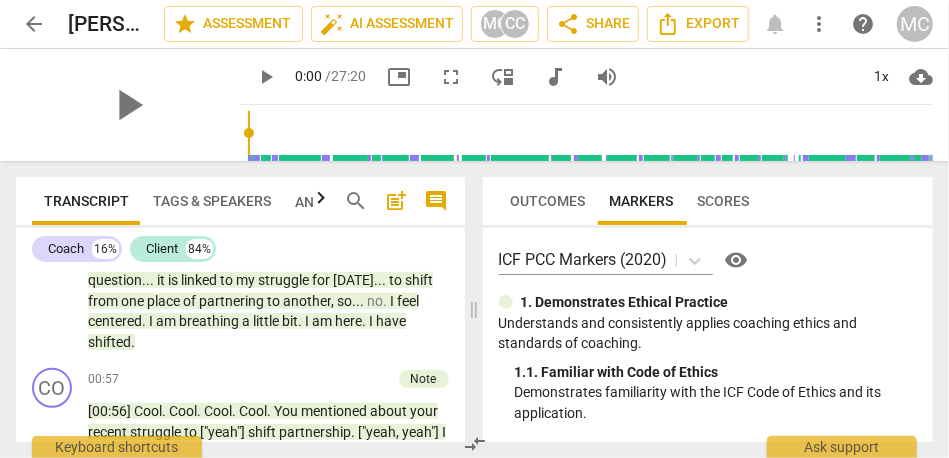 scroll, scrollTop: 524, scrollLeft: 0, axis: vertical 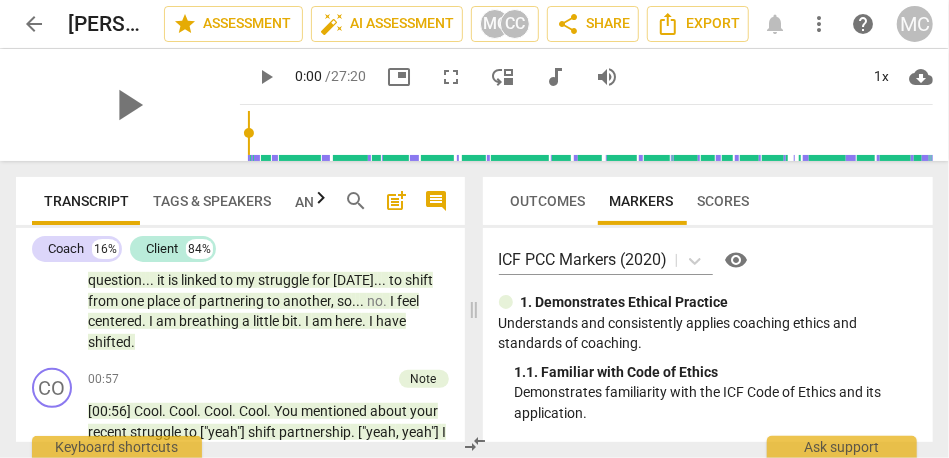 click on "audiotrack" at bounding box center [555, 77] 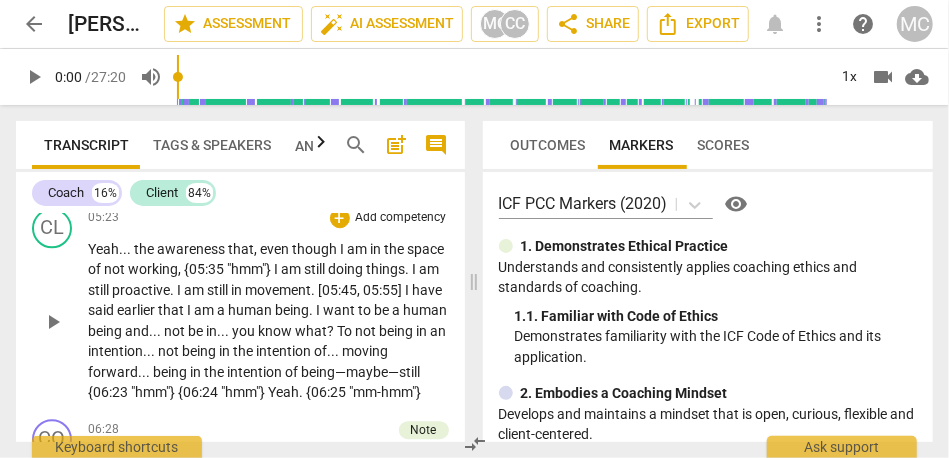 scroll, scrollTop: 1974, scrollLeft: 0, axis: vertical 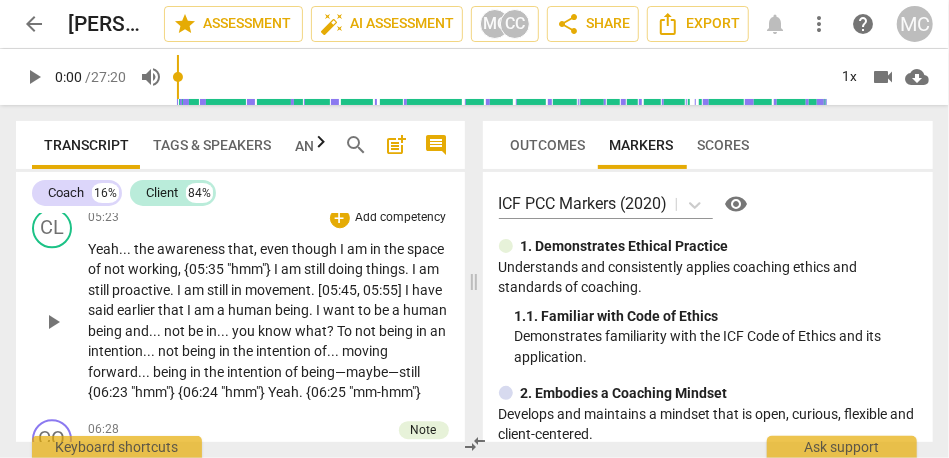 click on "Add competency" at bounding box center [401, 218] 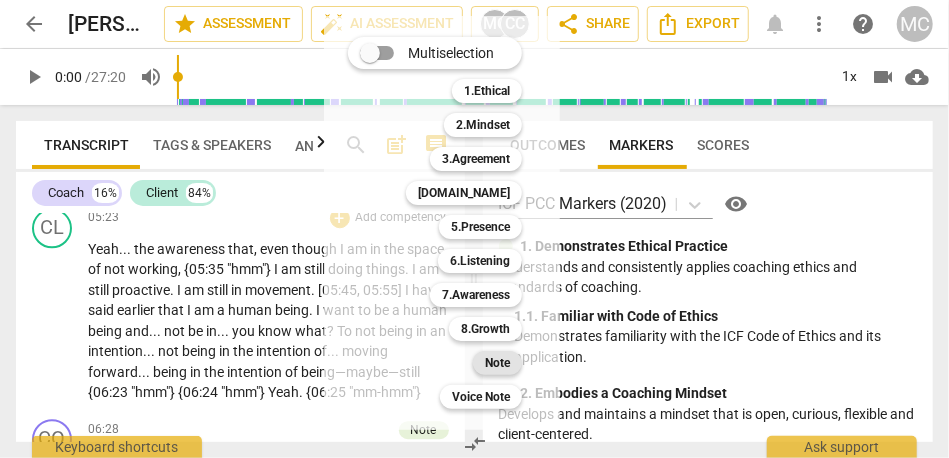 click on "Note" at bounding box center [497, 363] 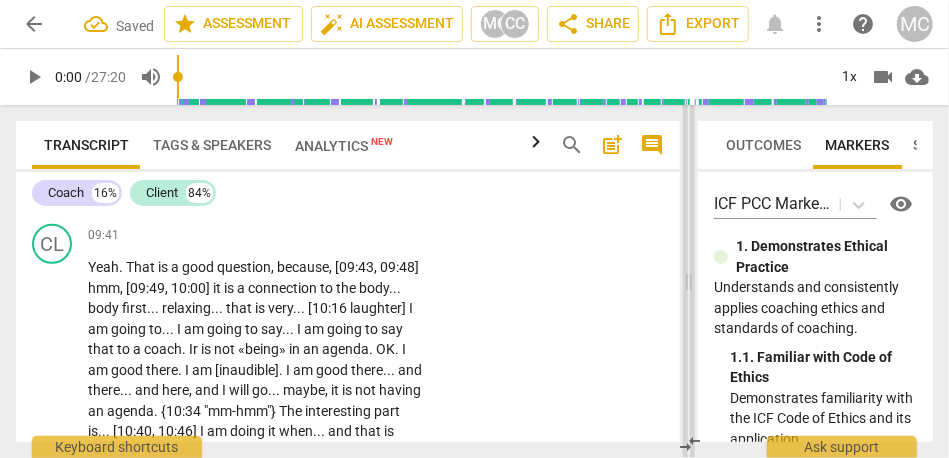 drag, startPoint x: 438, startPoint y: 273, endPoint x: 689, endPoint y: 274, distance: 251.002 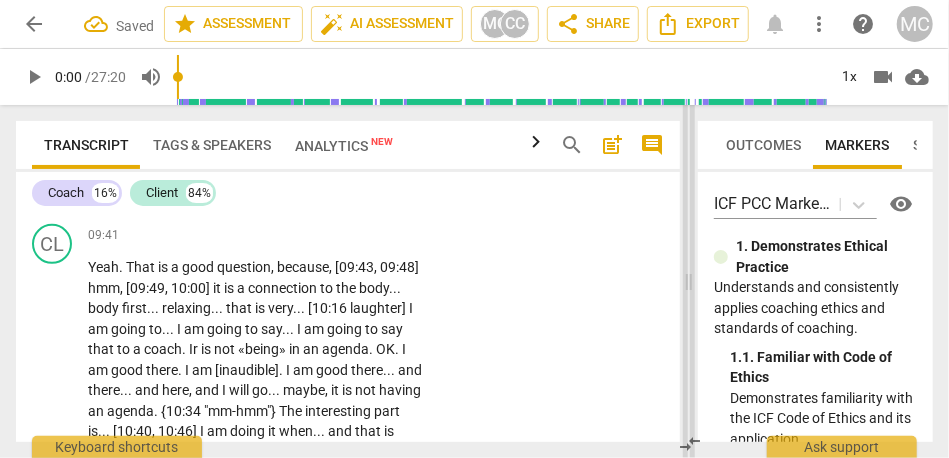 click at bounding box center (689, 281) 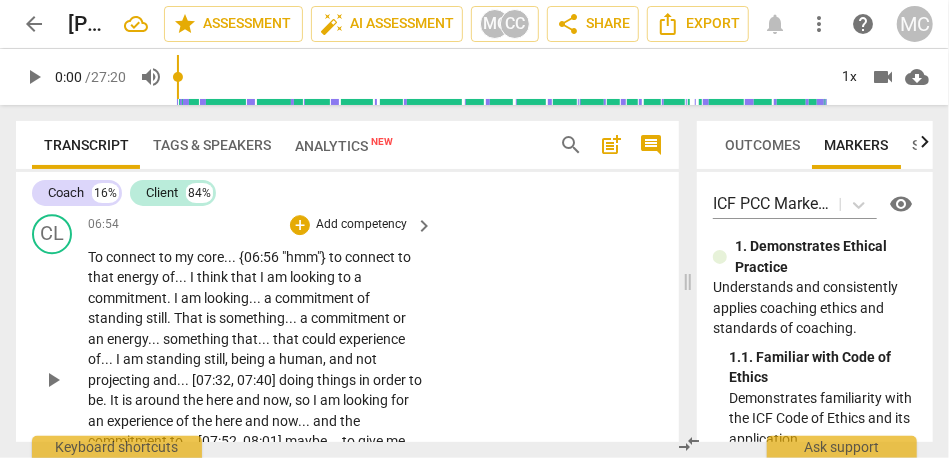 scroll, scrollTop: 2394, scrollLeft: 0, axis: vertical 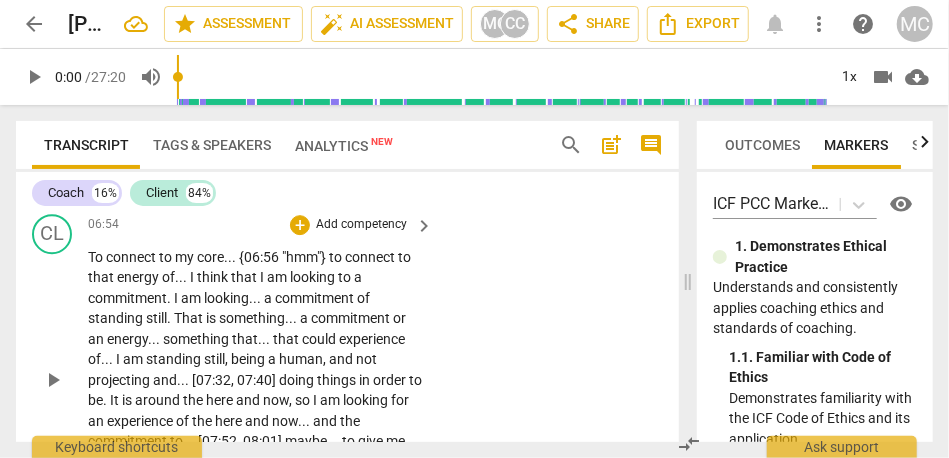 click on "Add competency" at bounding box center [361, 225] 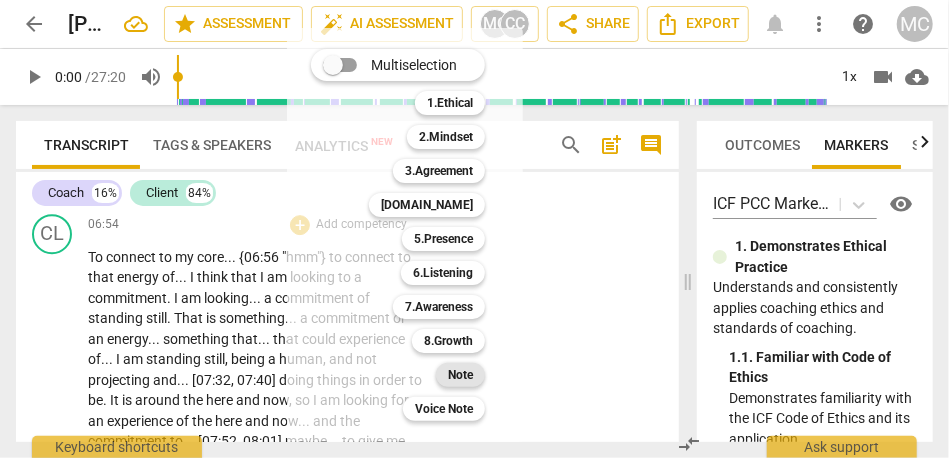 click on "Note" at bounding box center [460, 375] 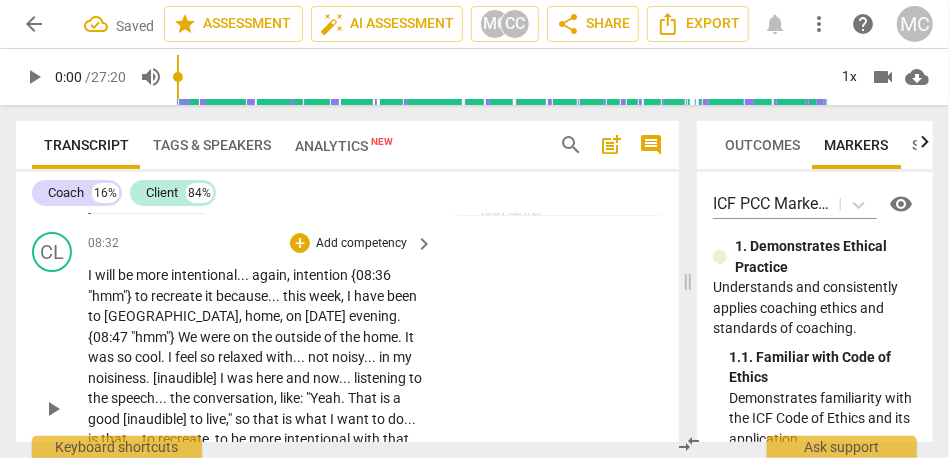 scroll, scrollTop: 2780, scrollLeft: 0, axis: vertical 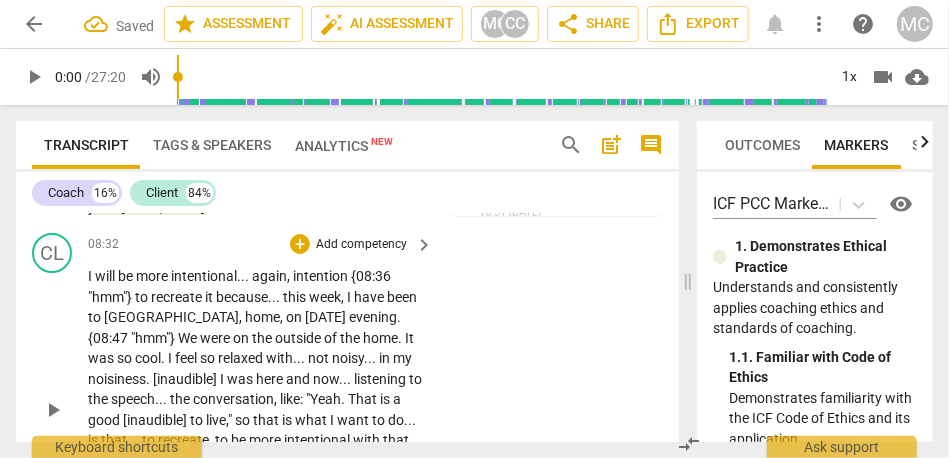 click on "Add competency" at bounding box center (361, 245) 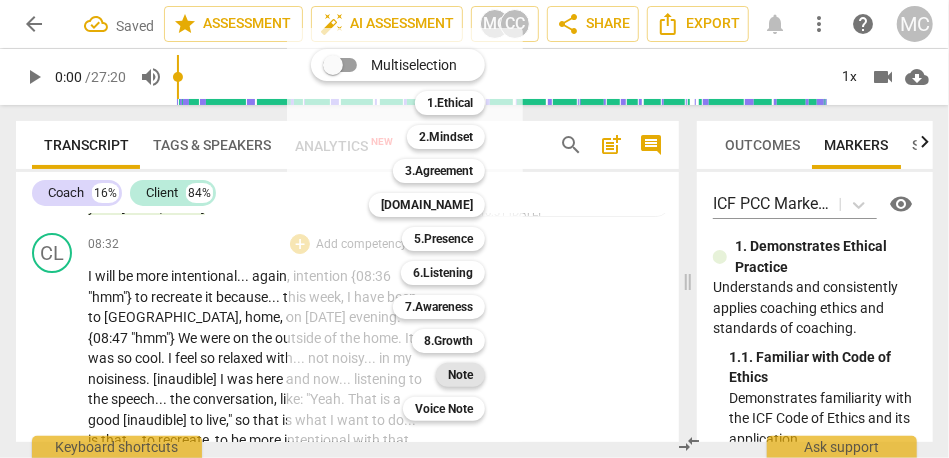 click on "Note" at bounding box center [460, 375] 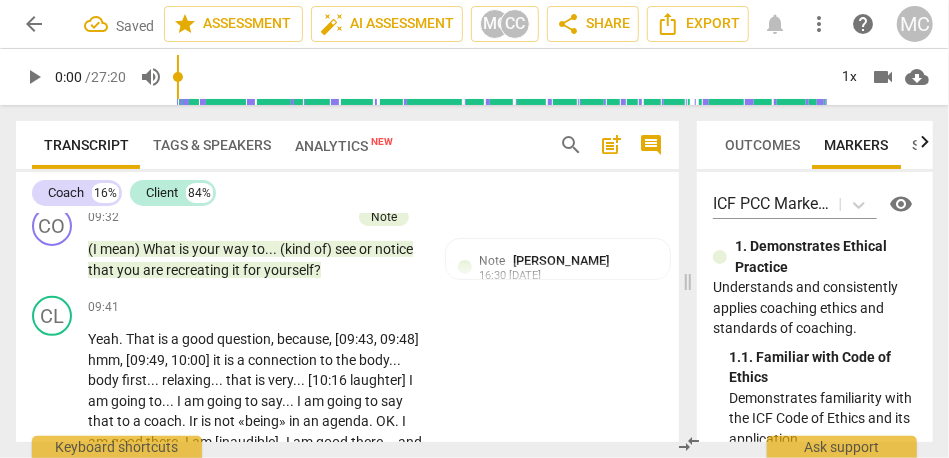 scroll, scrollTop: 3142, scrollLeft: 0, axis: vertical 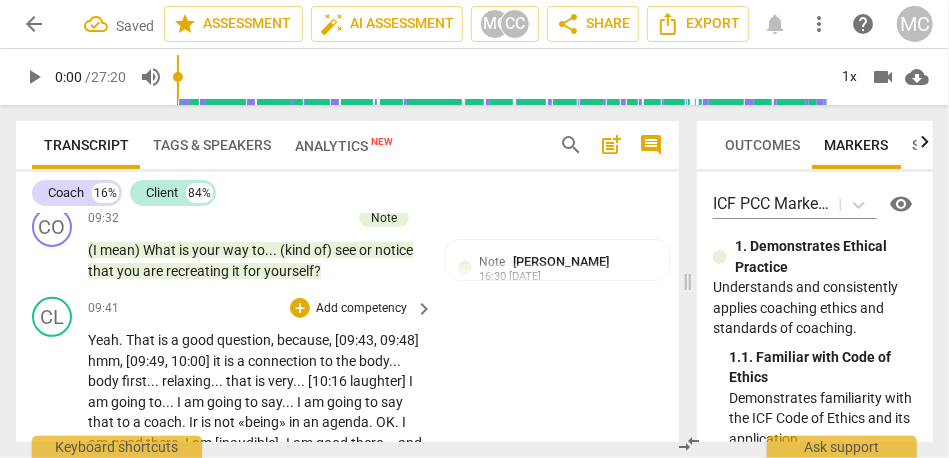 click on "Add competency" at bounding box center [361, 309] 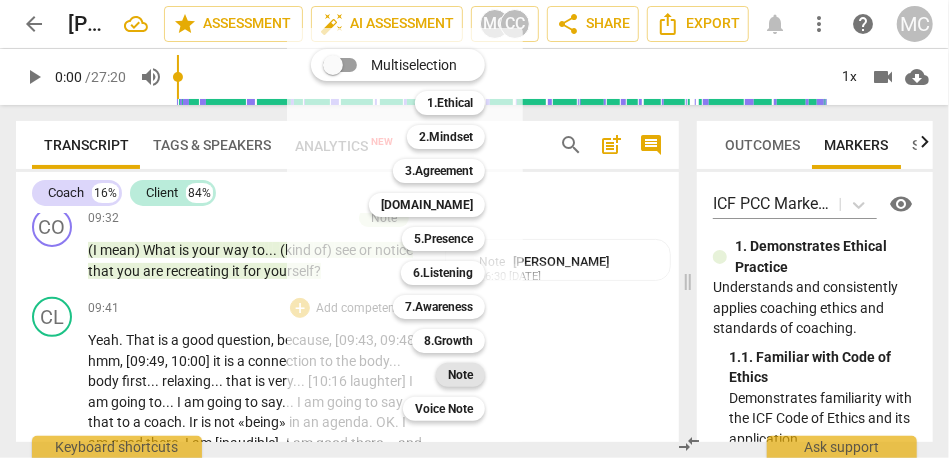 click on "Note" at bounding box center (460, 375) 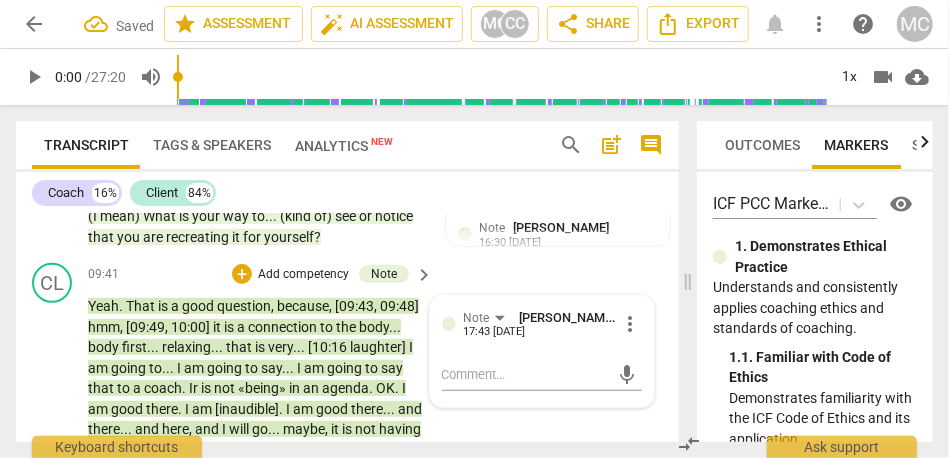 scroll, scrollTop: 3360, scrollLeft: 0, axis: vertical 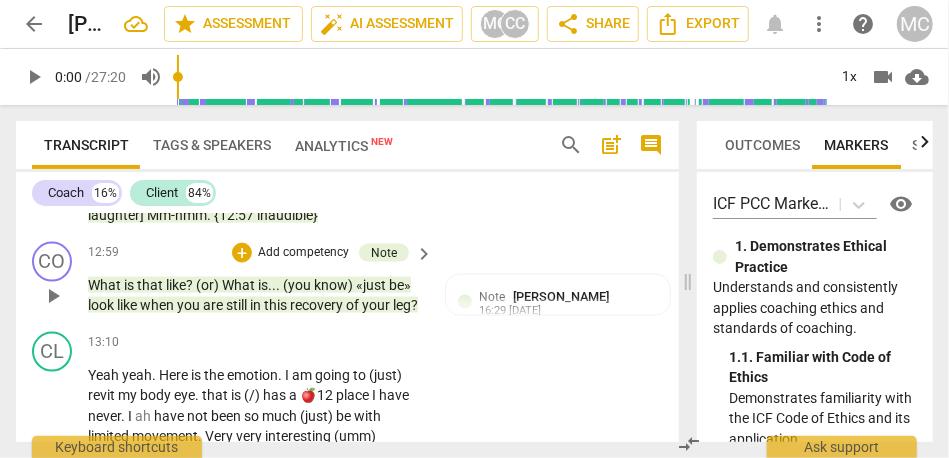 click on "leg" at bounding box center (402, 305) 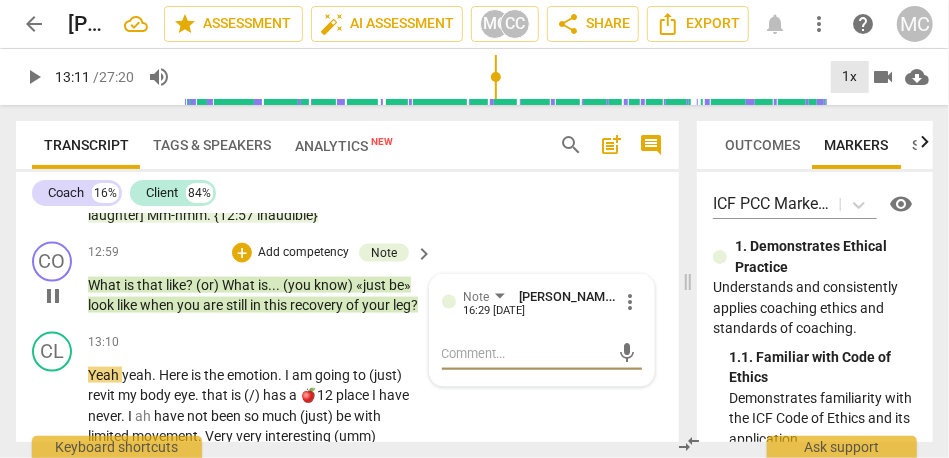 click on "1x" at bounding box center [850, 77] 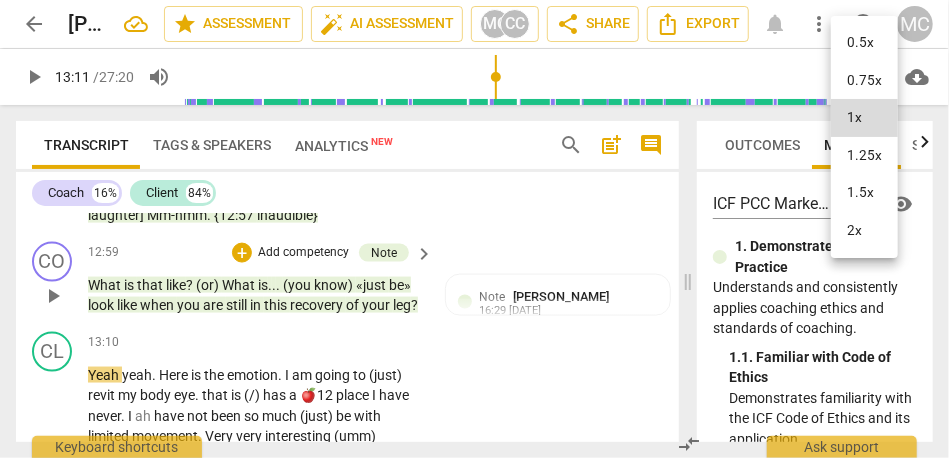 click on "1.5x" at bounding box center [864, 193] 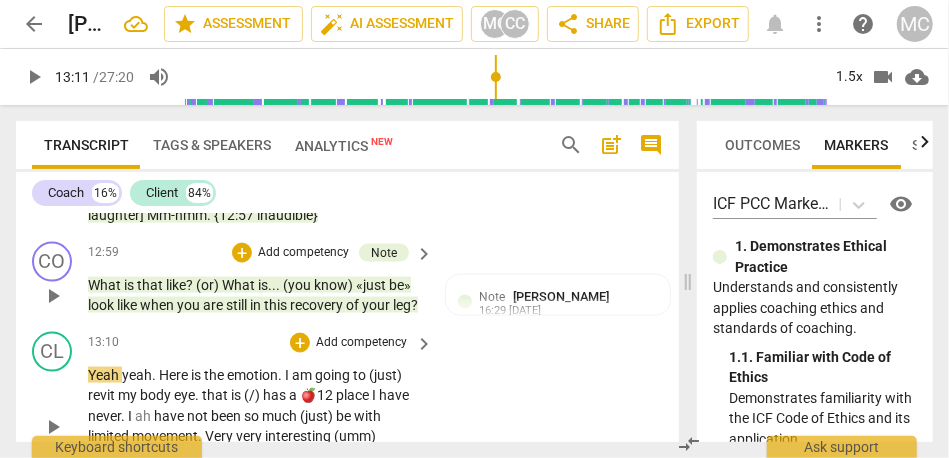 click on "13:10 + Add competency keyboard_arrow_right" at bounding box center (261, 343) 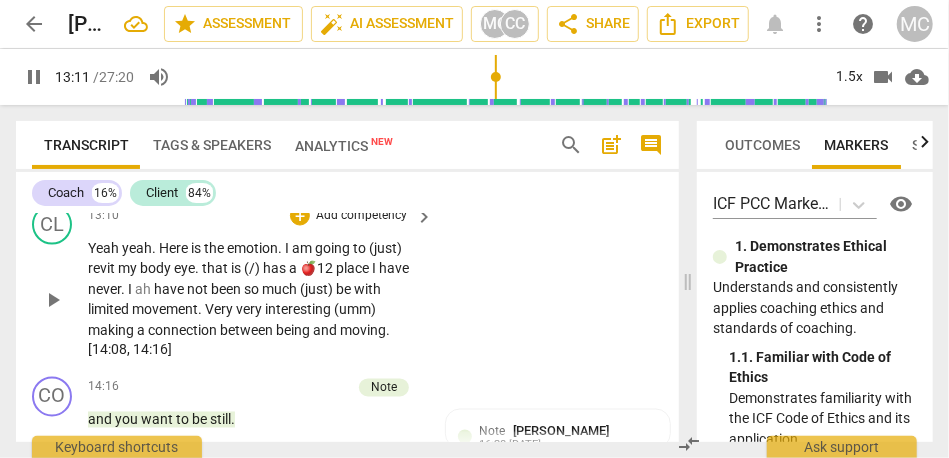 scroll, scrollTop: 4151, scrollLeft: 0, axis: vertical 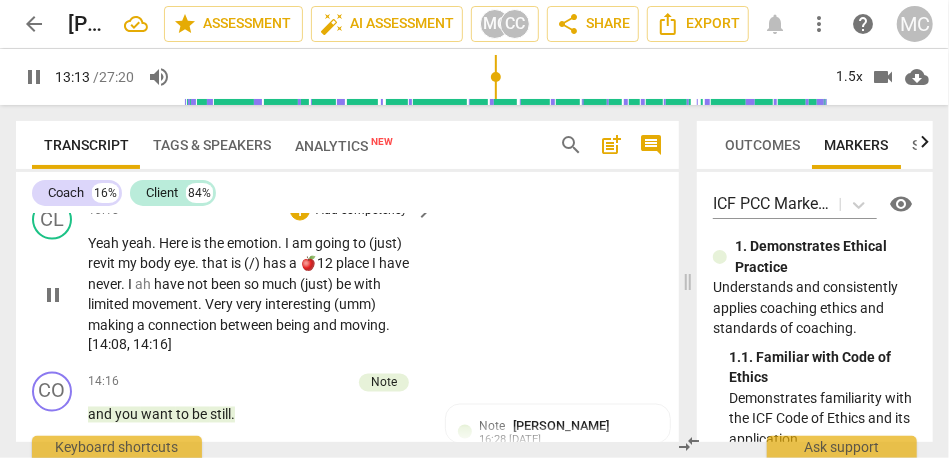 click on "yeah" at bounding box center (137, 243) 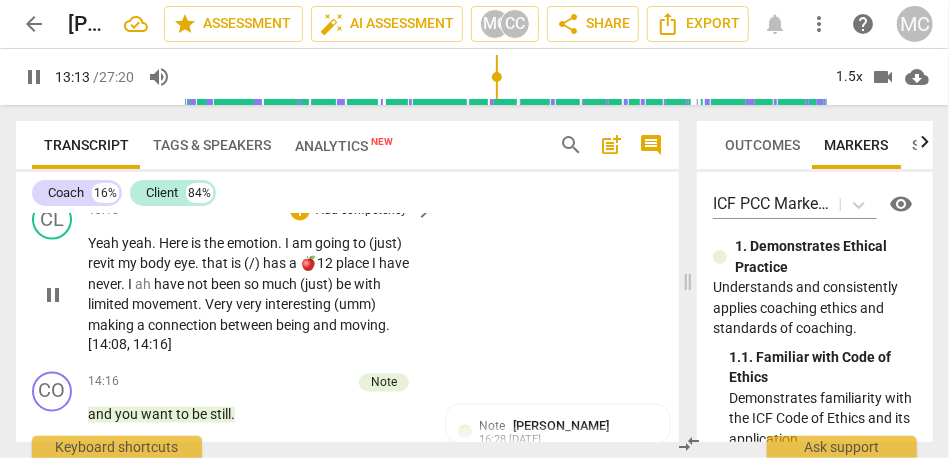 type 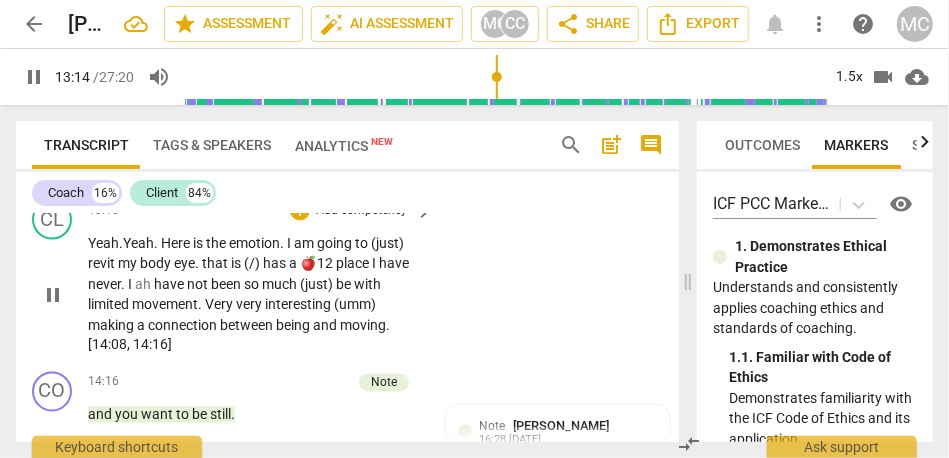 click on "Here" at bounding box center (177, 243) 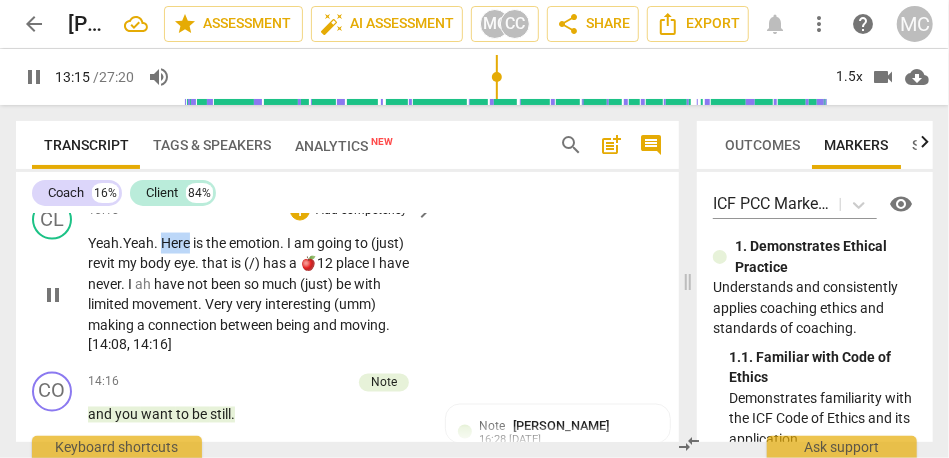 click on "Here" at bounding box center [177, 243] 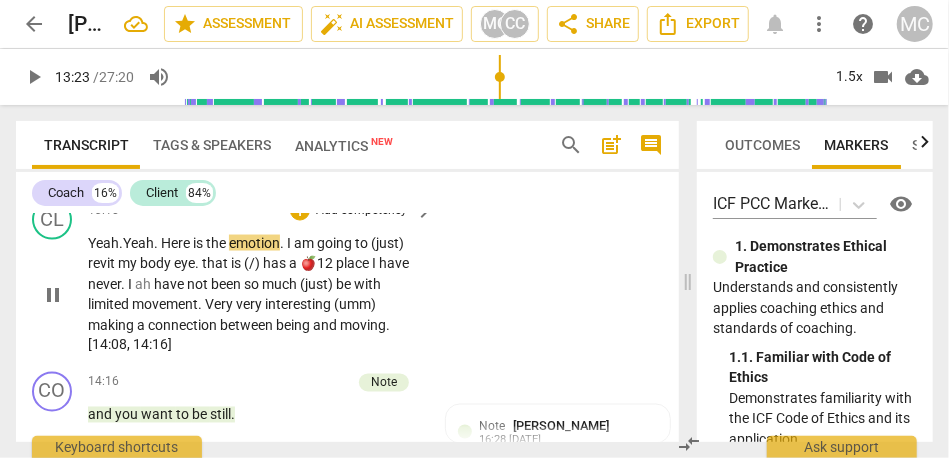 click on "Yeah" at bounding box center [138, 243] 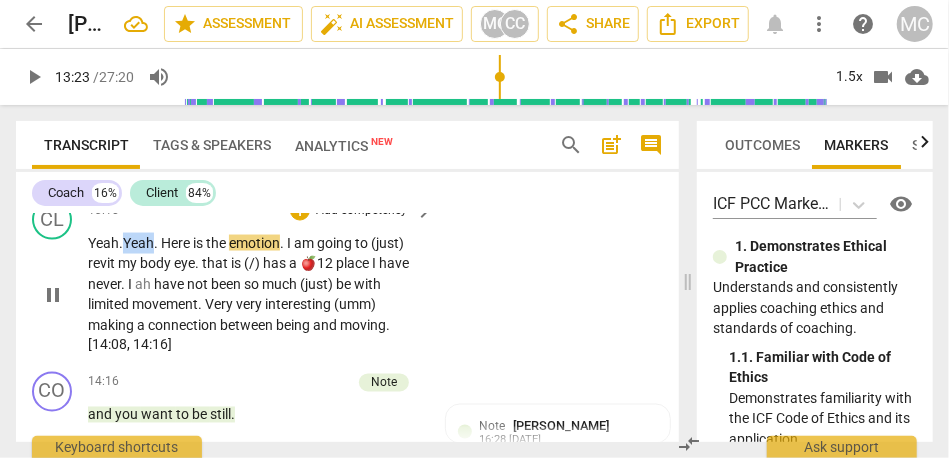 click on "Yeah" at bounding box center [138, 243] 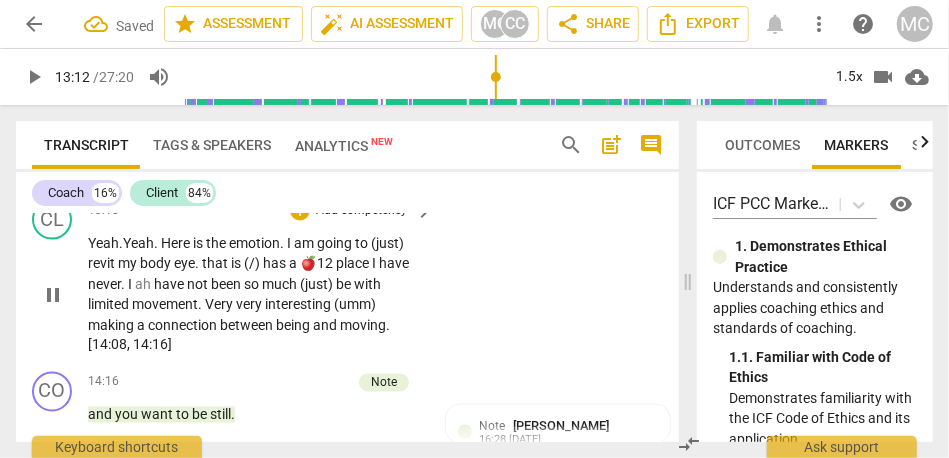 click on "." at bounding box center [157, 243] 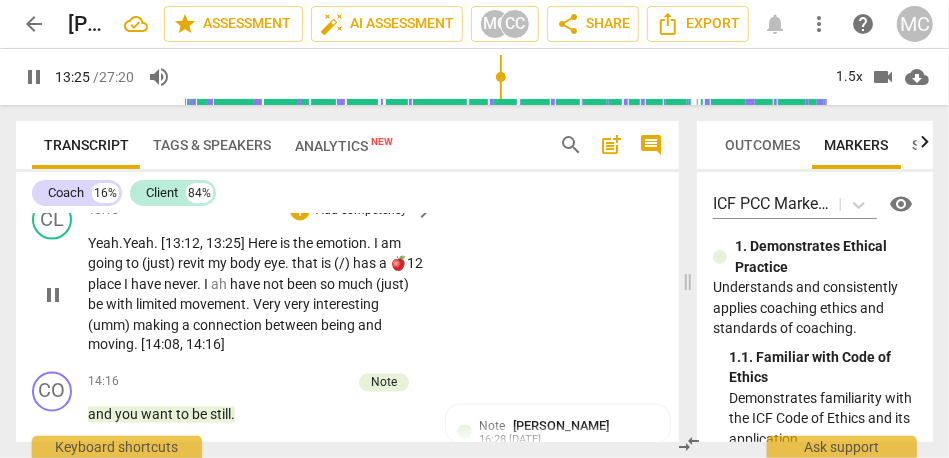 click on "I" at bounding box center [377, 243] 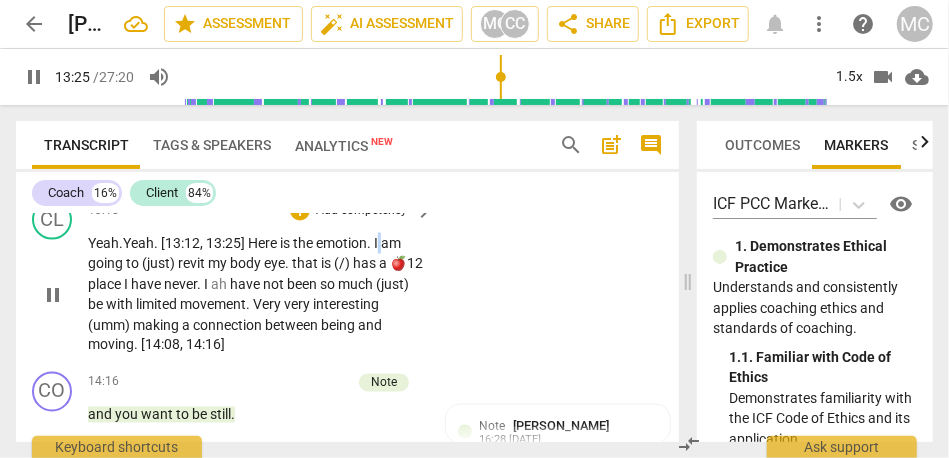 click on "I" at bounding box center (377, 243) 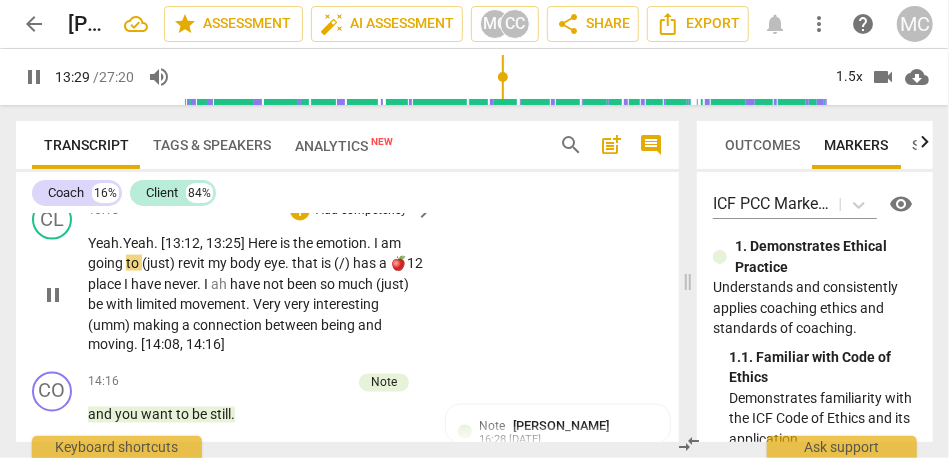 click on "the" at bounding box center [304, 243] 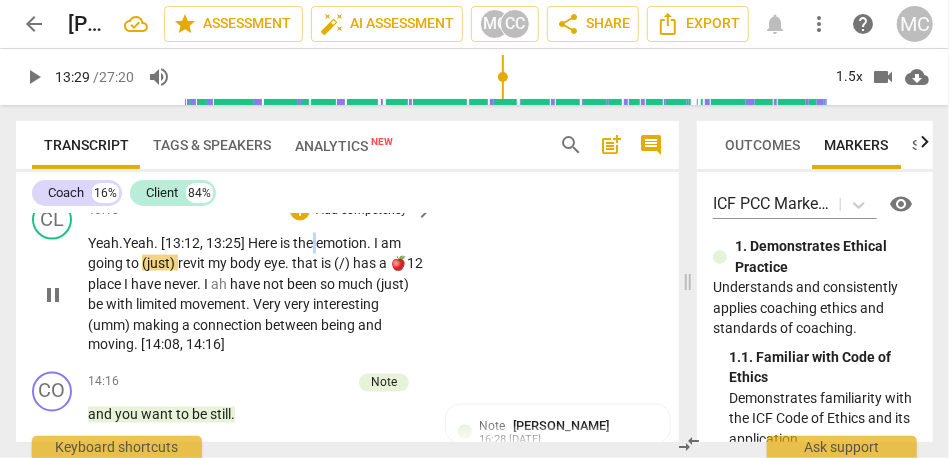 click on "the" at bounding box center [304, 243] 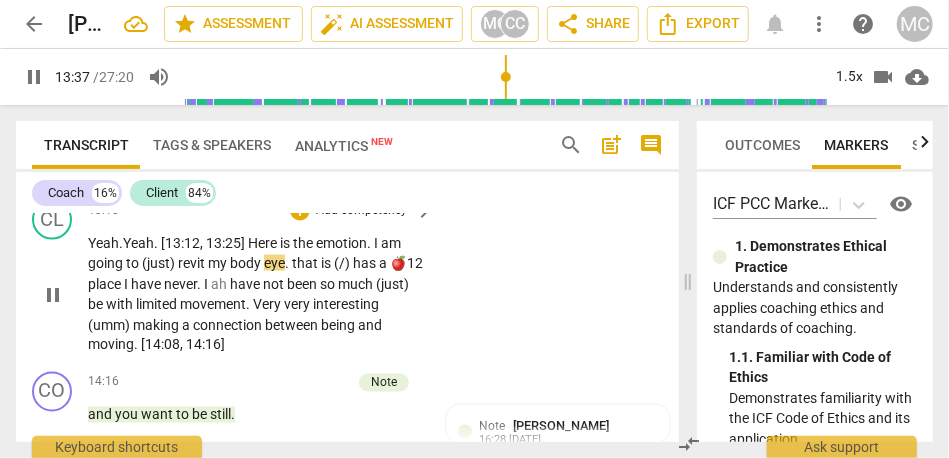 click on "(just)" at bounding box center [160, 263] 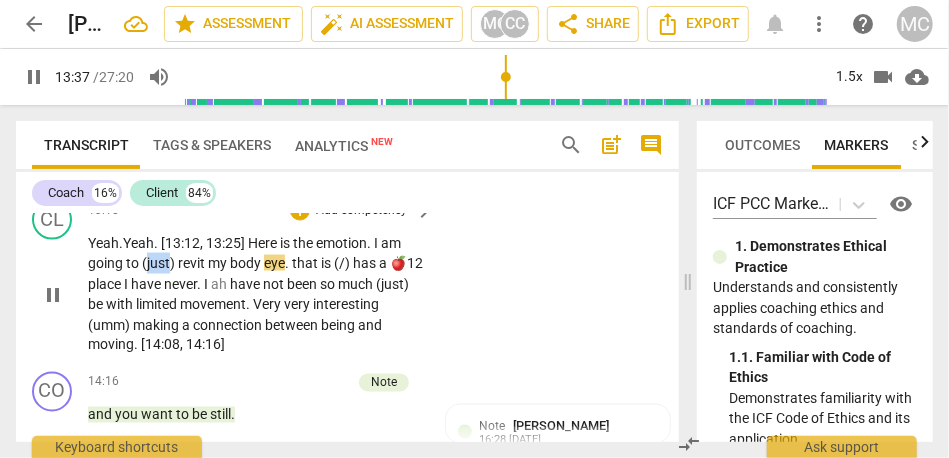 click on "(just)" at bounding box center [160, 263] 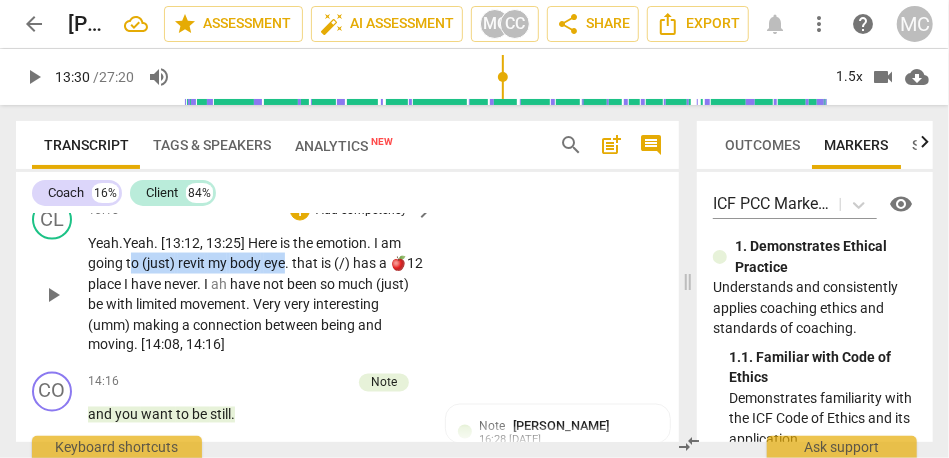 drag, startPoint x: 284, startPoint y: 302, endPoint x: 134, endPoint y: 303, distance: 150.00333 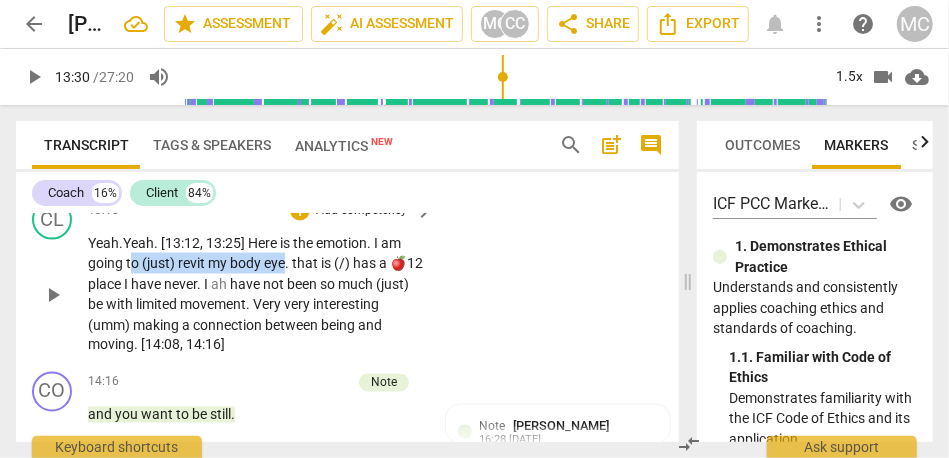 click on "Yeah.  Yeah . [13:12, 13:25]   Here   is   the   emotion .   I   am   going   to   (just)   revit   my   body   eye .   that   is   (/)   has   a   🍎12   place   I   have   never .   I   ah   have   not   been   so   much   (just)   be   with   limited   movement .   Very   very   interesting   (umm)   making   a   connection   between   being   and   moving .   [14:08 ,   14:16]" at bounding box center [255, 294] 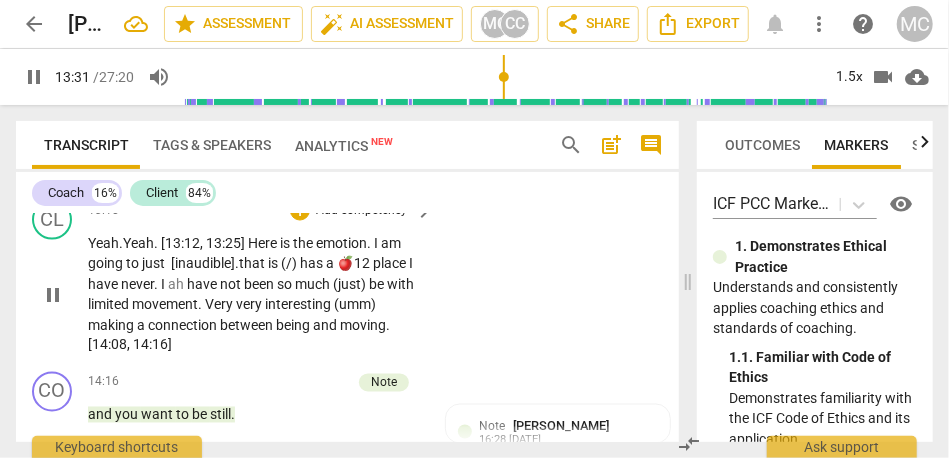 click on "that" at bounding box center (253, 263) 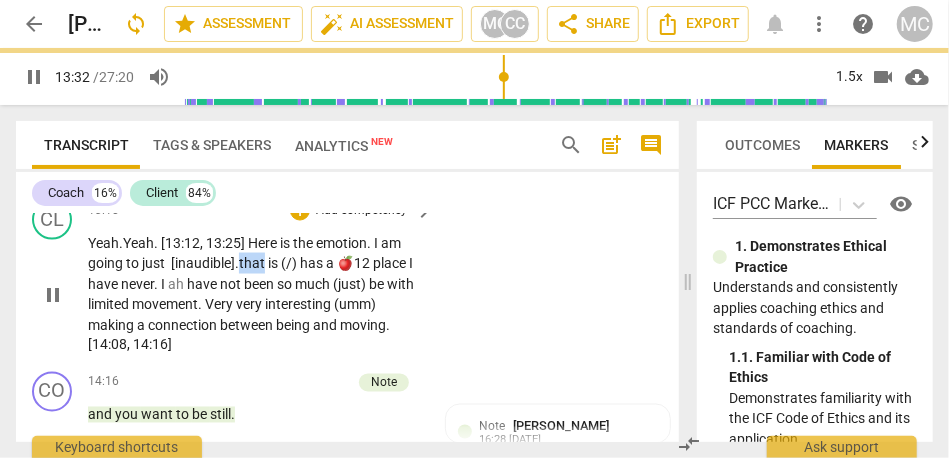 click on "that" at bounding box center [253, 263] 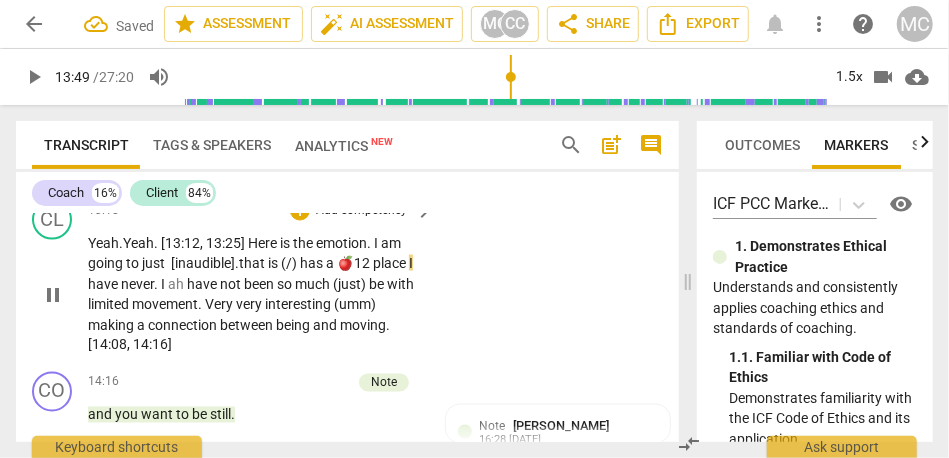 click on "to just  [inaudible]" at bounding box center [180, 263] 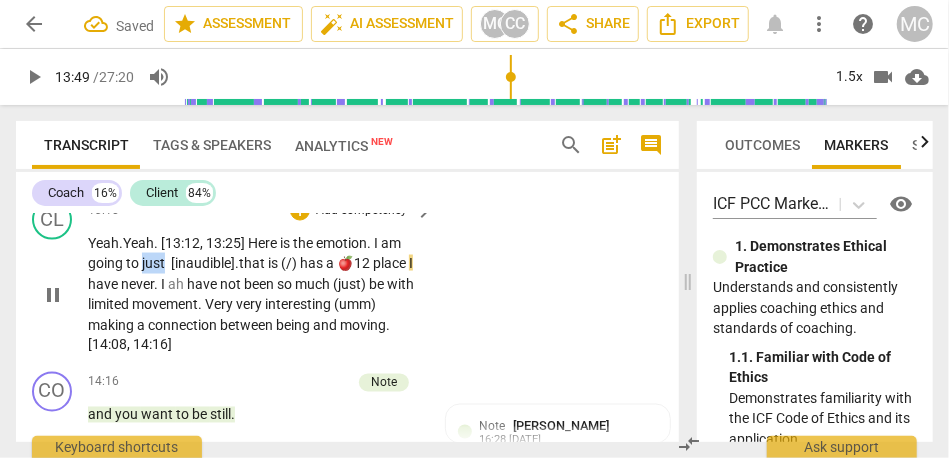 click on "to just  [inaudible]" at bounding box center [180, 263] 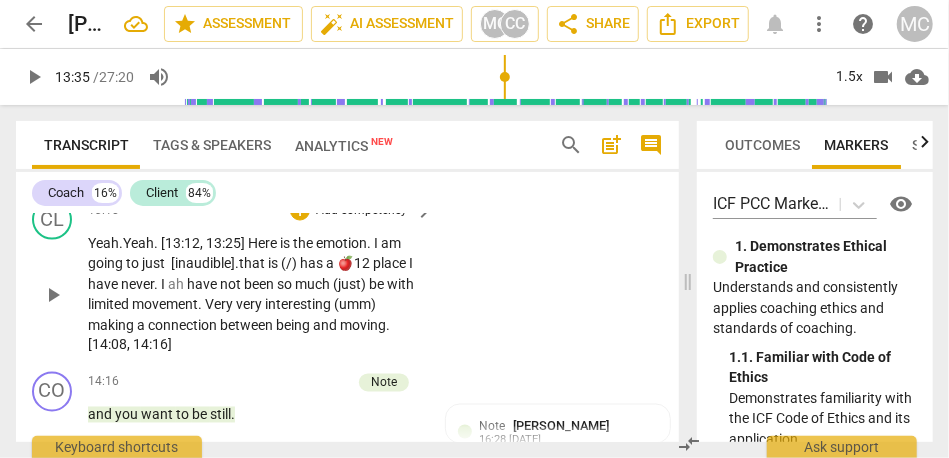 click on "that" at bounding box center [253, 263] 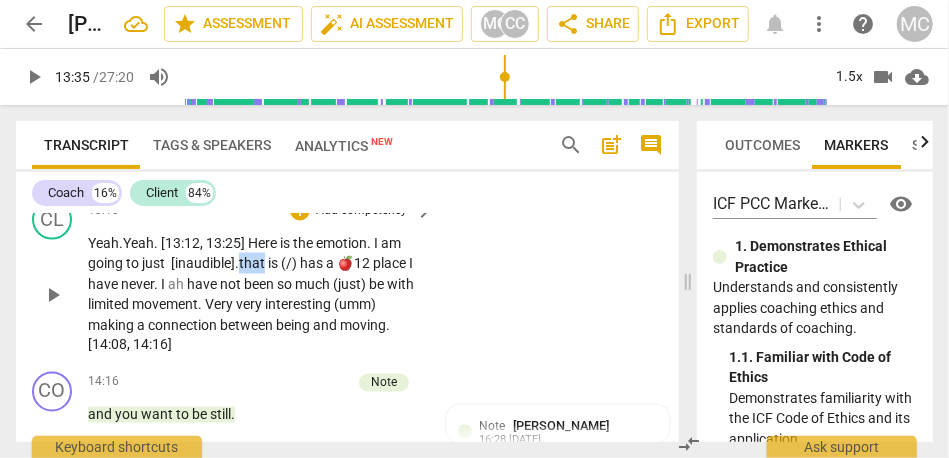 click on "that" at bounding box center [253, 263] 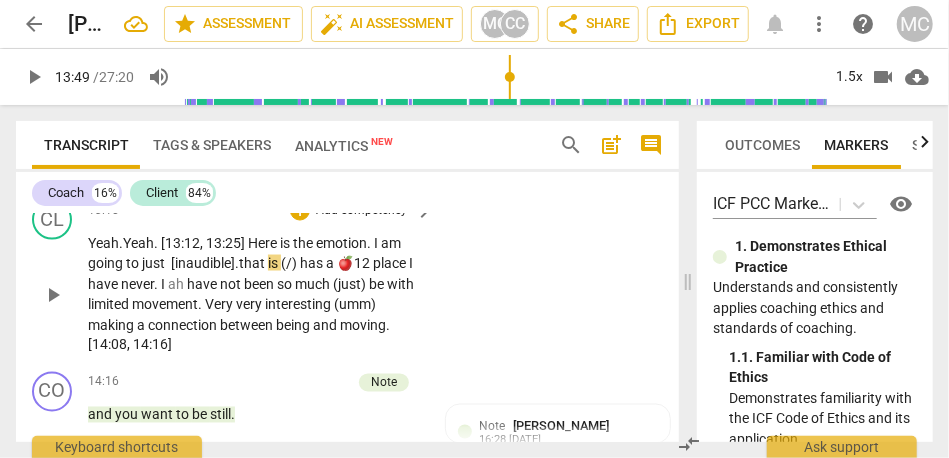 click on "." at bounding box center (237, 263) 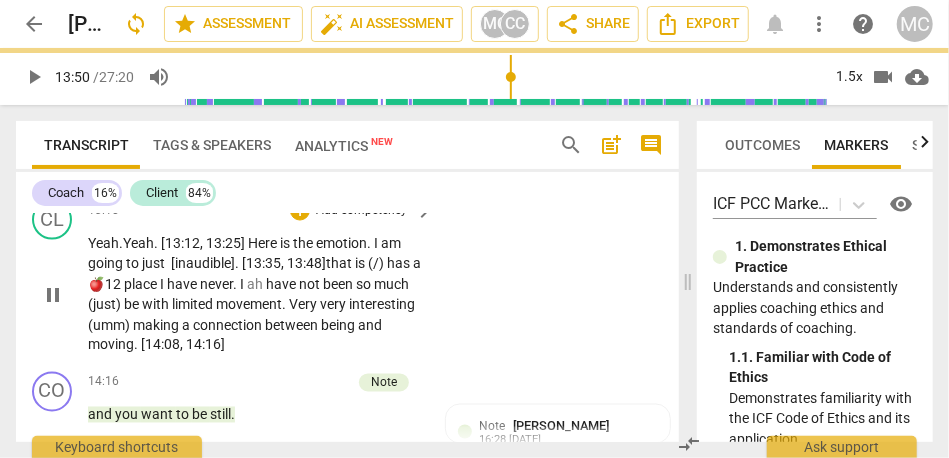 click on "that" at bounding box center (340, 263) 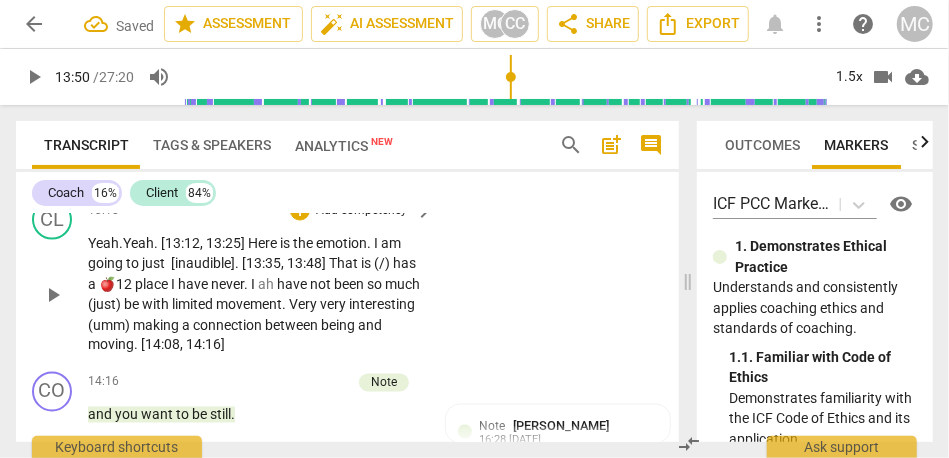 click on "hat" at bounding box center (349, 263) 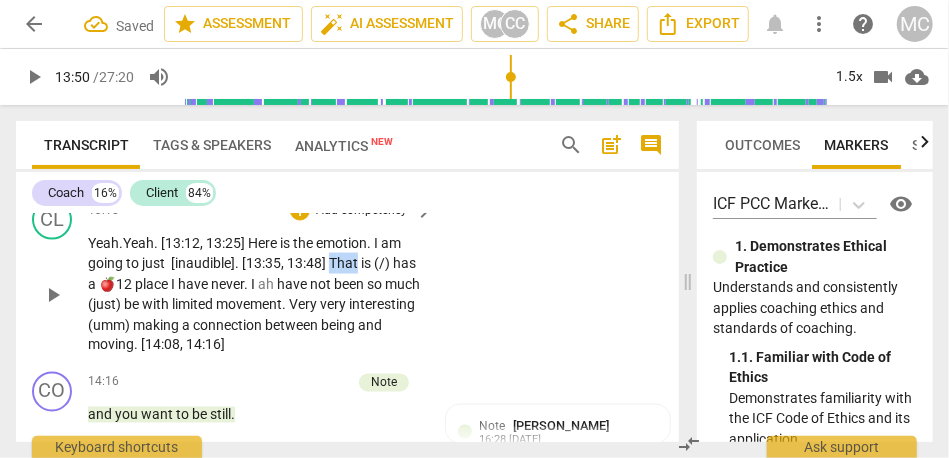 click on "hat" at bounding box center [349, 263] 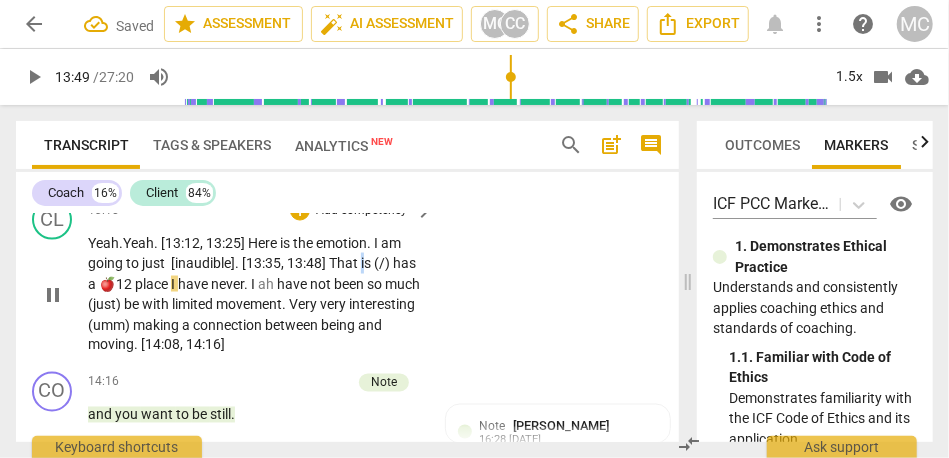 type on "830" 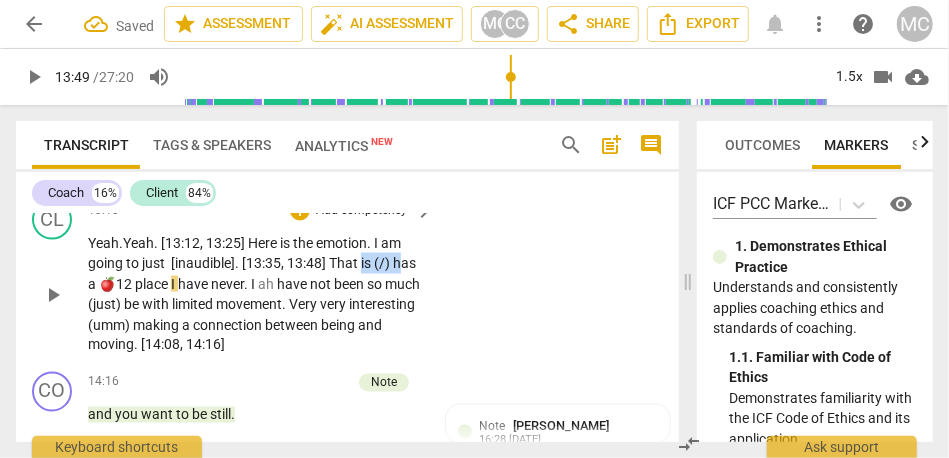 drag, startPoint x: 361, startPoint y: 304, endPoint x: 403, endPoint y: 306, distance: 42.047592 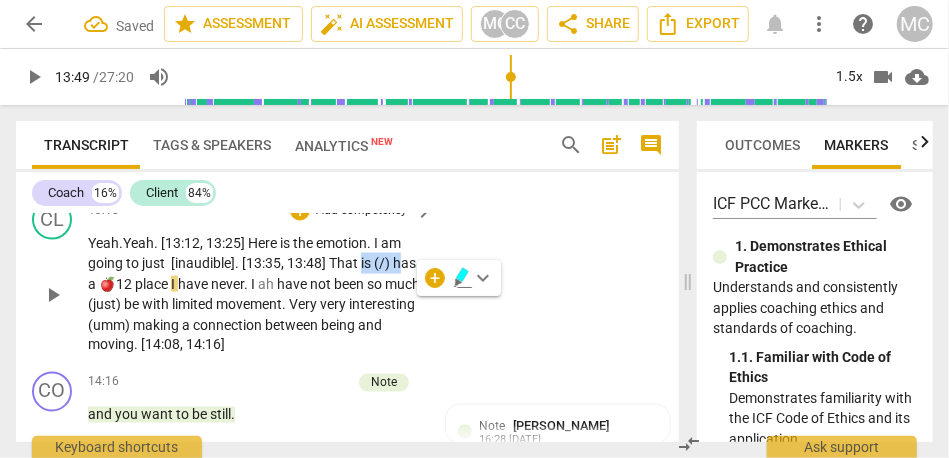 click on "has" at bounding box center [404, 263] 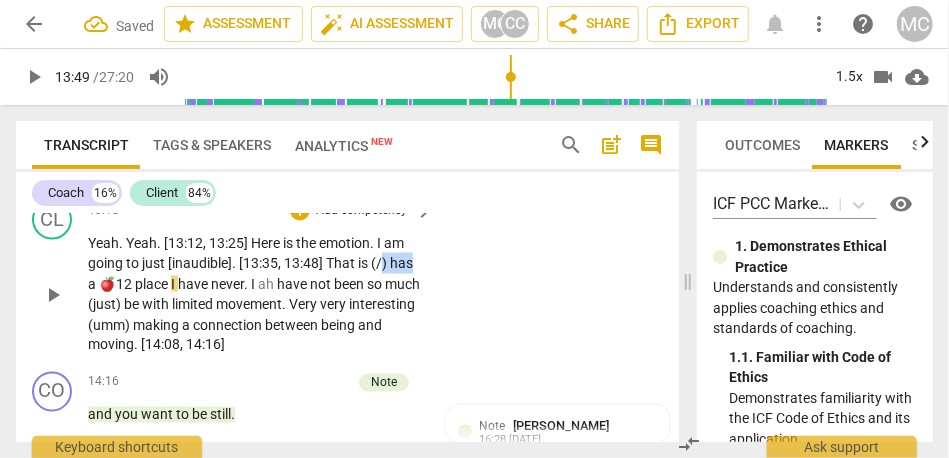 drag, startPoint x: 424, startPoint y: 305, endPoint x: 385, endPoint y: 305, distance: 39 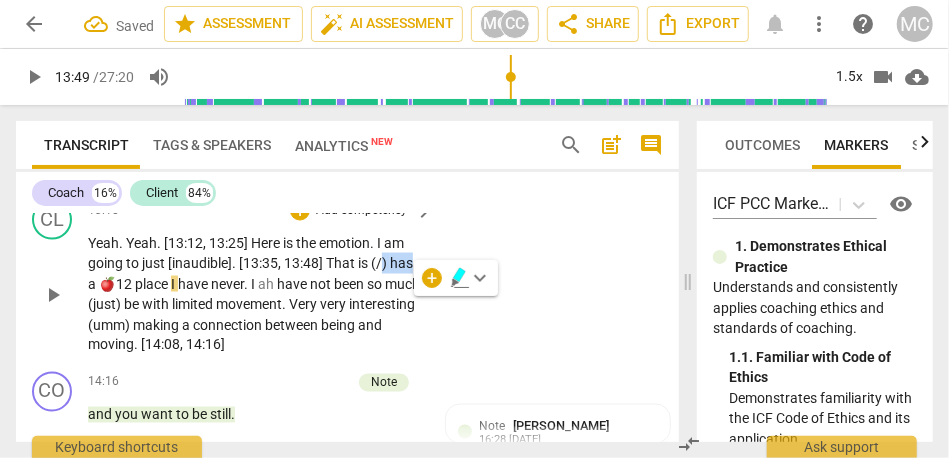 type 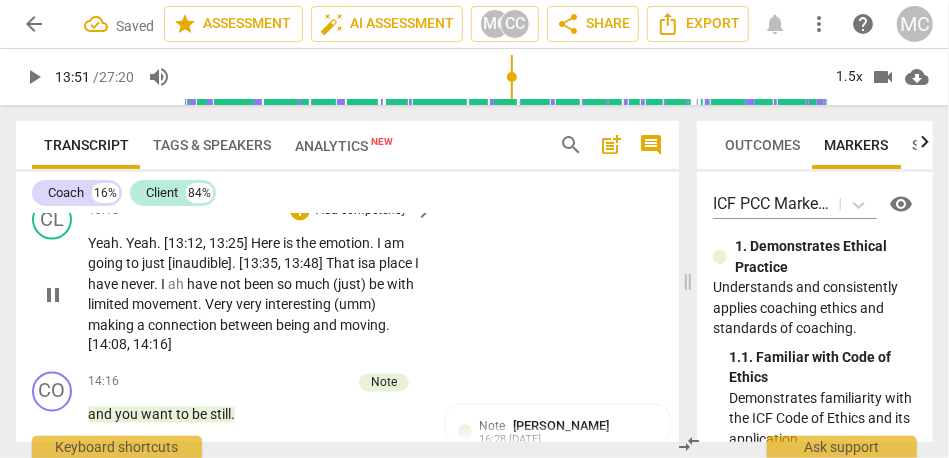 click on "ah" at bounding box center (177, 284) 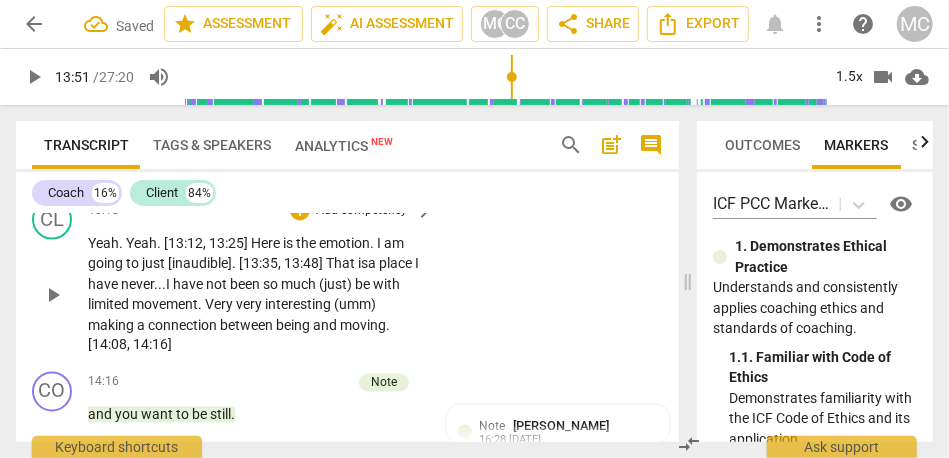 click on "have" at bounding box center (189, 284) 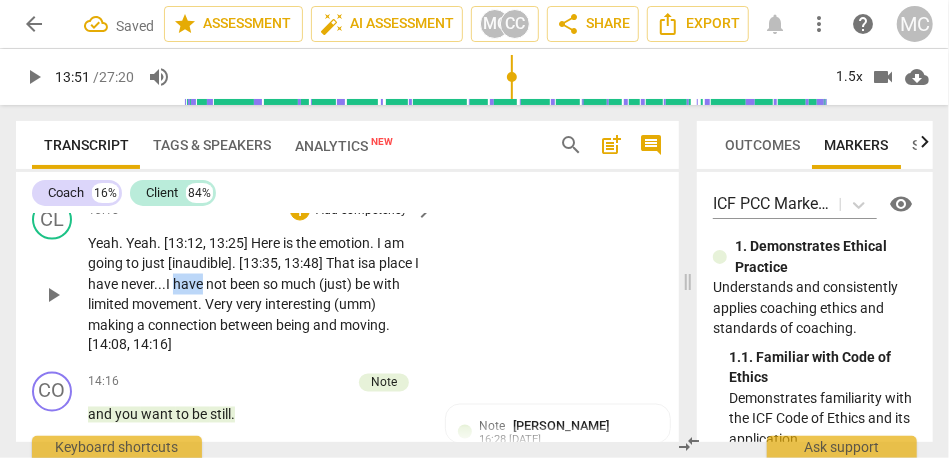 click on "have" at bounding box center [189, 284] 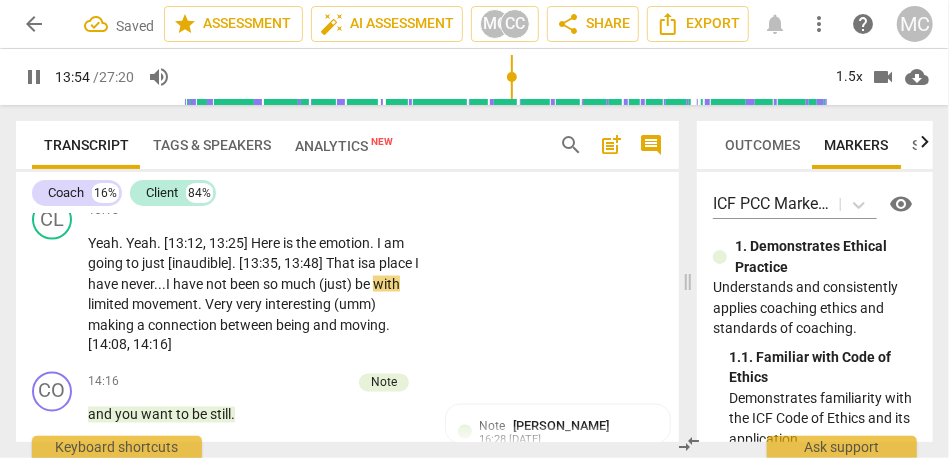 click on "pause" at bounding box center (34, 77) 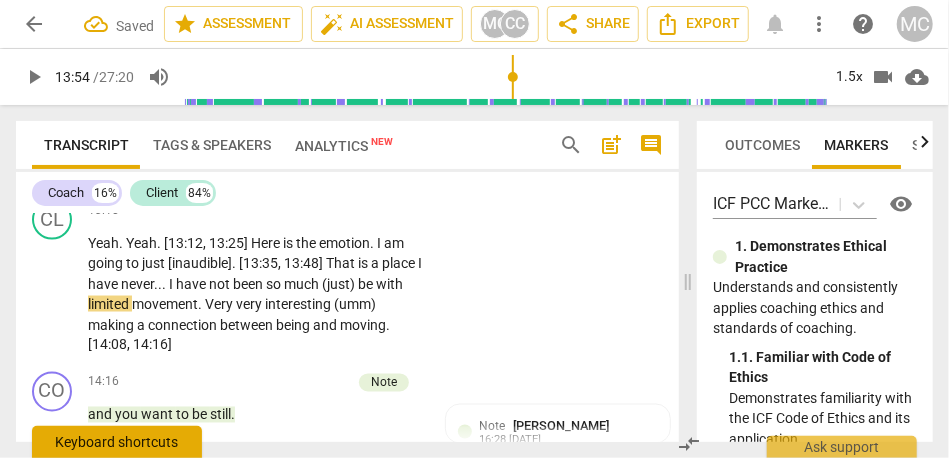 type on "834" 